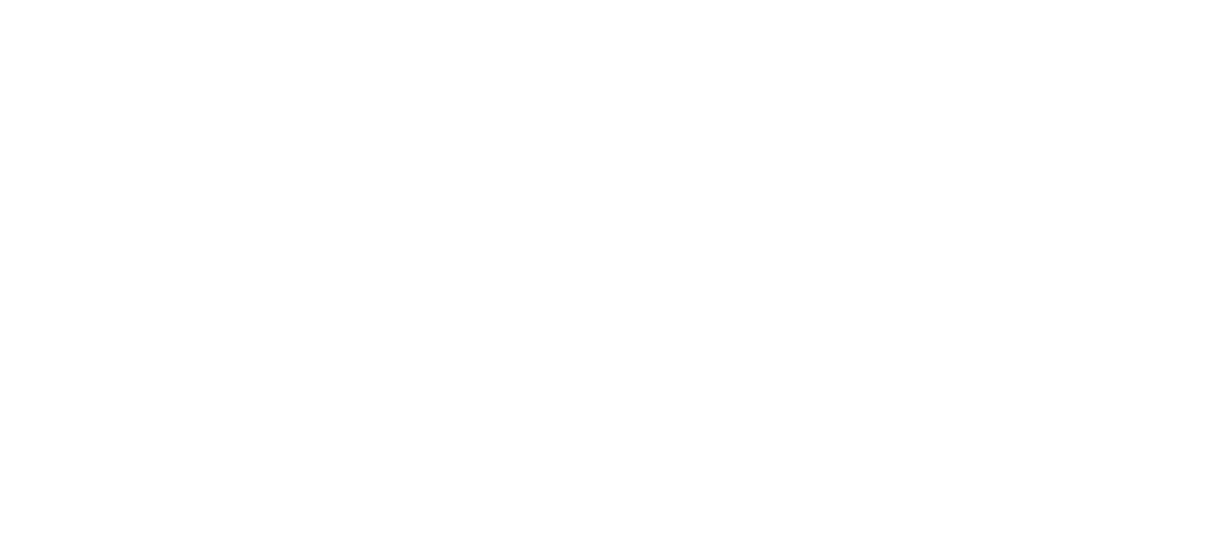 scroll, scrollTop: 0, scrollLeft: 0, axis: both 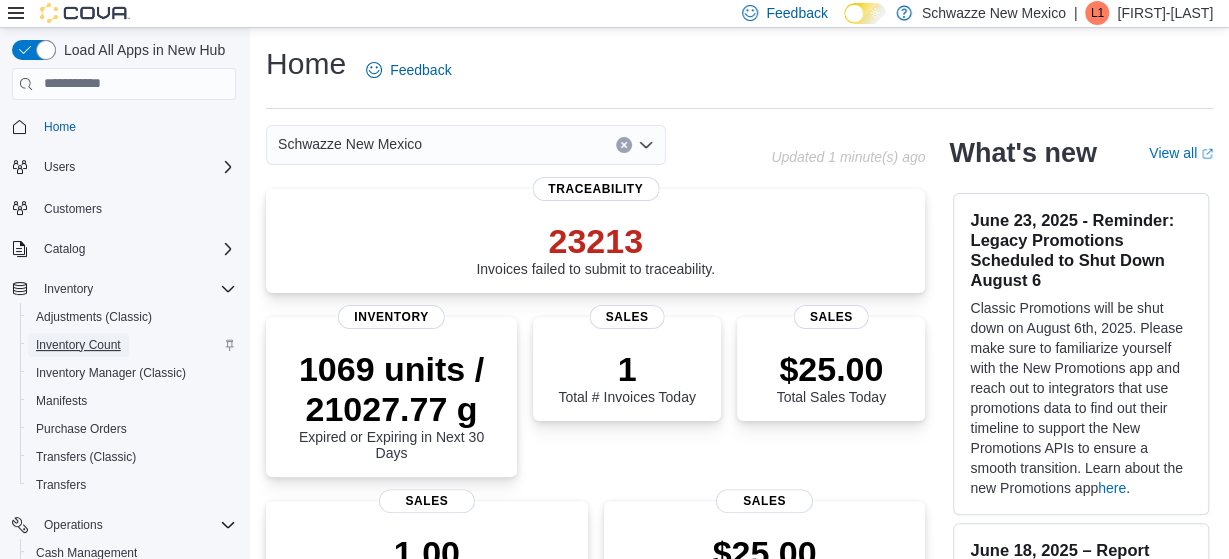 click on "Inventory Count" at bounding box center (78, 345) 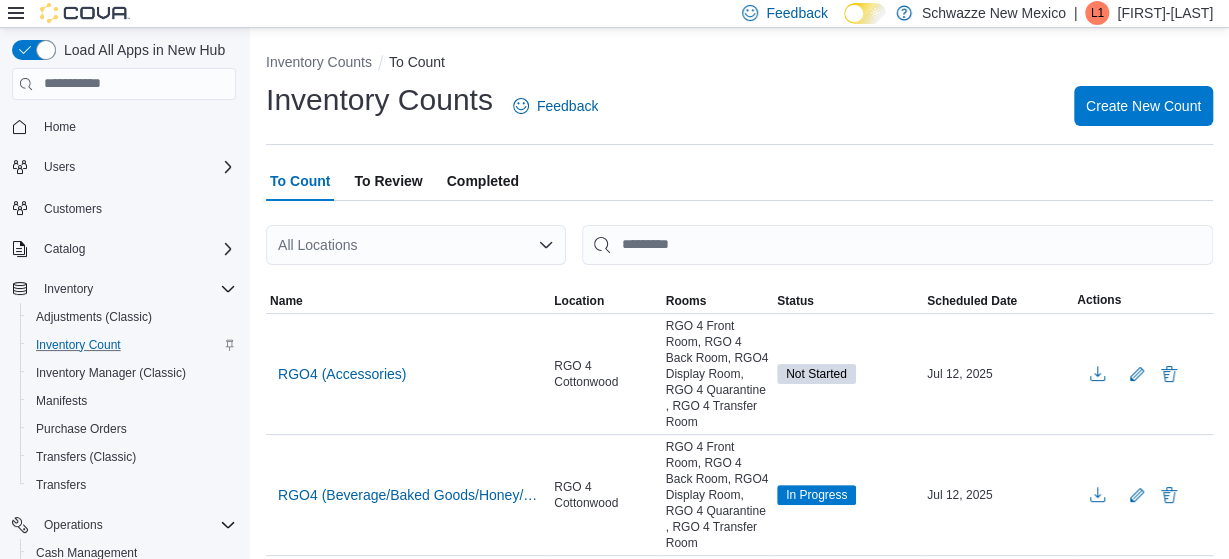 click on "All Locations" at bounding box center (416, 245) 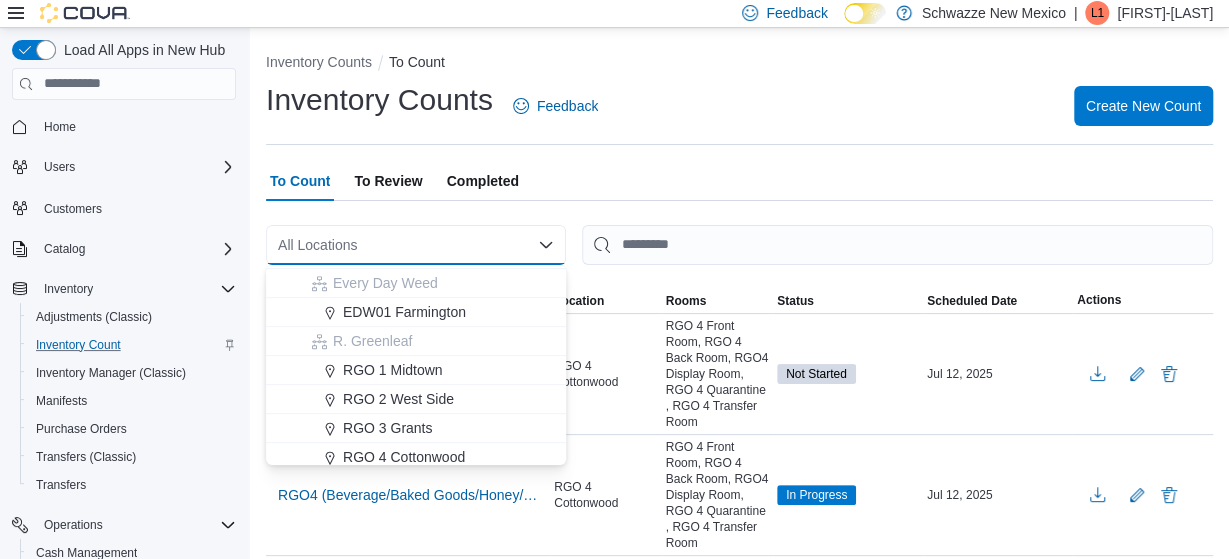 scroll, scrollTop: 552, scrollLeft: 0, axis: vertical 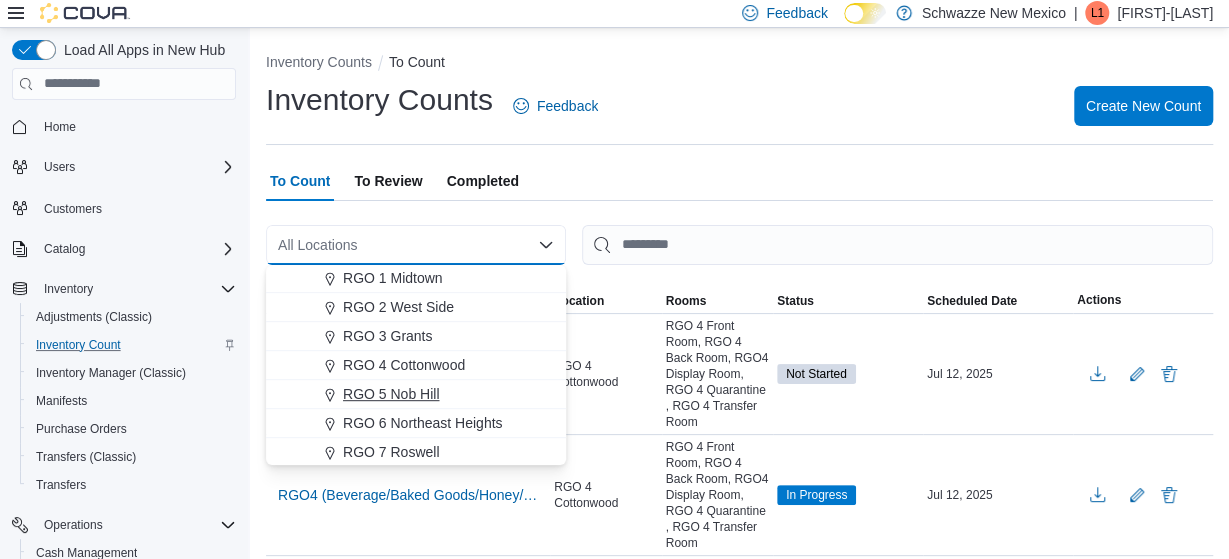 click on "RGO 5 Nob Hill" at bounding box center [391, 394] 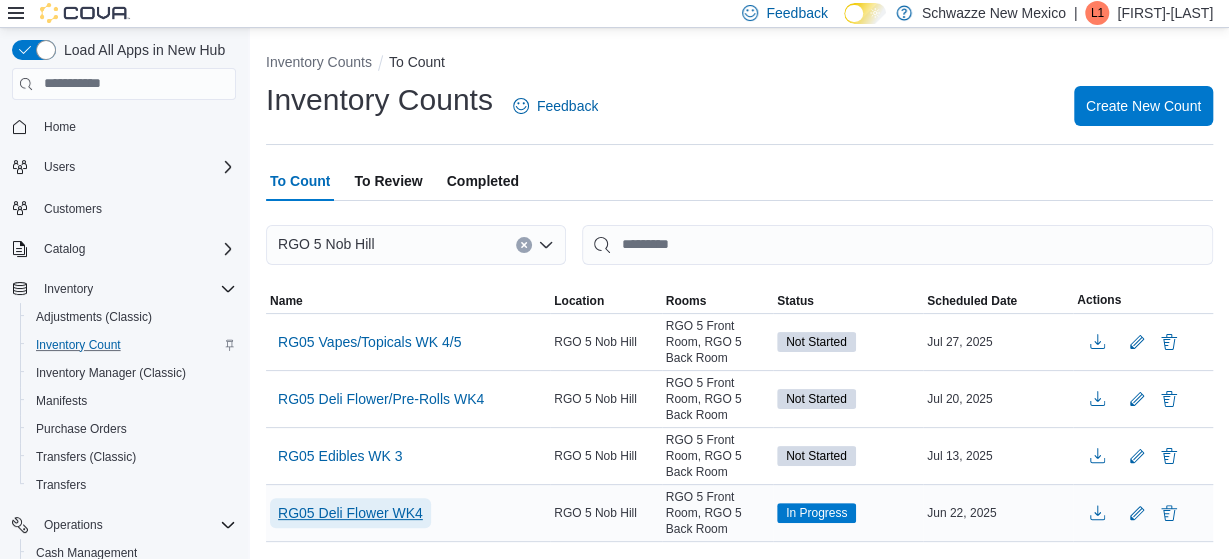 click on "RG05 Deli Flower WK4" at bounding box center [350, 513] 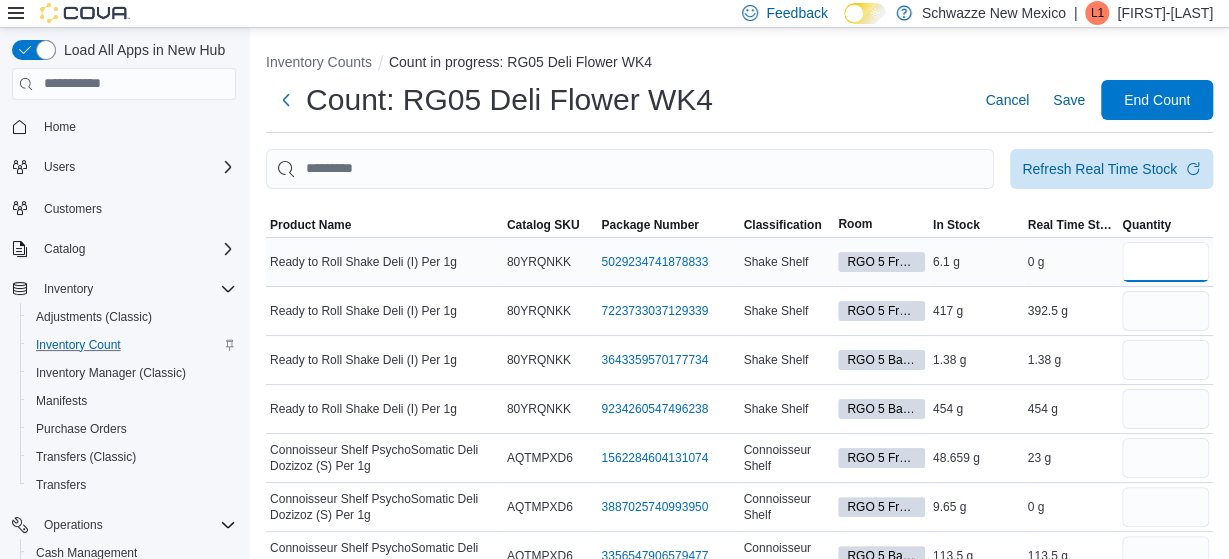 click at bounding box center [1165, 262] 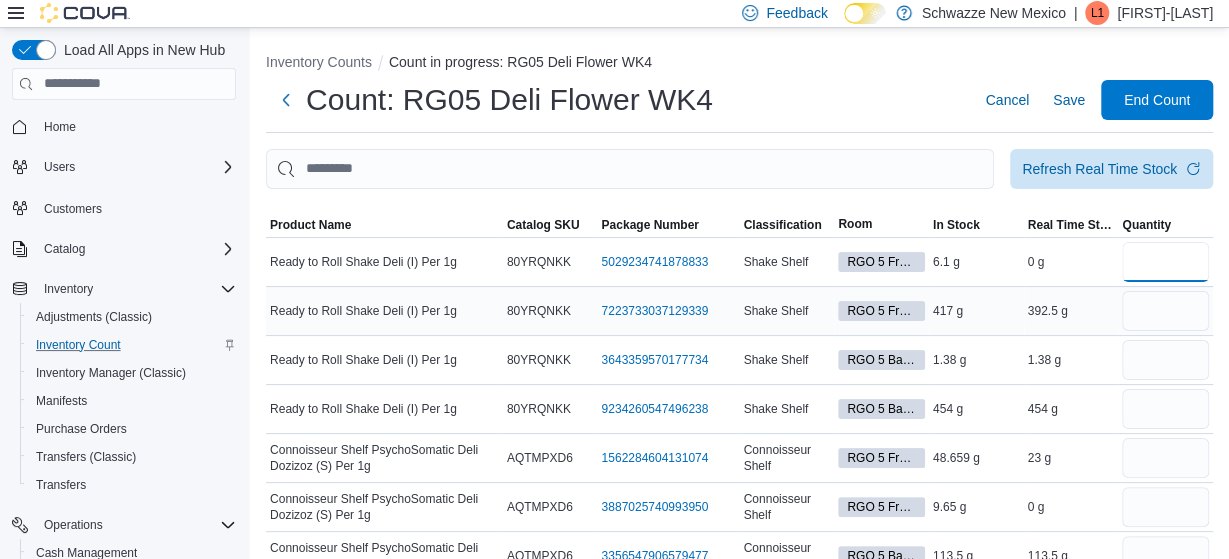 type on "***" 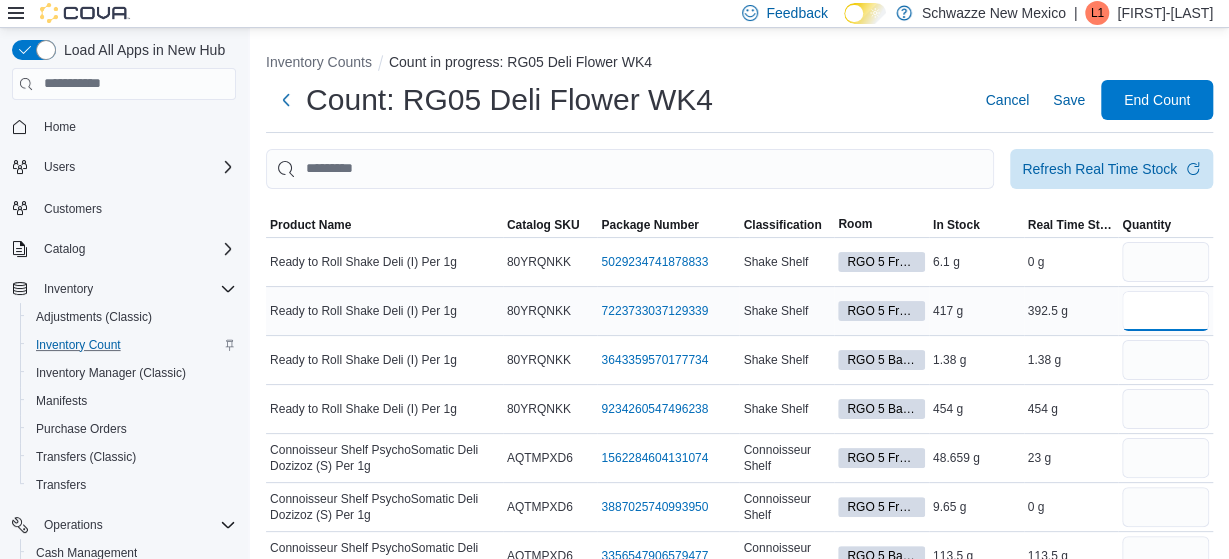 click at bounding box center [1165, 311] 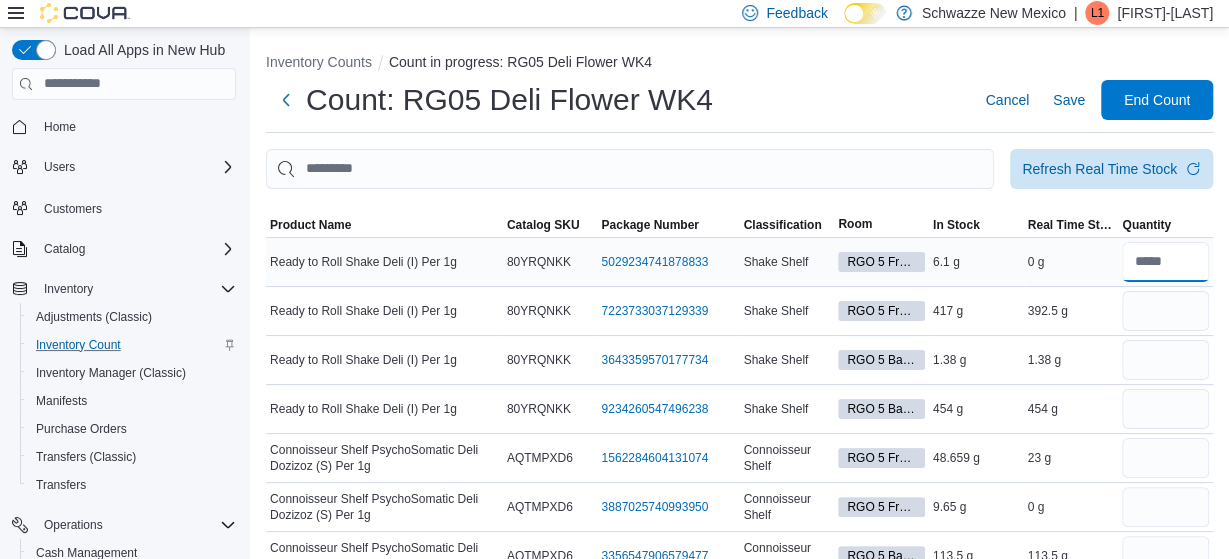 drag, startPoint x: 1163, startPoint y: 264, endPoint x: 1113, endPoint y: 261, distance: 50.08992 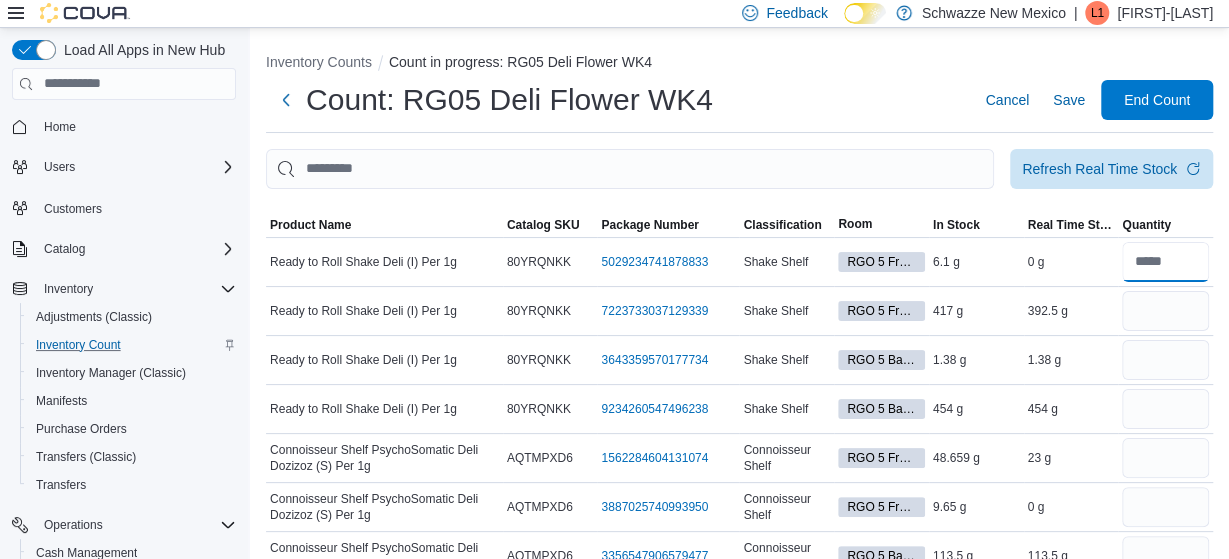 type on "*" 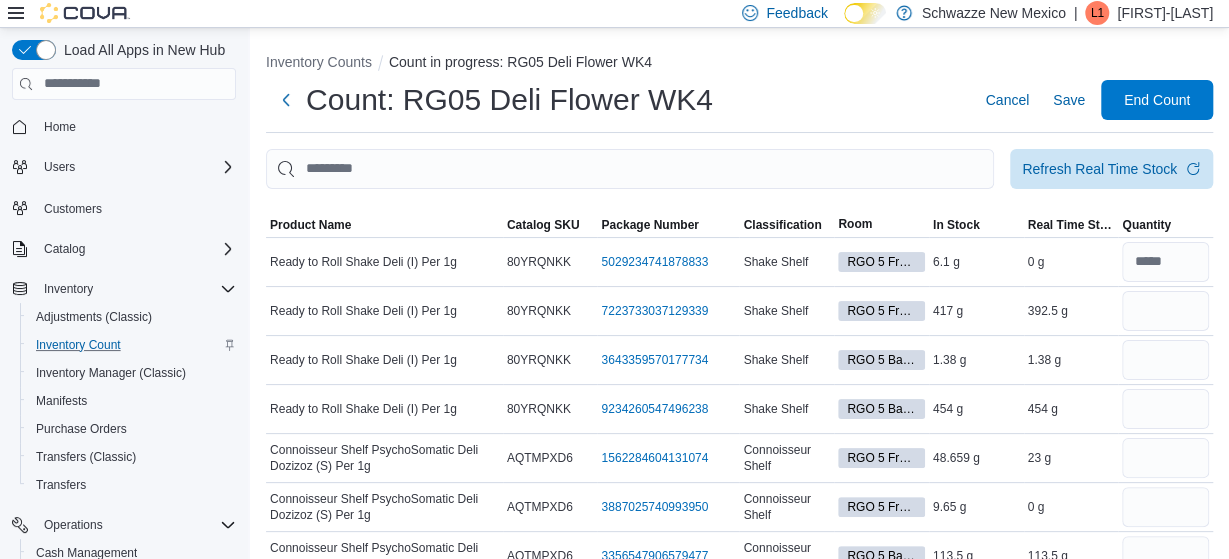 type 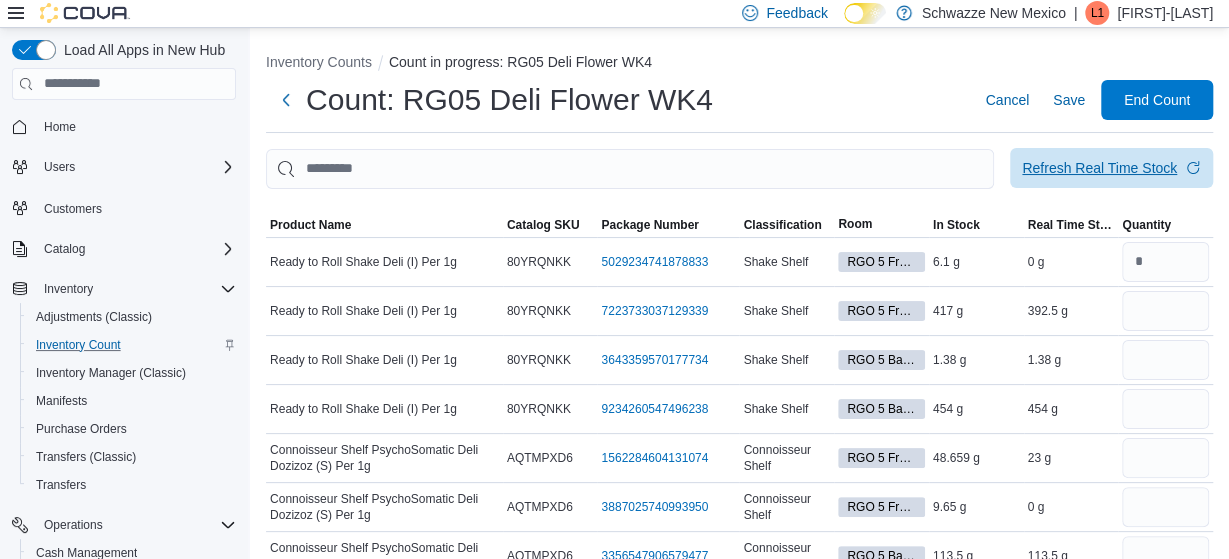 click on "Refresh Real Time Stock" at bounding box center [1111, 168] 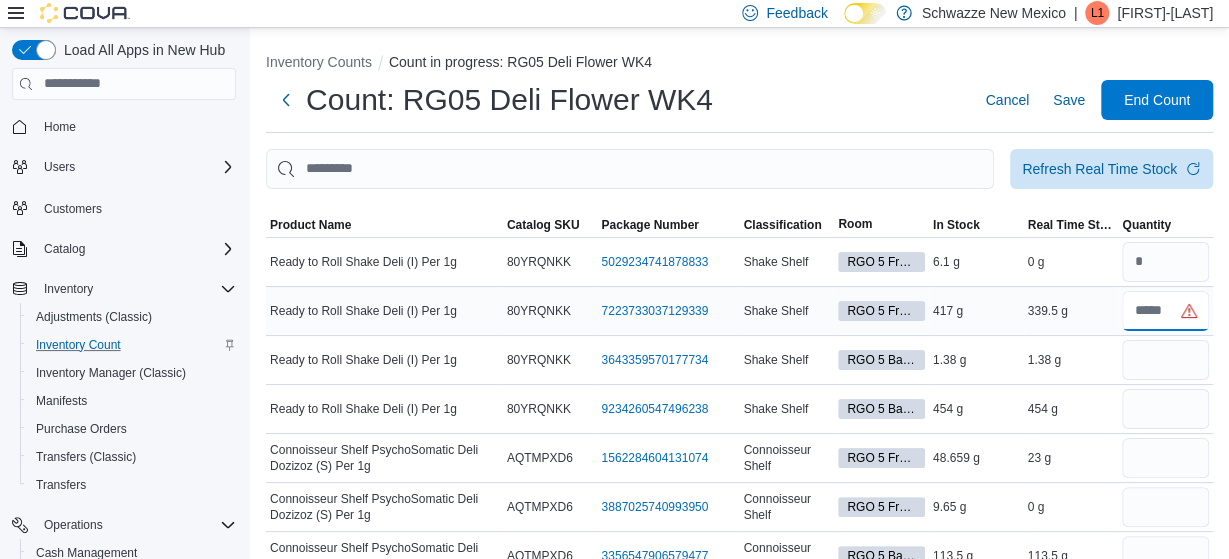 click at bounding box center [1165, 311] 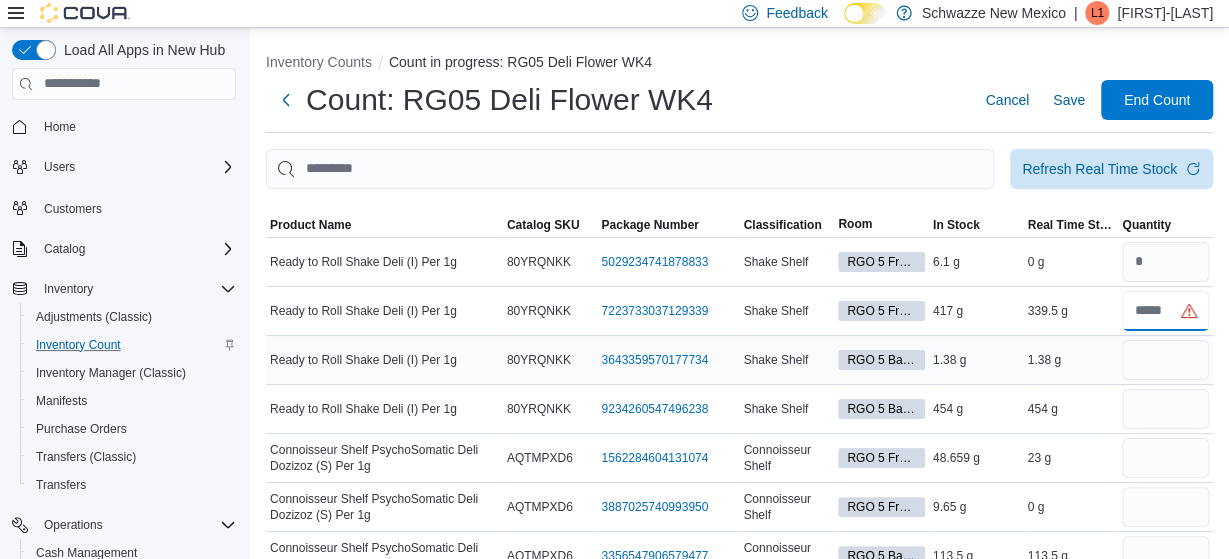 type on "***" 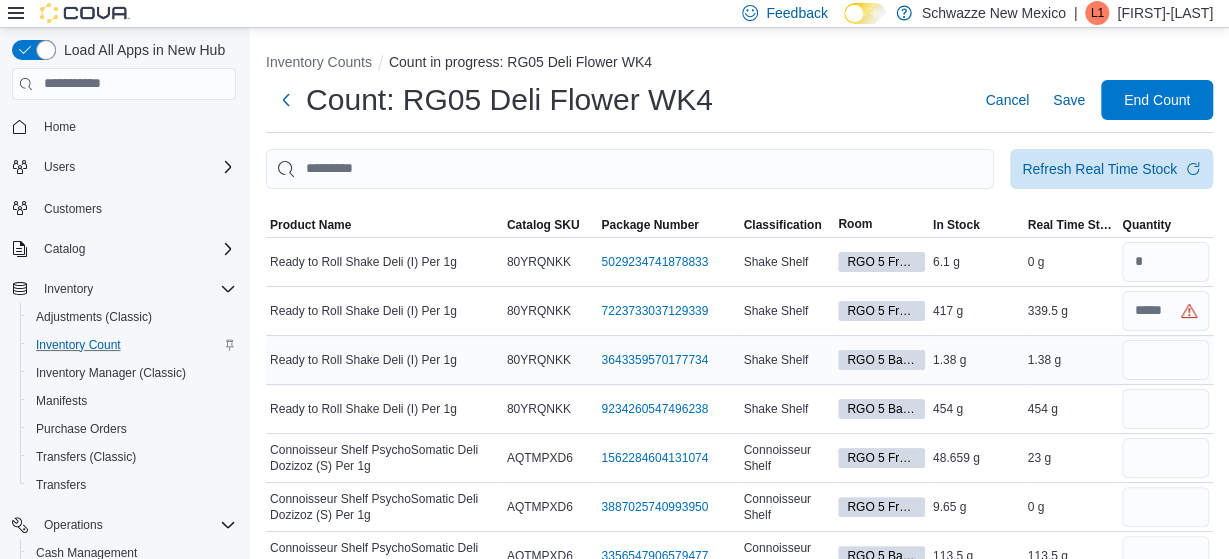type 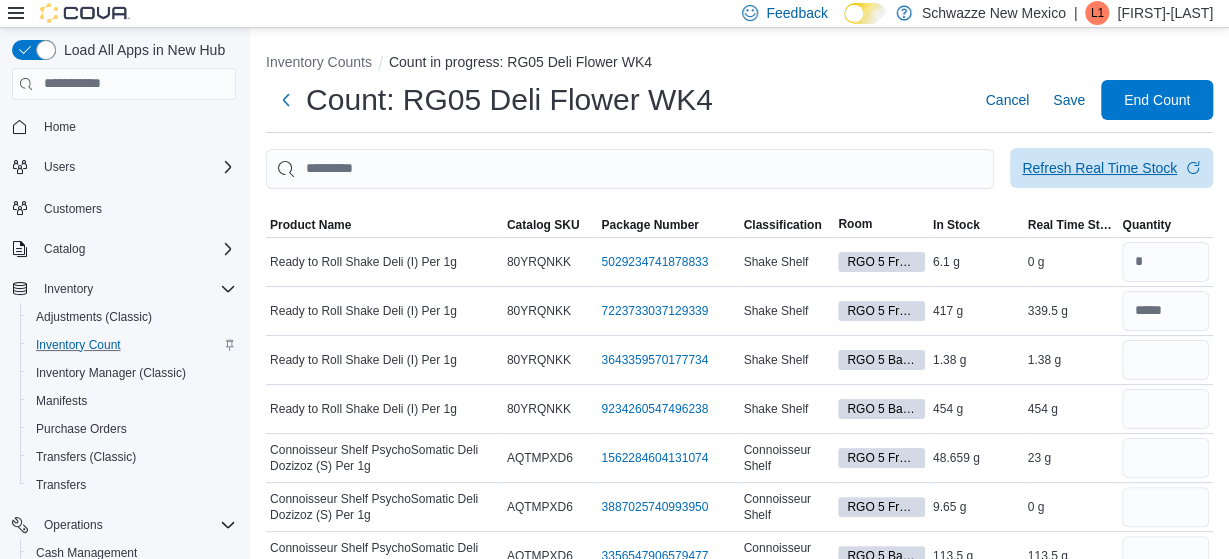 click on "Refresh Real Time Stock" at bounding box center [1099, 168] 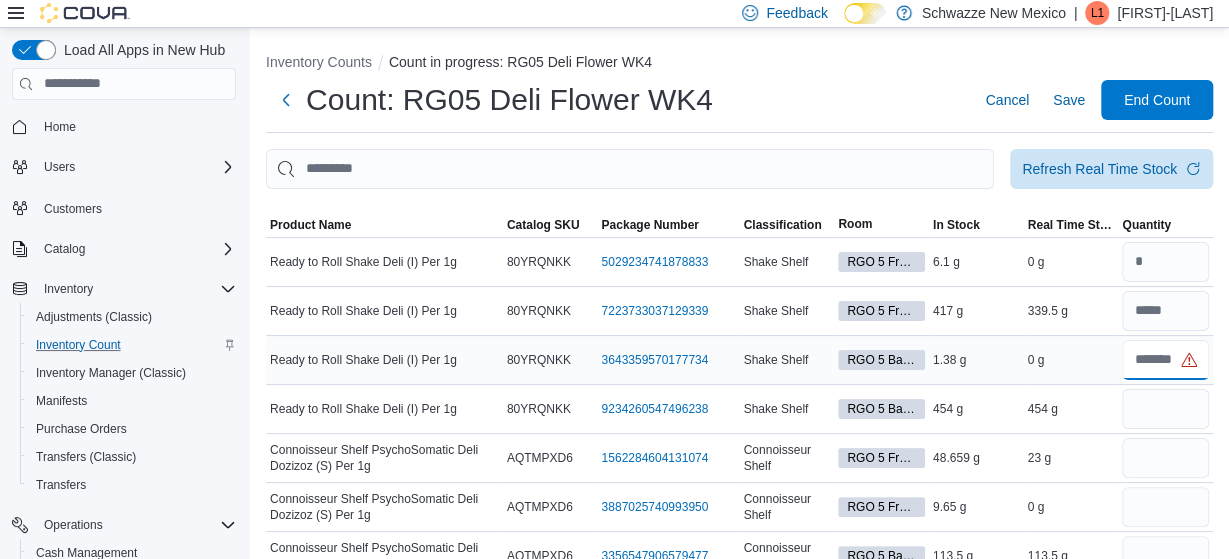 click at bounding box center [1165, 360] 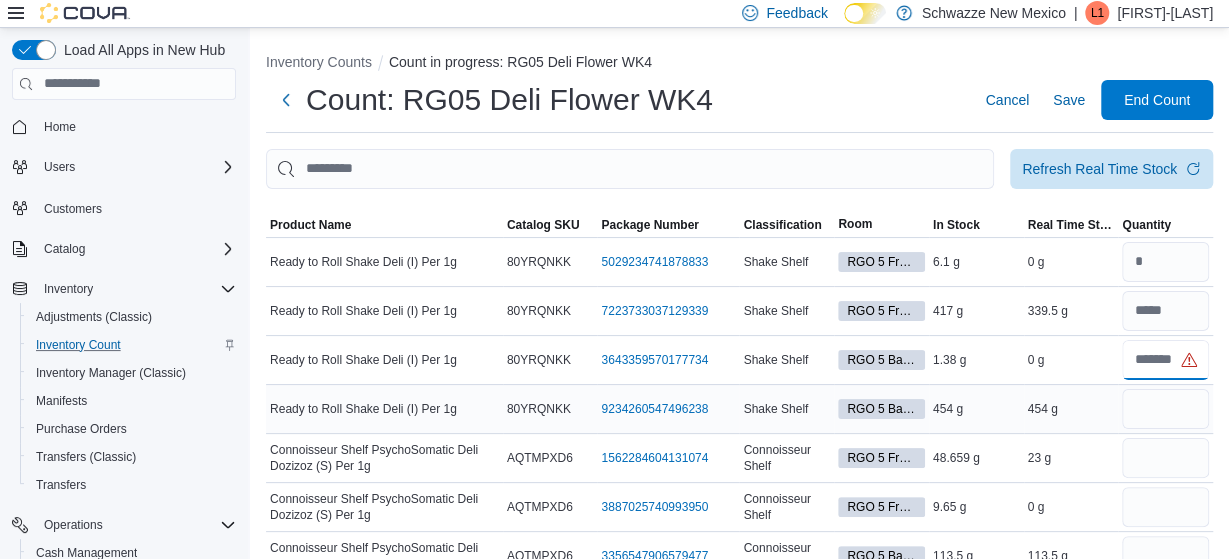 type on "*" 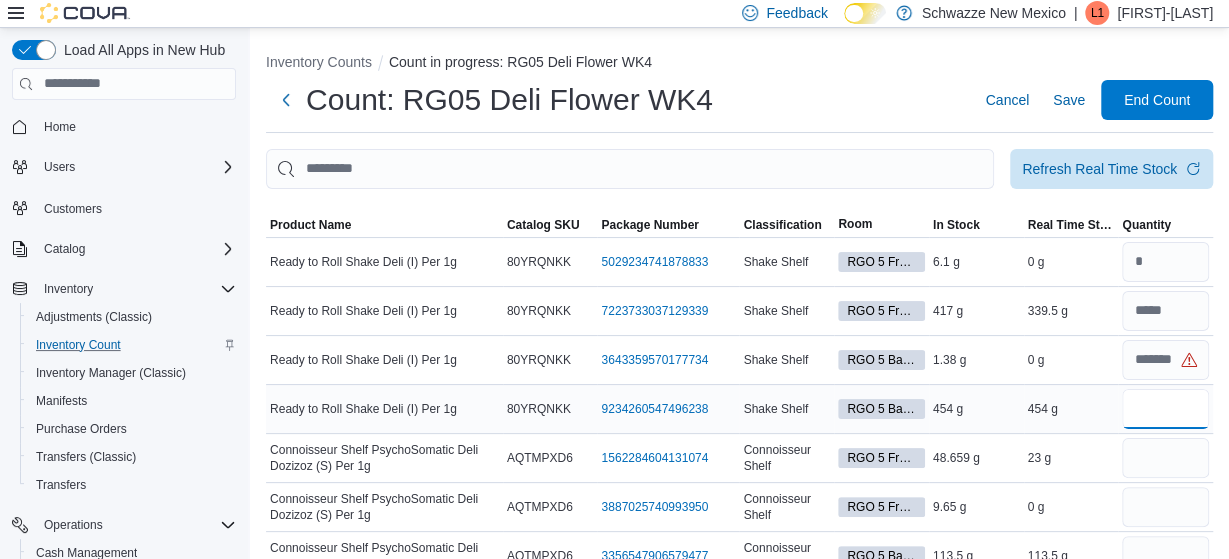 type 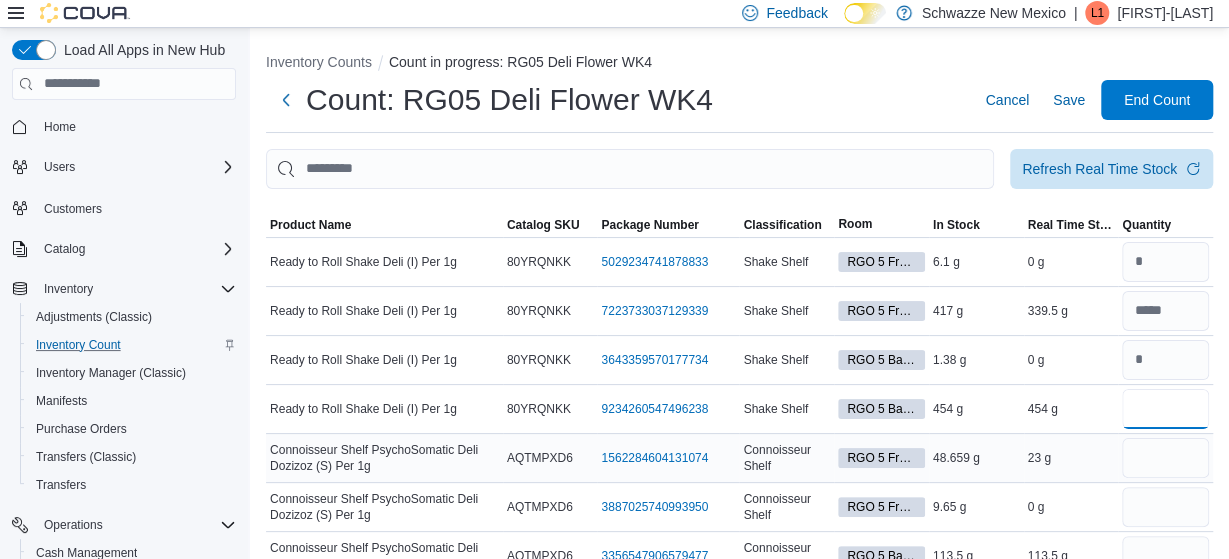 scroll, scrollTop: 104, scrollLeft: 0, axis: vertical 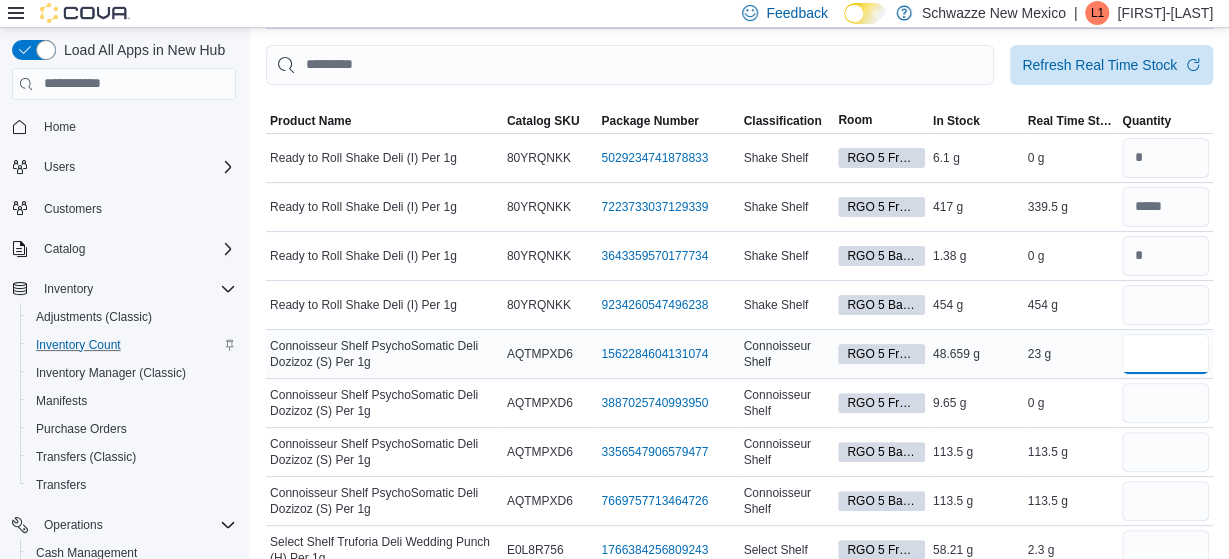 click at bounding box center [1165, 354] 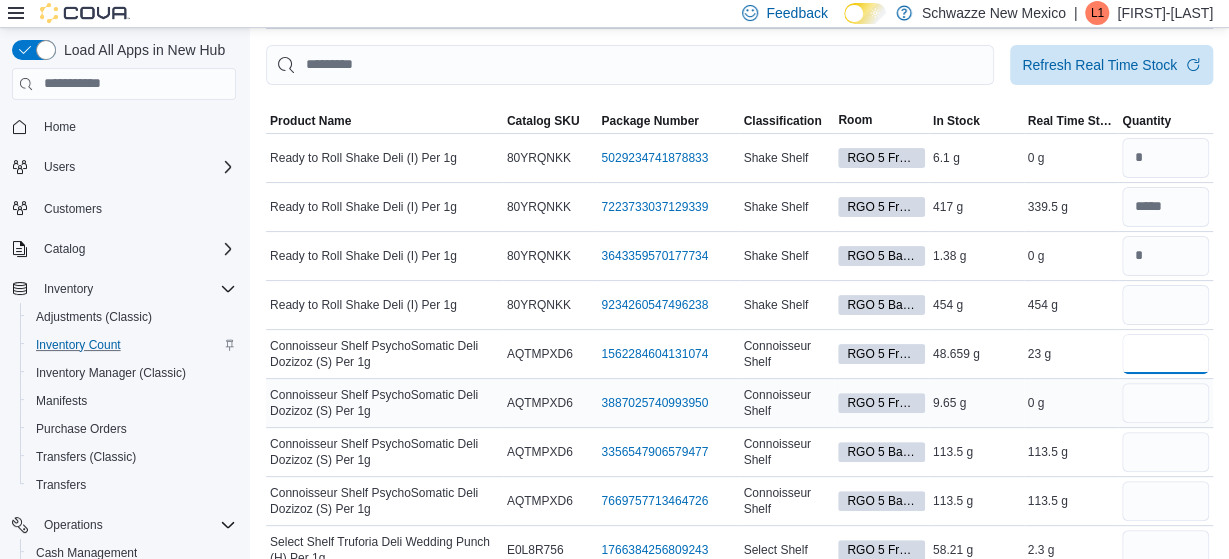 type on "**" 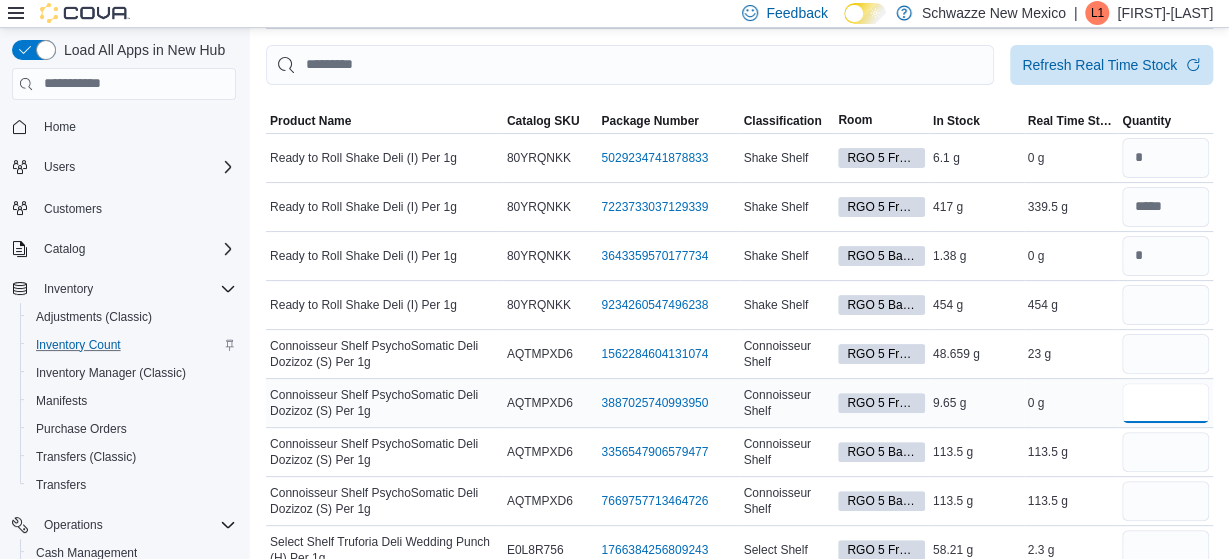 type 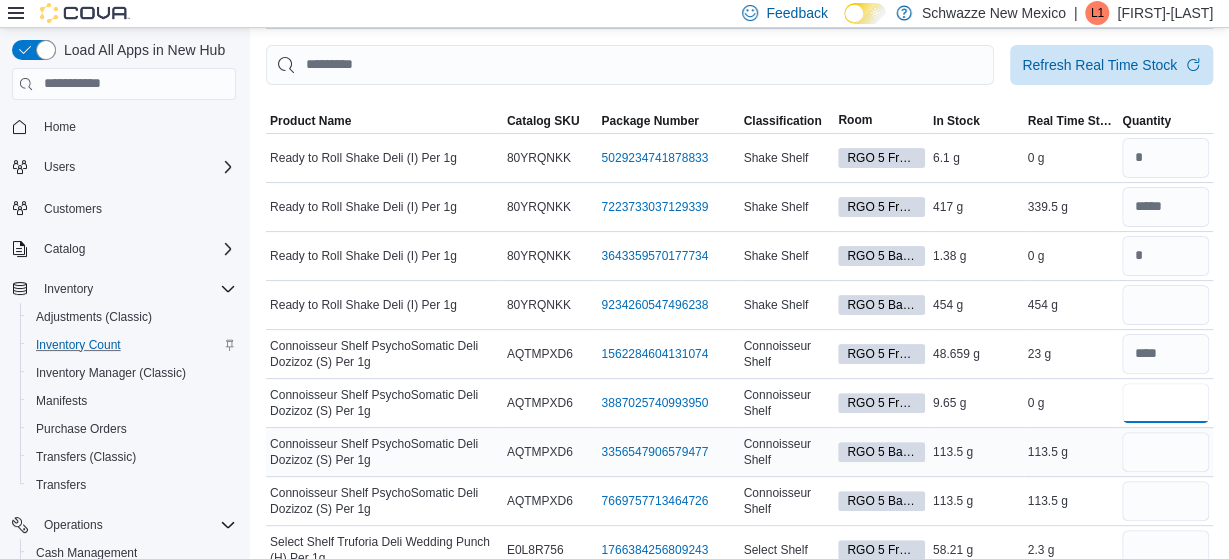 type on "*" 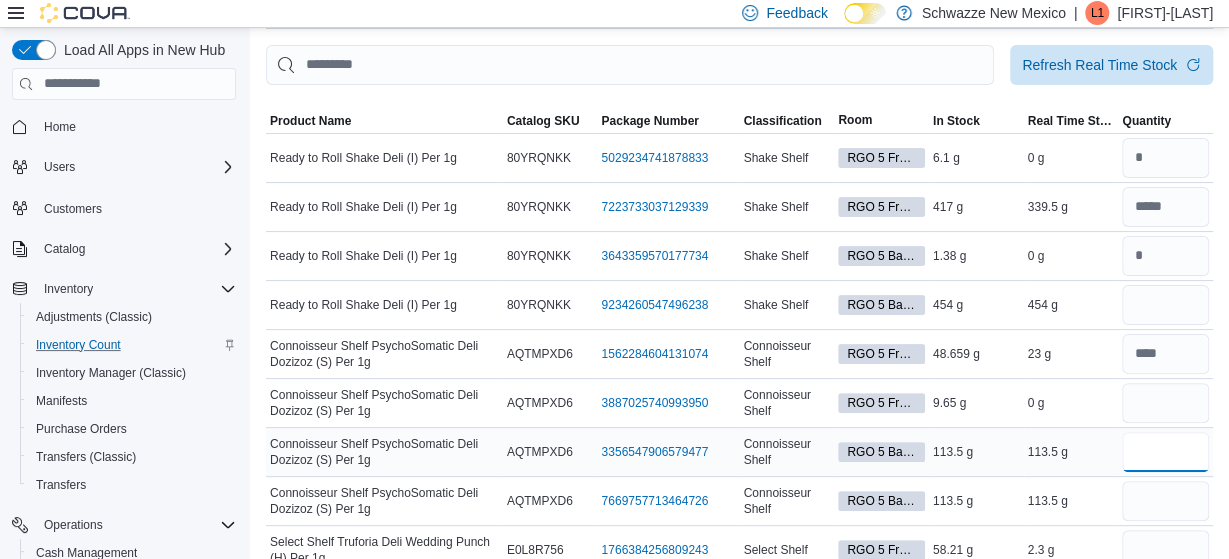 type 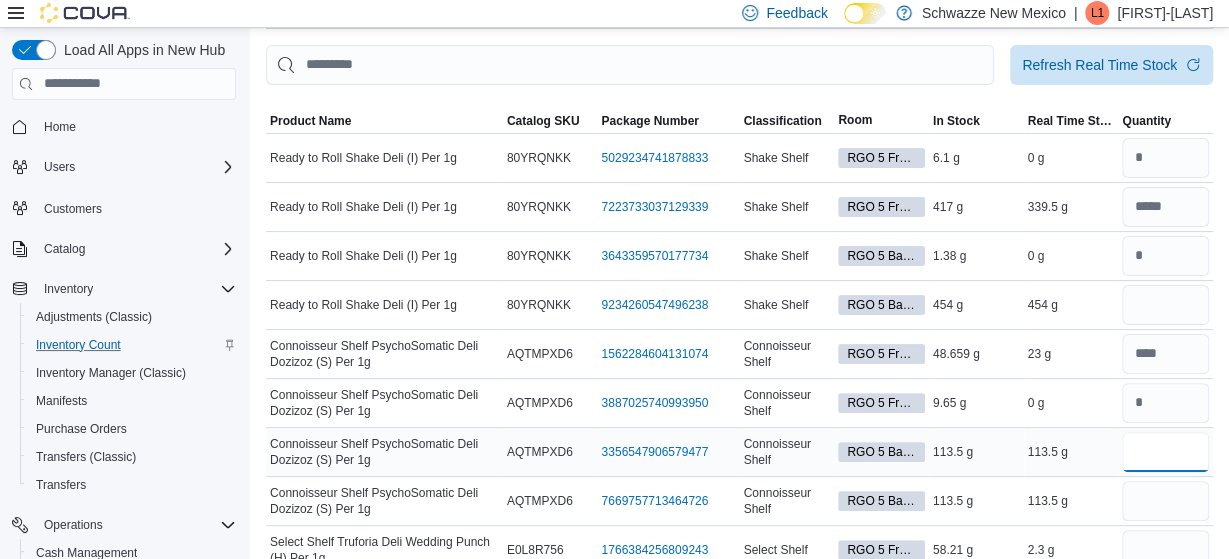 click at bounding box center (1165, 452) 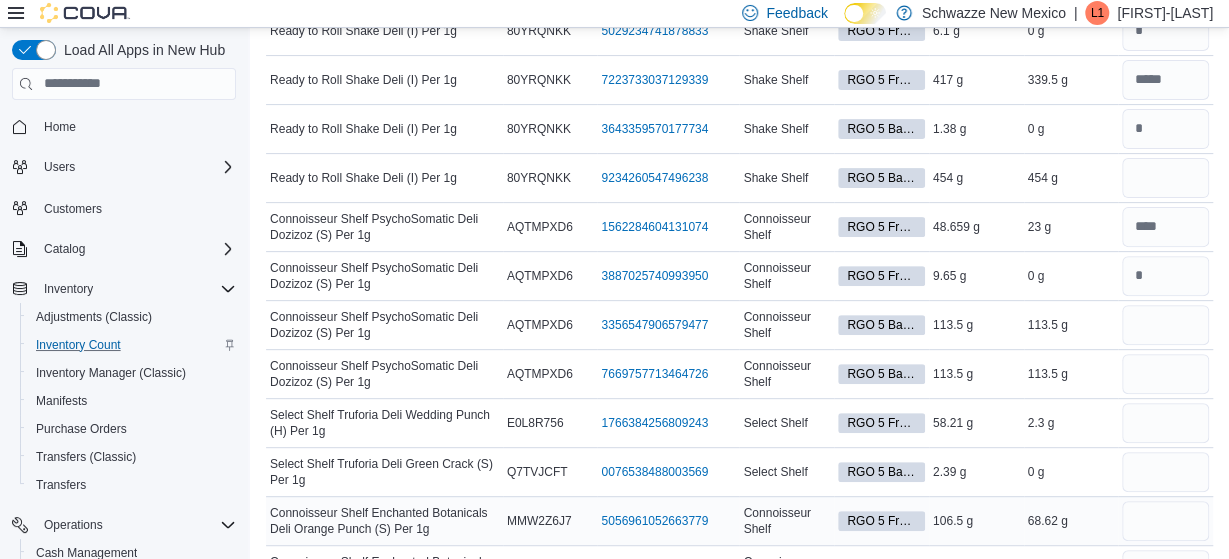 scroll, scrollTop: 0, scrollLeft: 0, axis: both 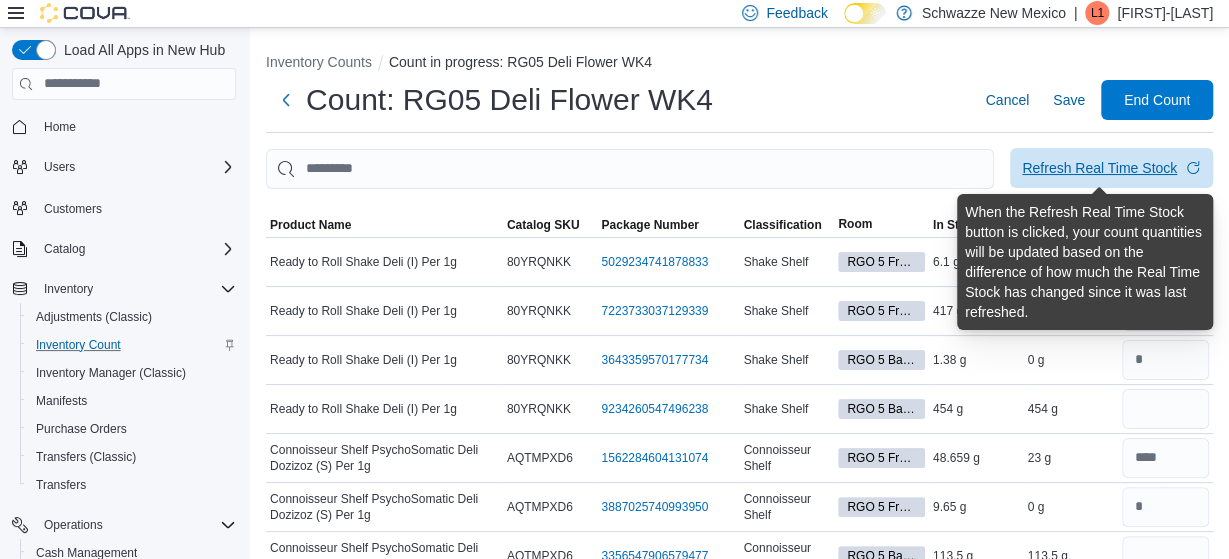 click on "Refresh Real Time Stock" at bounding box center (1099, 168) 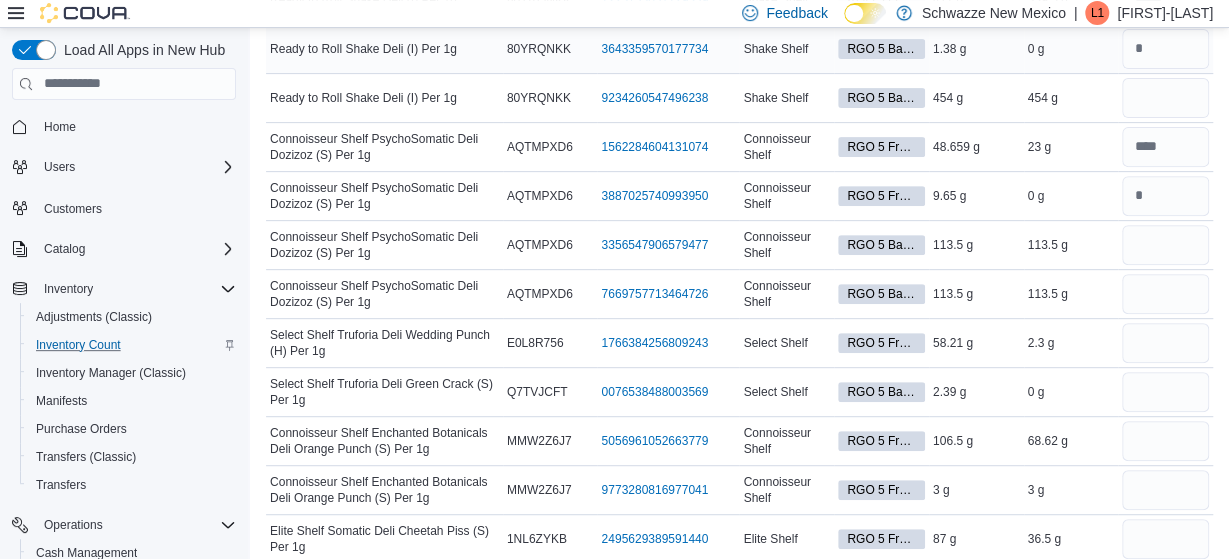 scroll, scrollTop: 312, scrollLeft: 0, axis: vertical 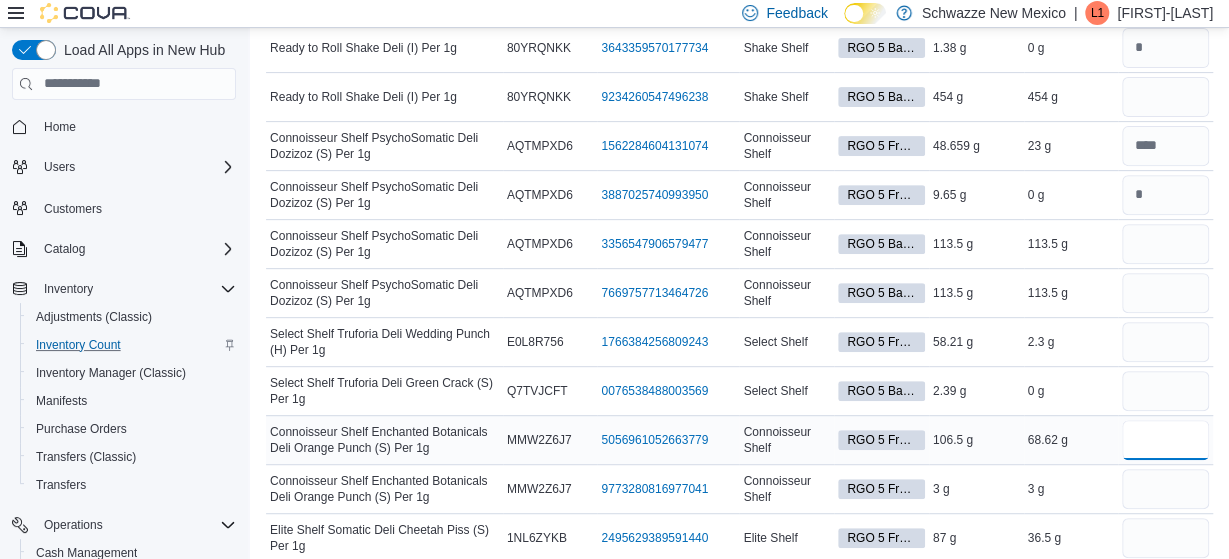 click at bounding box center (1165, 440) 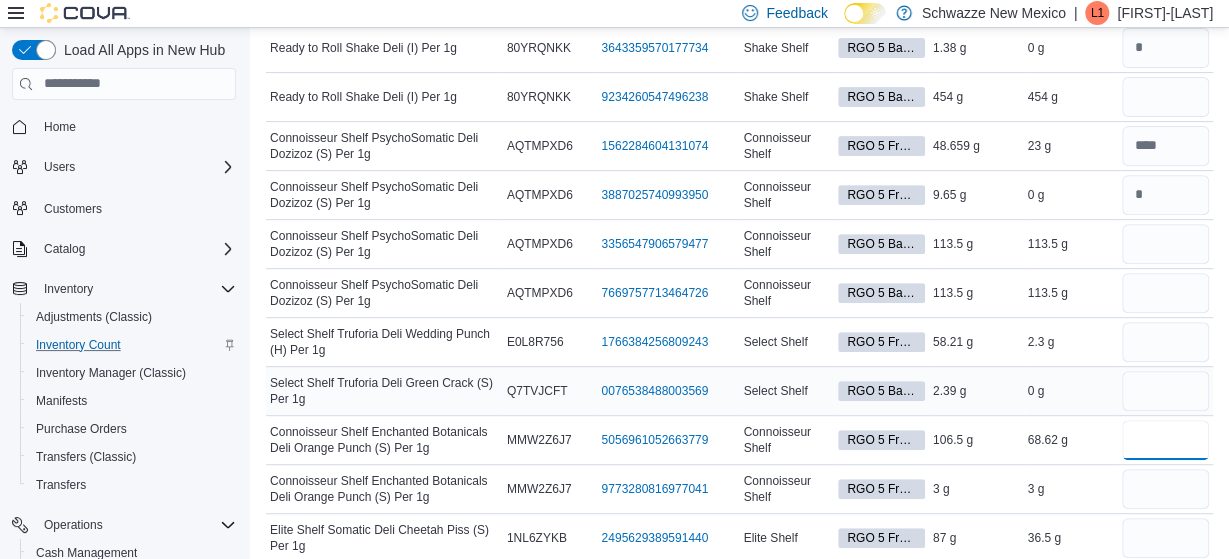 type on "**" 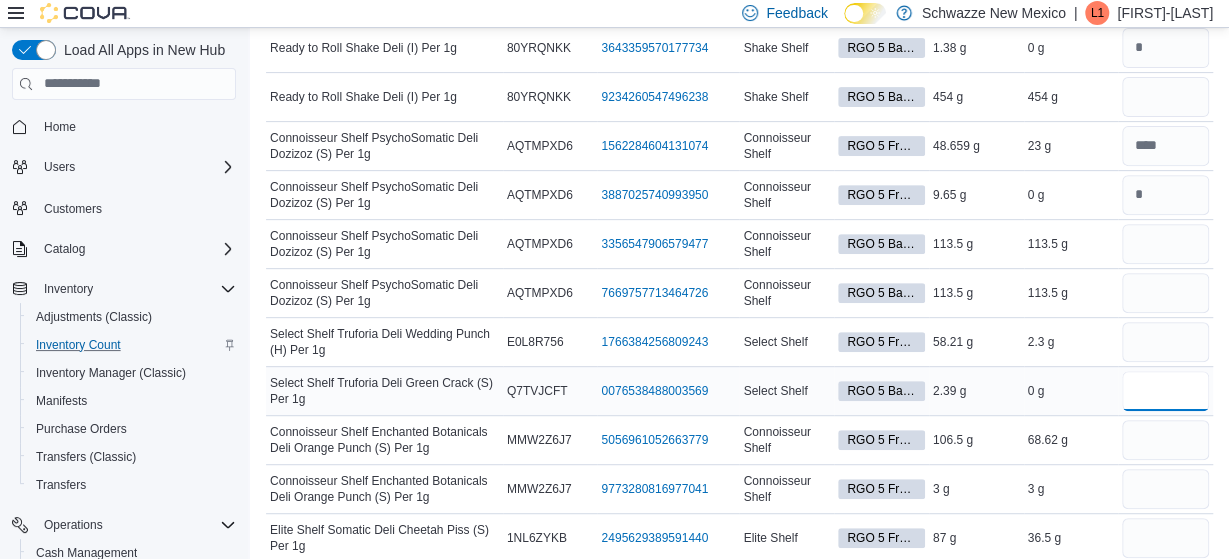 type 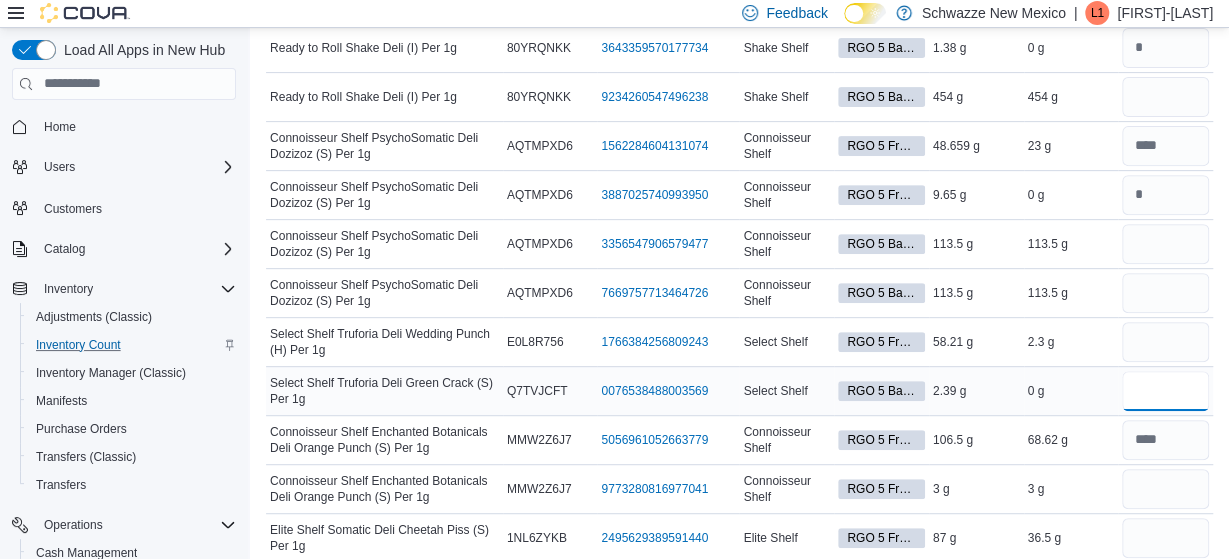 click at bounding box center (1165, 391) 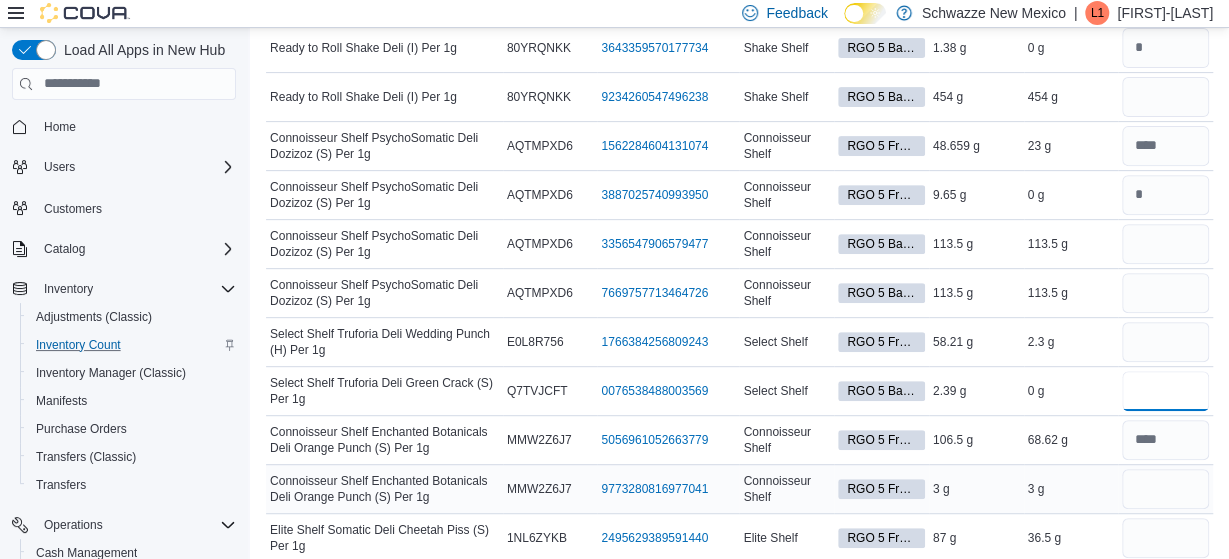type on "*" 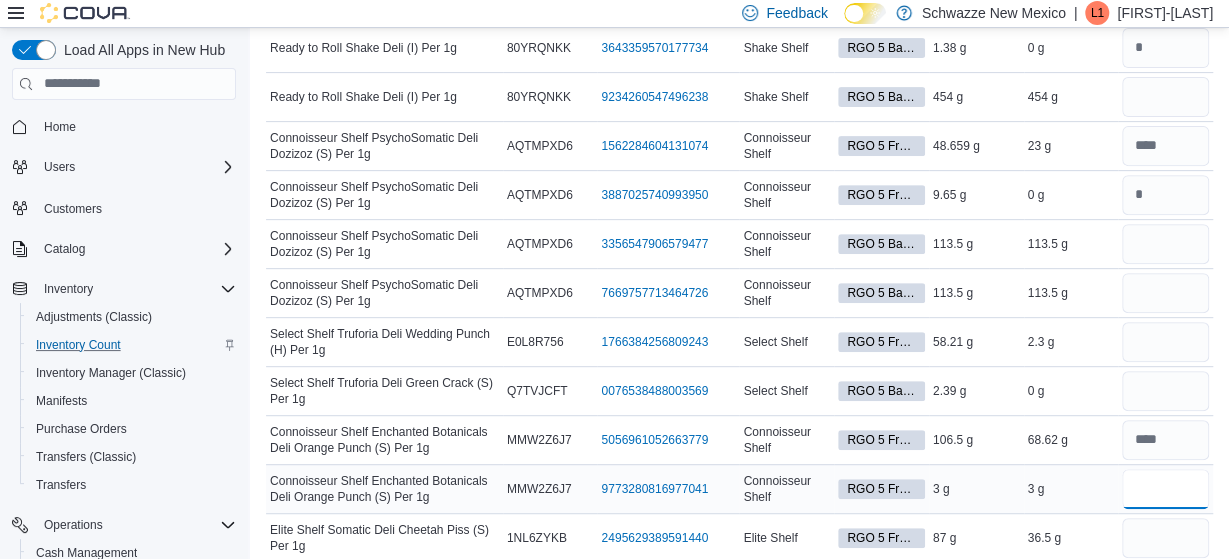 type 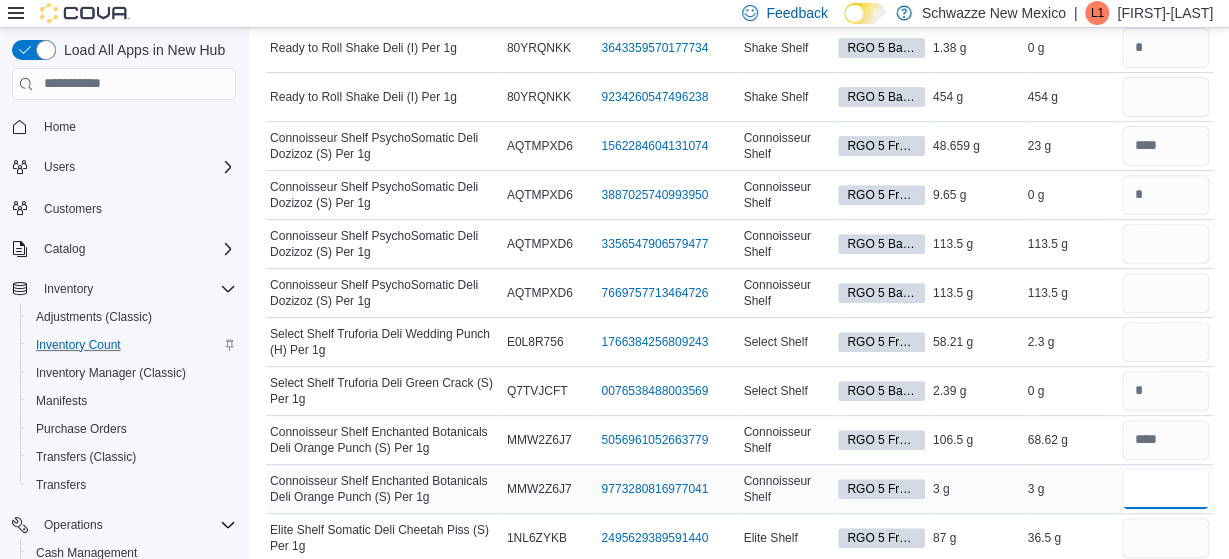 click at bounding box center (1165, 489) 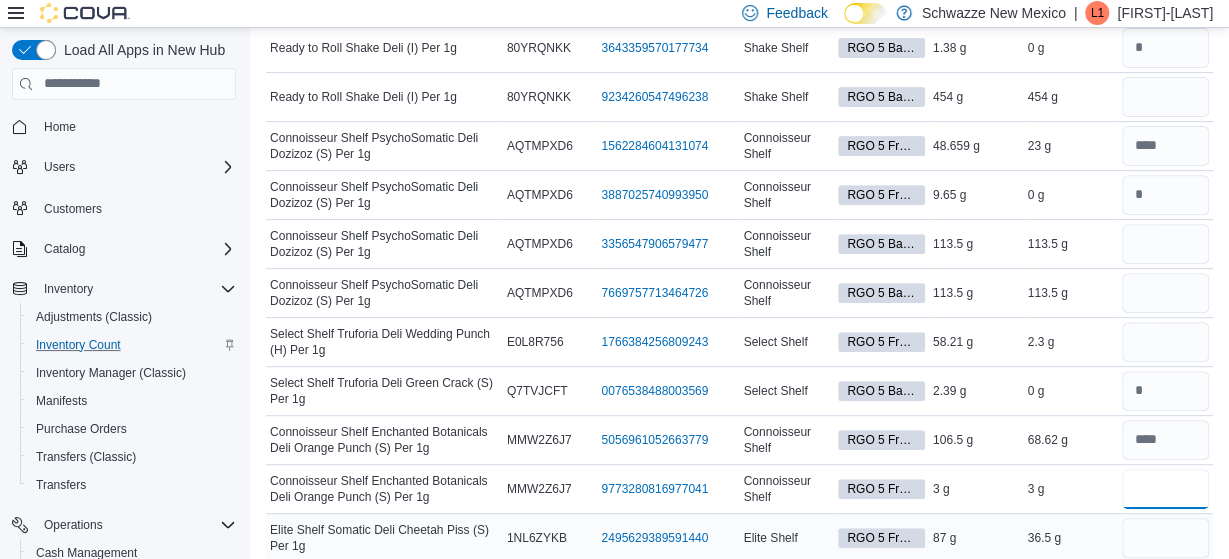 type on "*" 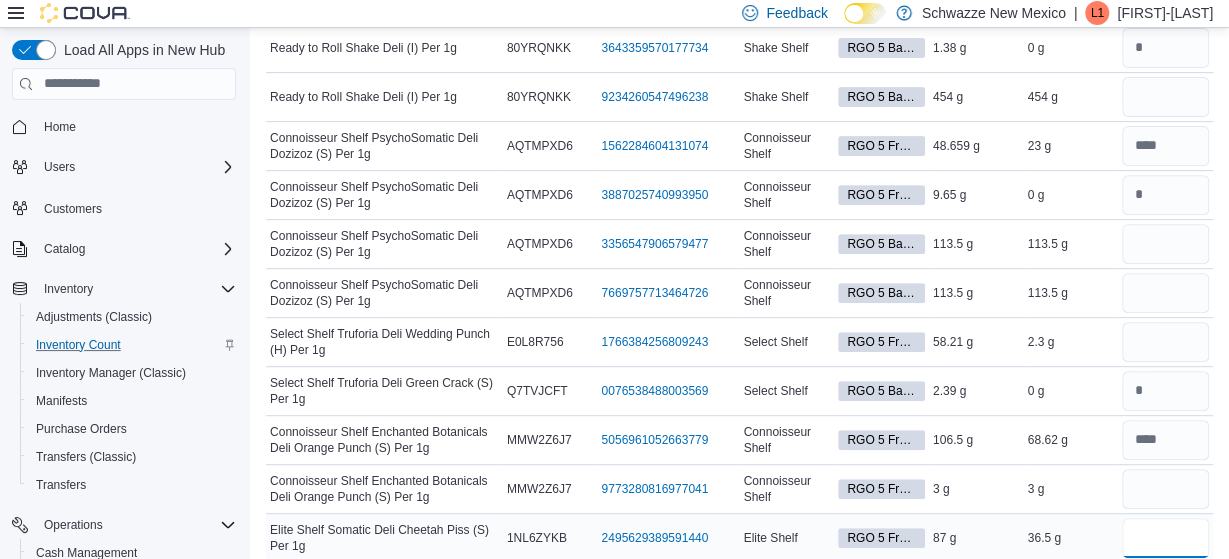 type 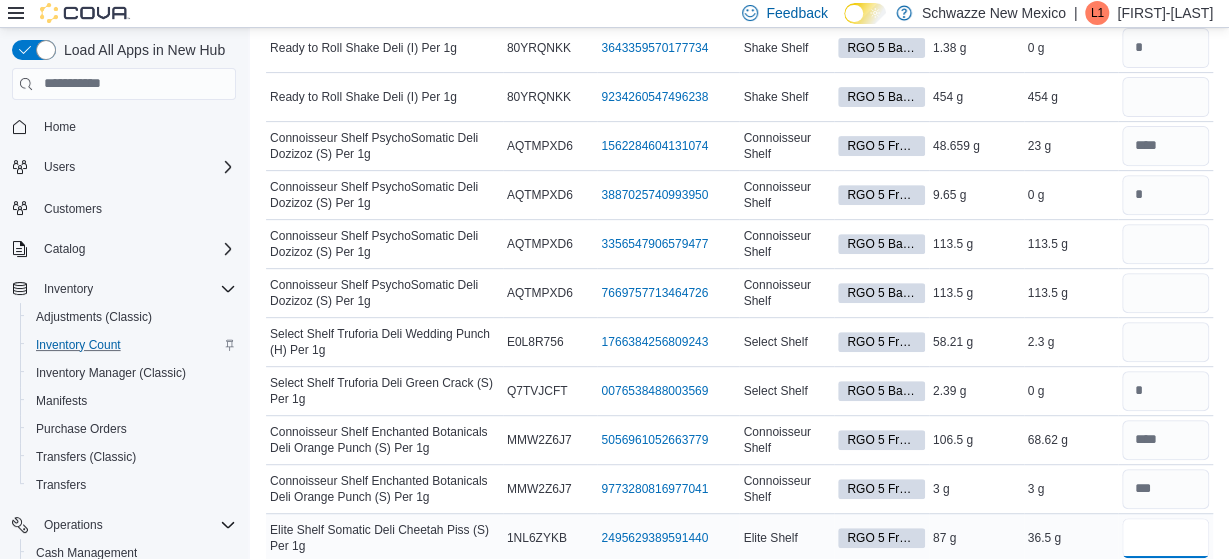 click at bounding box center (1165, 538) 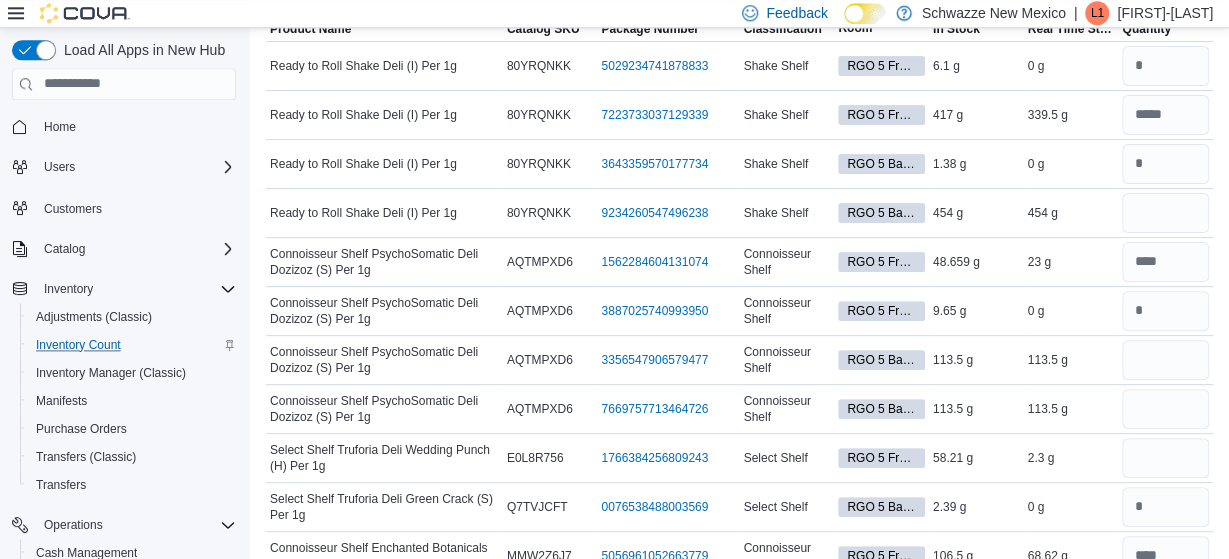 scroll, scrollTop: 0, scrollLeft: 0, axis: both 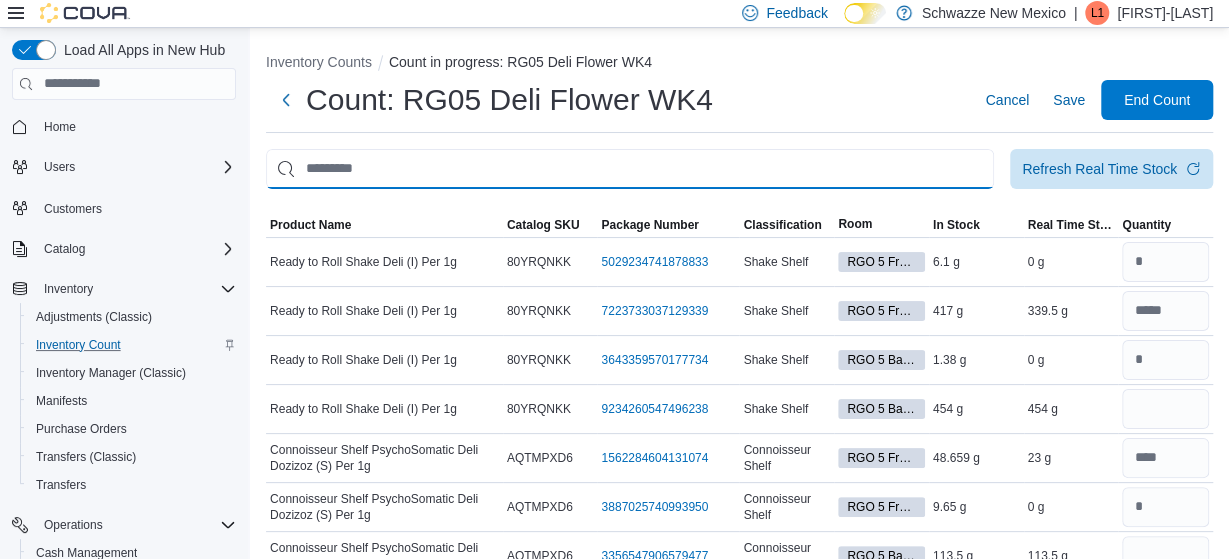 click at bounding box center [630, 169] 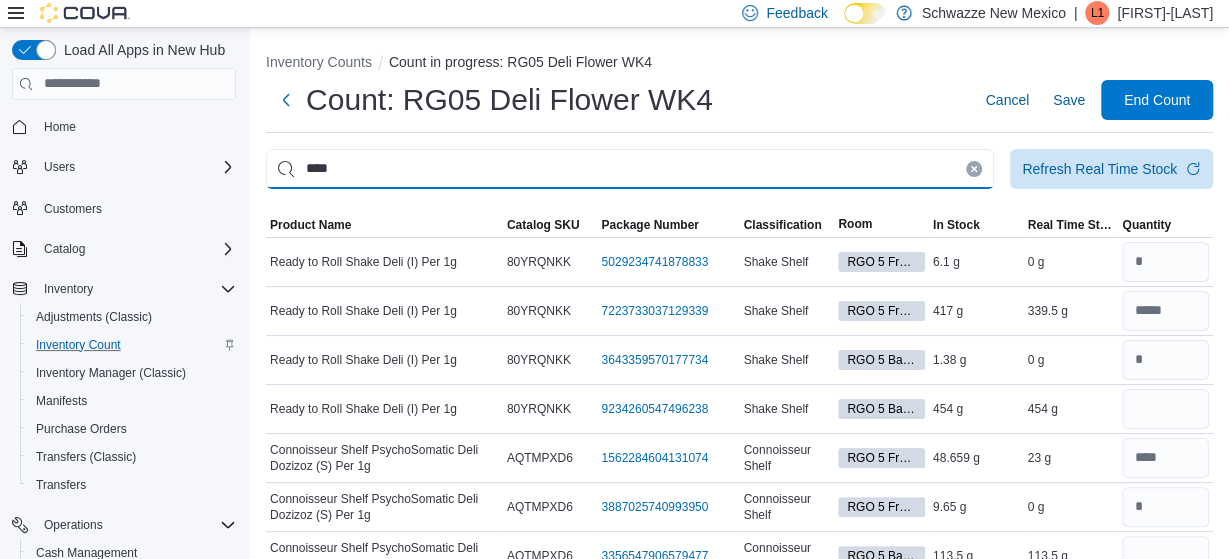 type on "****" 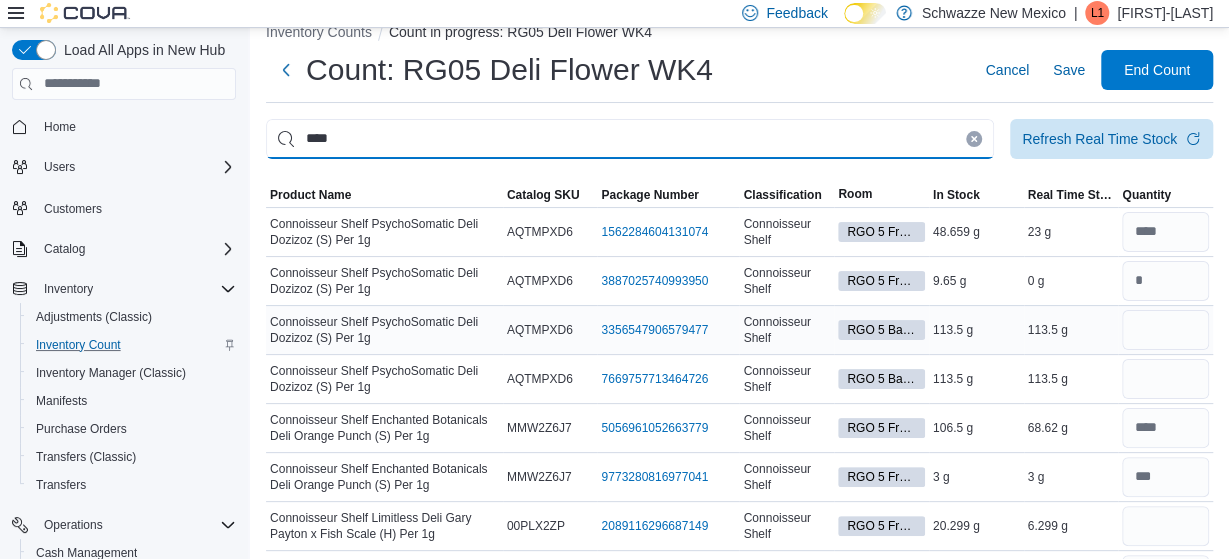 scroll, scrollTop: 0, scrollLeft: 0, axis: both 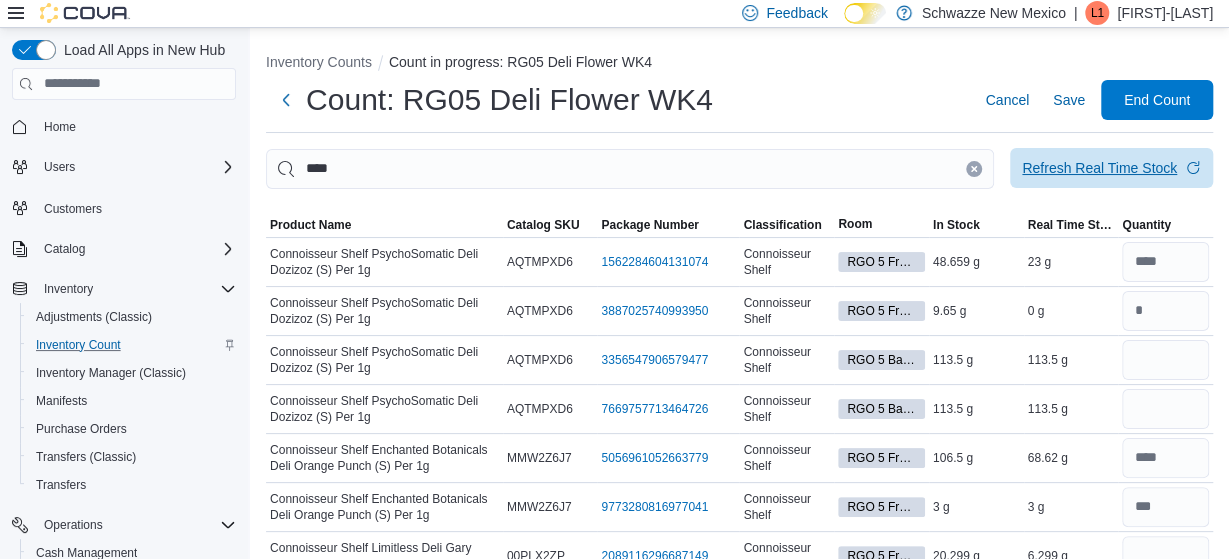 click on "Refresh Real Time Stock" at bounding box center (1111, 168) 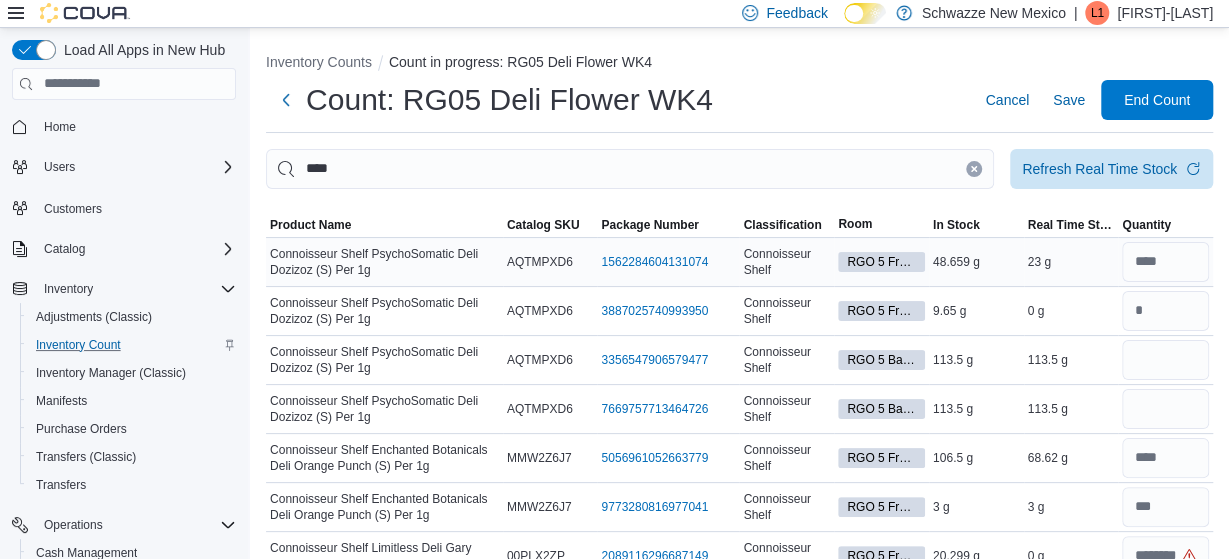 scroll, scrollTop: 104, scrollLeft: 0, axis: vertical 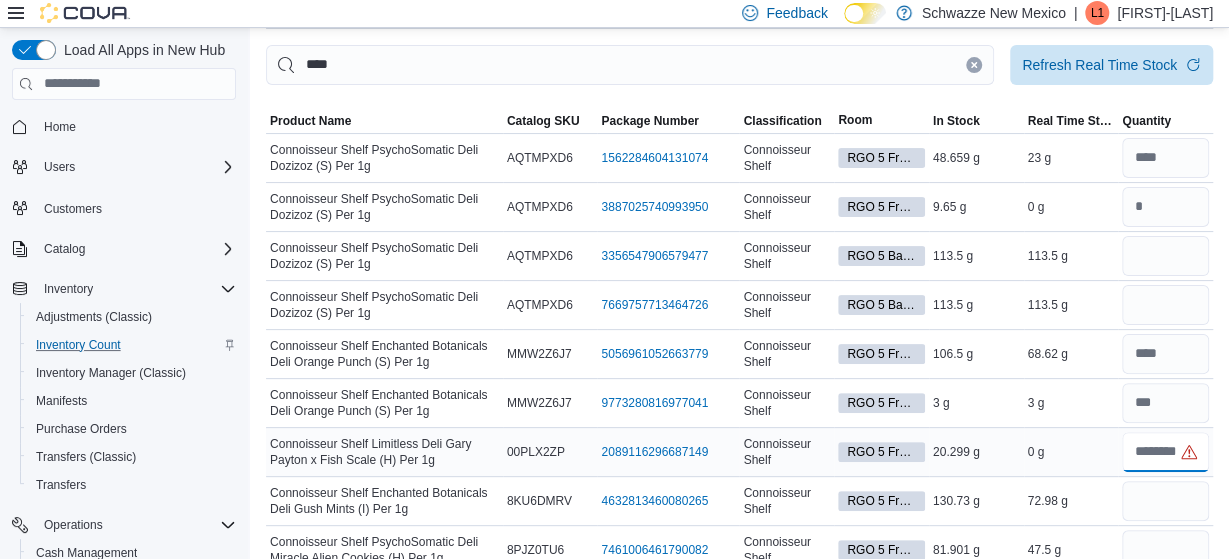 click at bounding box center [1165, 452] 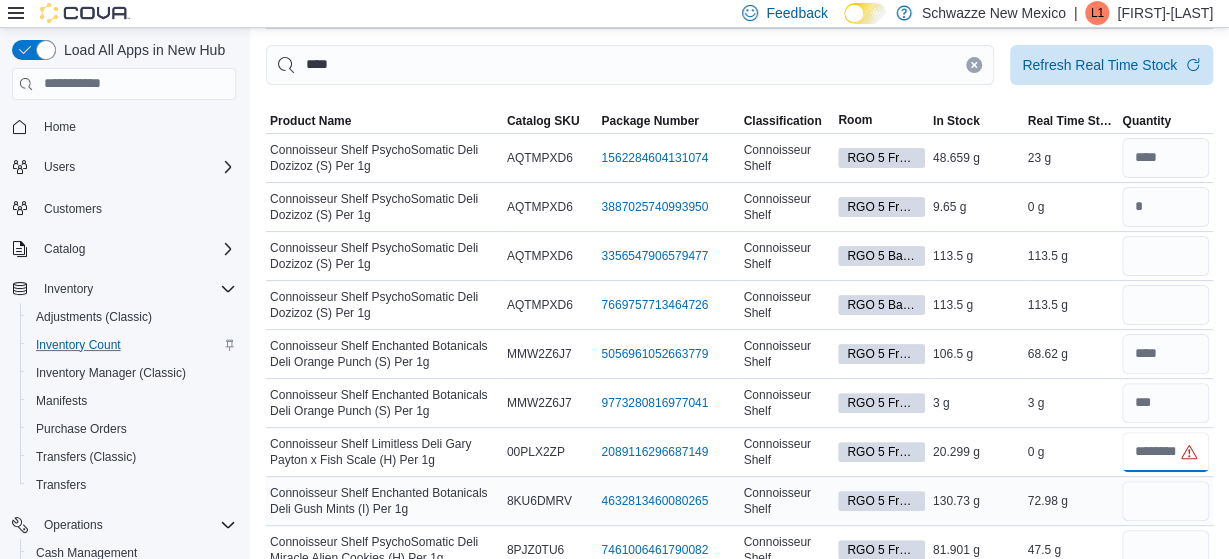 type on "*" 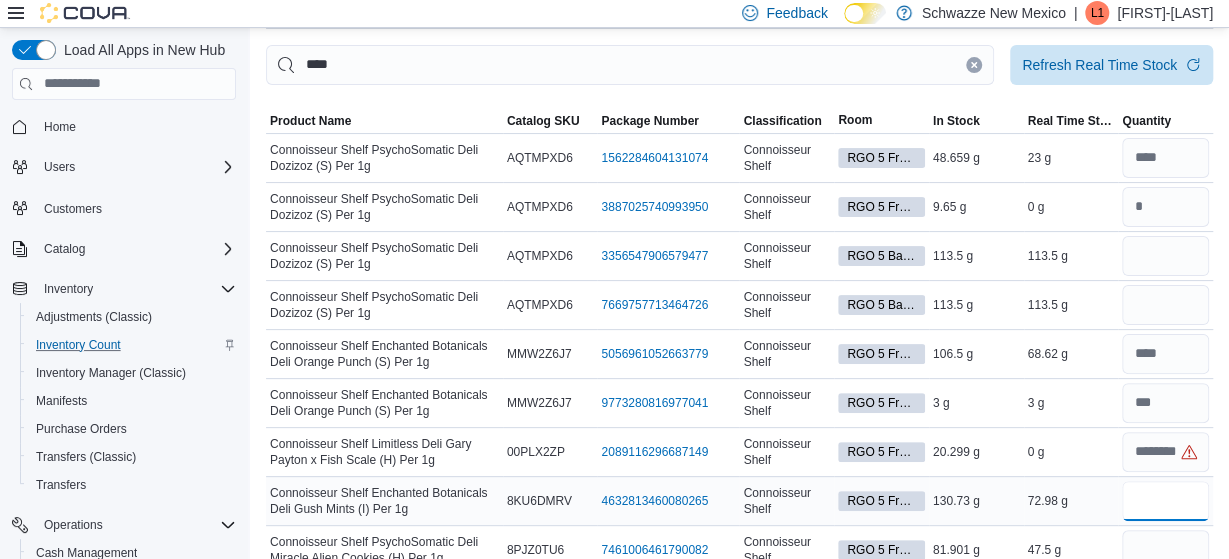 type 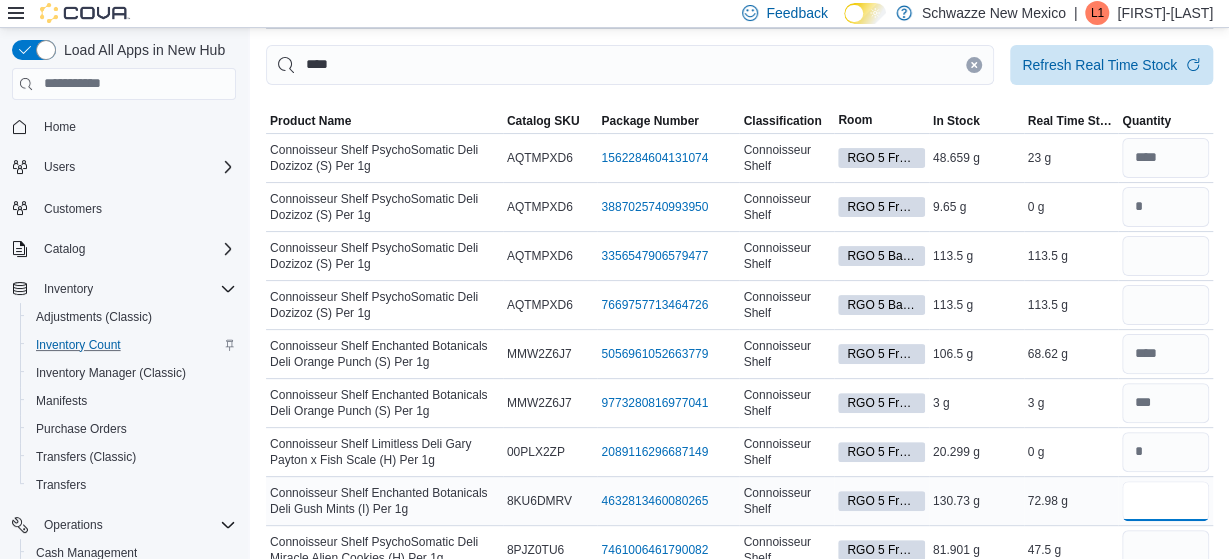 click at bounding box center [1165, 501] 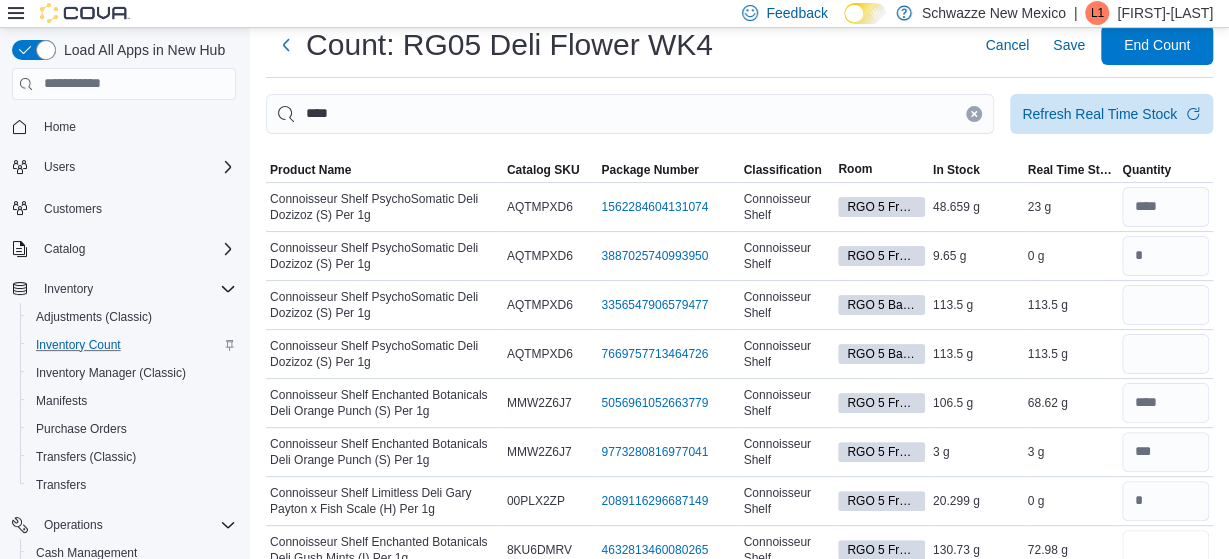scroll, scrollTop: 0, scrollLeft: 0, axis: both 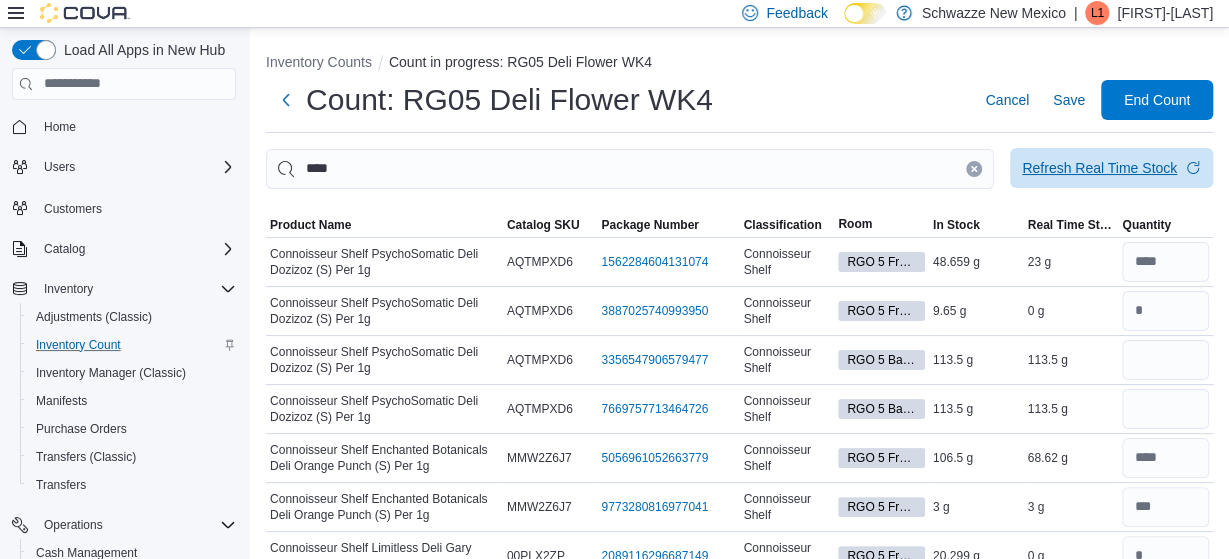 click on "Refresh Real Time Stock" at bounding box center [1111, 168] 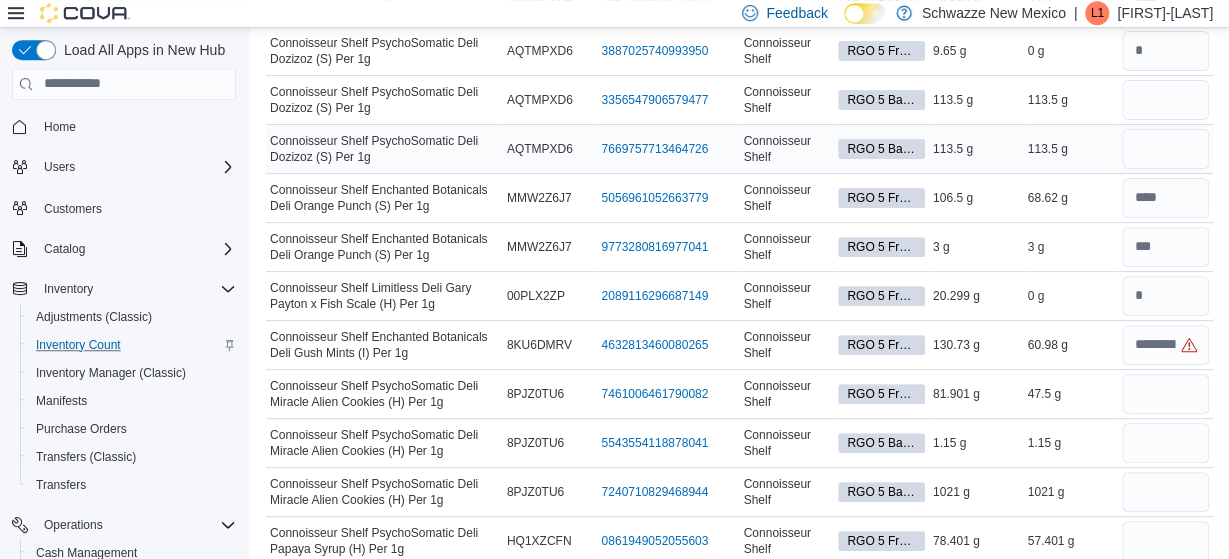 scroll, scrollTop: 312, scrollLeft: 0, axis: vertical 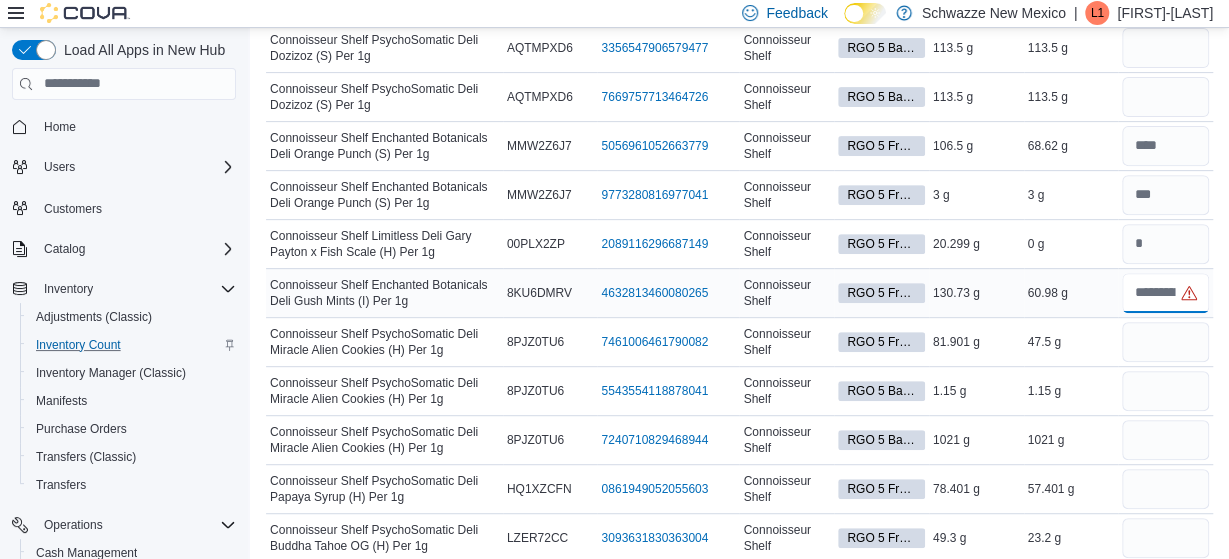 drag, startPoint x: 1142, startPoint y: 291, endPoint x: 1137, endPoint y: 282, distance: 10.29563 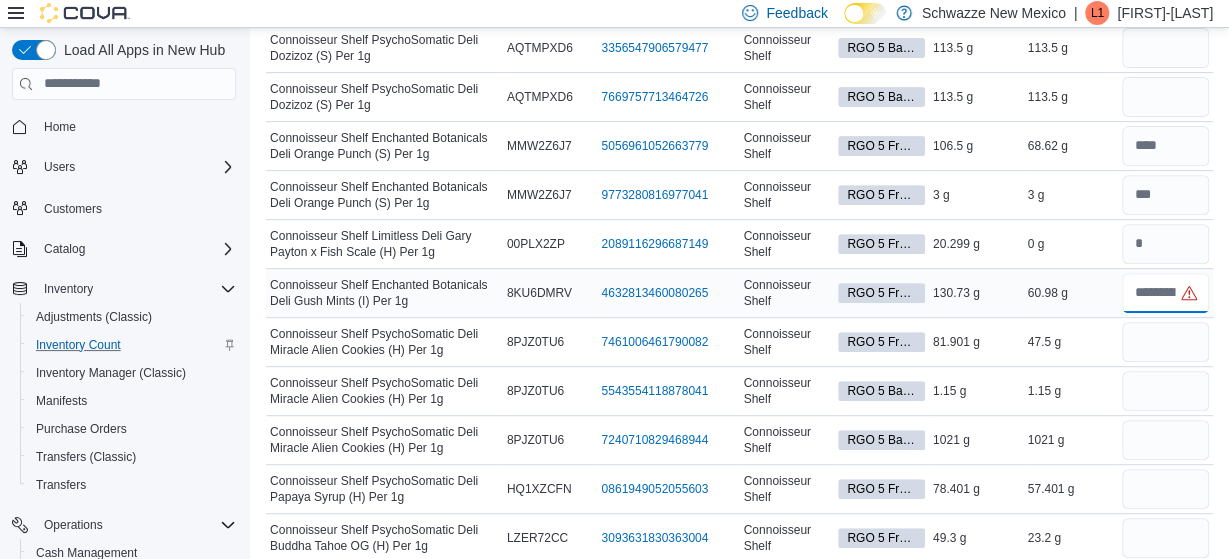 click at bounding box center [1165, 293] 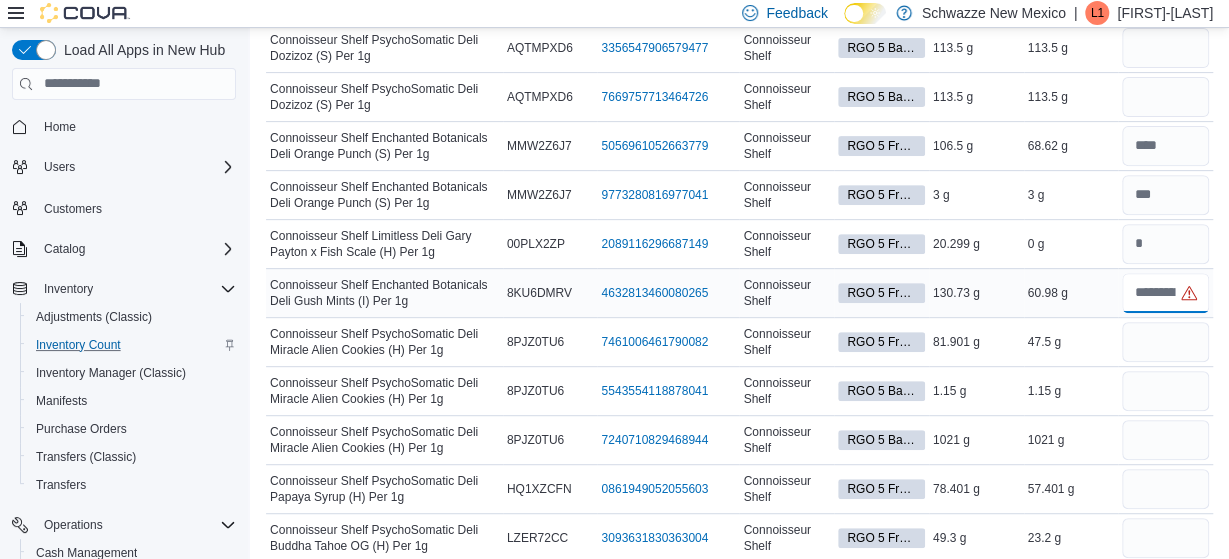 type on "*" 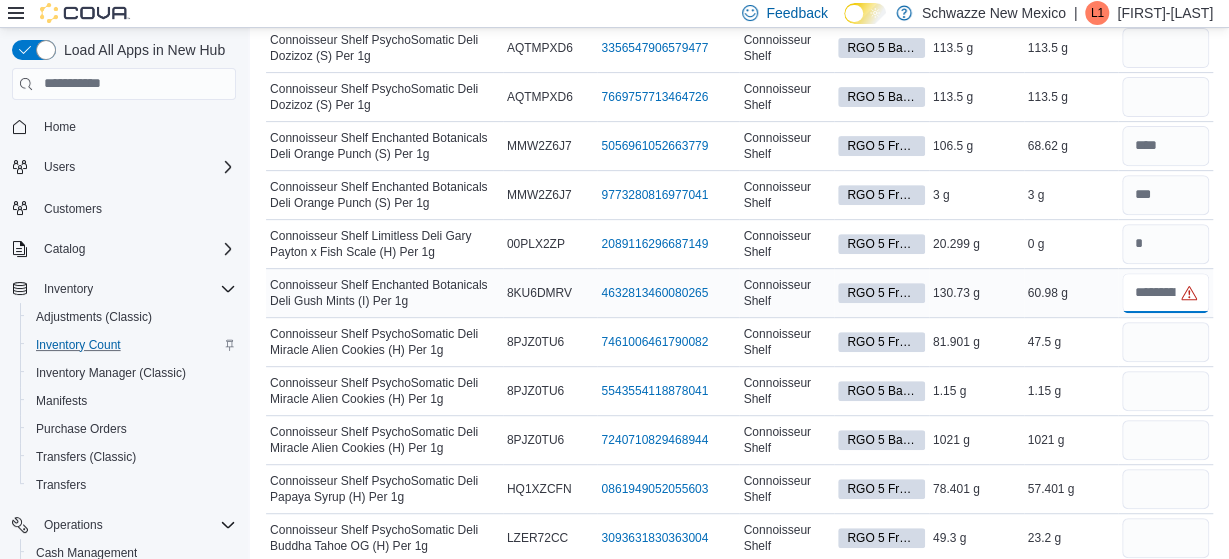 scroll, scrollTop: 0, scrollLeft: 11, axis: horizontal 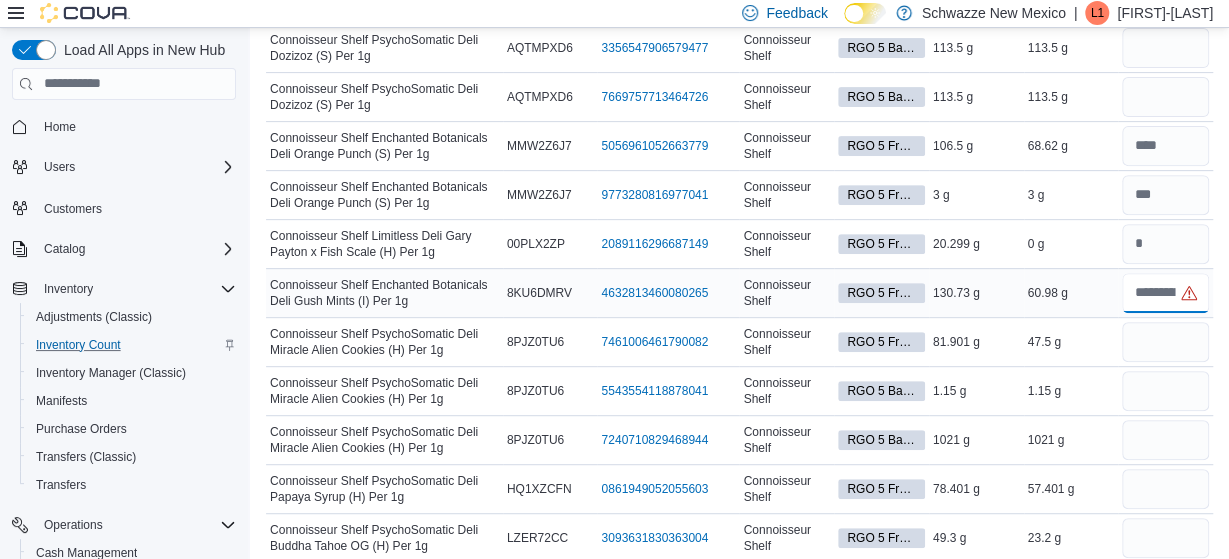 type on "*****" 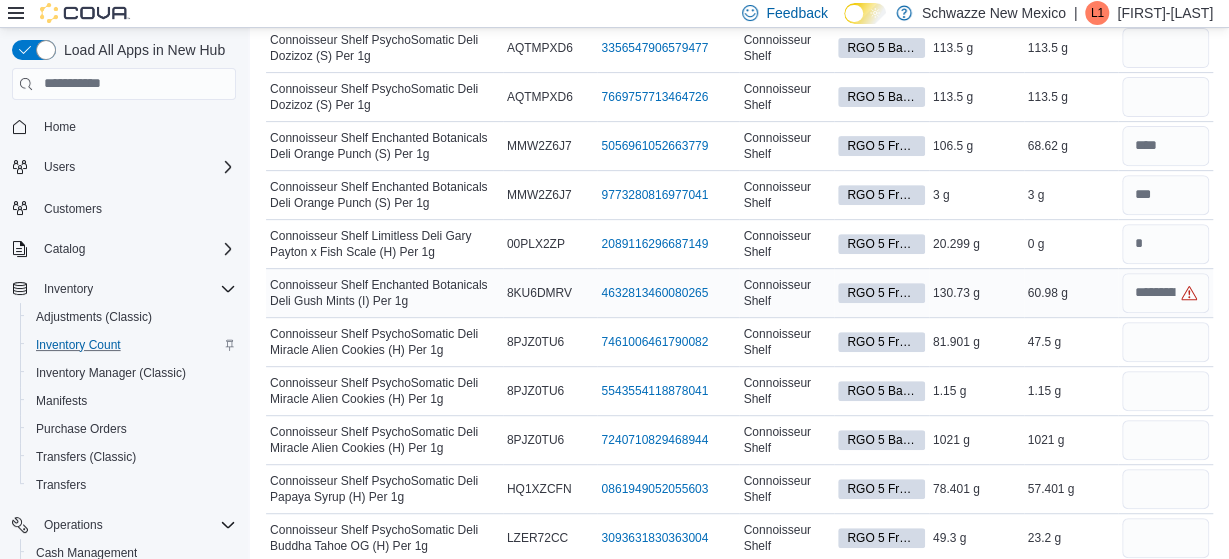 type 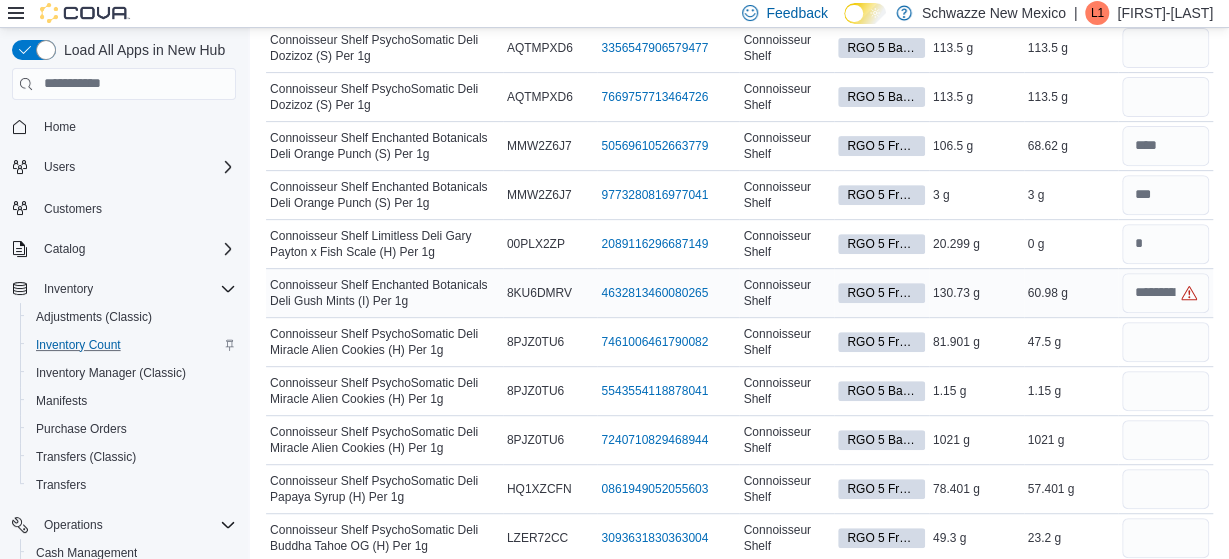scroll, scrollTop: 0, scrollLeft: 0, axis: both 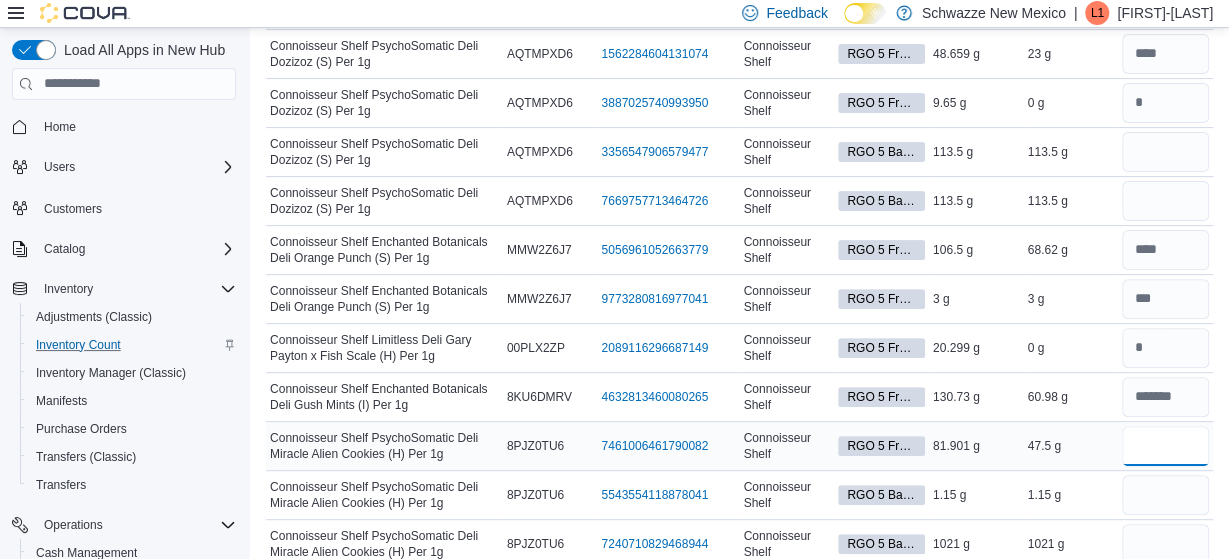 click at bounding box center [1165, 446] 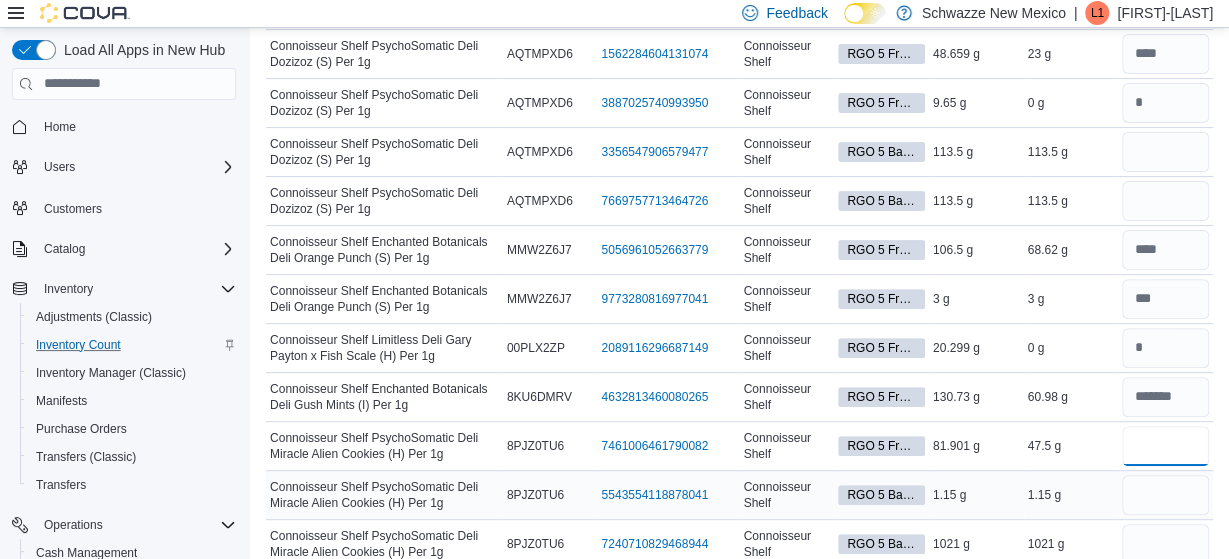 type on "****" 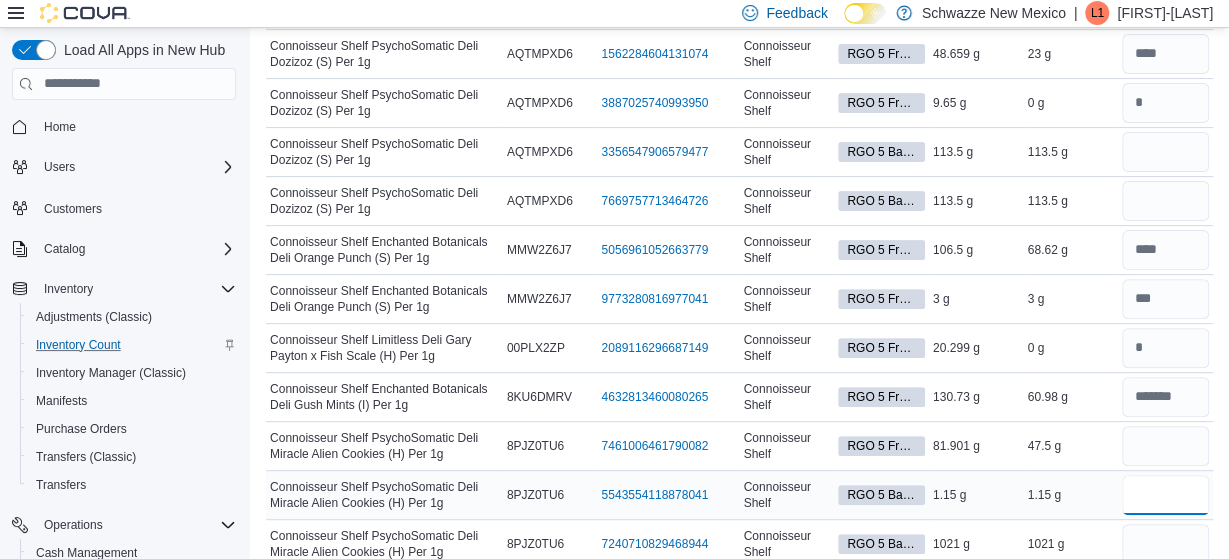 type 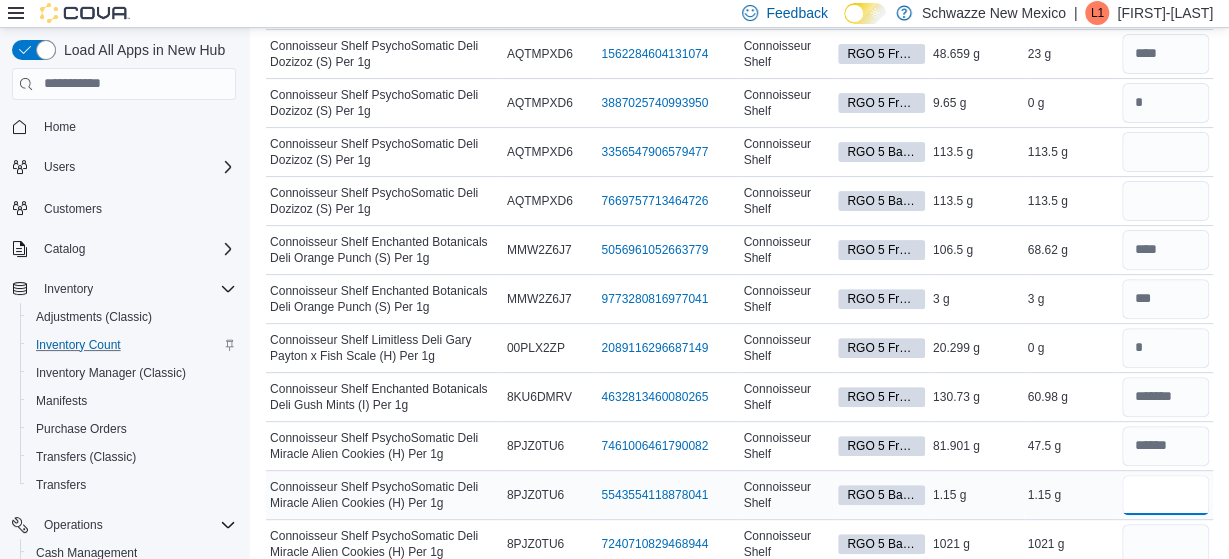 click at bounding box center [1165, 495] 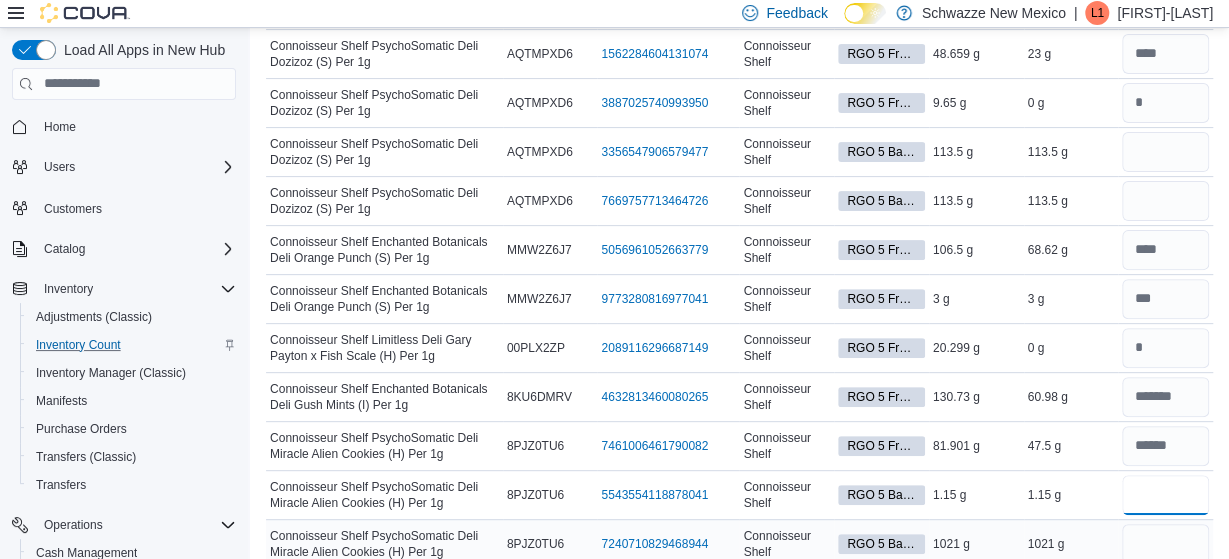type on "****" 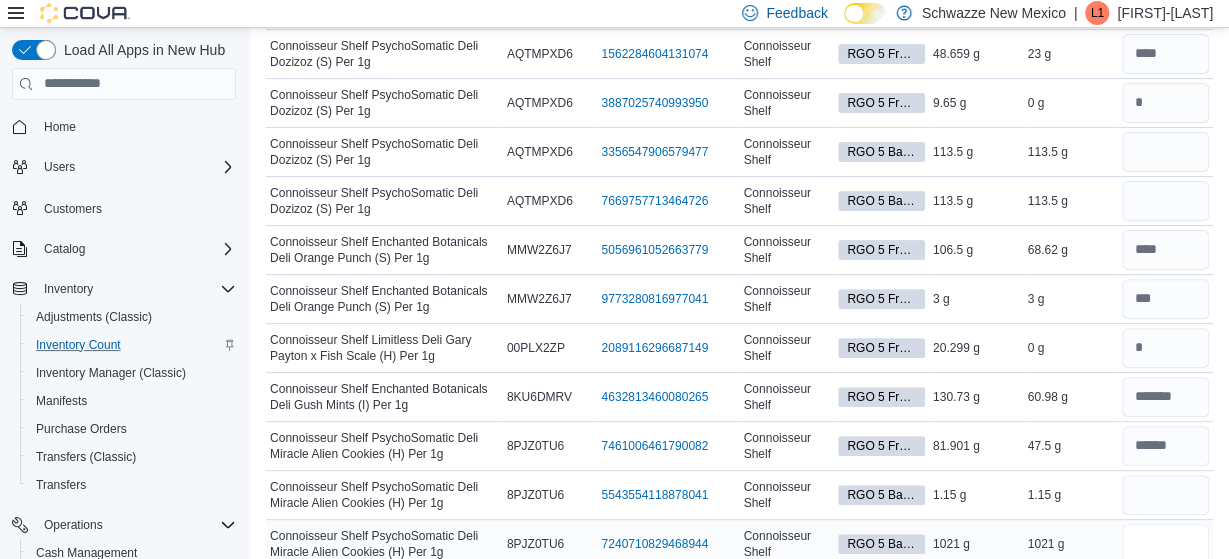 type 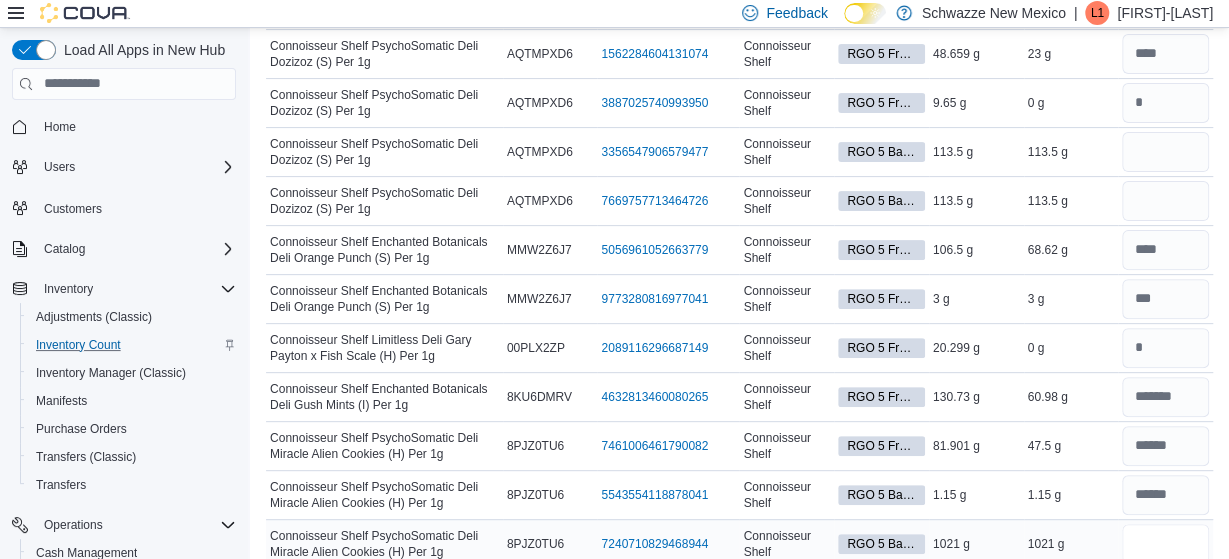 click at bounding box center [1165, 544] 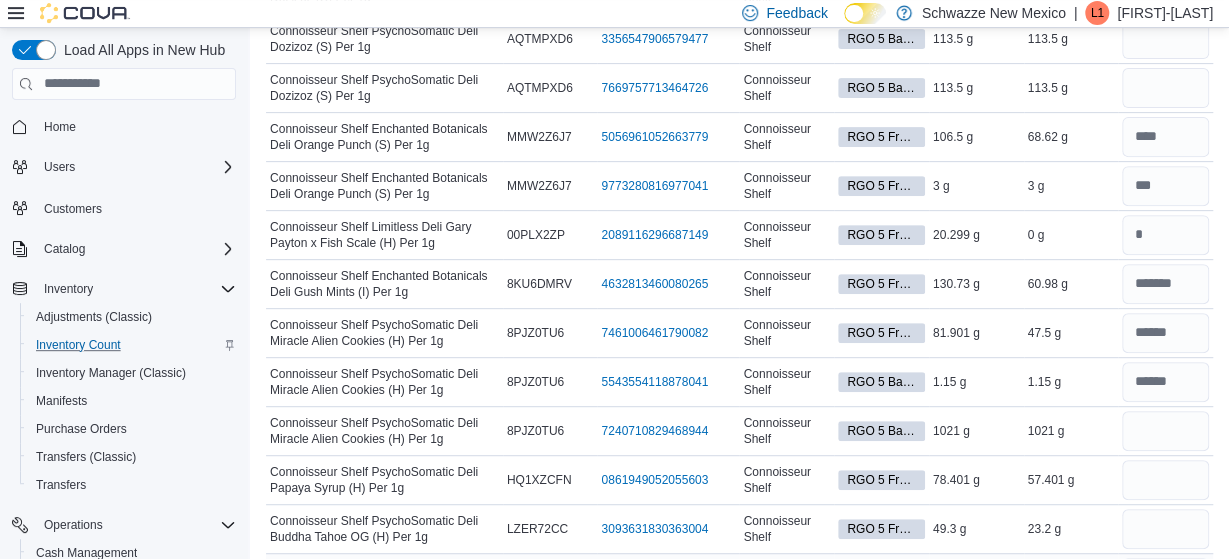 scroll, scrollTop: 416, scrollLeft: 0, axis: vertical 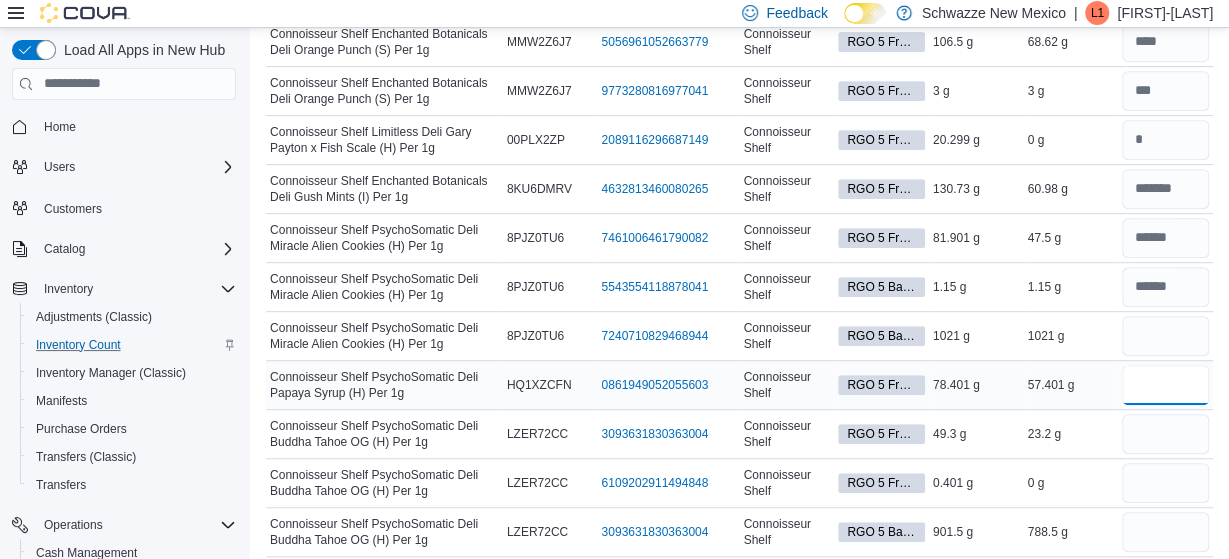 click at bounding box center (1165, 385) 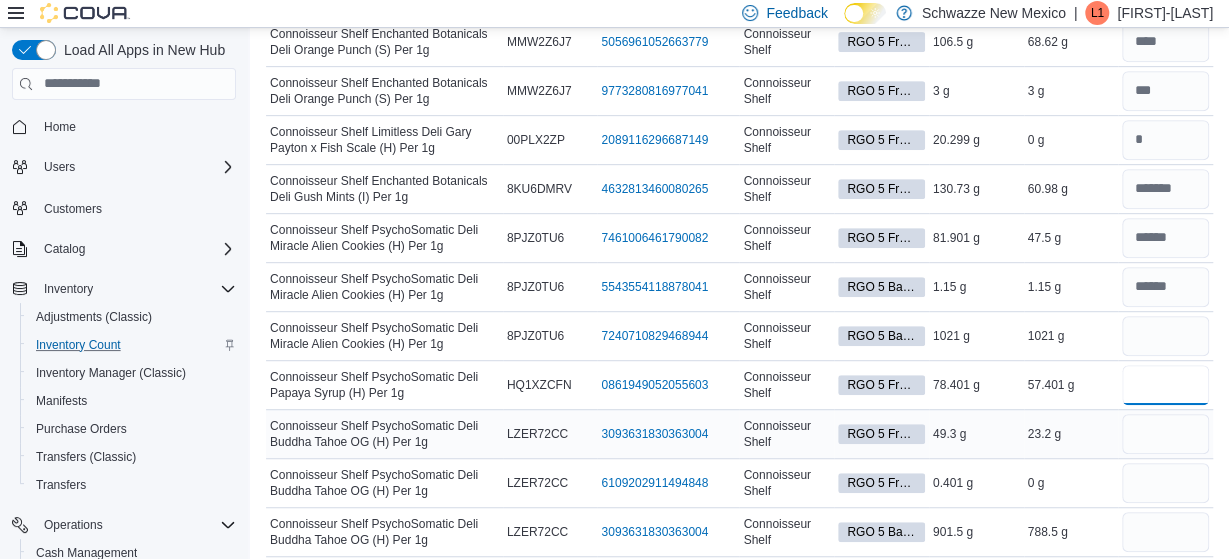 type on "****" 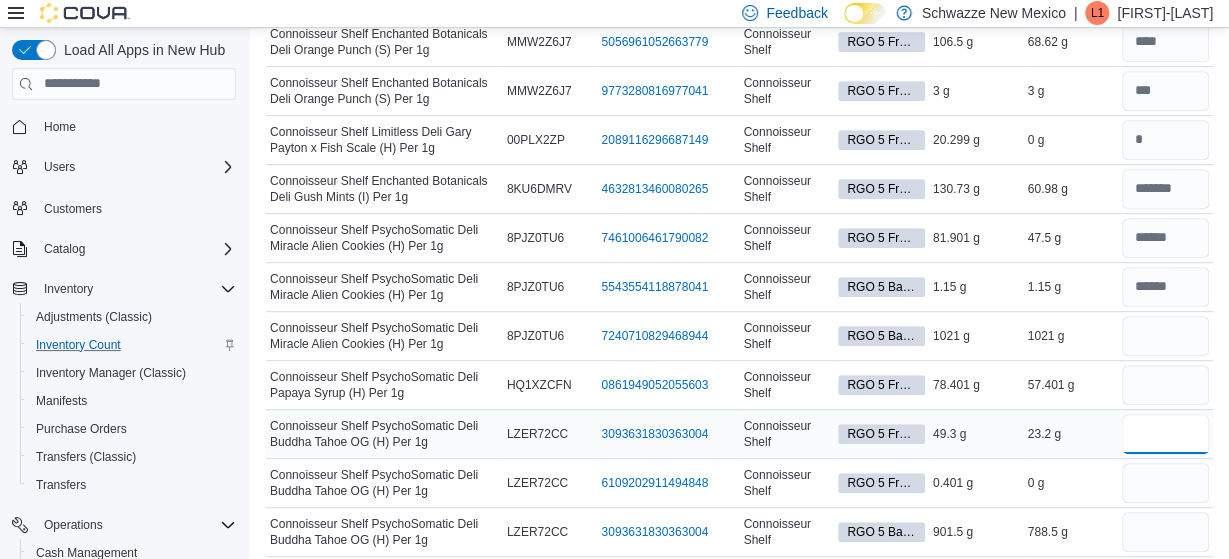 type 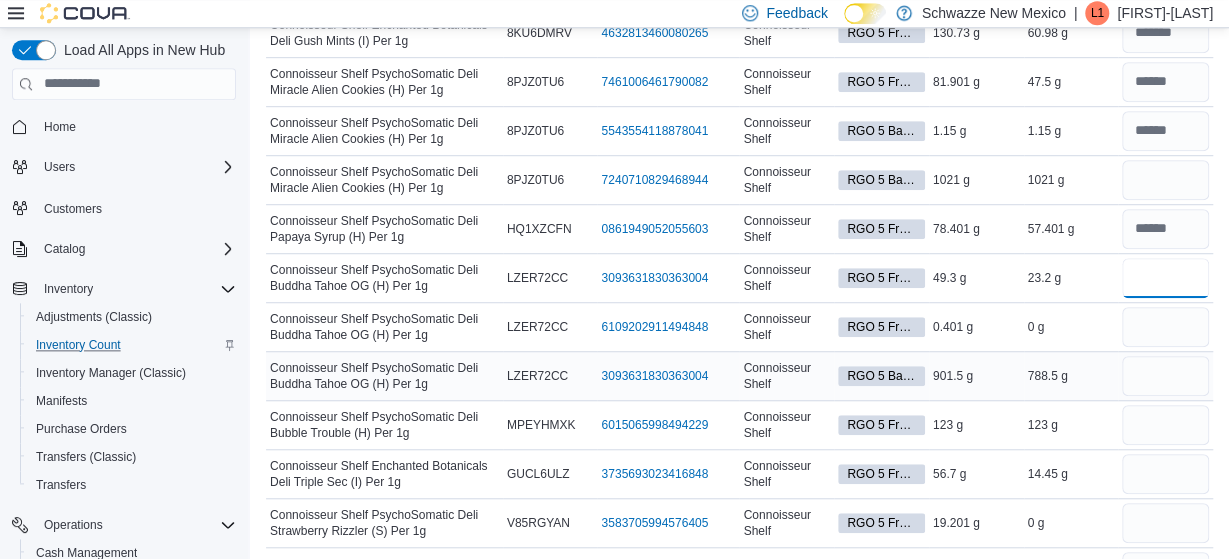 scroll, scrollTop: 620, scrollLeft: 0, axis: vertical 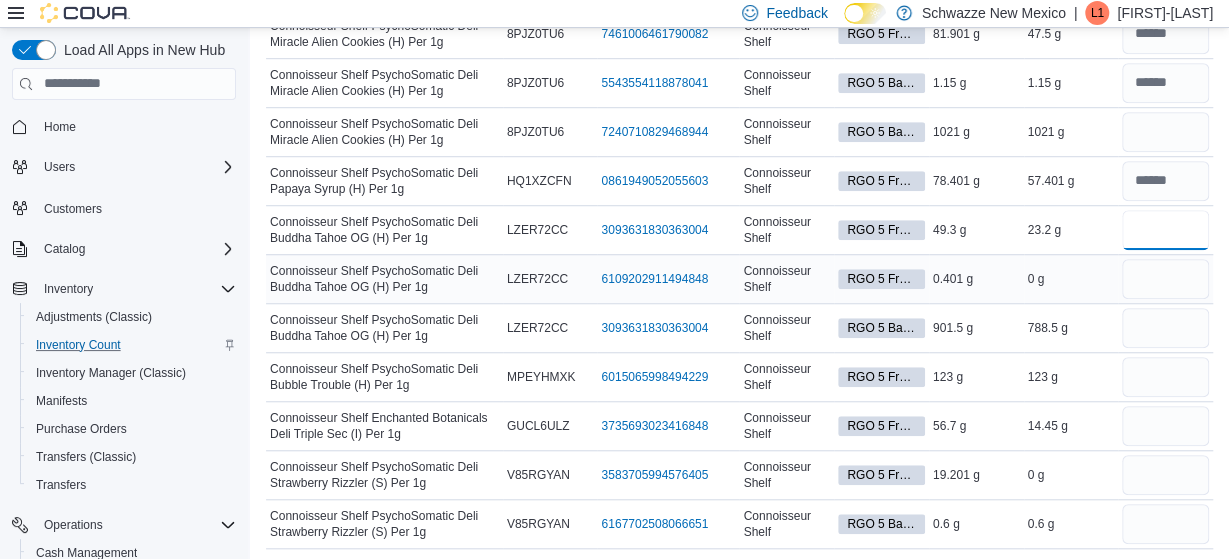 type on "****" 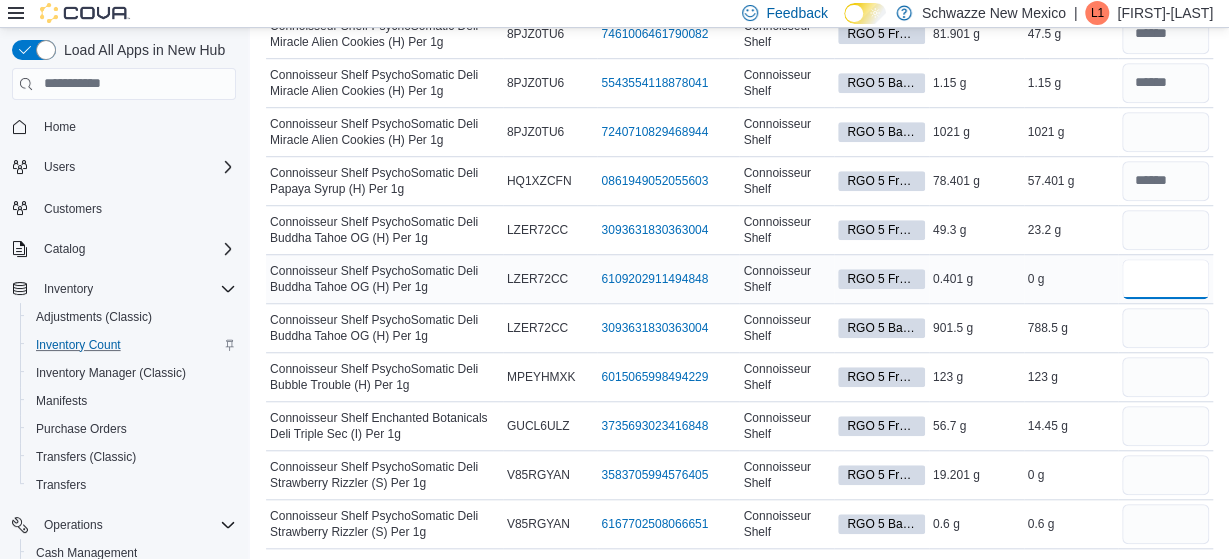 type 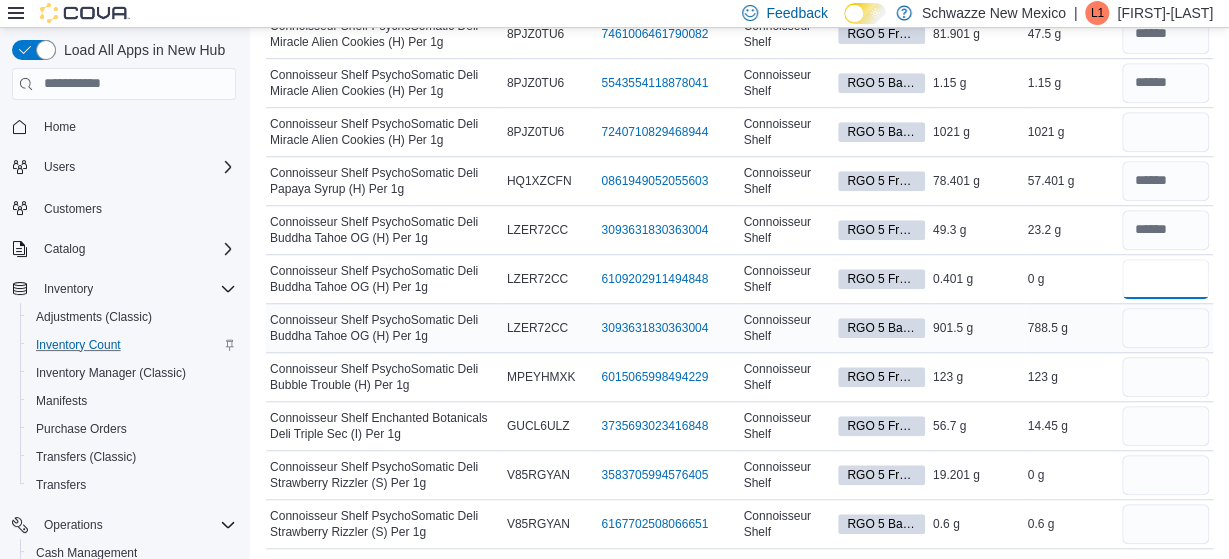 type on "*" 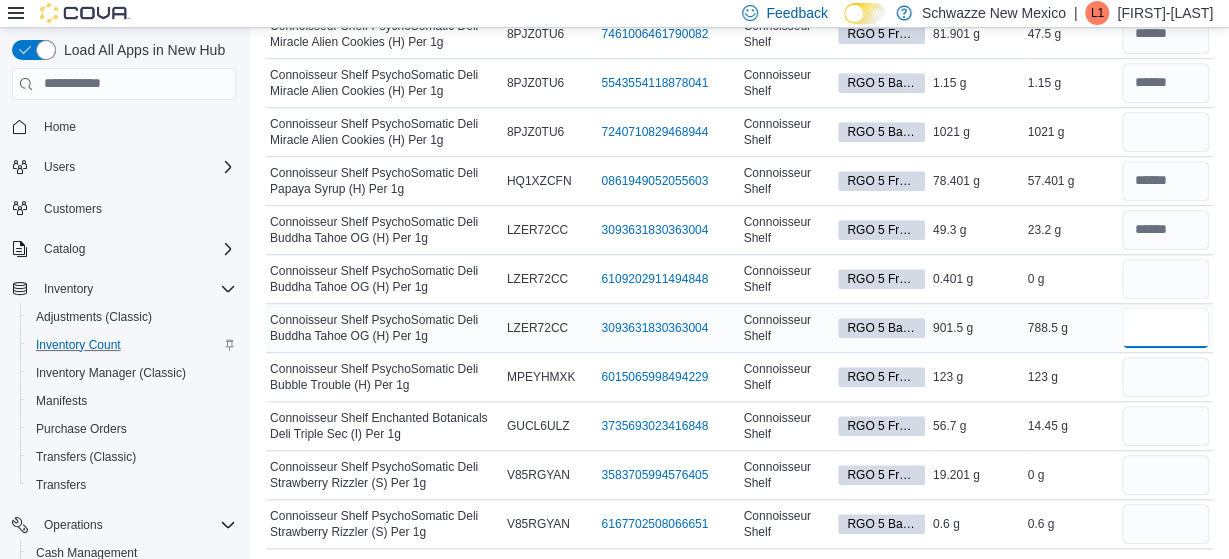 type 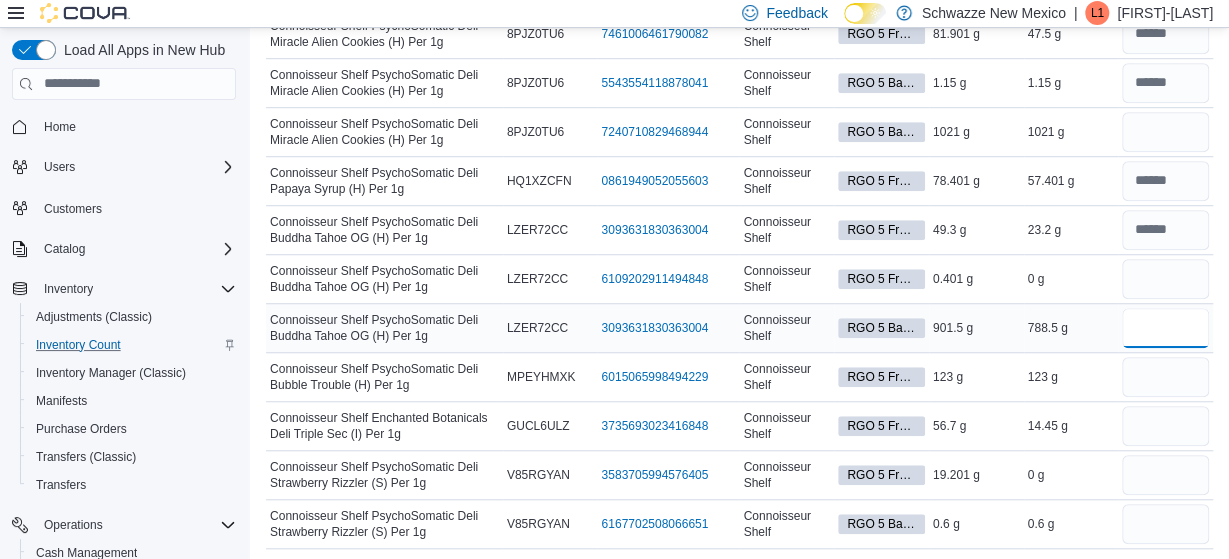 click at bounding box center [1165, 328] 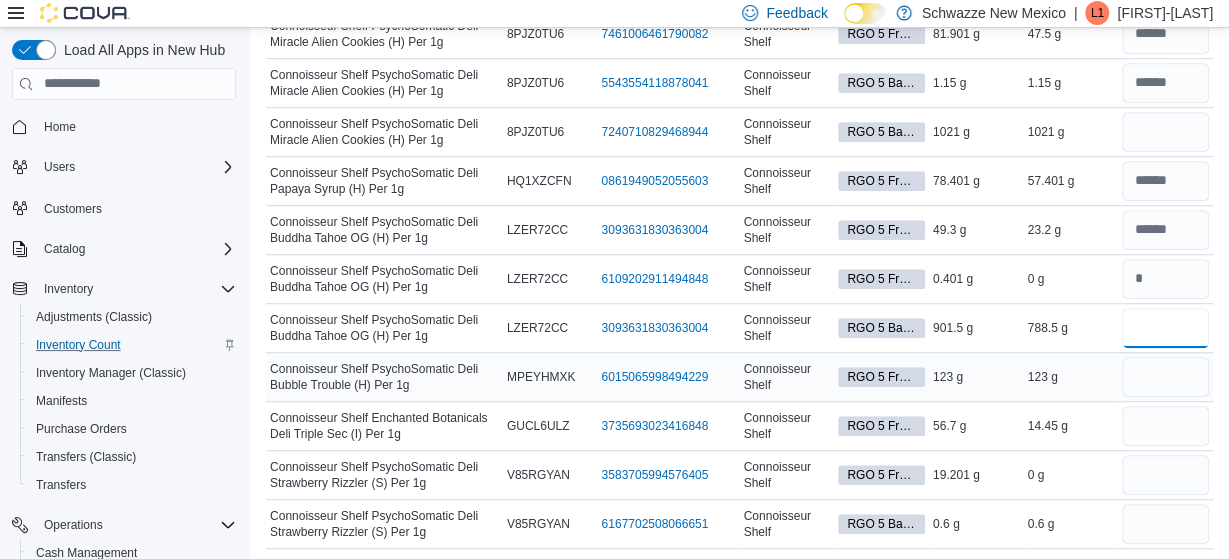 type on "*****" 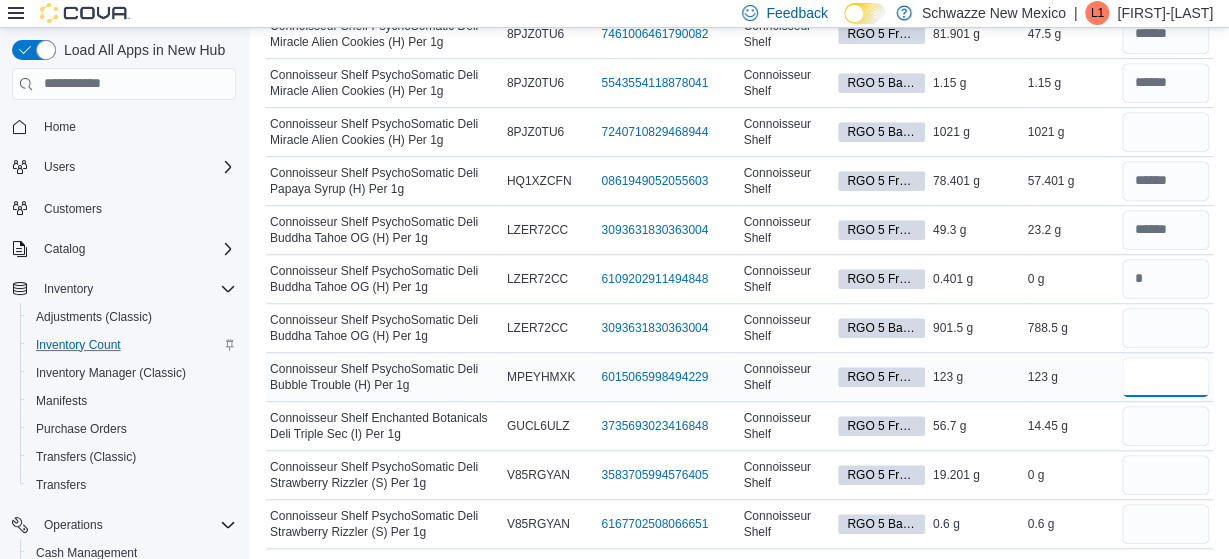 type 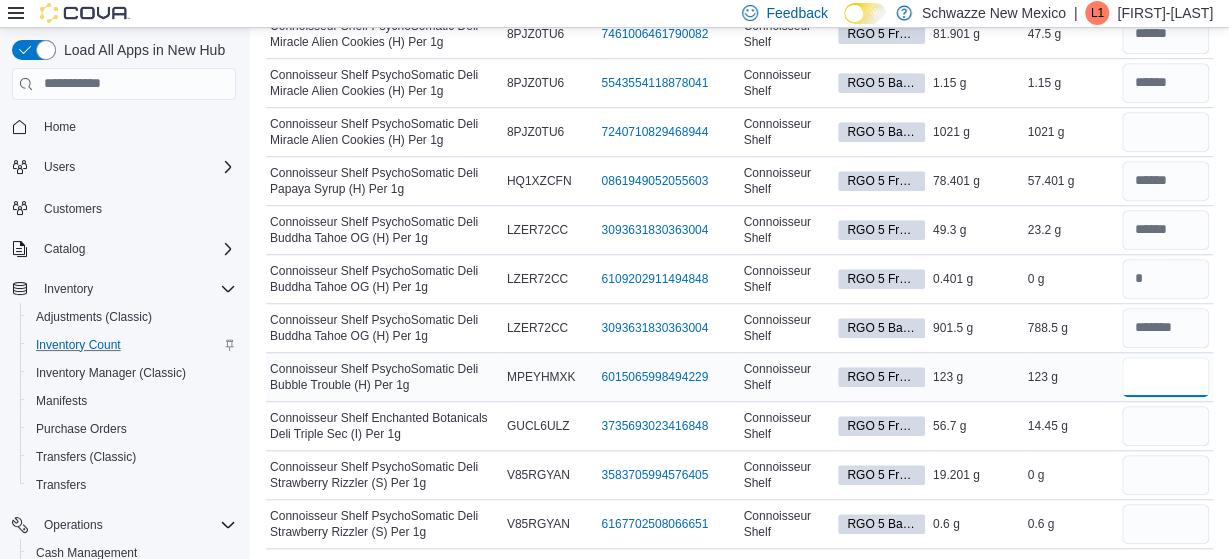 click at bounding box center [1165, 377] 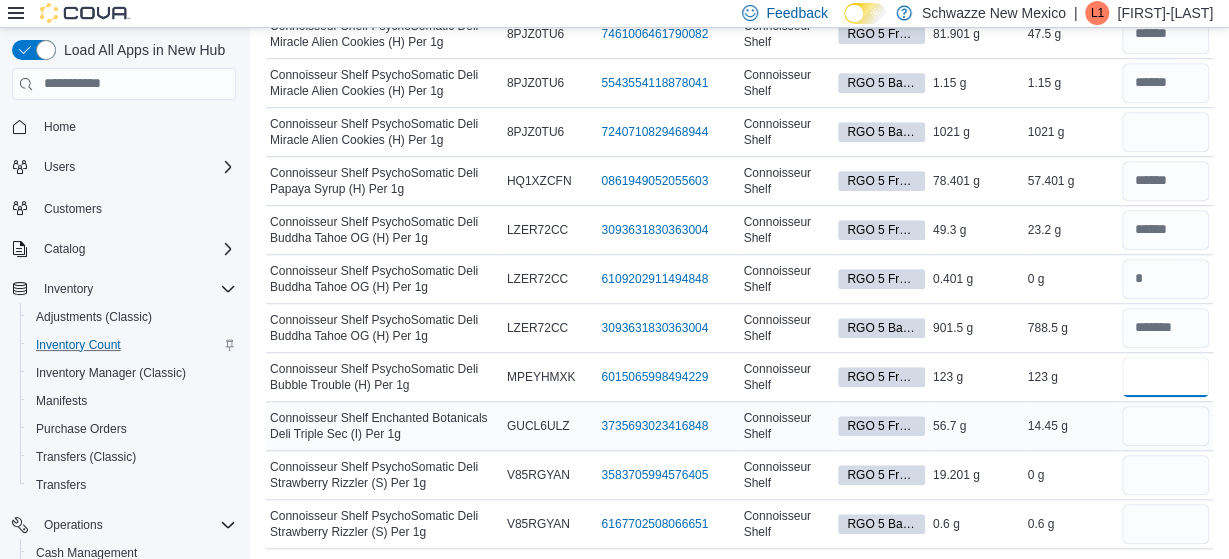 type on "*****" 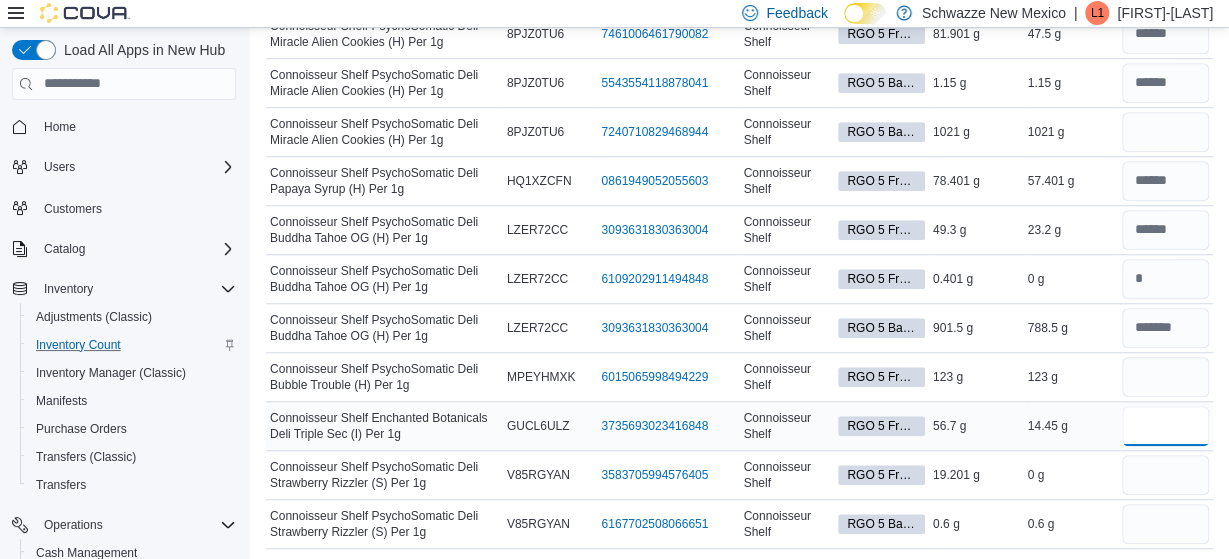 type 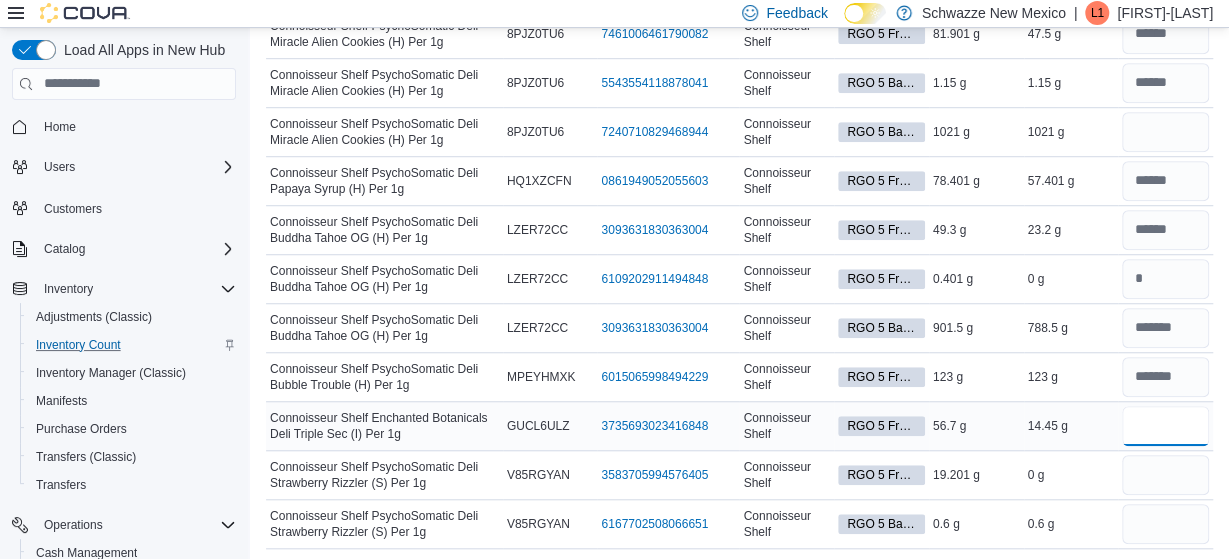 click at bounding box center (1165, 426) 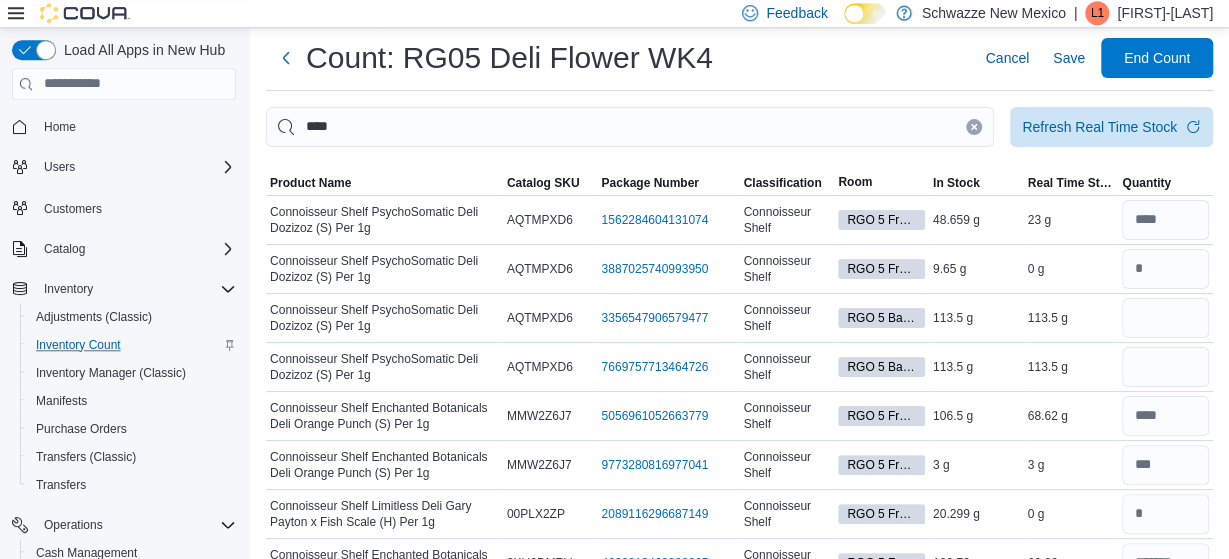 scroll, scrollTop: 0, scrollLeft: 0, axis: both 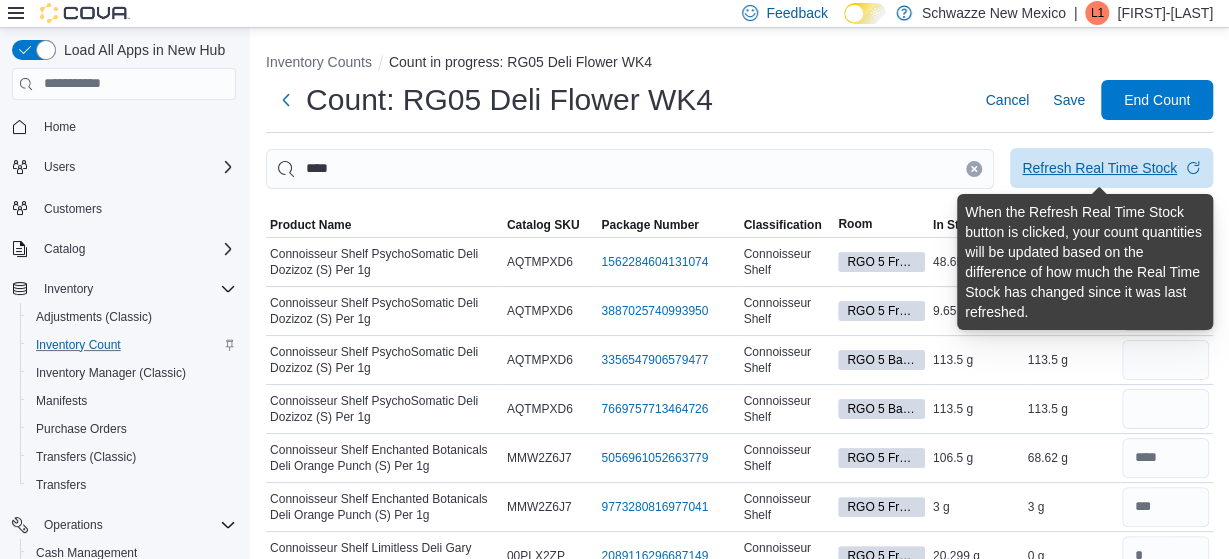 click on "Refresh Real Time Stock" at bounding box center [1099, 168] 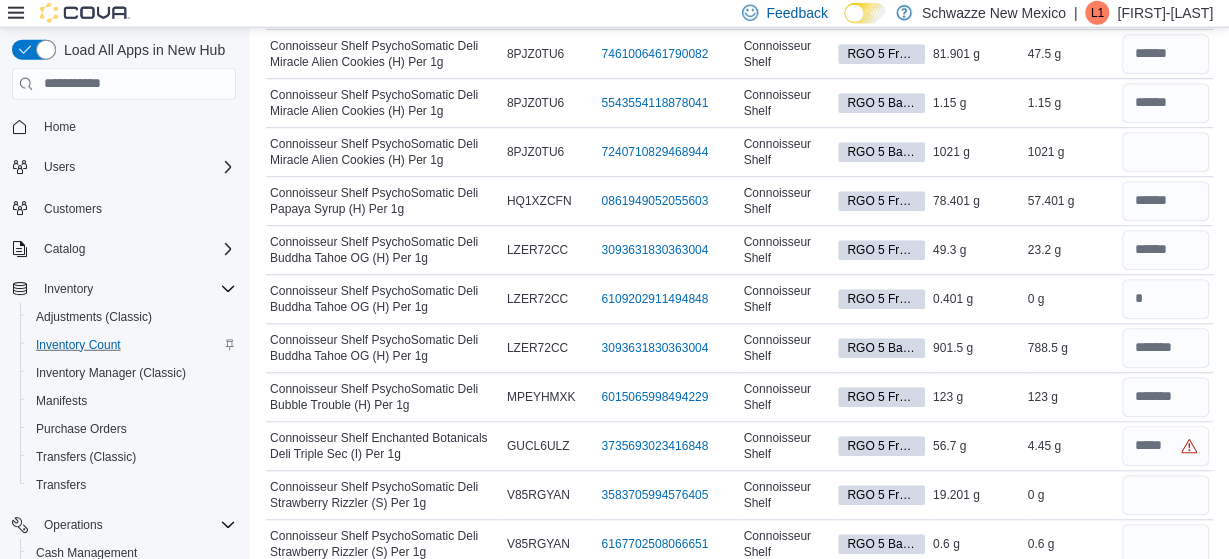 scroll, scrollTop: 620, scrollLeft: 0, axis: vertical 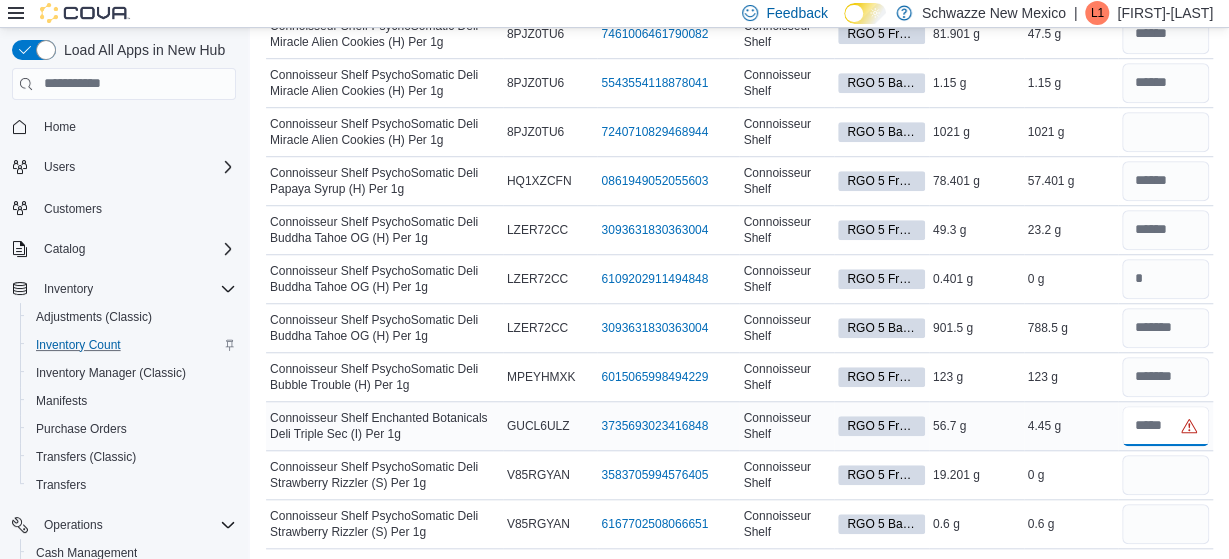 click at bounding box center [1165, 426] 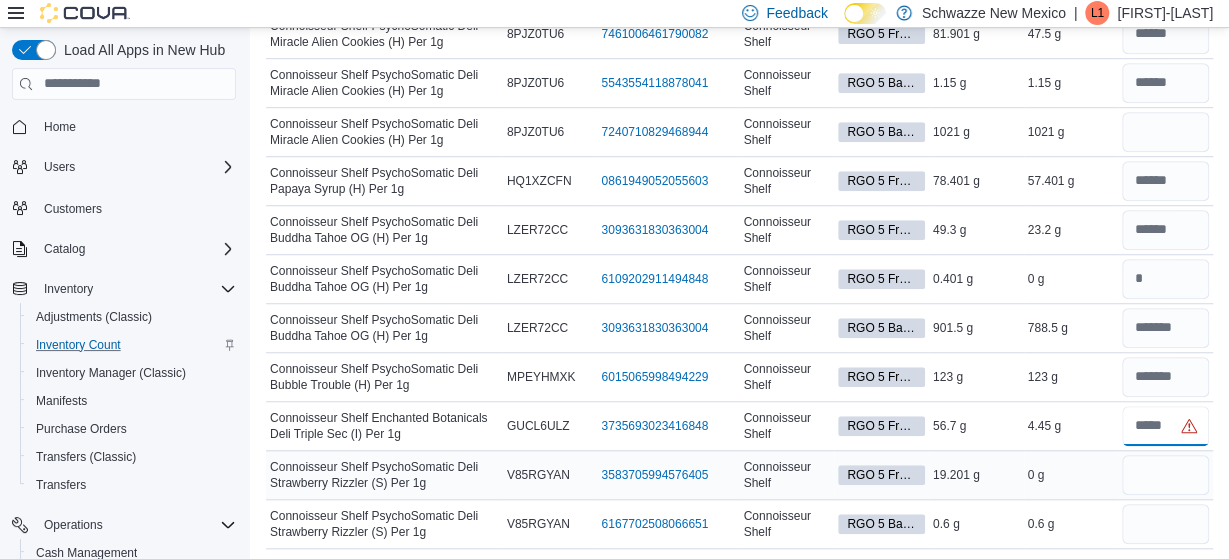 type on "*" 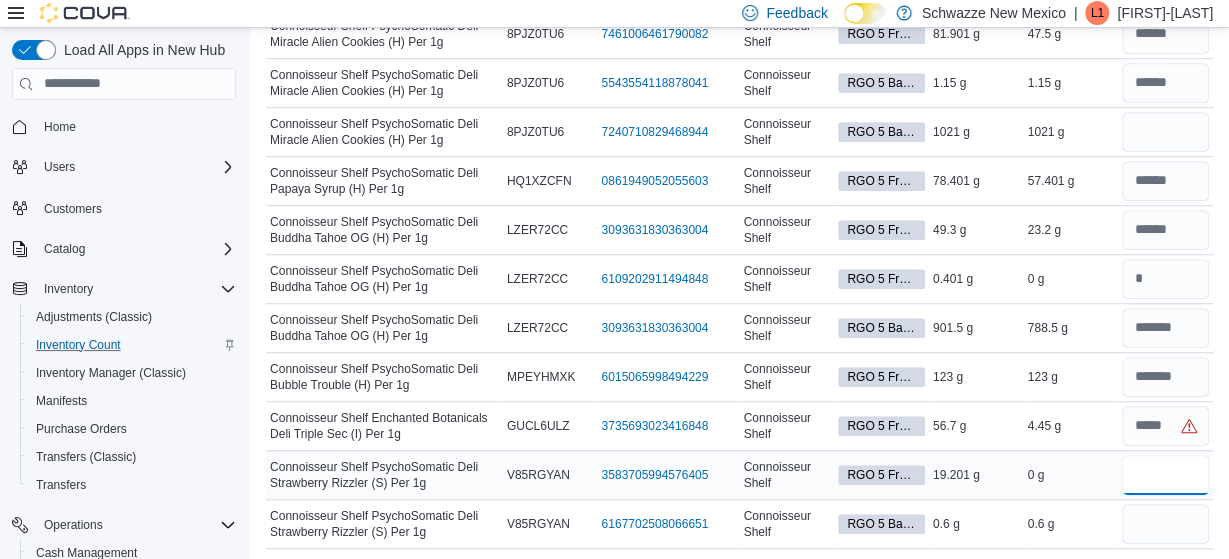 type 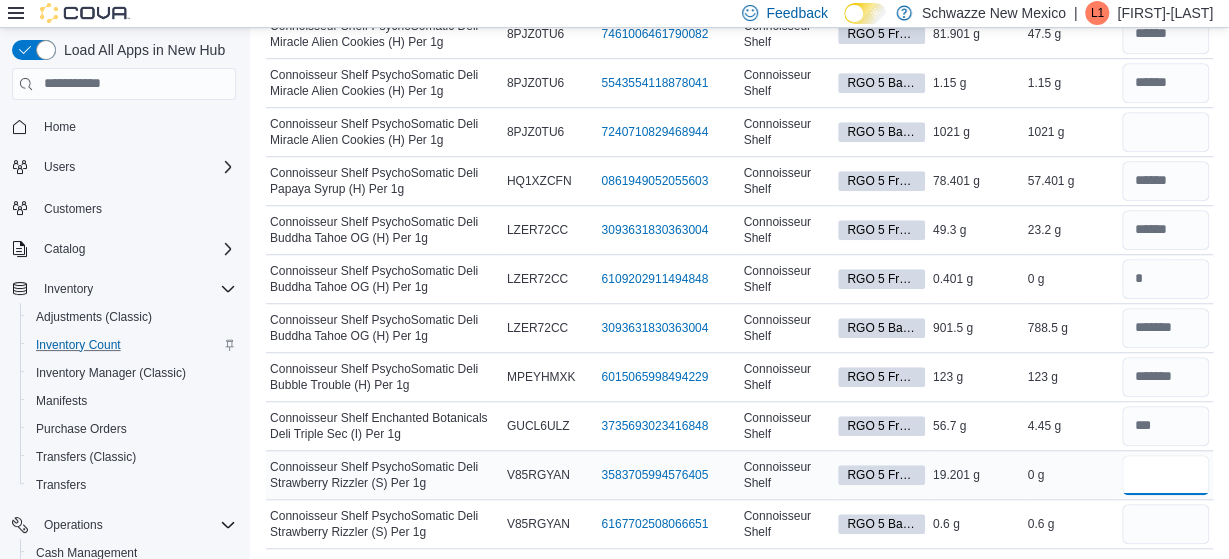 click at bounding box center [1165, 475] 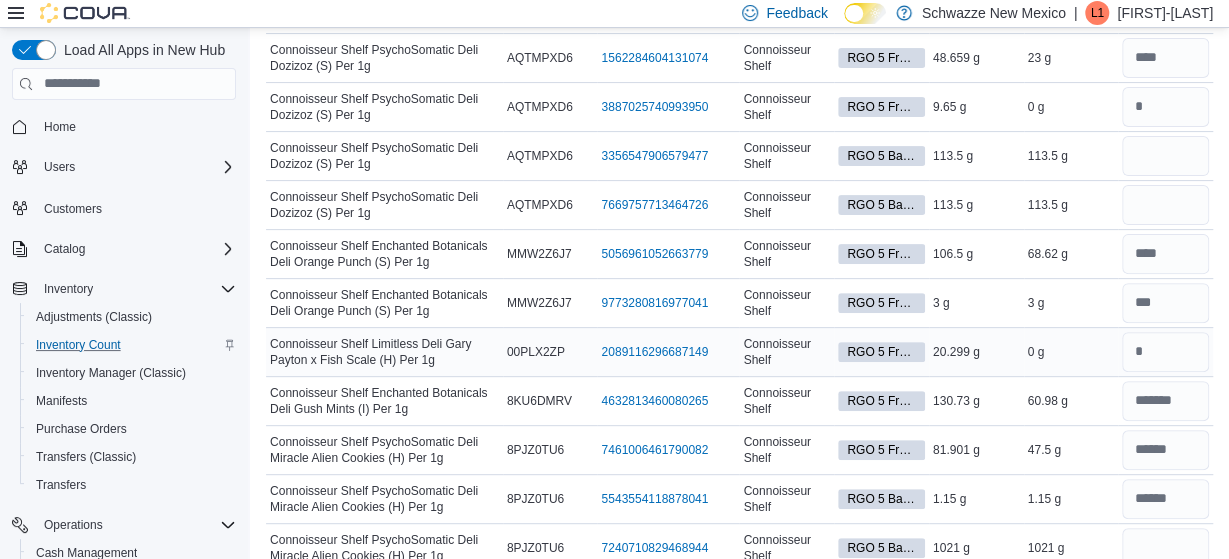 scroll, scrollTop: 0, scrollLeft: 0, axis: both 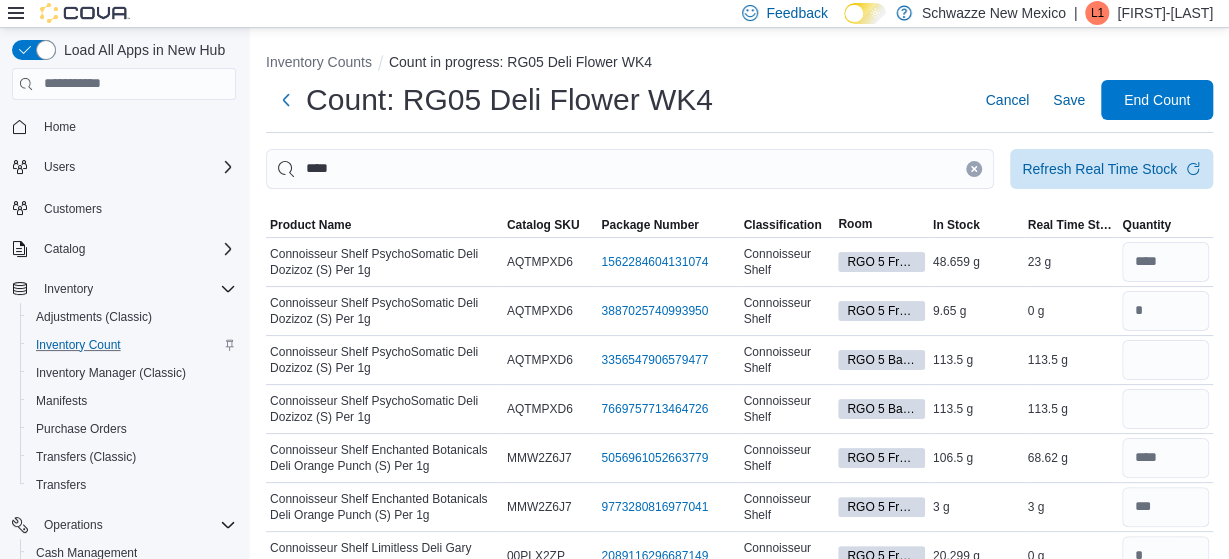 click 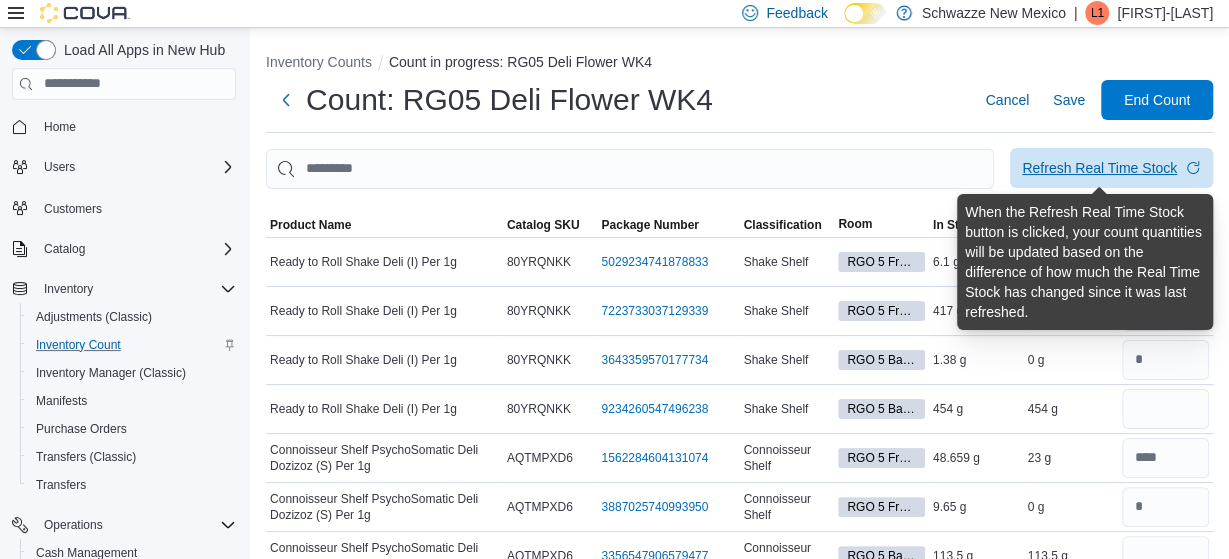 click on "Refresh Real Time Stock" at bounding box center [1099, 168] 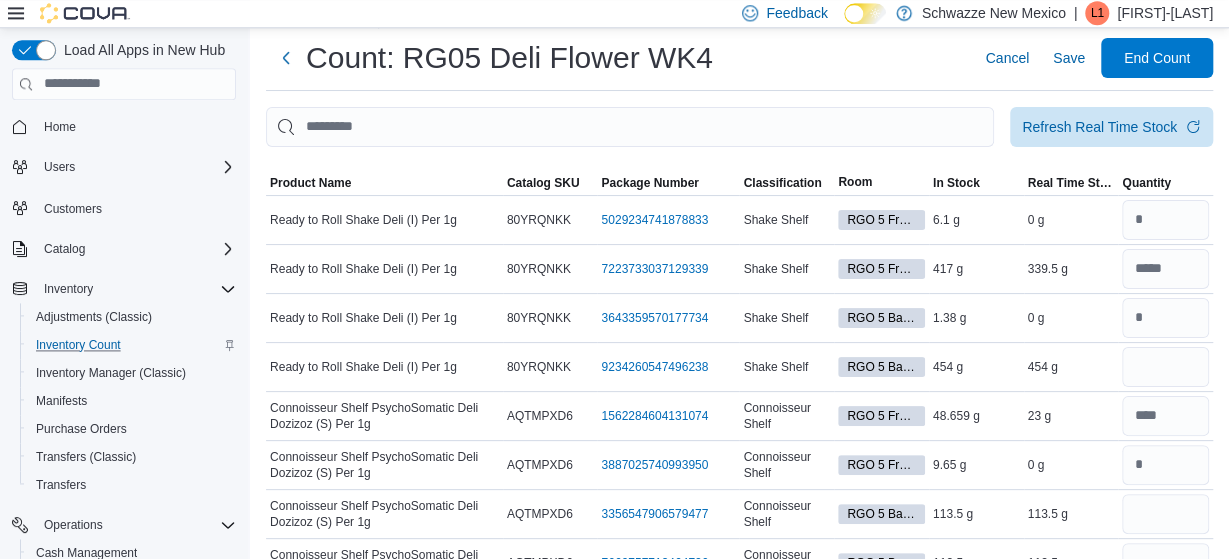 scroll, scrollTop: 0, scrollLeft: 0, axis: both 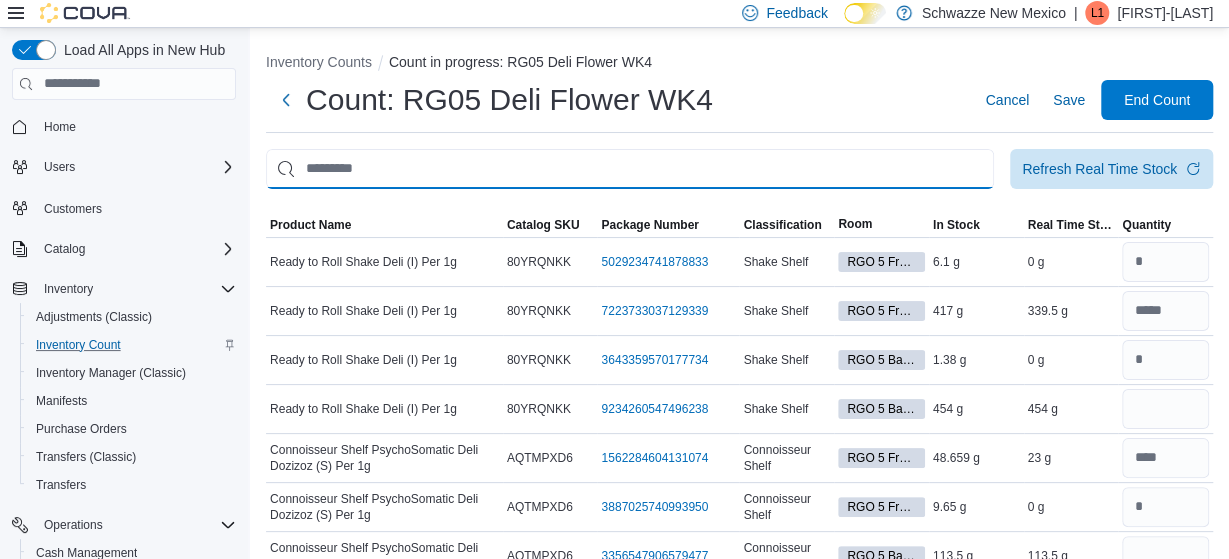 click at bounding box center [630, 169] 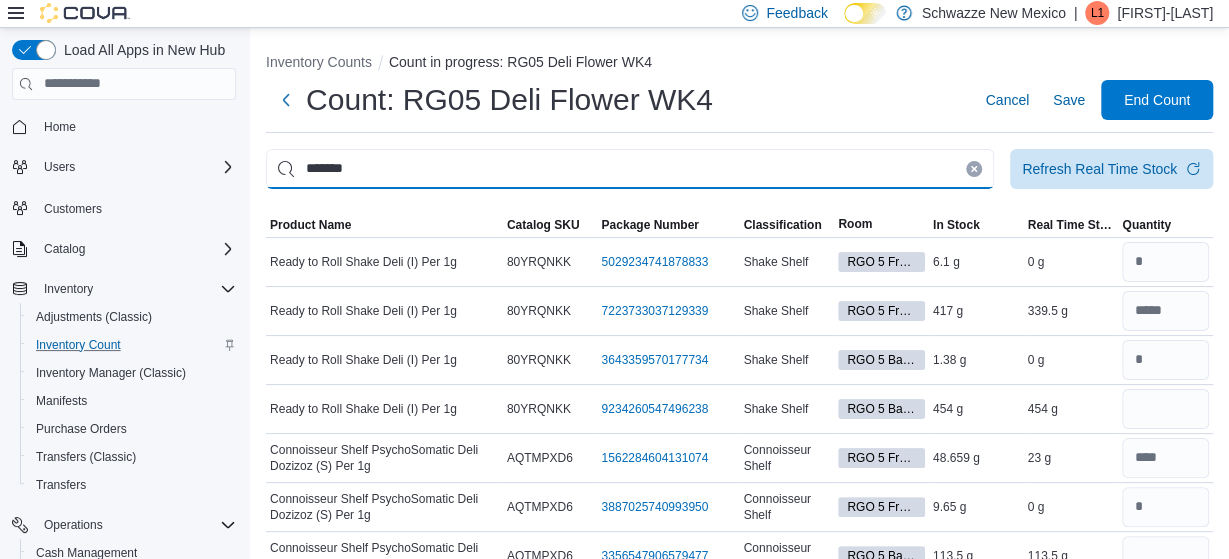 type on "*******" 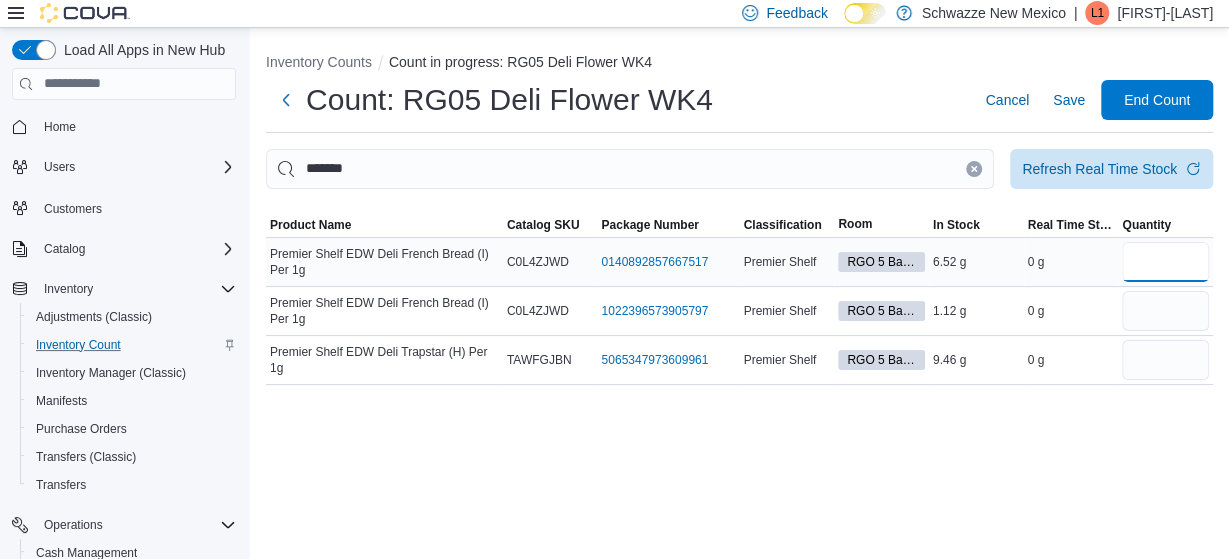 click at bounding box center (1165, 262) 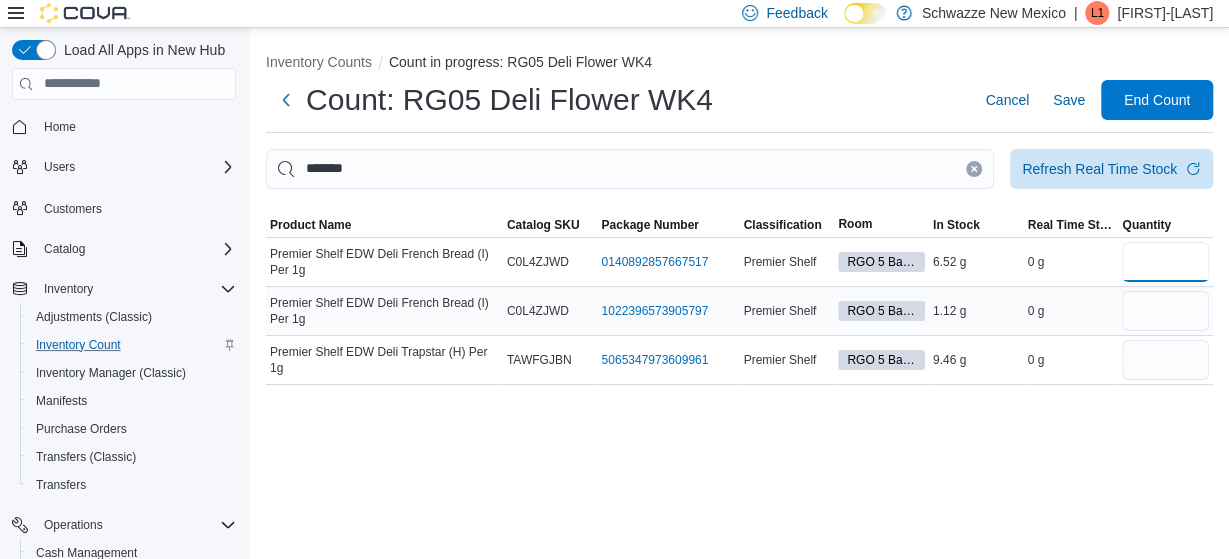 type on "*" 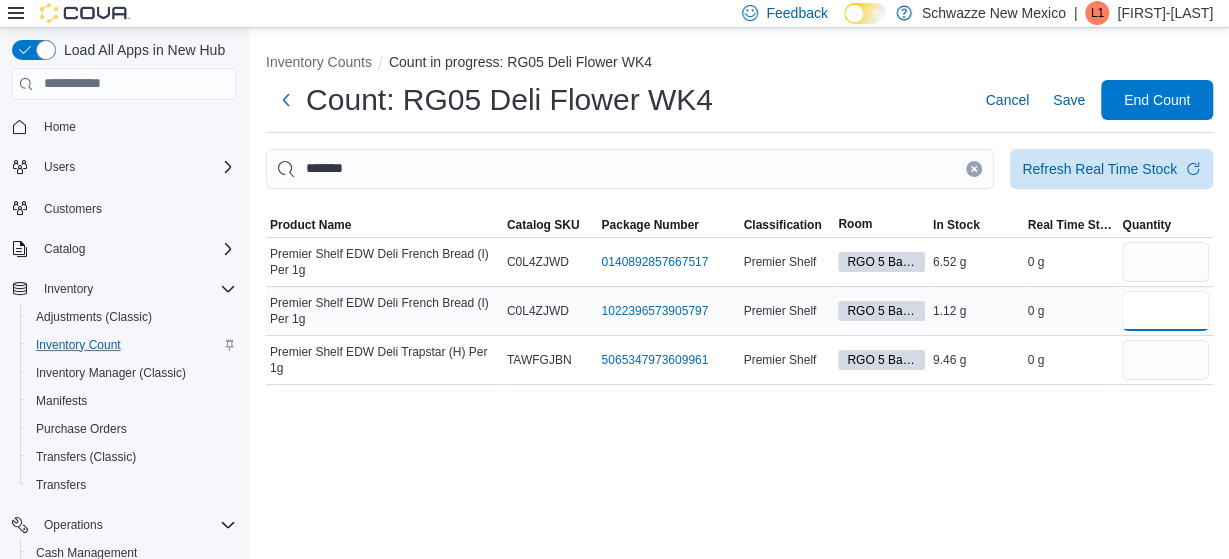 type 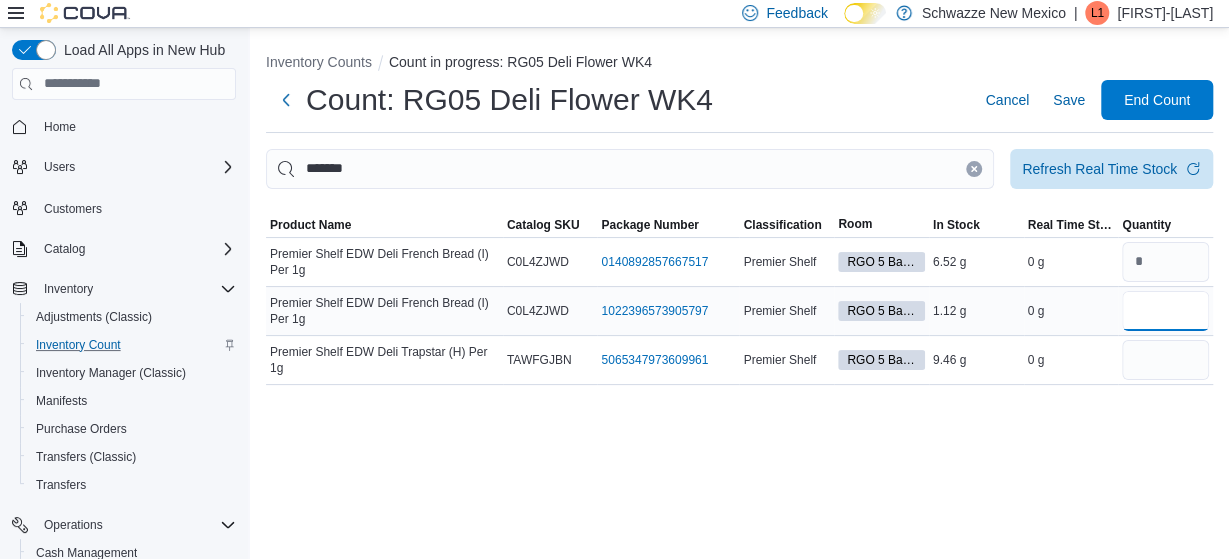 click at bounding box center (1165, 311) 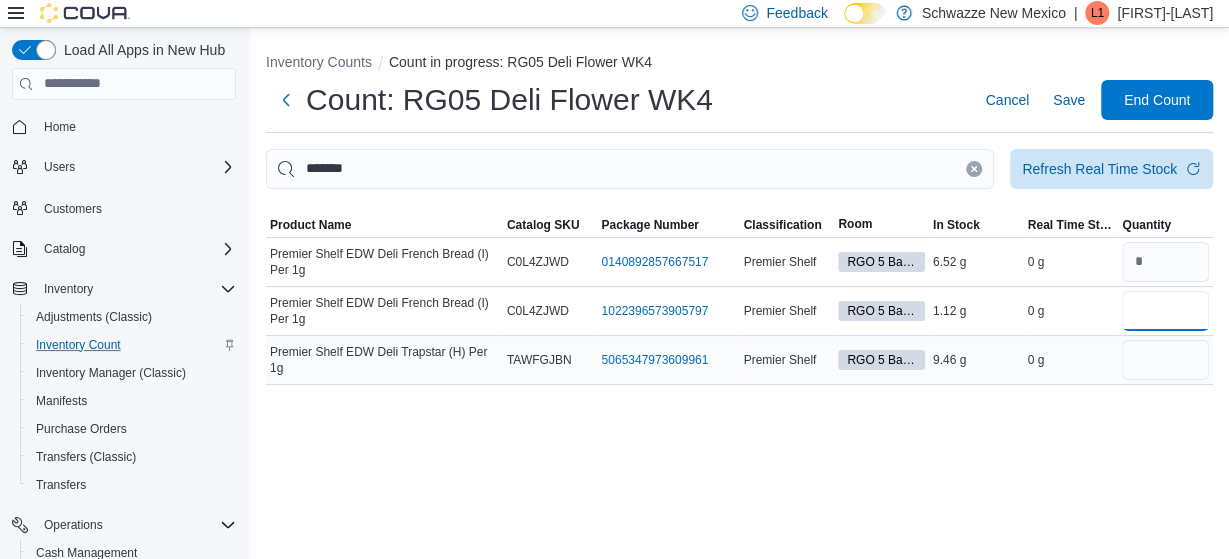 type on "*" 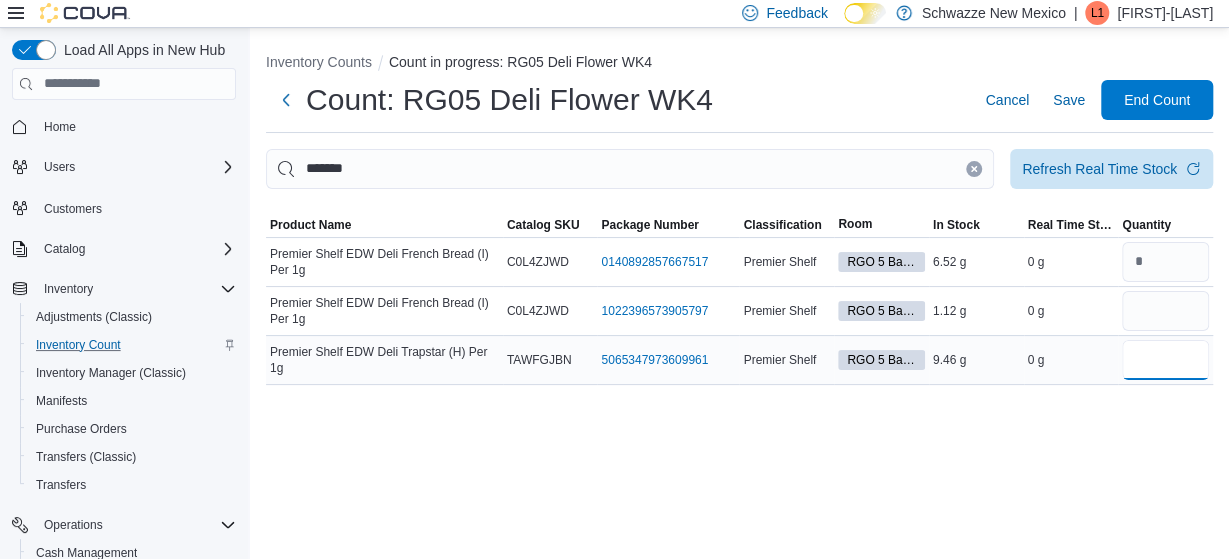 type 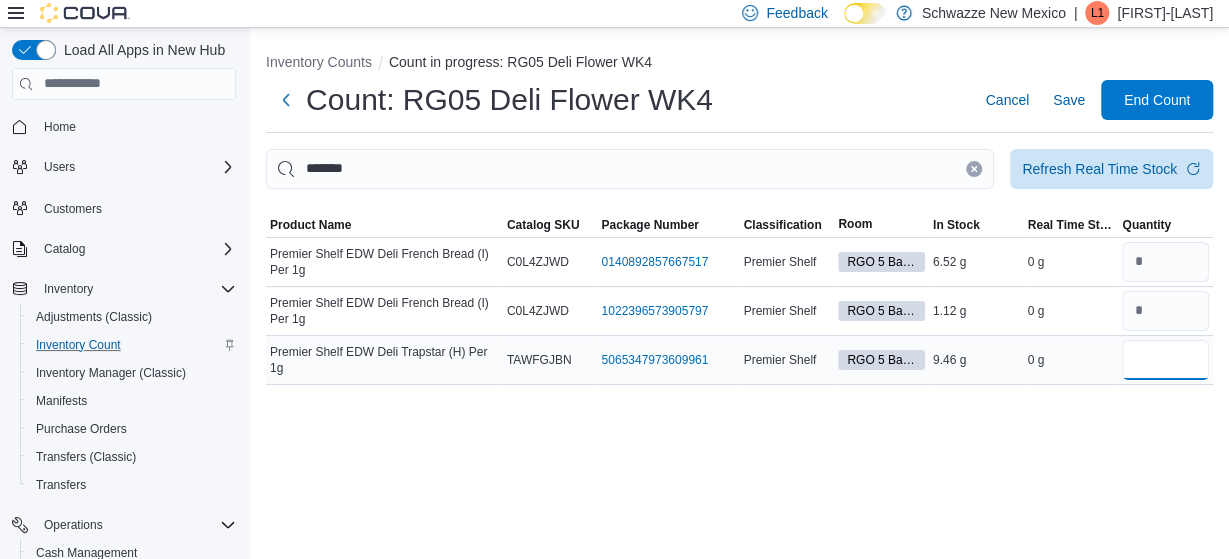 click at bounding box center [1165, 360] 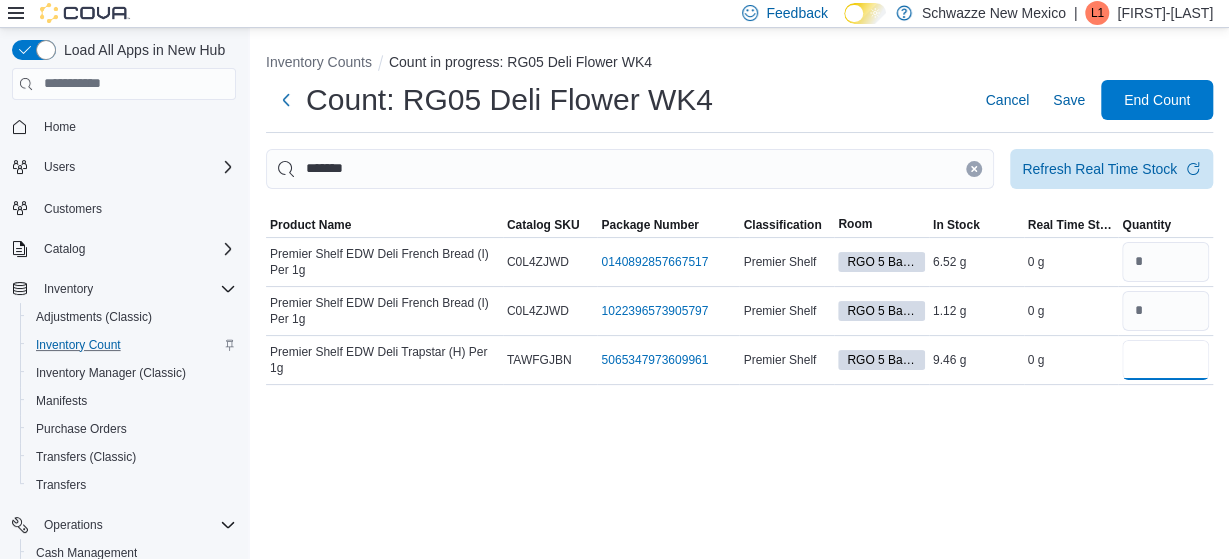 type on "*" 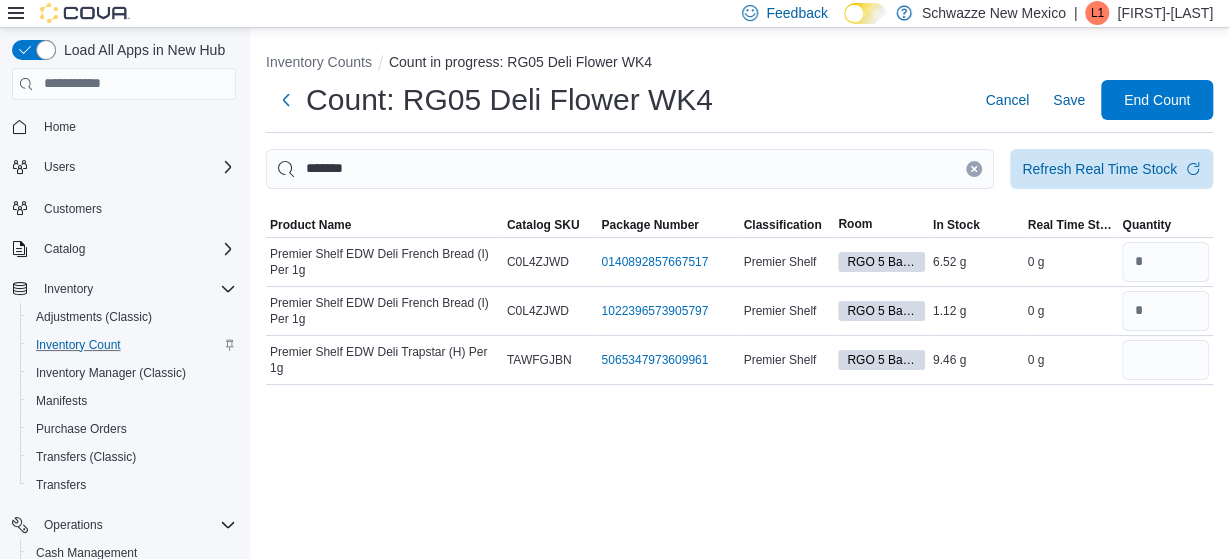 type 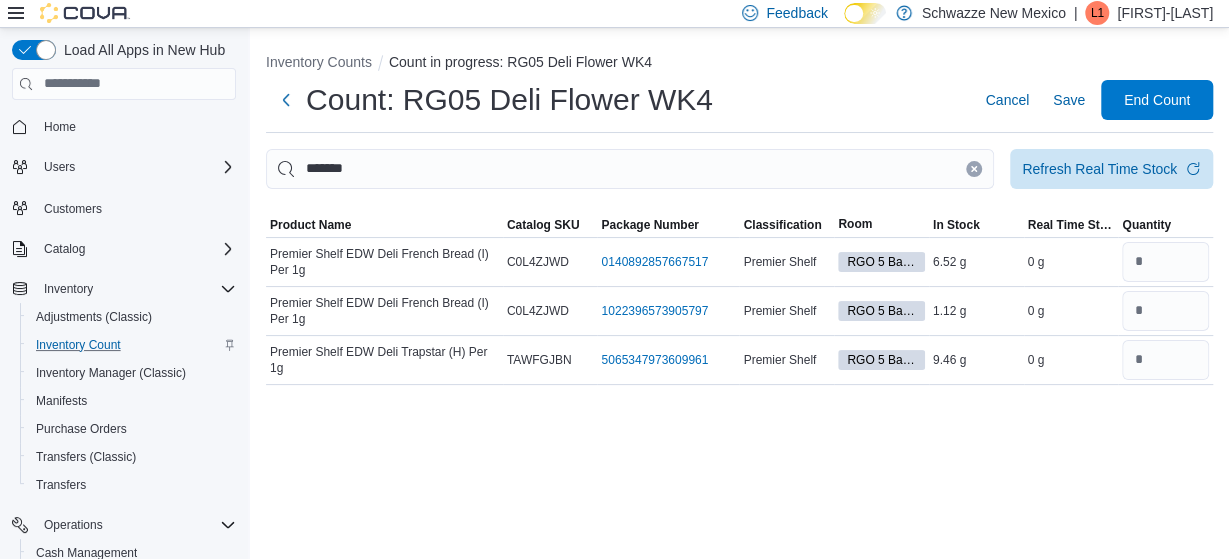 click 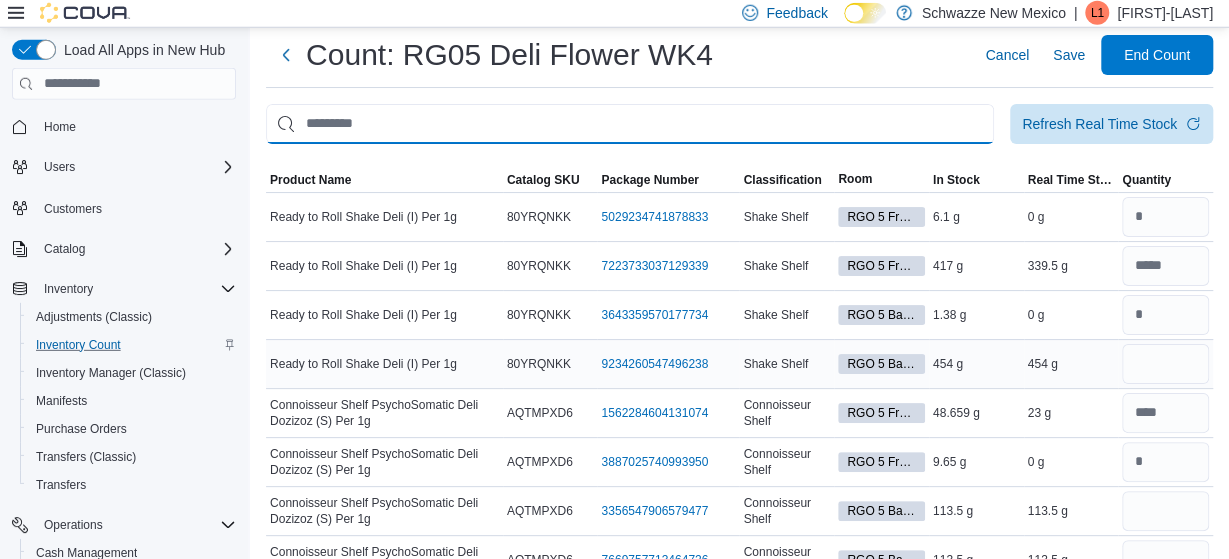 scroll, scrollTop: 0, scrollLeft: 0, axis: both 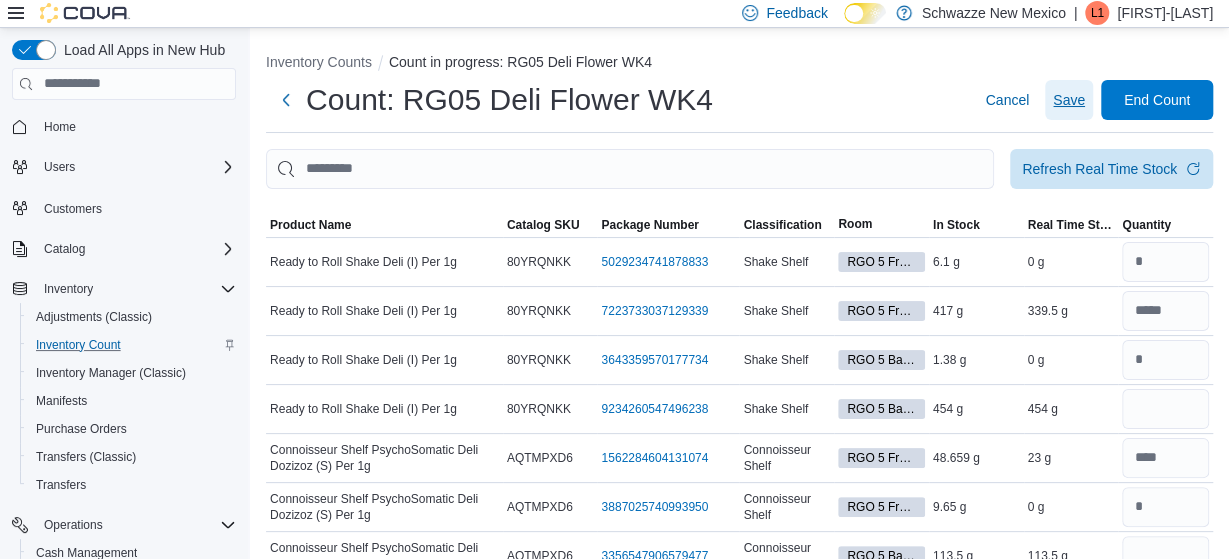 click on "Save" at bounding box center (1069, 100) 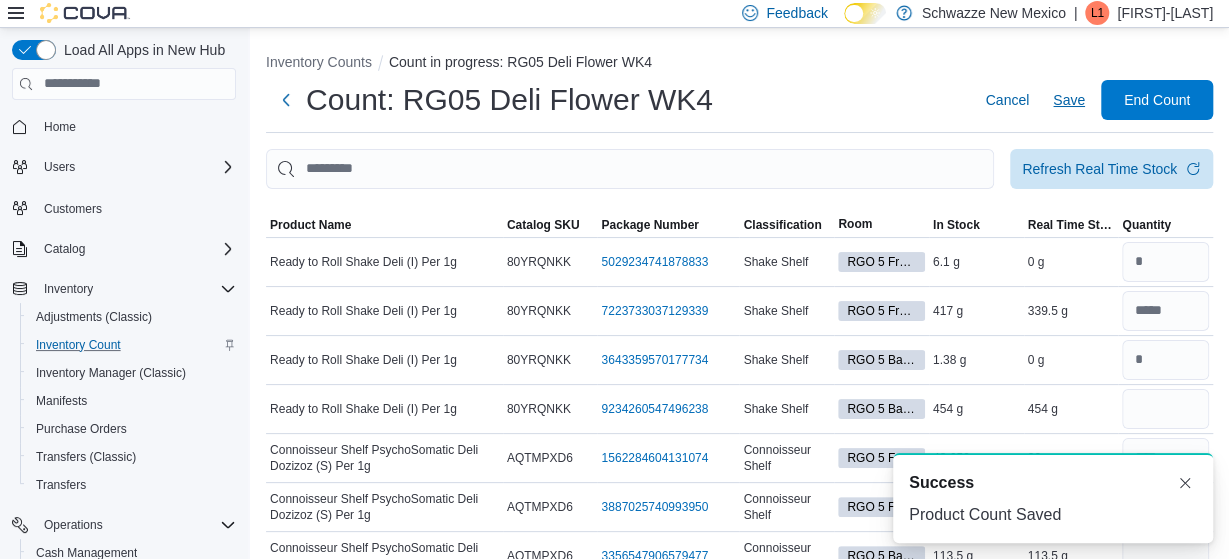 scroll, scrollTop: 0, scrollLeft: 0, axis: both 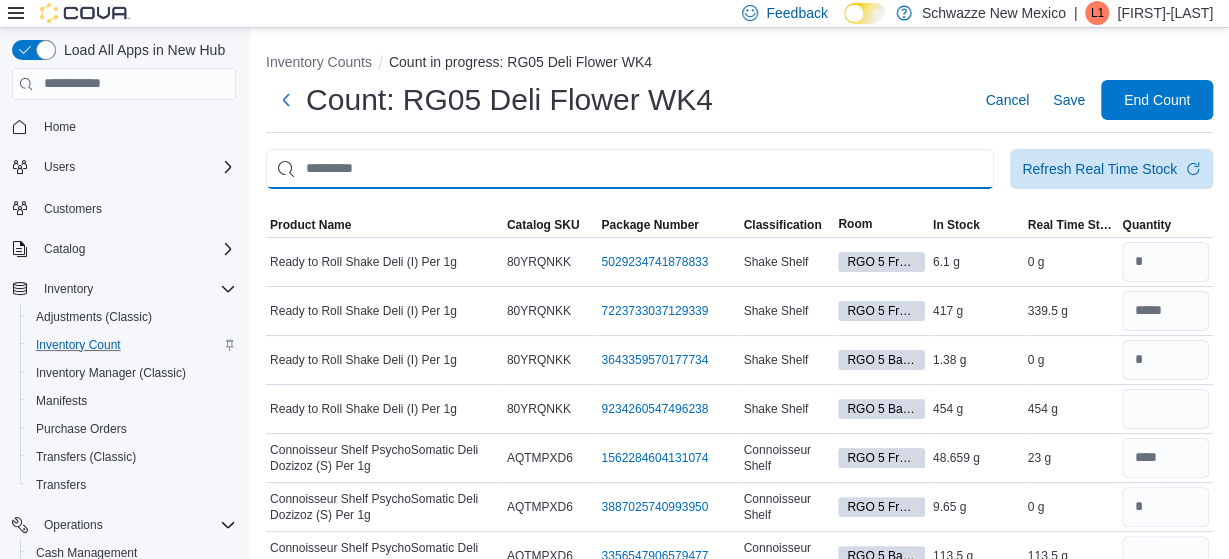 click at bounding box center [630, 169] 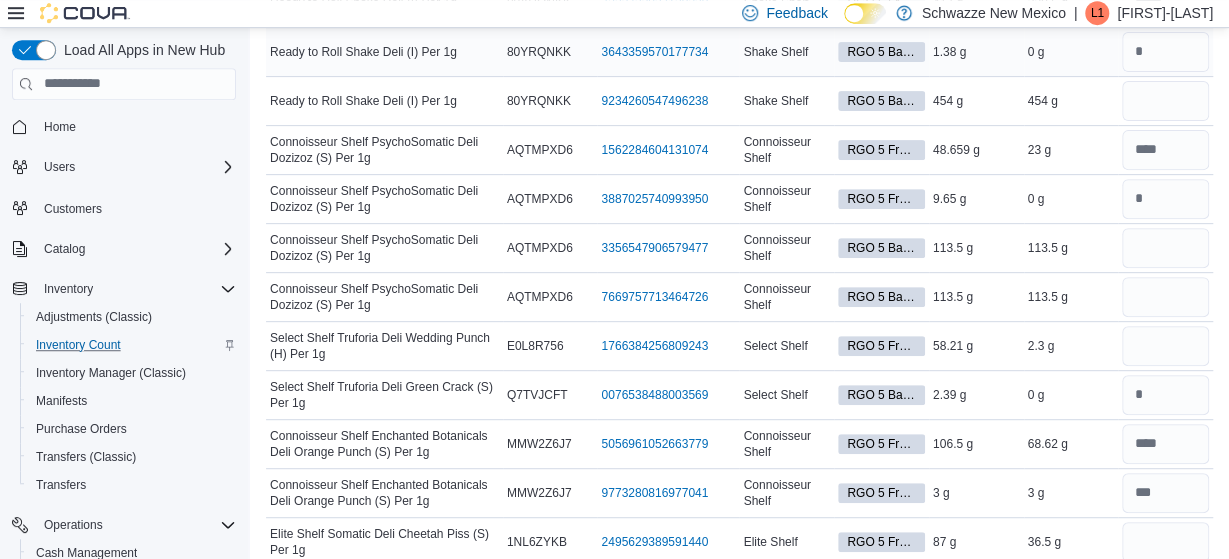 scroll, scrollTop: 312, scrollLeft: 0, axis: vertical 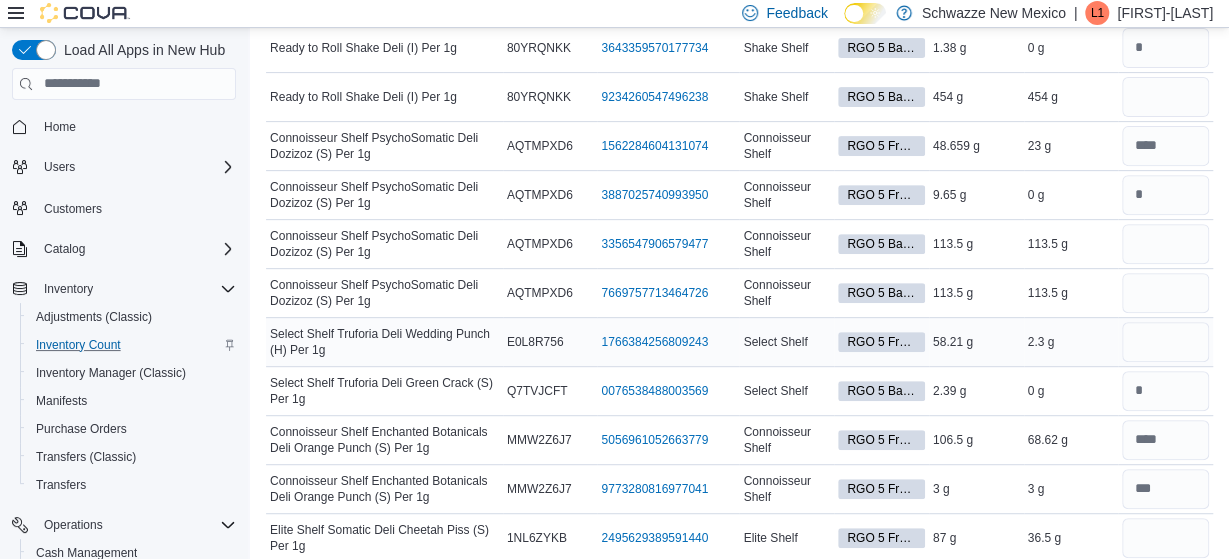 type on "****" 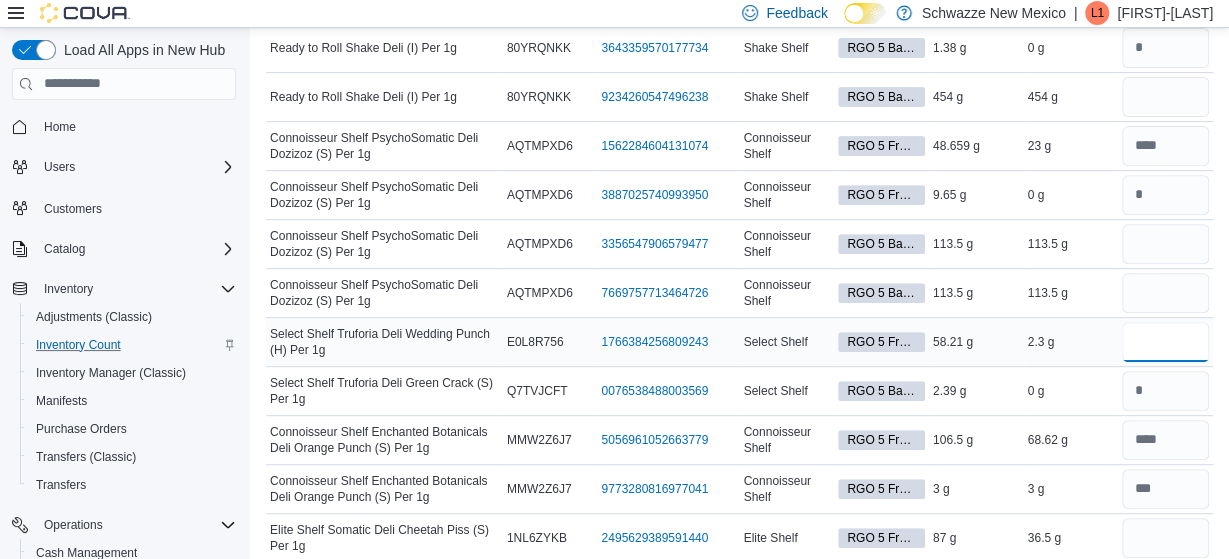 click at bounding box center [1165, 342] 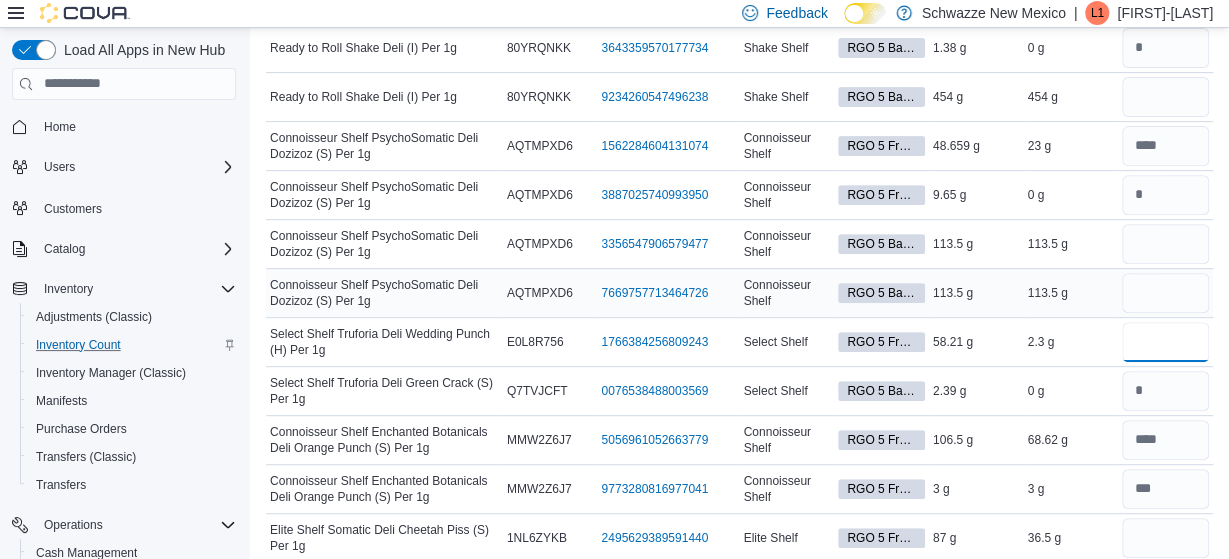 type on "***" 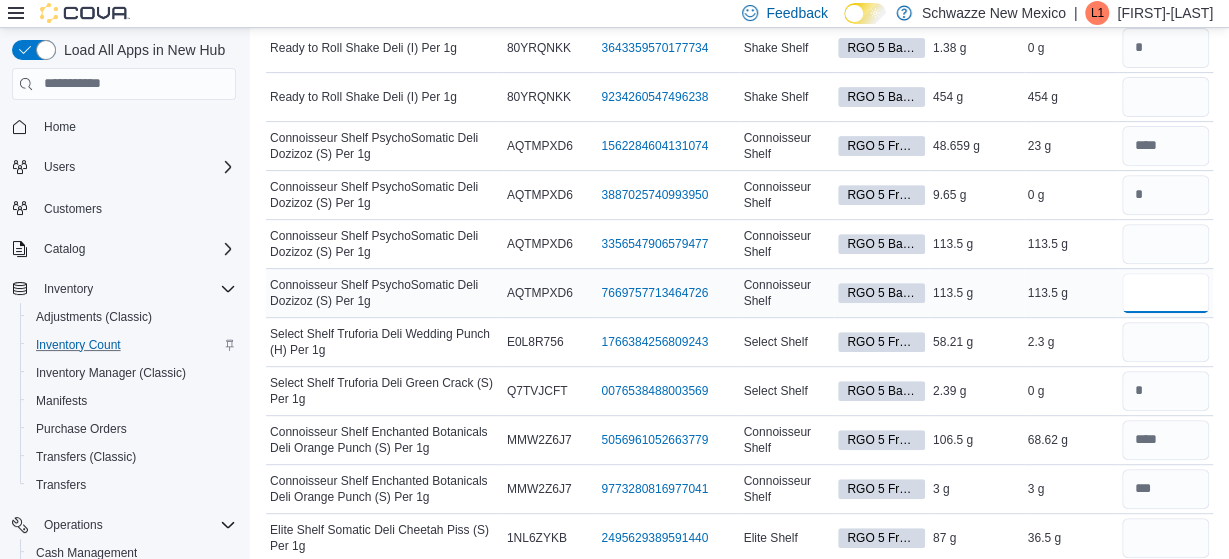 type 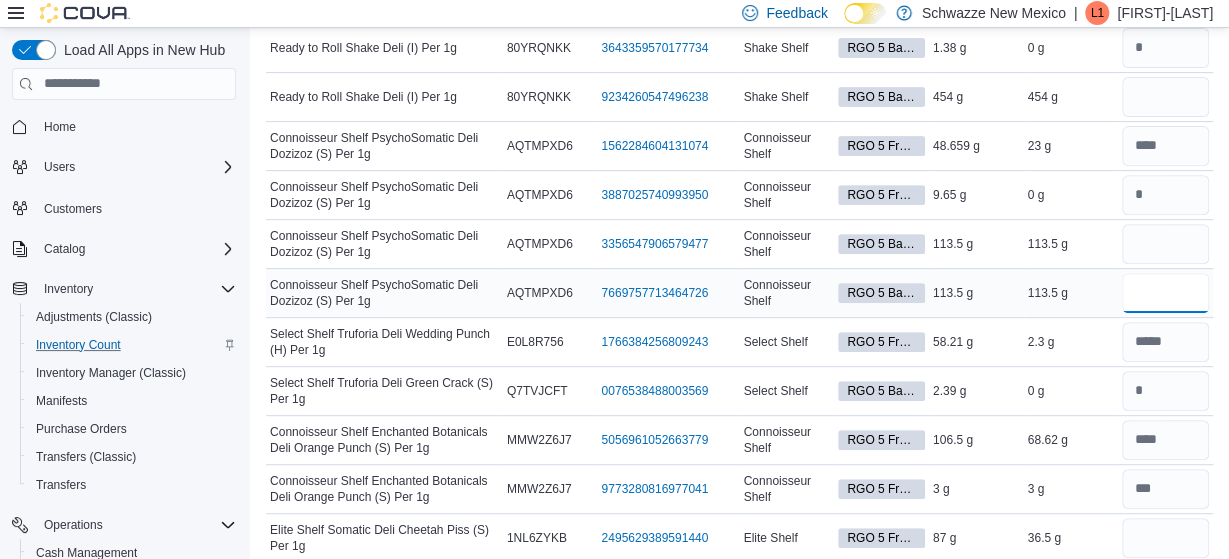 click at bounding box center [1165, 293] 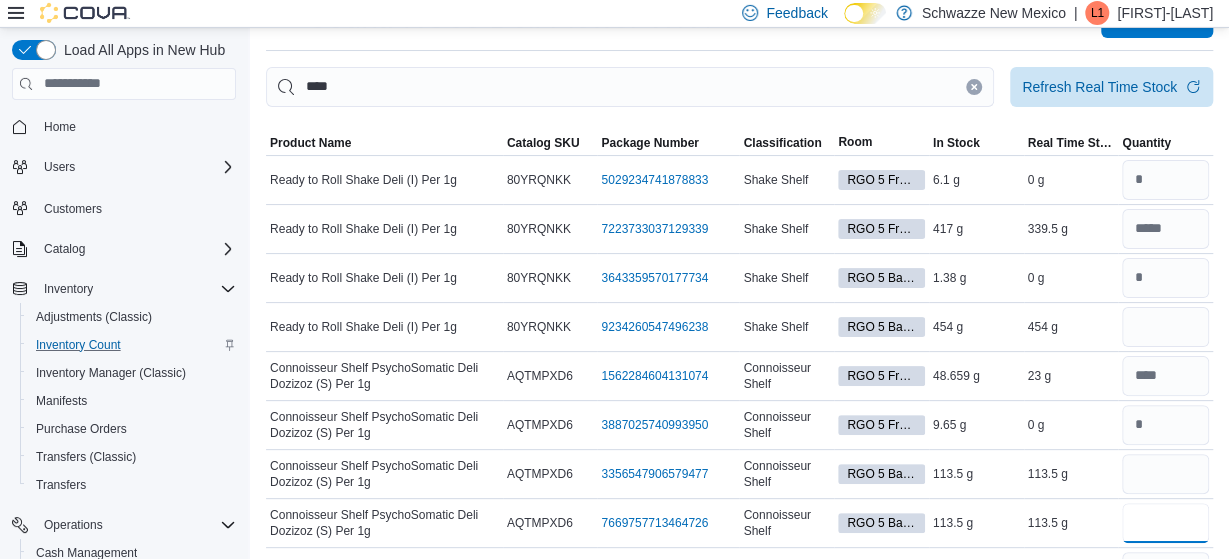 scroll, scrollTop: 0, scrollLeft: 0, axis: both 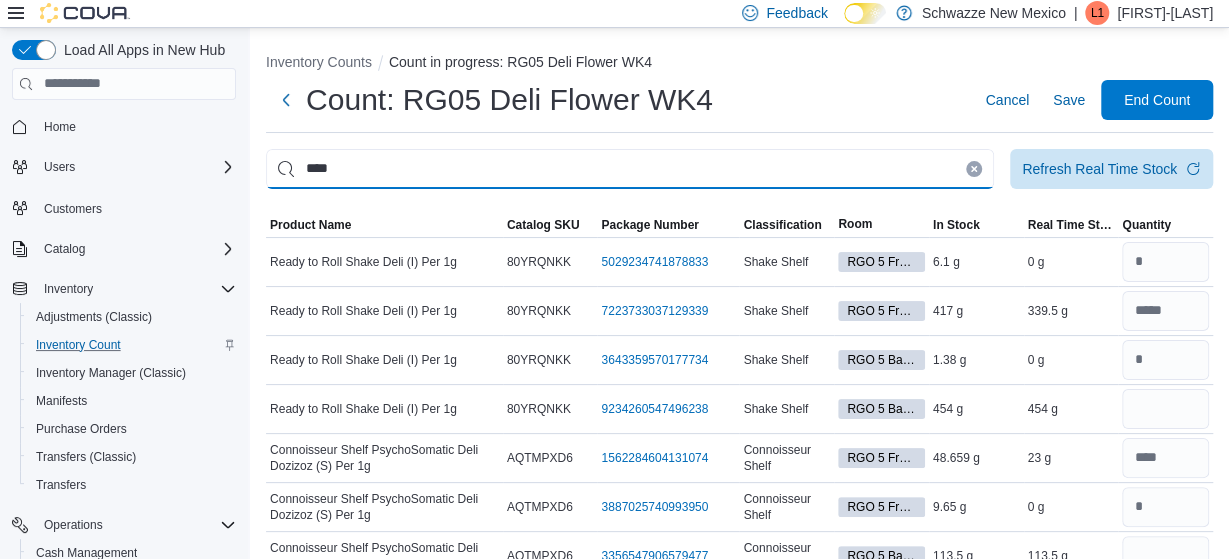 click on "****" at bounding box center [630, 169] 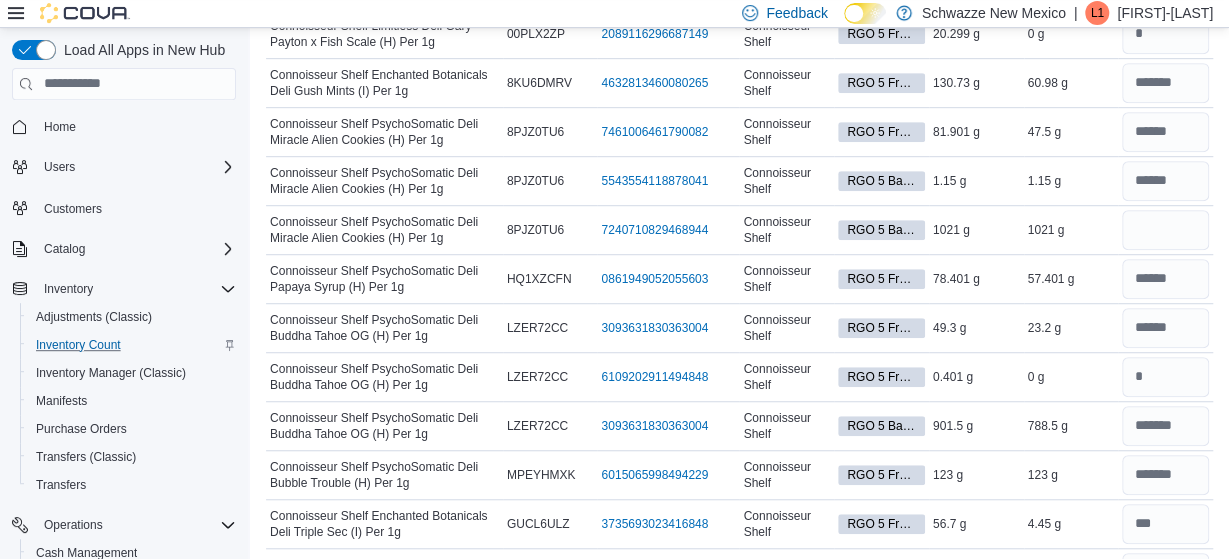 scroll, scrollTop: 620, scrollLeft: 0, axis: vertical 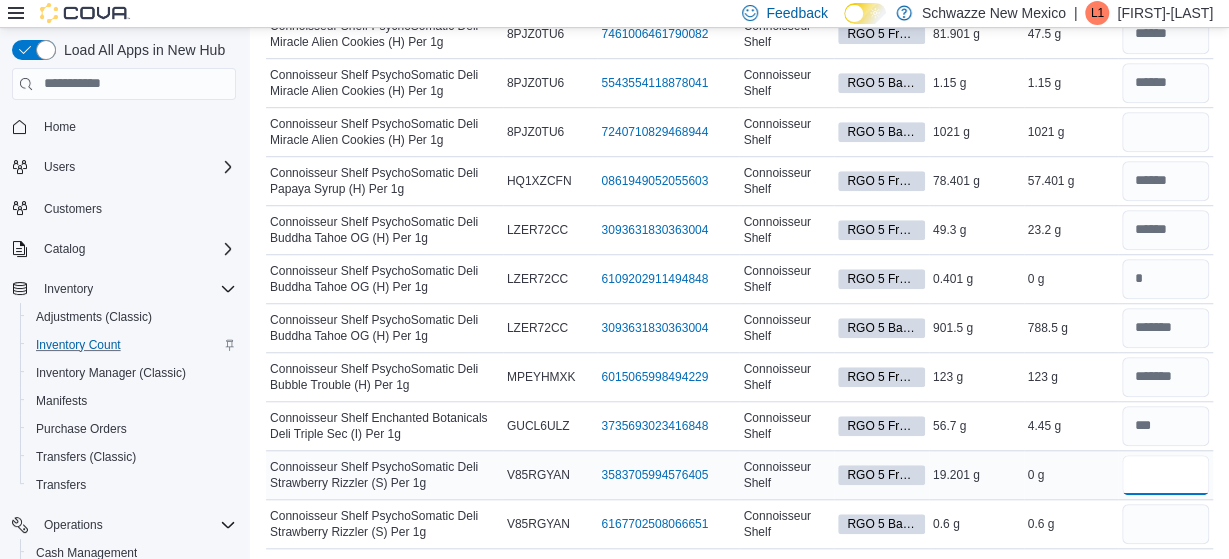 click at bounding box center (1165, 475) 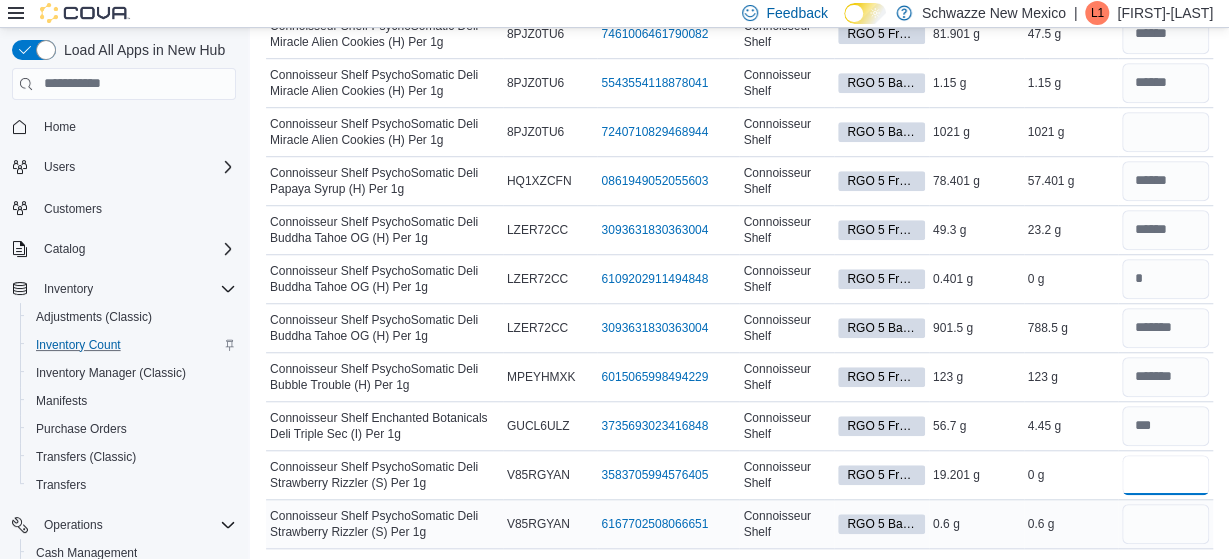 type on "*" 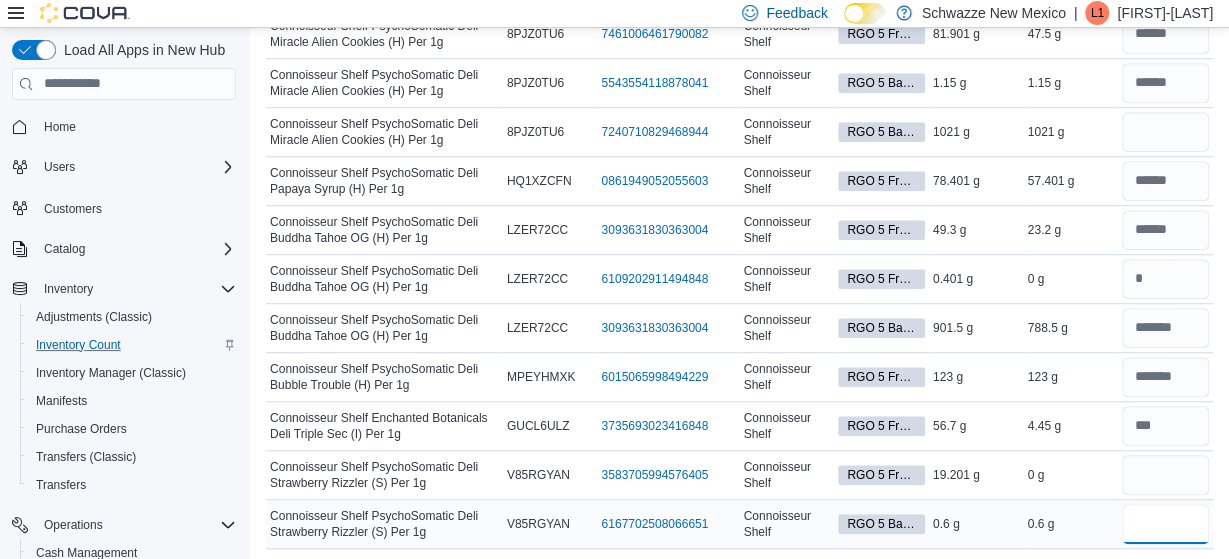 type 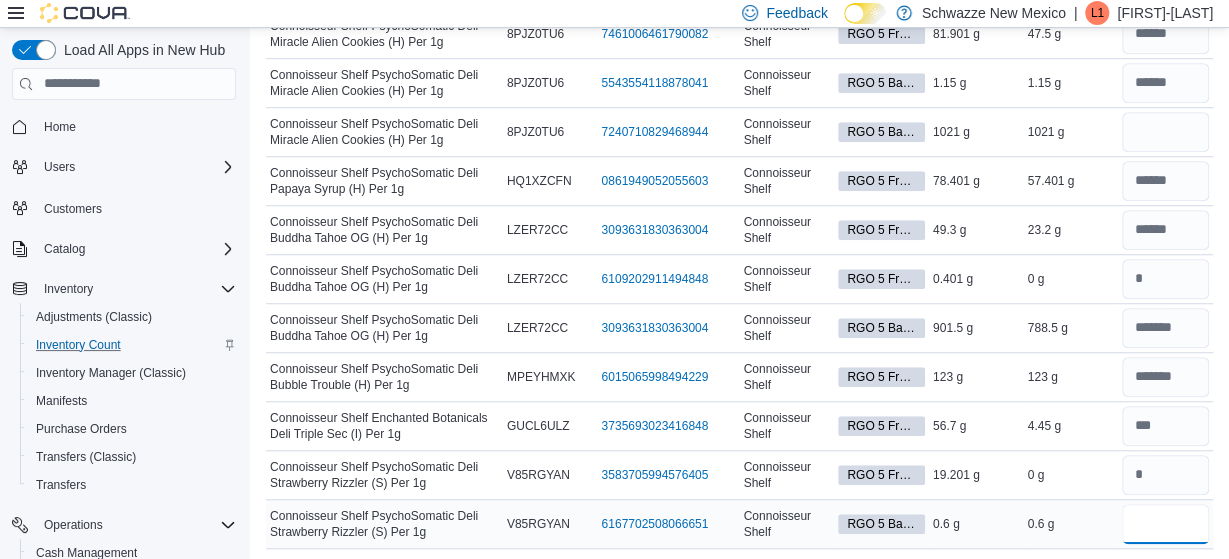click at bounding box center [1165, 524] 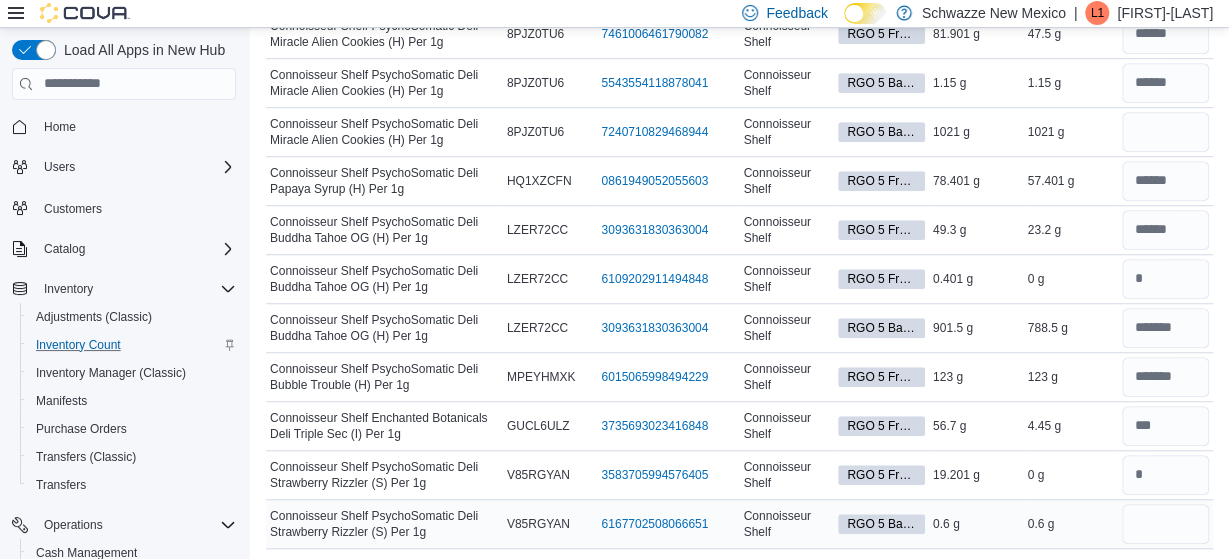 type 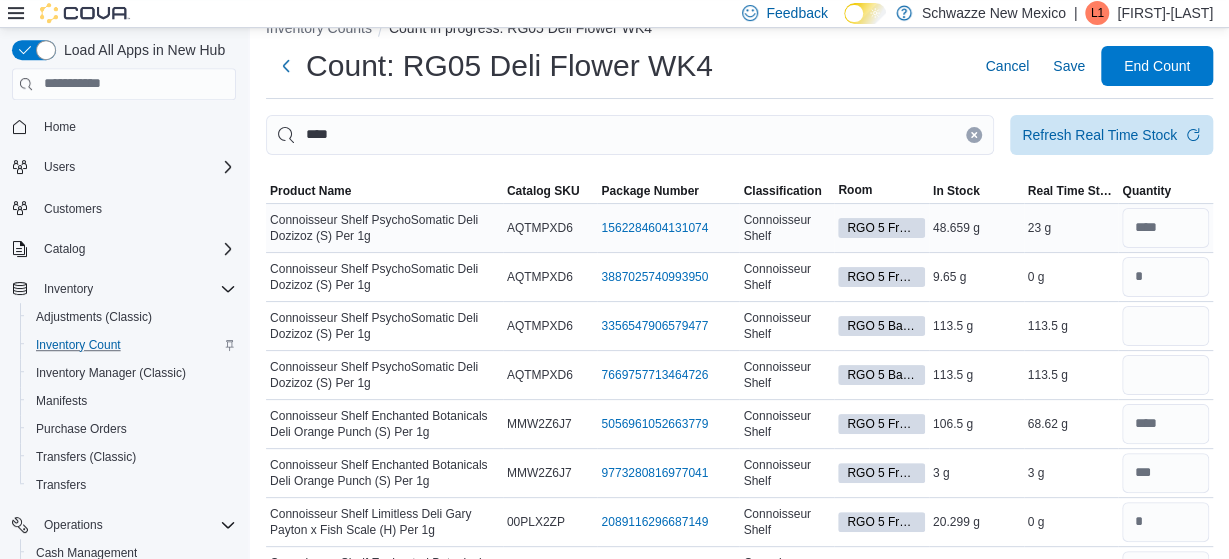 scroll, scrollTop: 0, scrollLeft: 0, axis: both 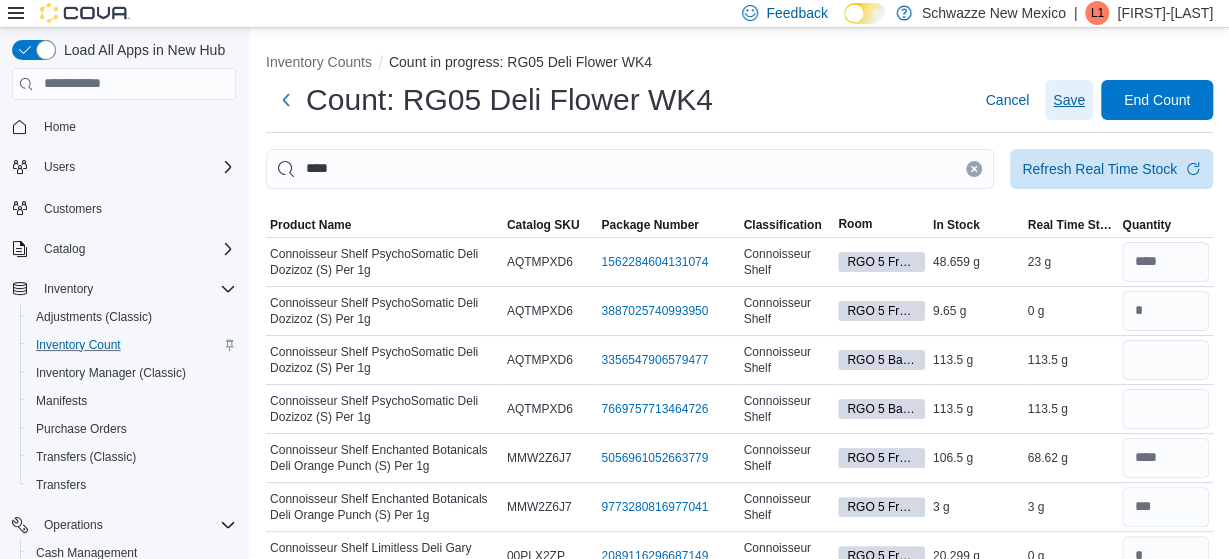 click on "Save" at bounding box center (1069, 100) 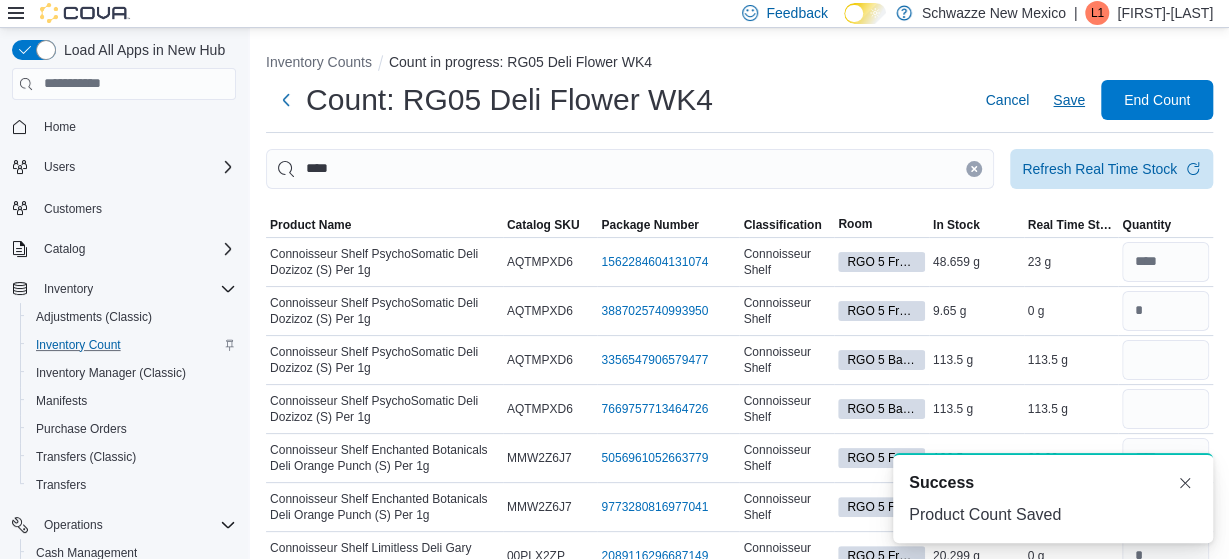scroll, scrollTop: 0, scrollLeft: 0, axis: both 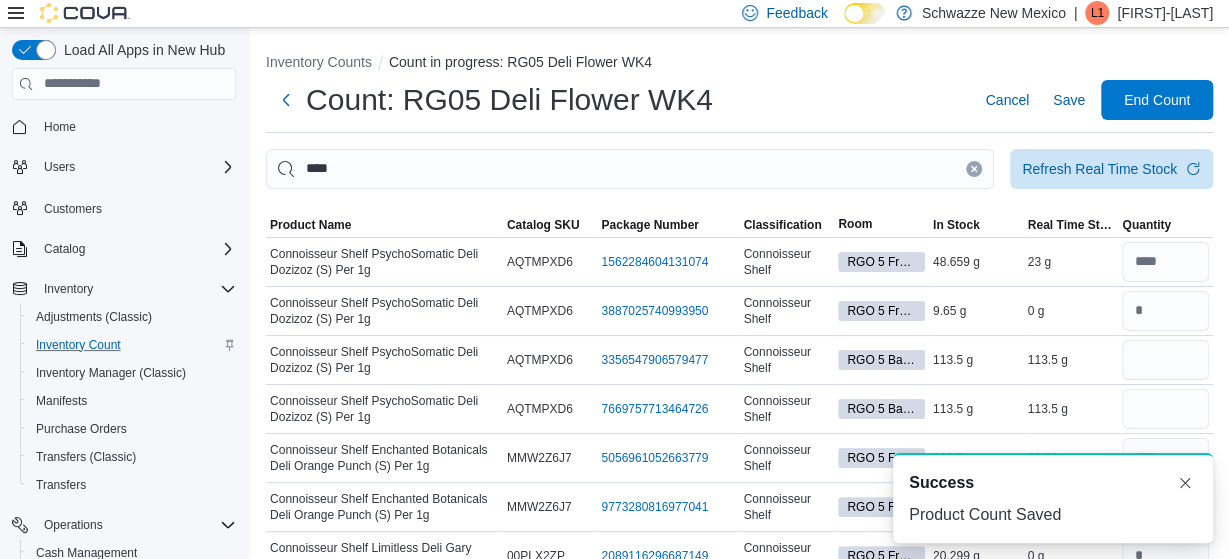 click 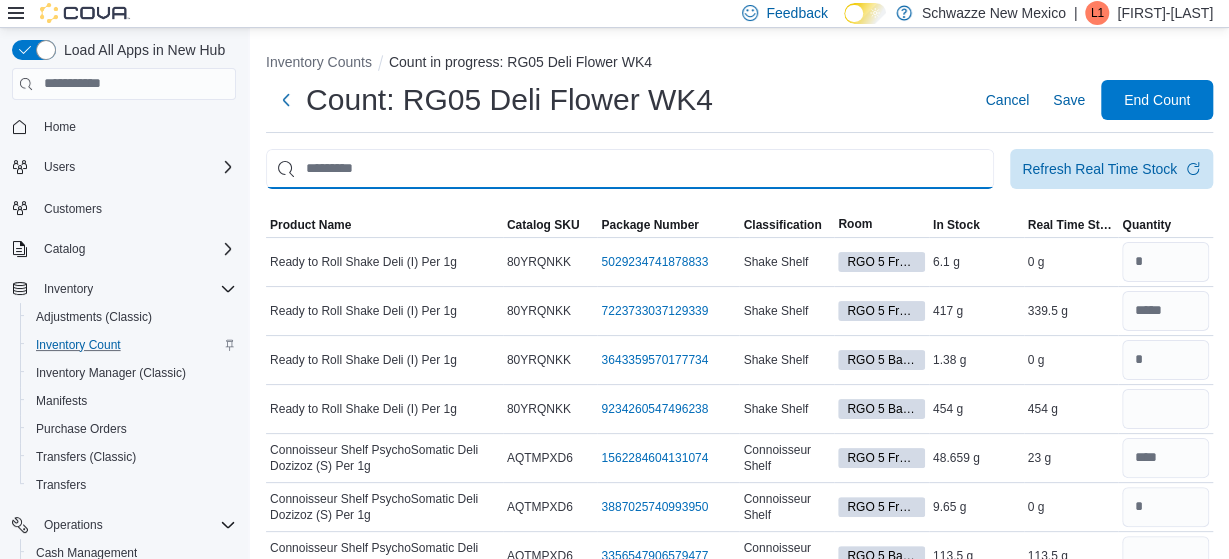 click at bounding box center [630, 169] 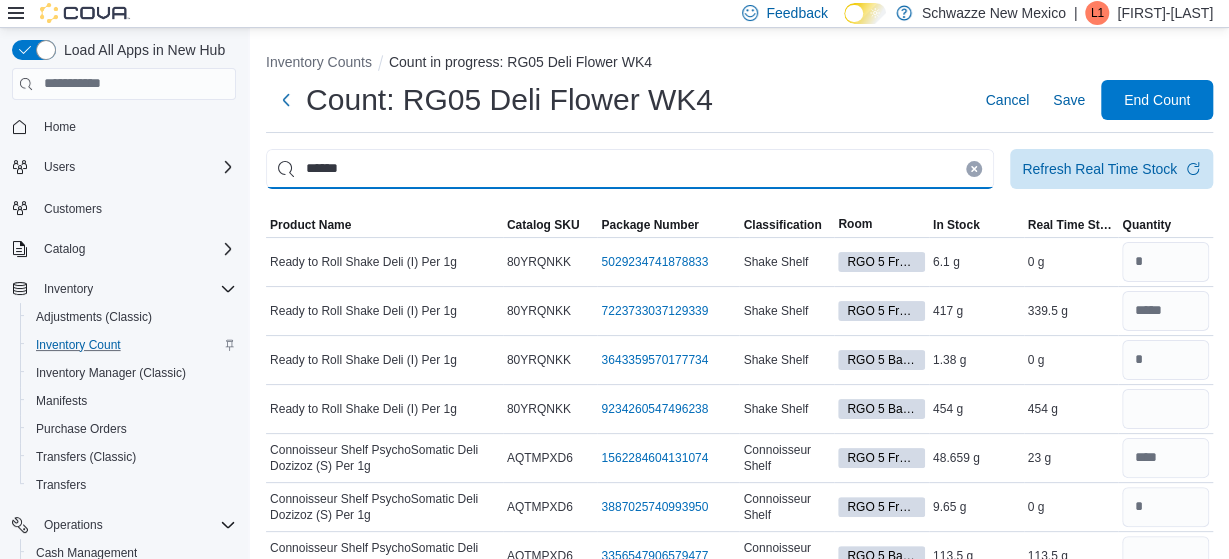 type on "******" 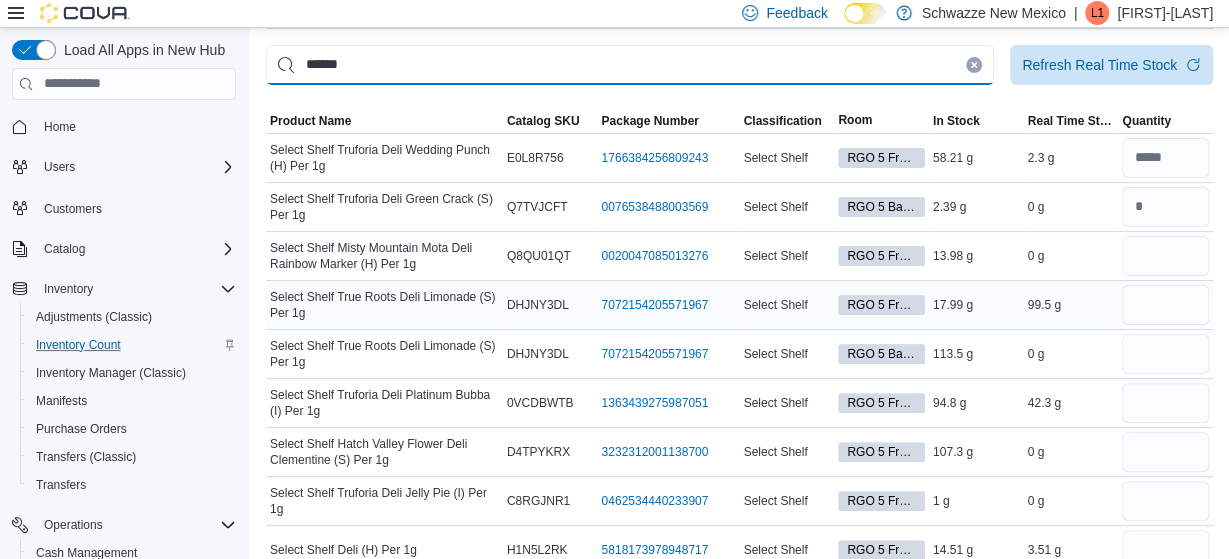 scroll, scrollTop: 0, scrollLeft: 0, axis: both 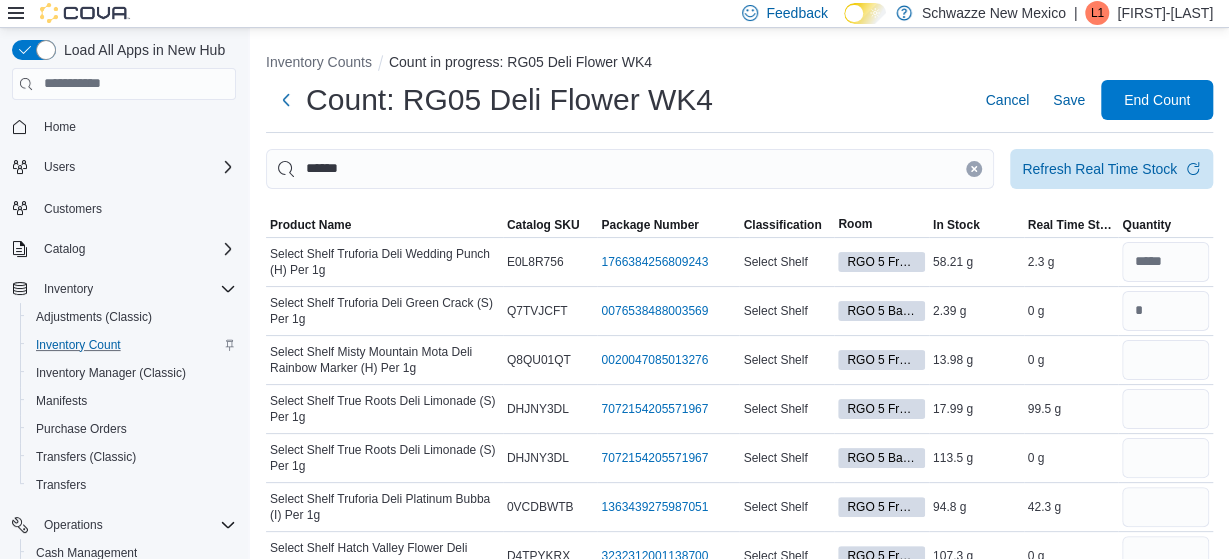 click 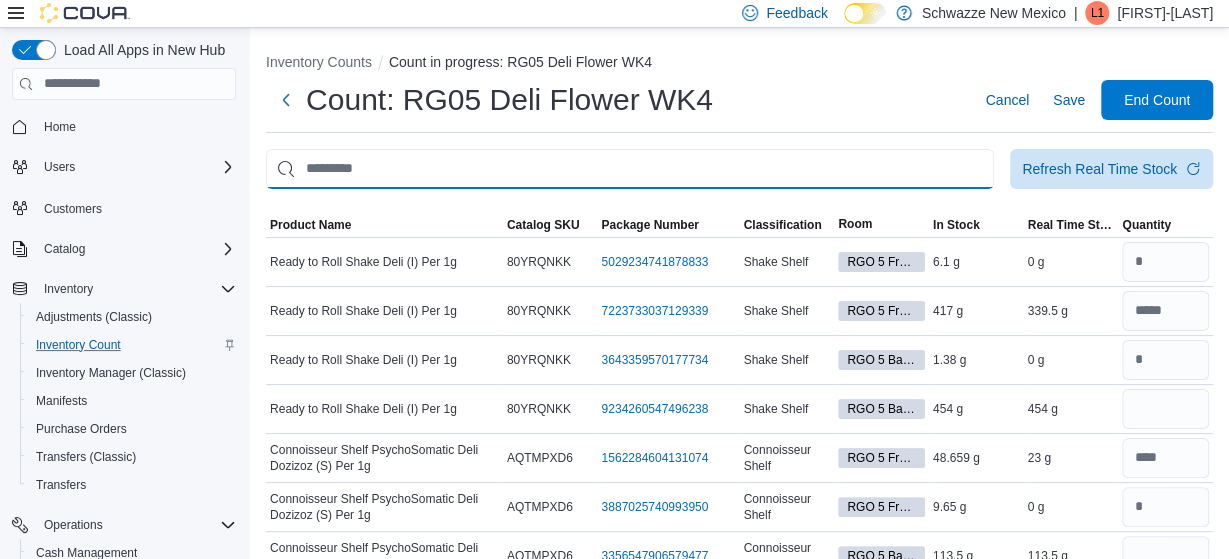 click at bounding box center (630, 169) 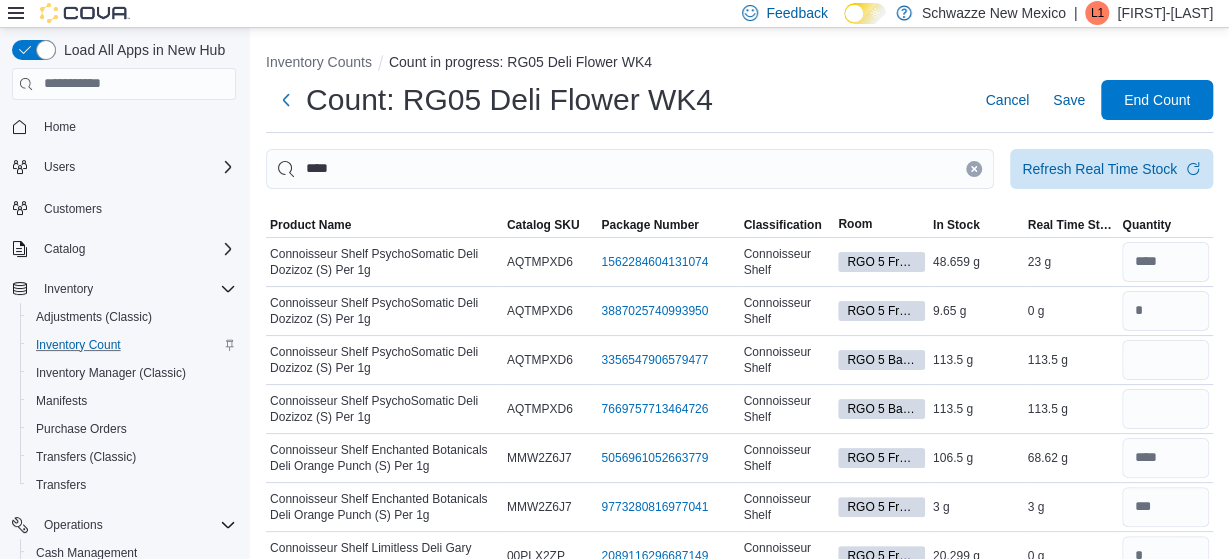 click on "Inventory Counts Count in progress: RG05 Deli Flower WK4" at bounding box center [739, 64] 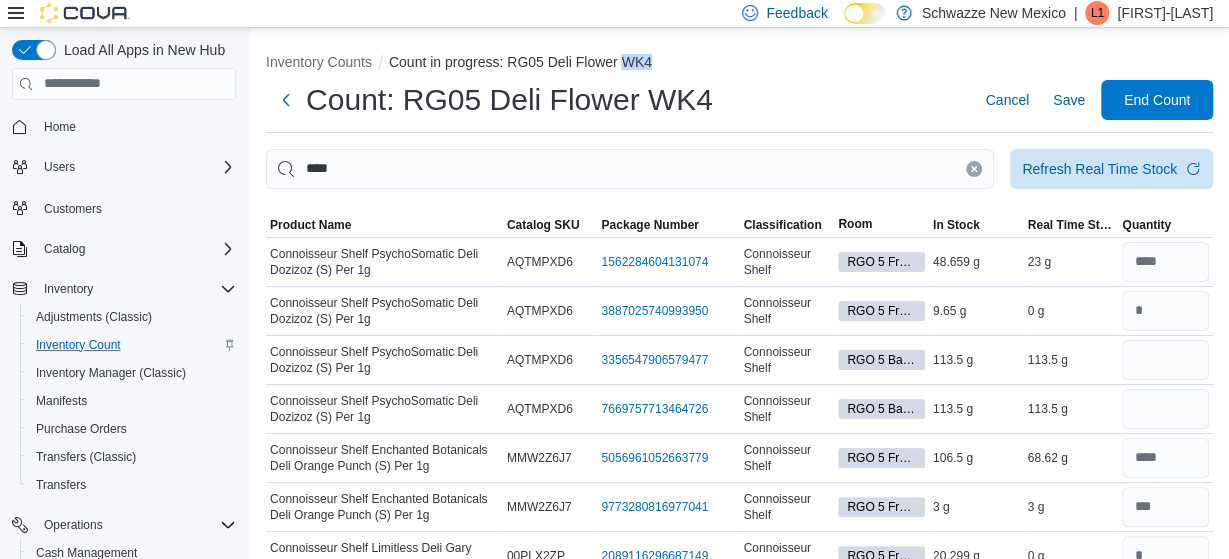 click on "Inventory Counts Count in progress: RG05 Deli Flower WK4" at bounding box center (739, 64) 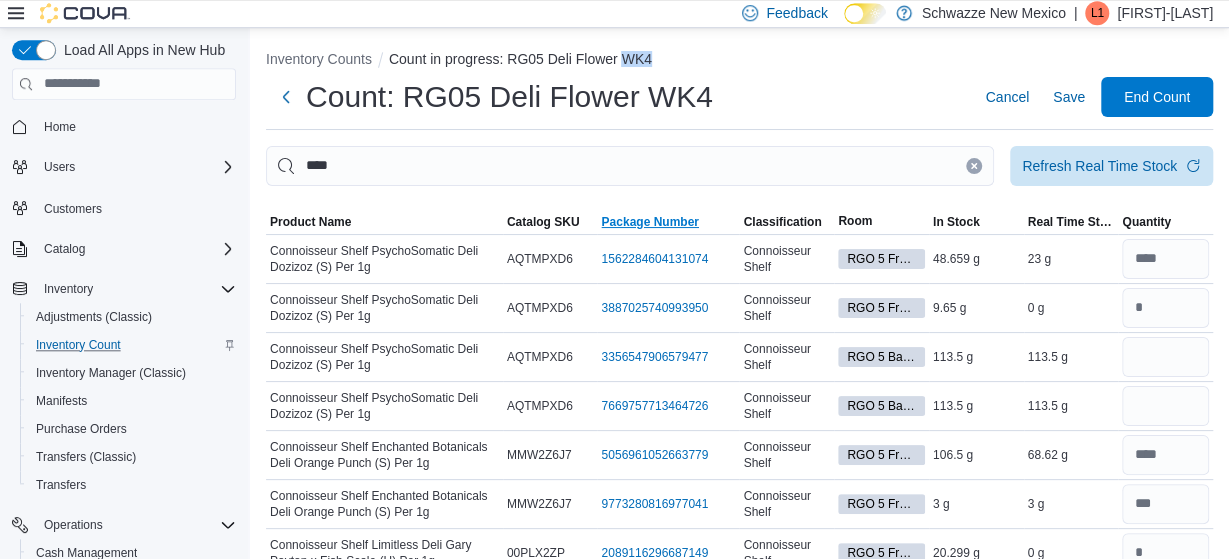 scroll, scrollTop: 0, scrollLeft: 0, axis: both 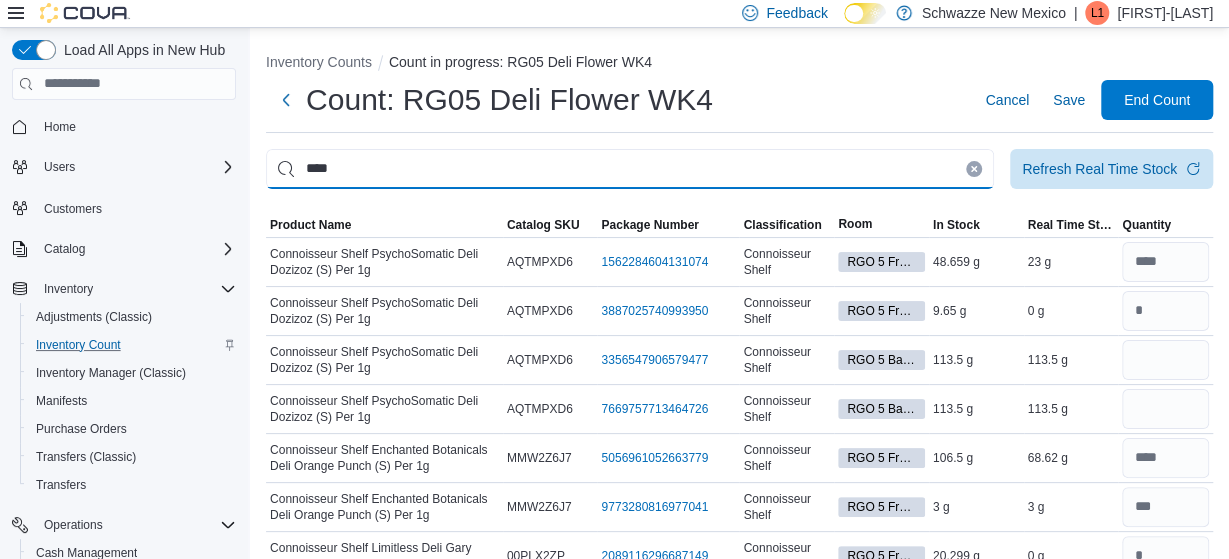 click on "****" at bounding box center [630, 169] 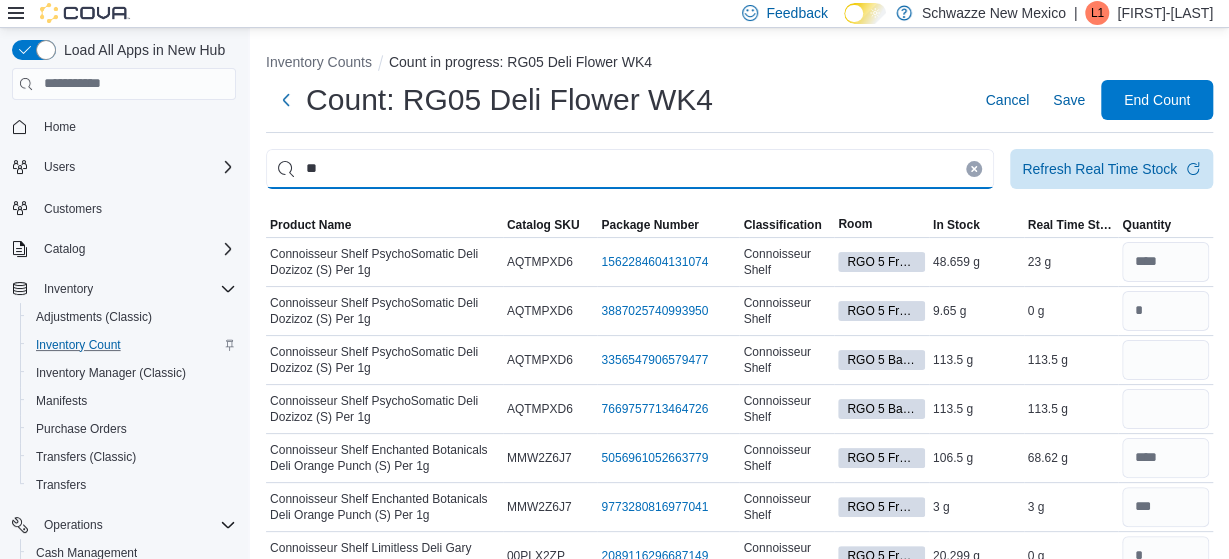 type on "*" 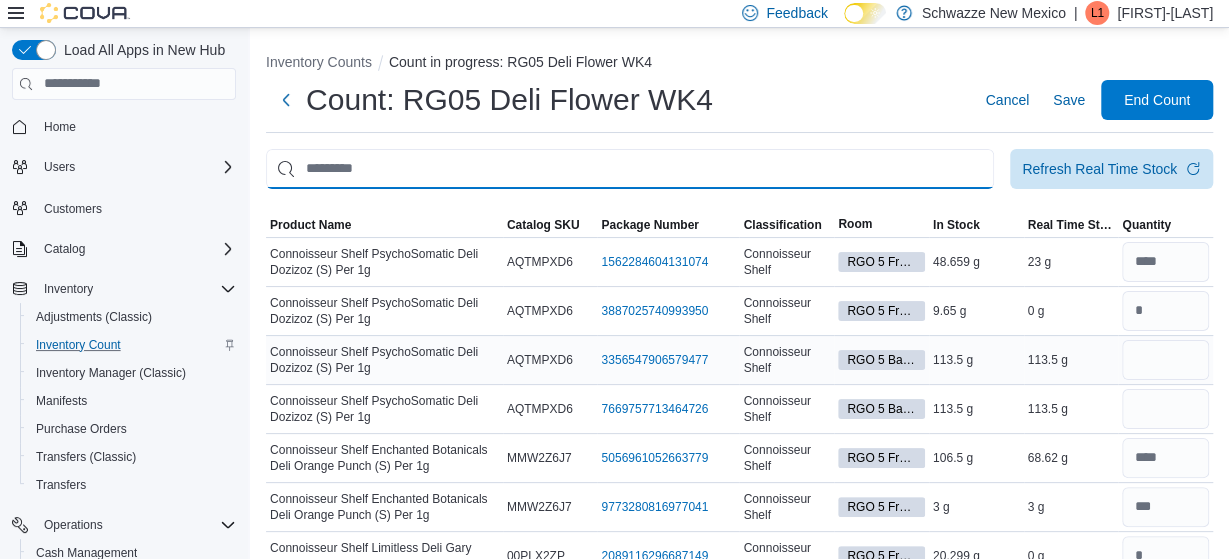 type 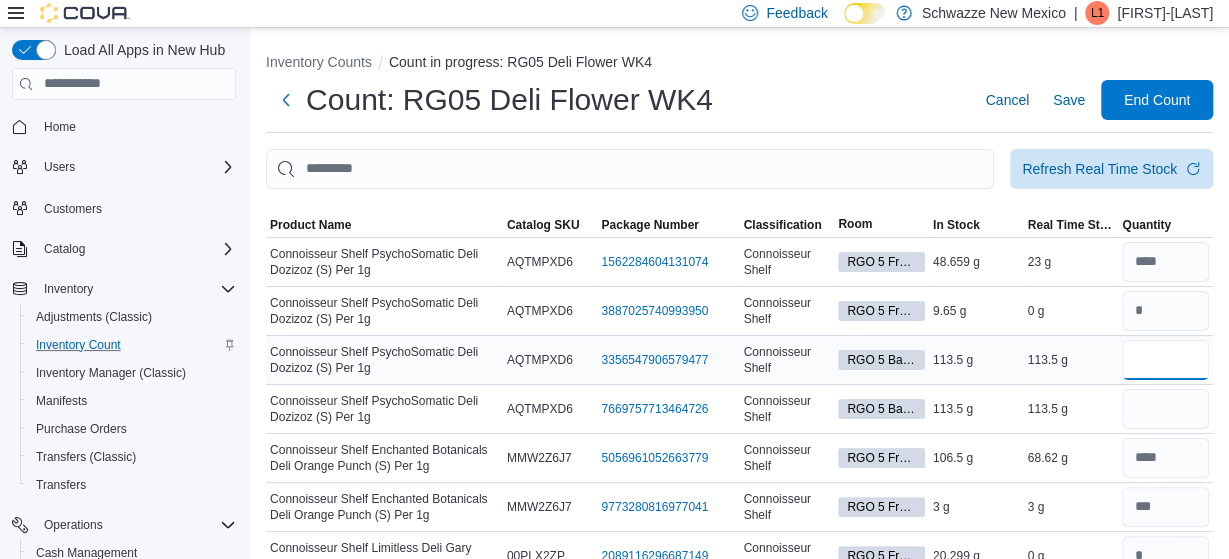 click at bounding box center [1165, 360] 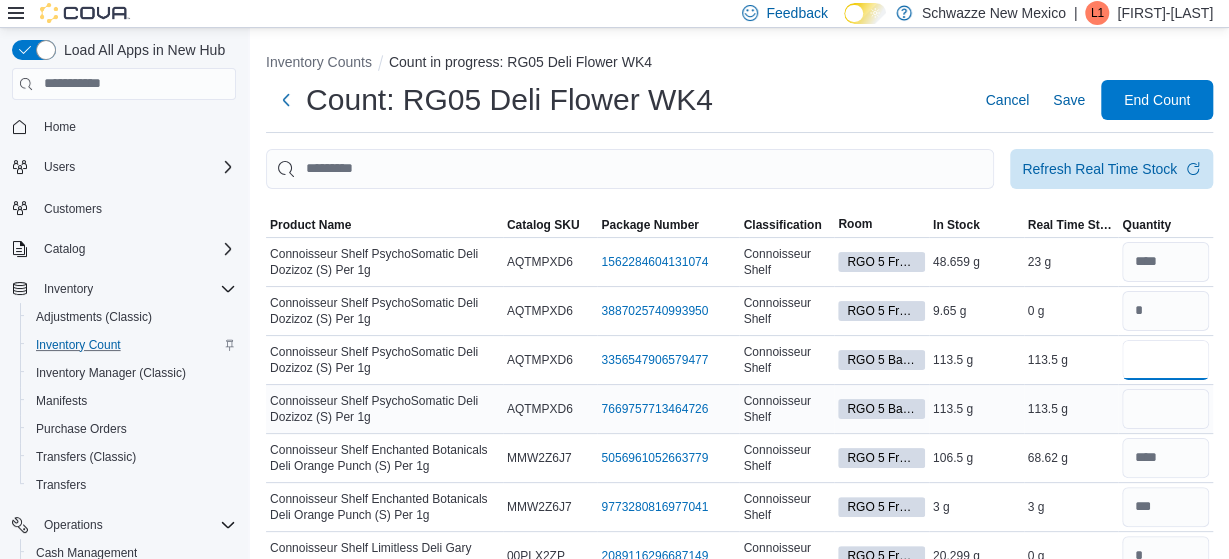type on "*****" 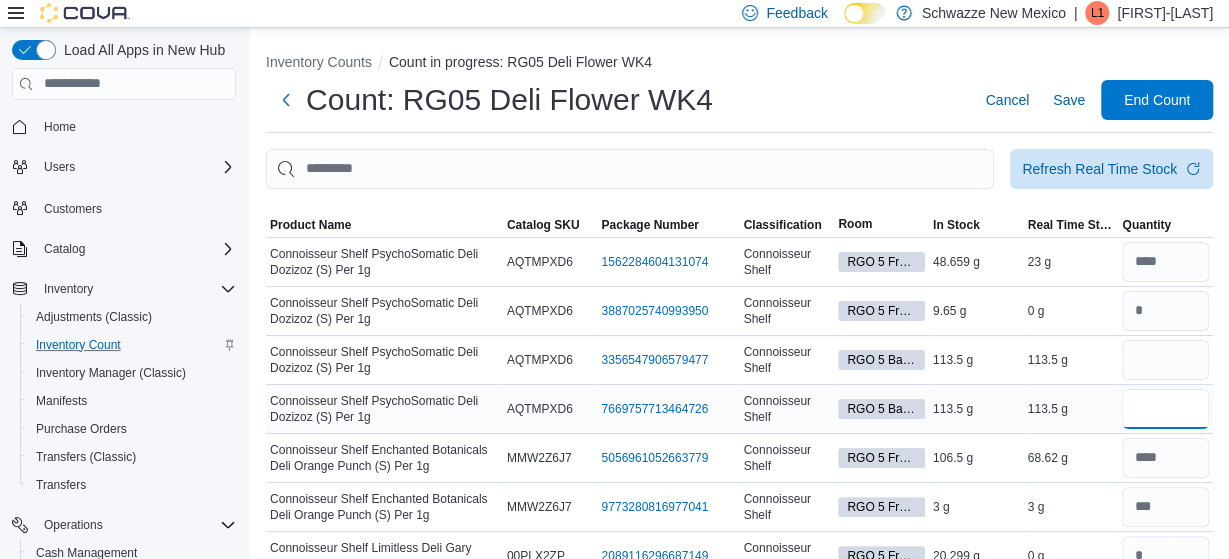 type 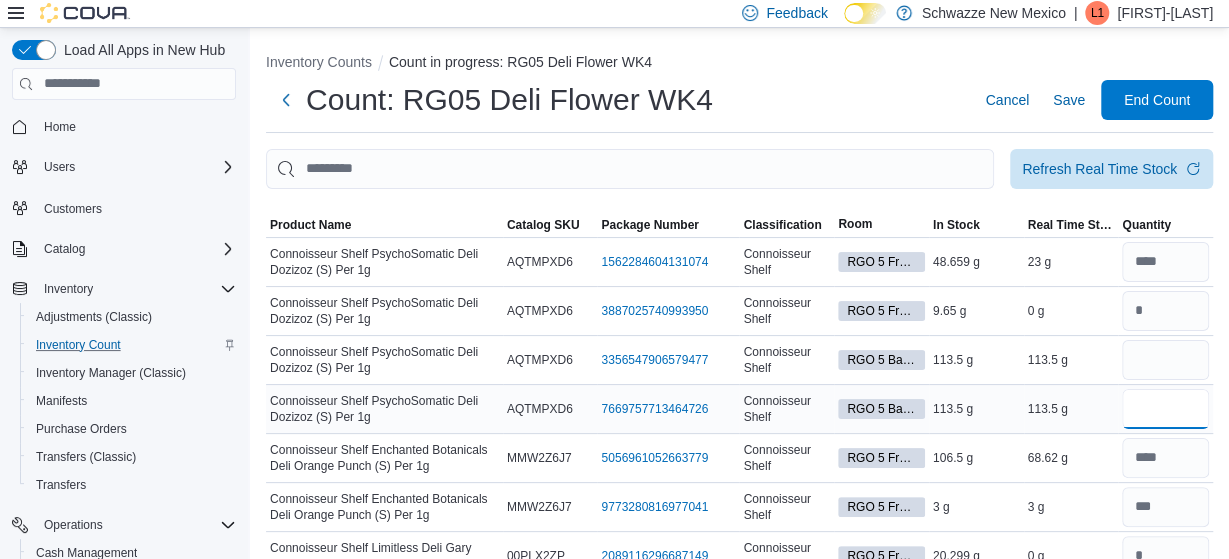 click at bounding box center (1165, 409) 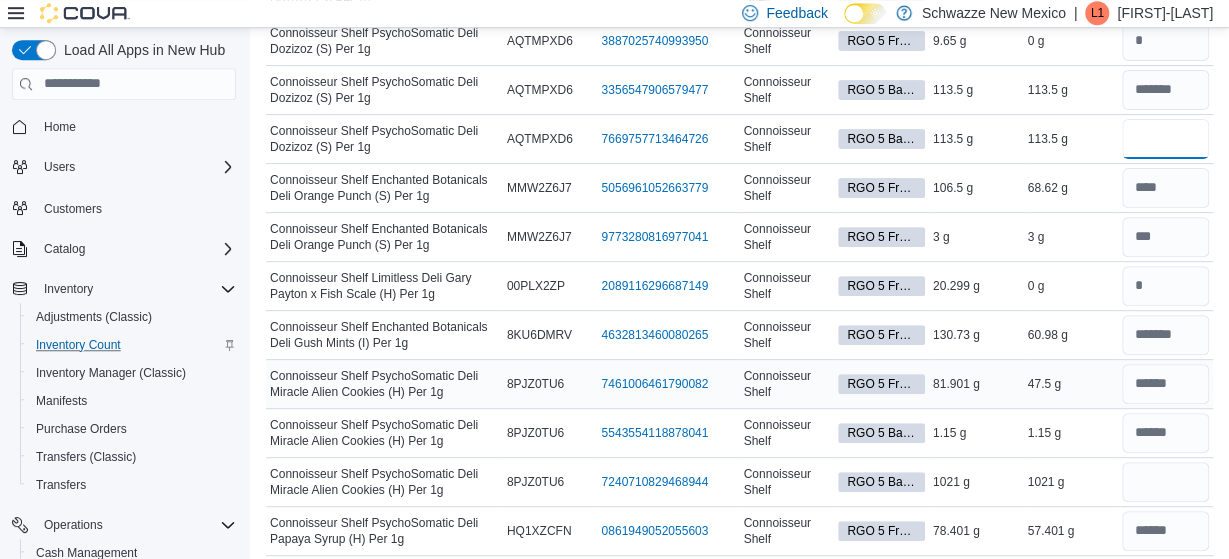 scroll, scrollTop: 312, scrollLeft: 0, axis: vertical 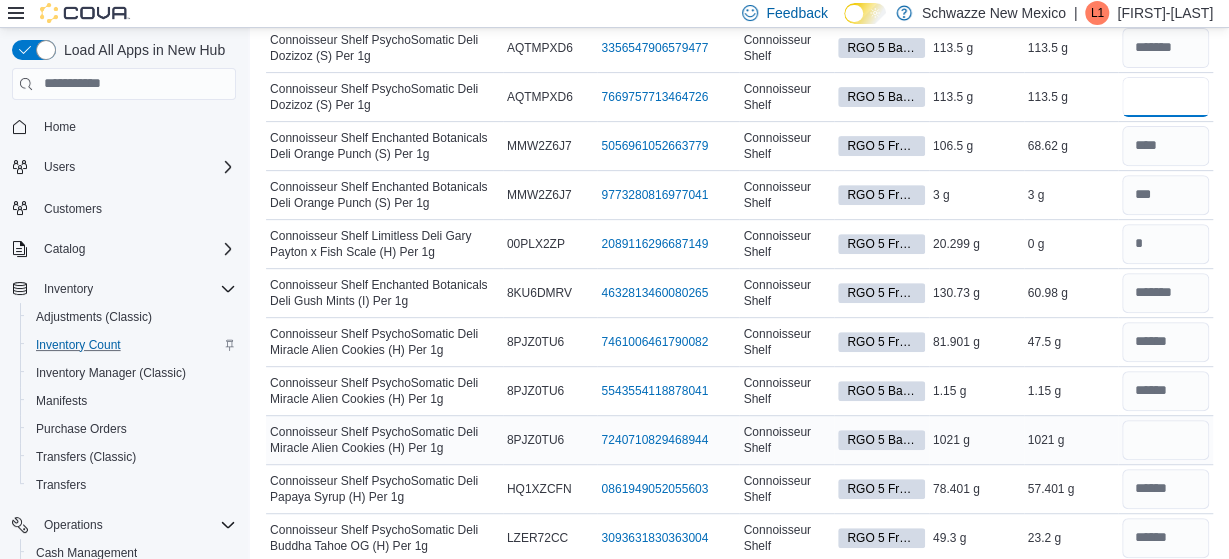 type on "*****" 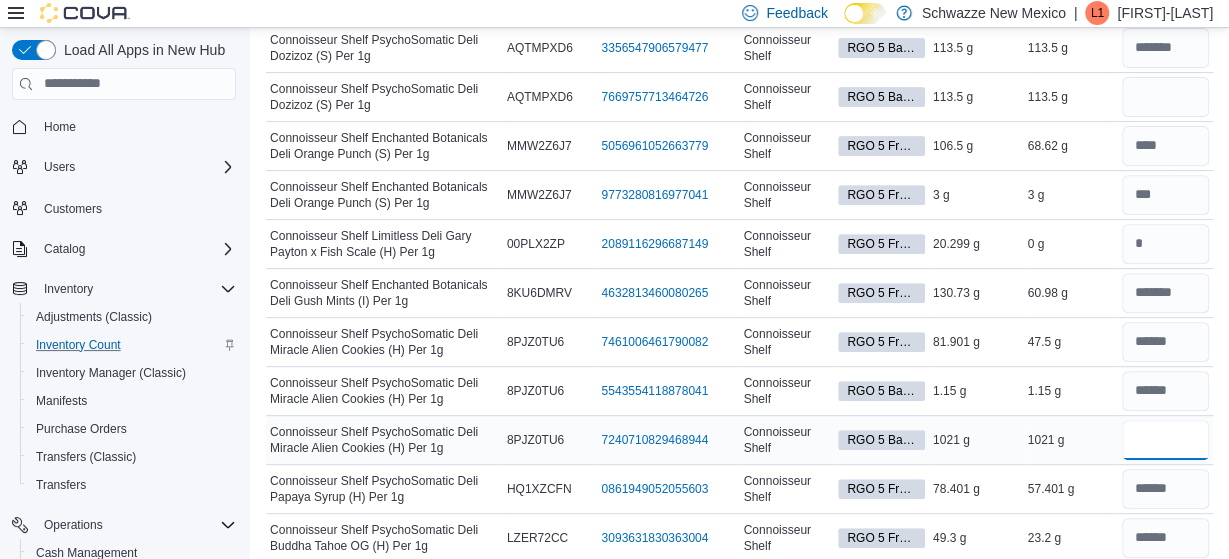type 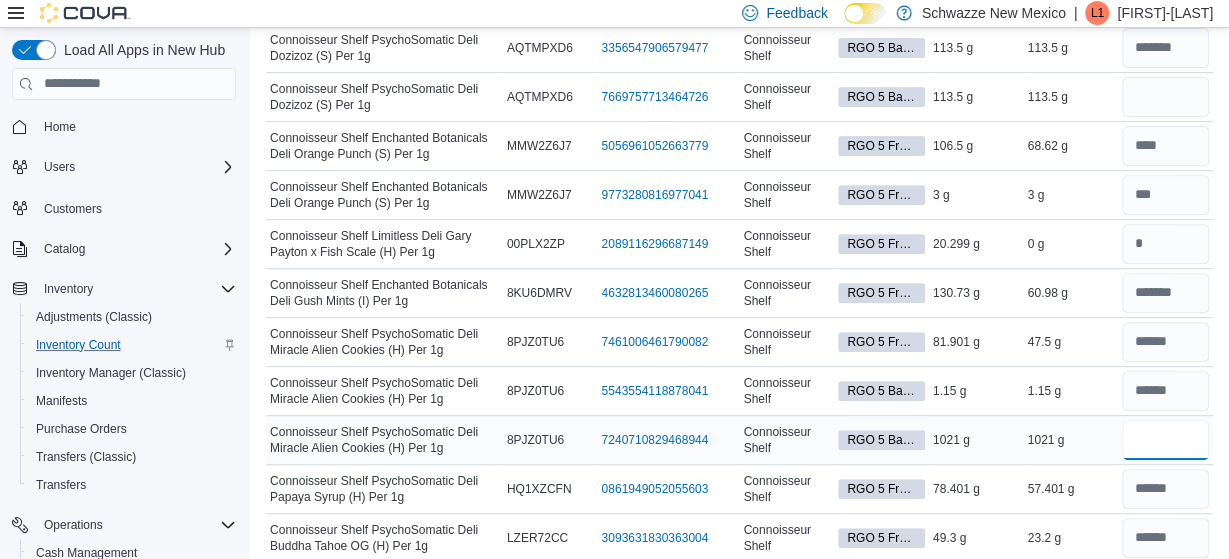click at bounding box center (1165, 440) 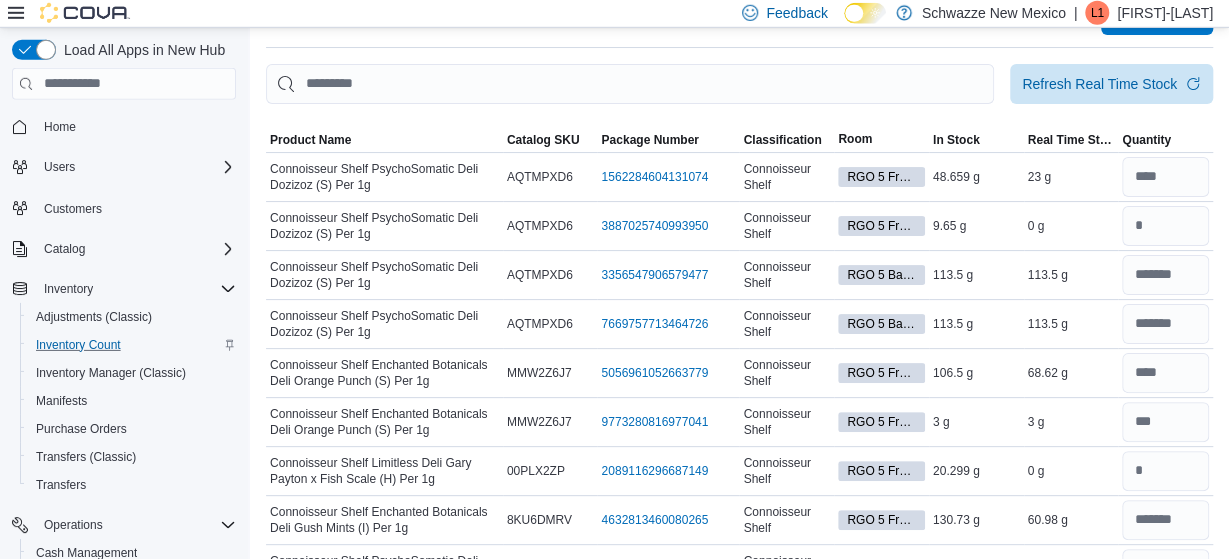 scroll, scrollTop: 0, scrollLeft: 0, axis: both 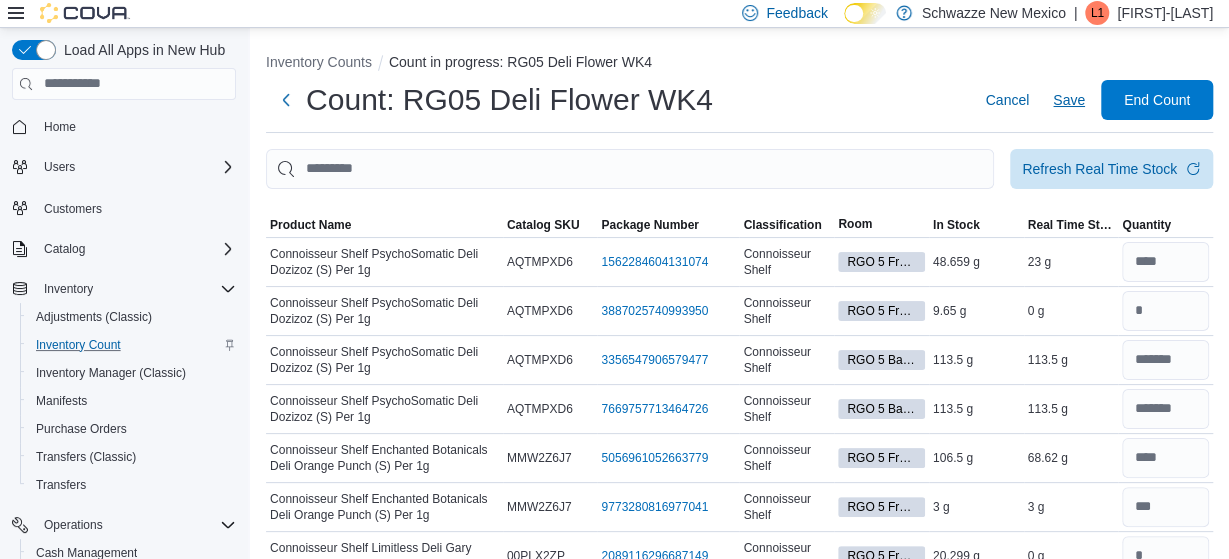 type on "****" 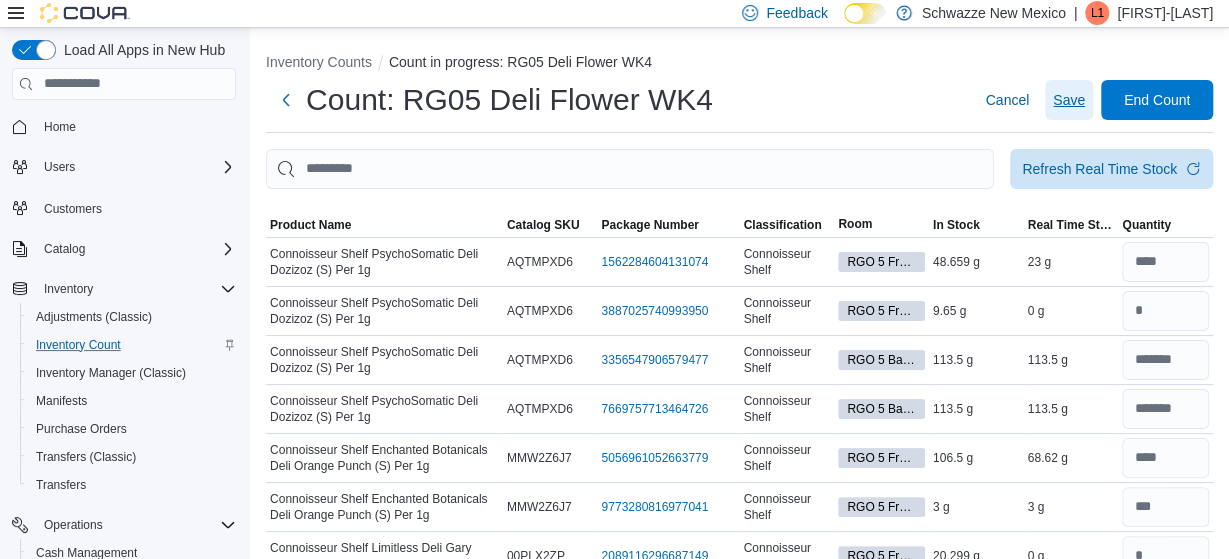 type 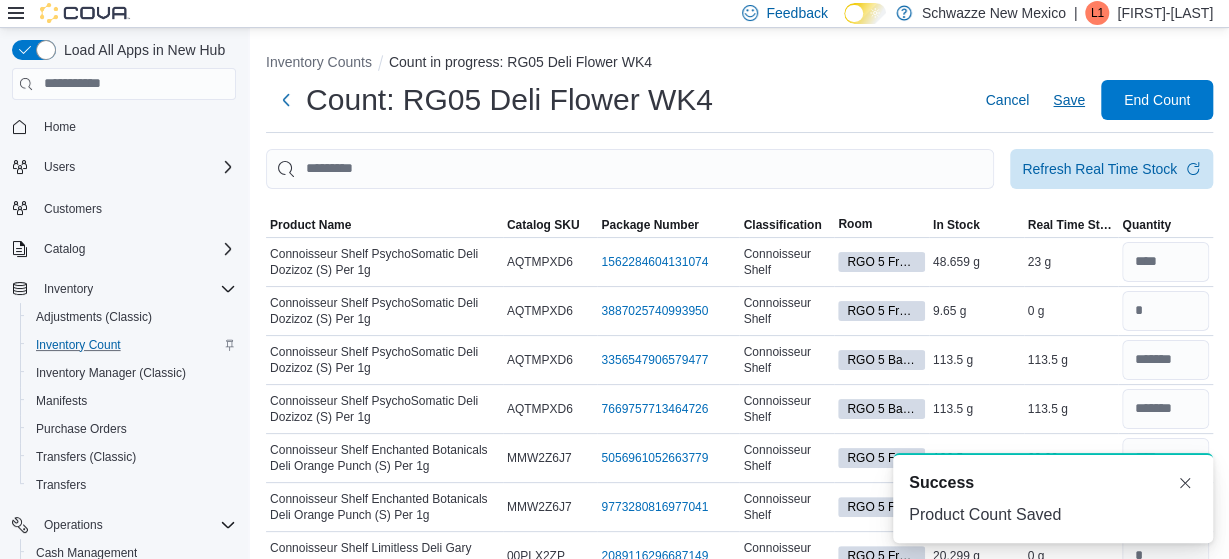 scroll, scrollTop: 0, scrollLeft: 0, axis: both 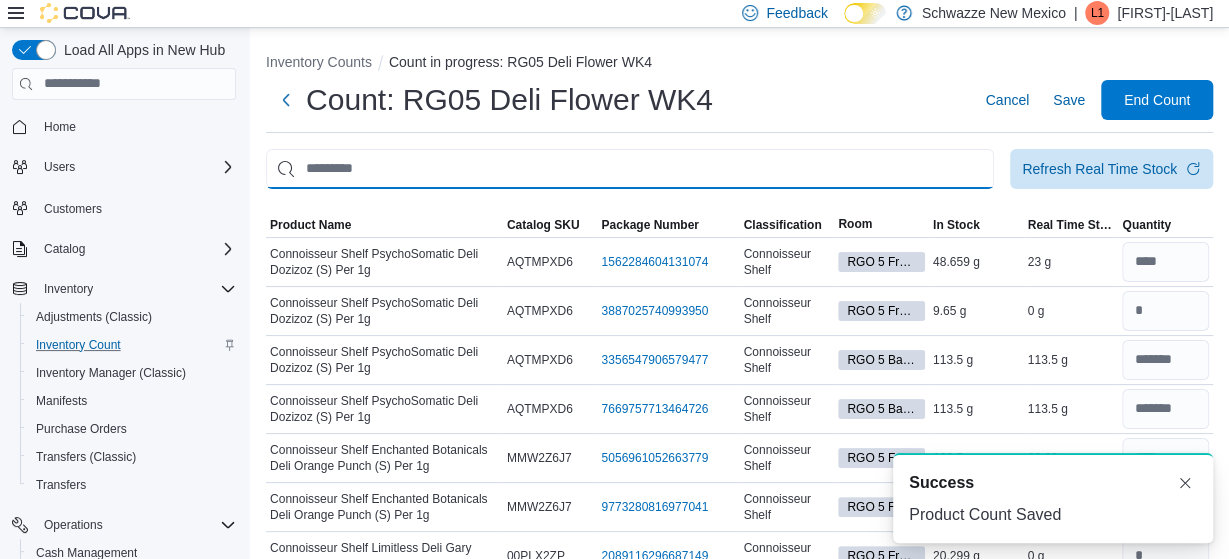 click at bounding box center [630, 169] 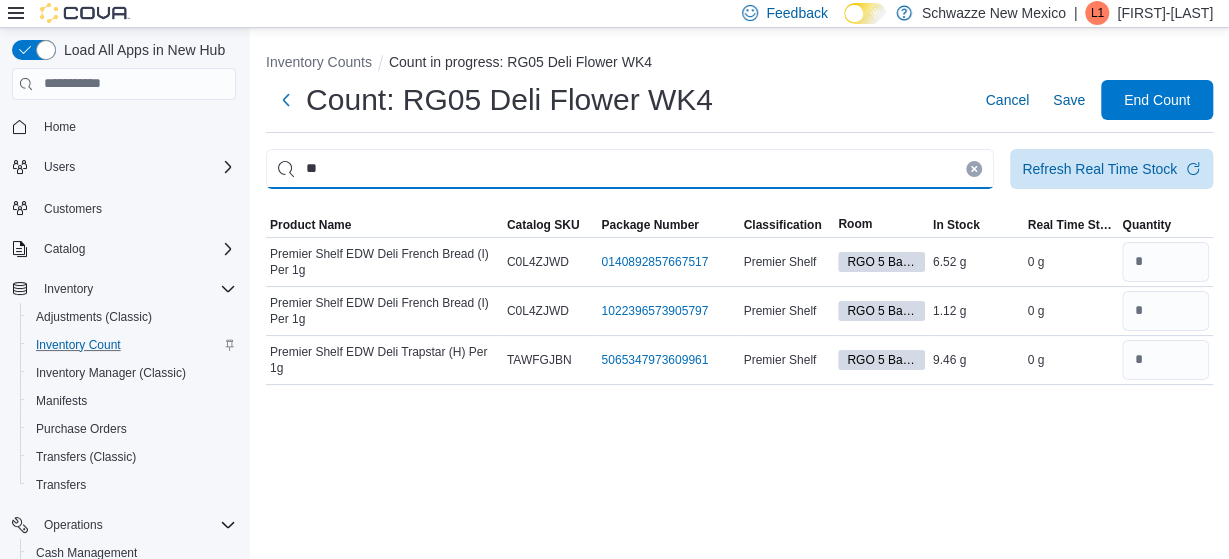 type on "*" 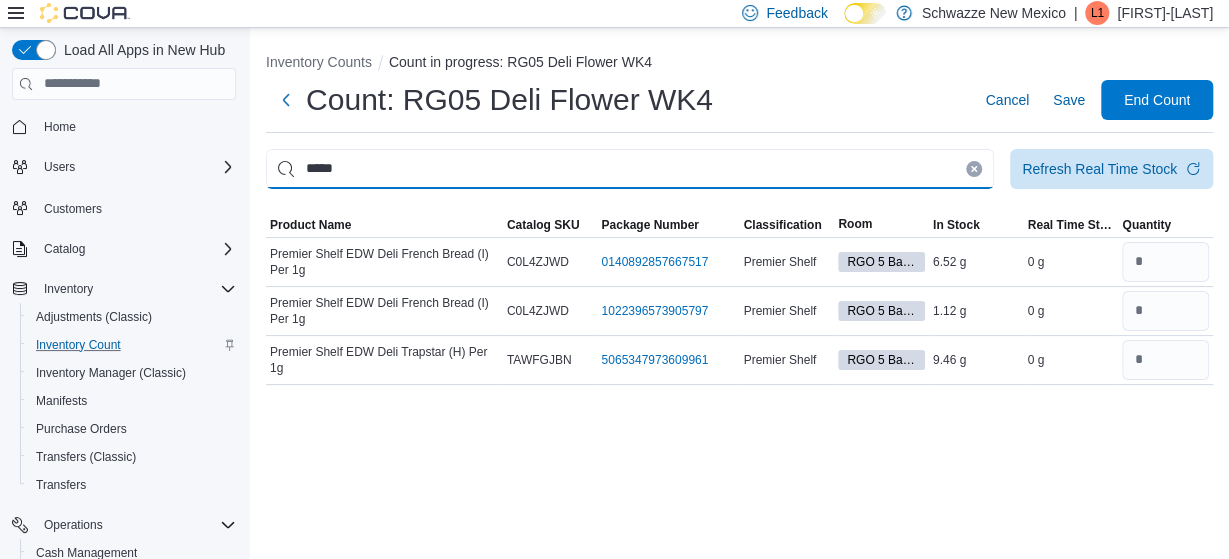 type on "*****" 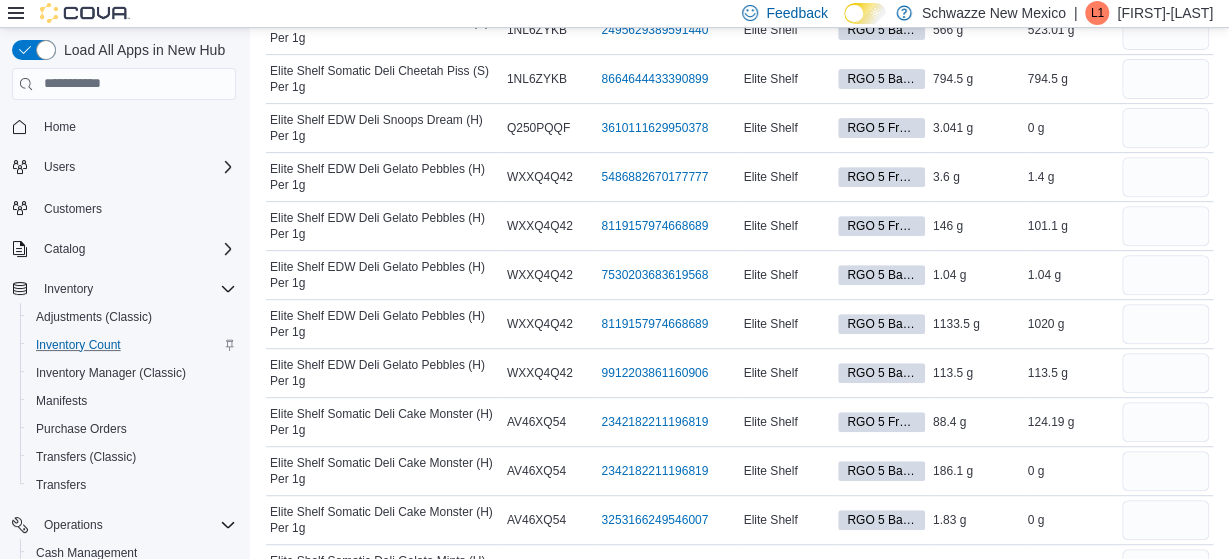 scroll, scrollTop: 0, scrollLeft: 0, axis: both 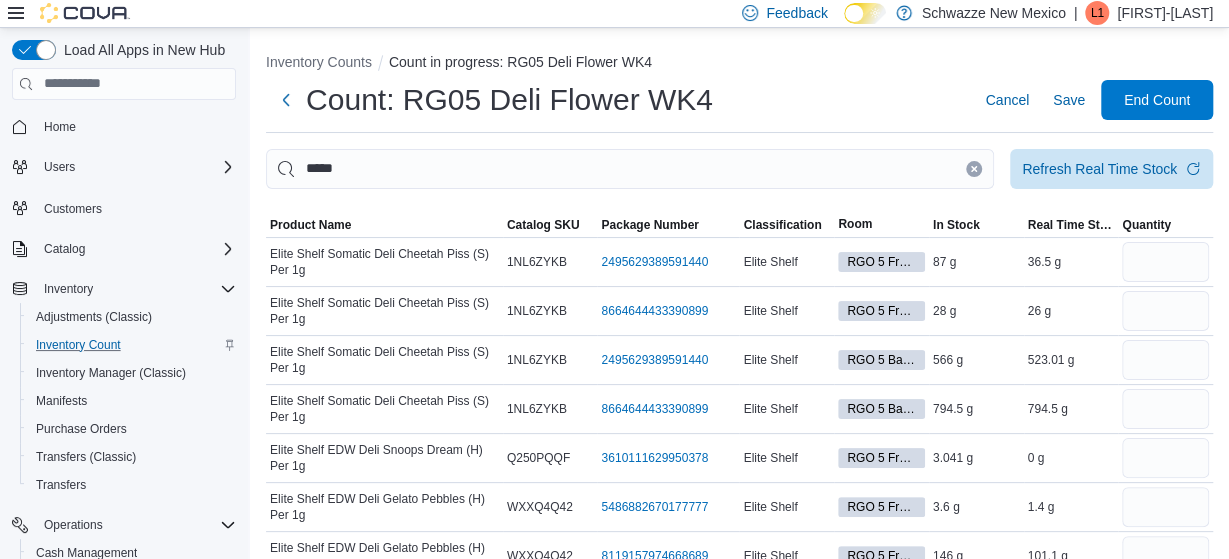 click at bounding box center [974, 169] 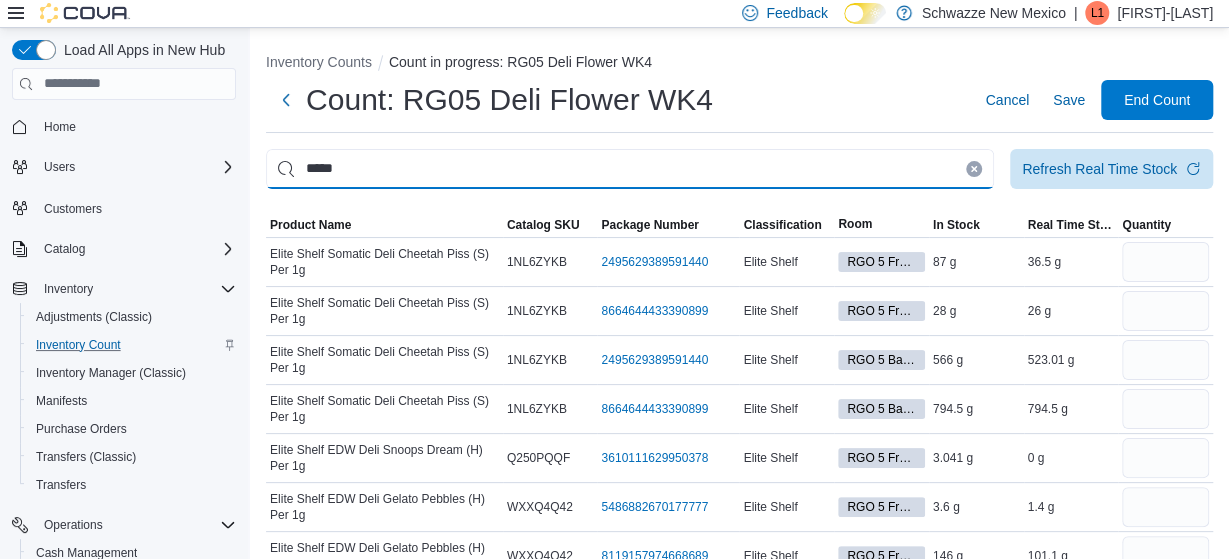 type 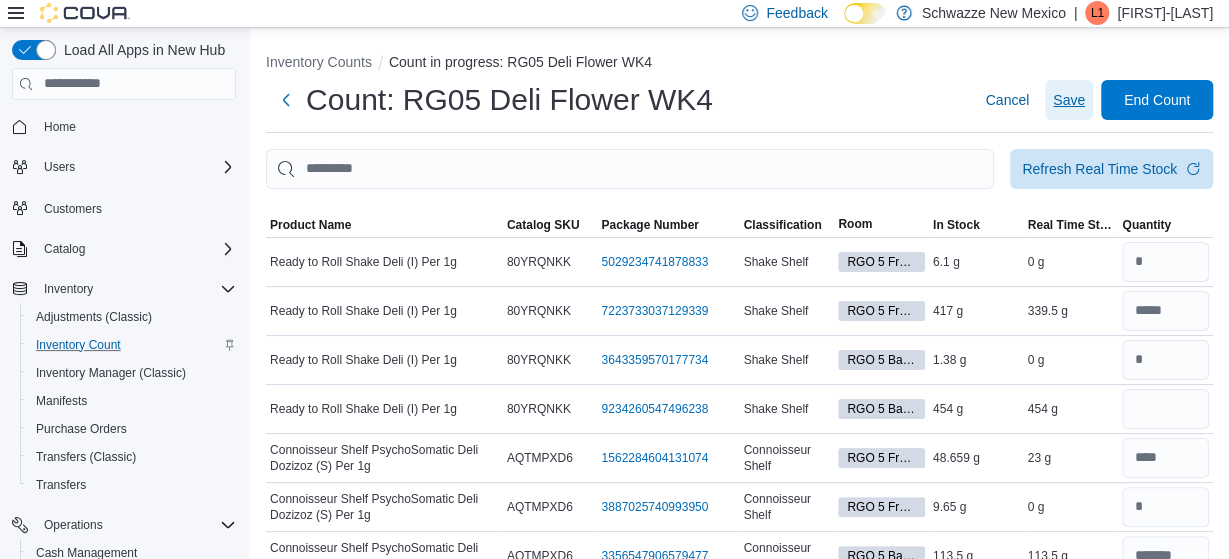 click on "Save" at bounding box center (1069, 100) 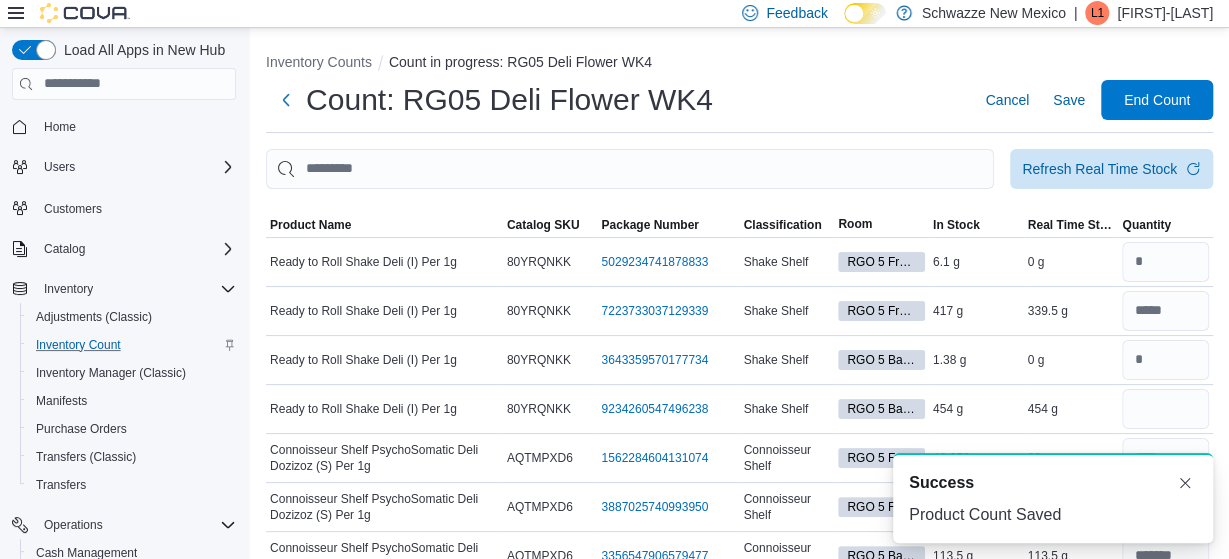 scroll, scrollTop: 0, scrollLeft: 0, axis: both 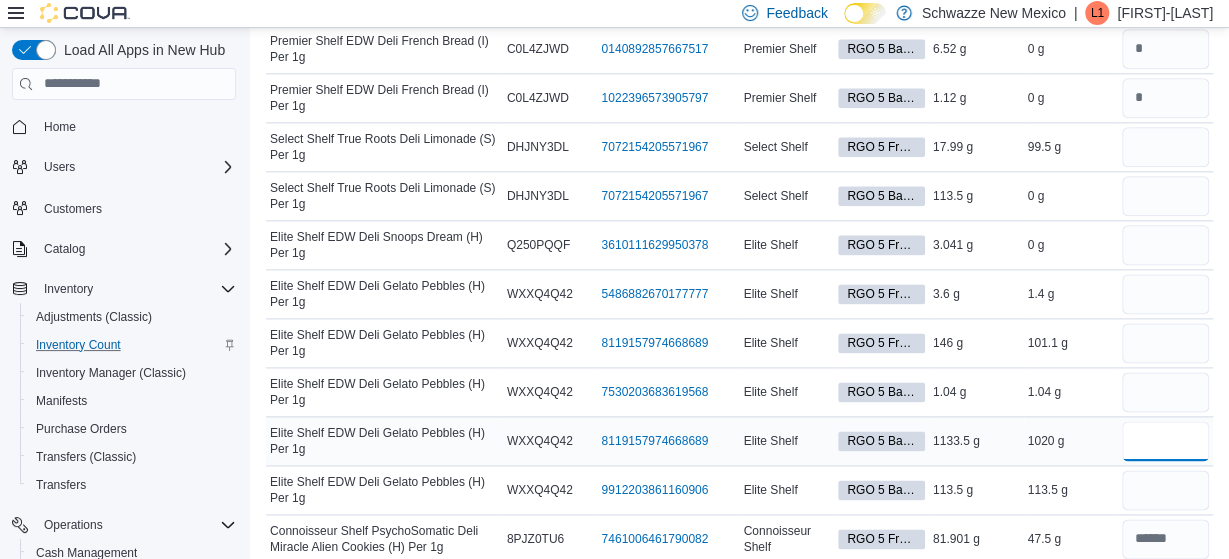 click at bounding box center (1165, 441) 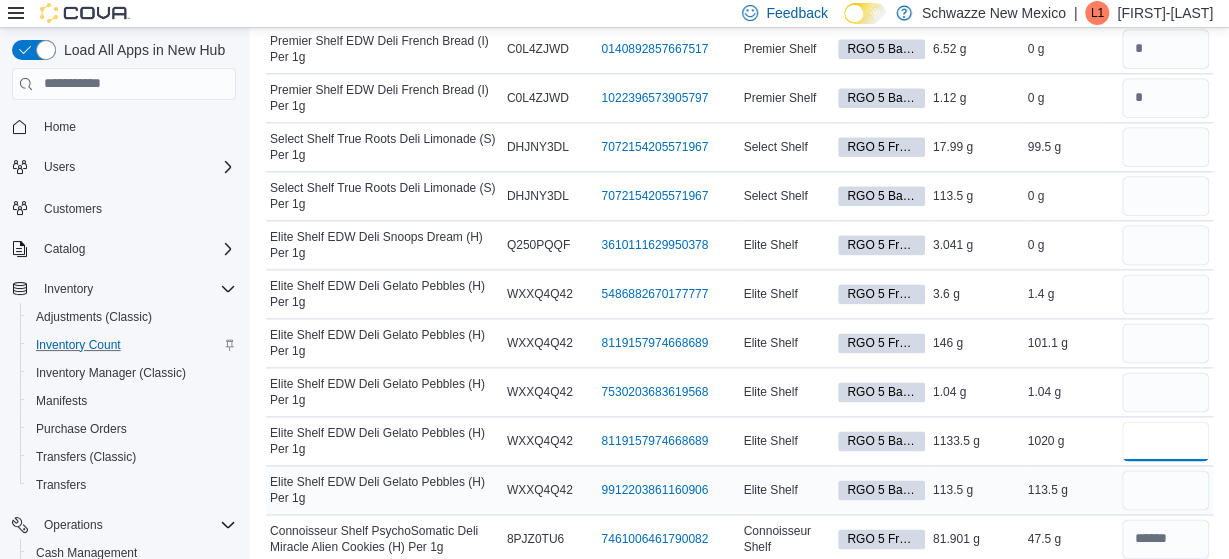 type on "****" 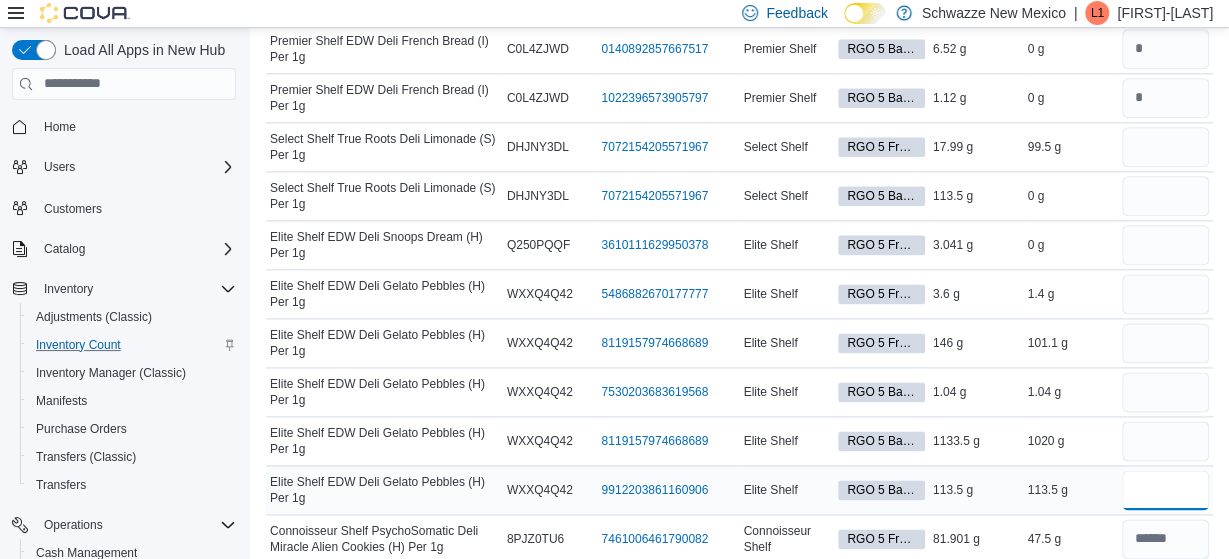 type 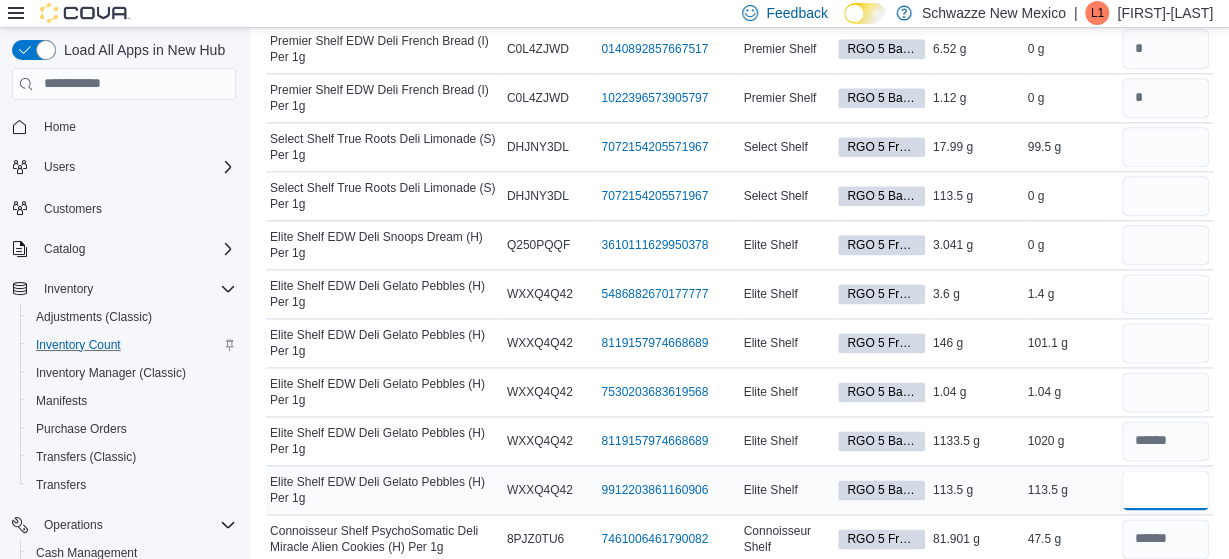 click at bounding box center [1165, 490] 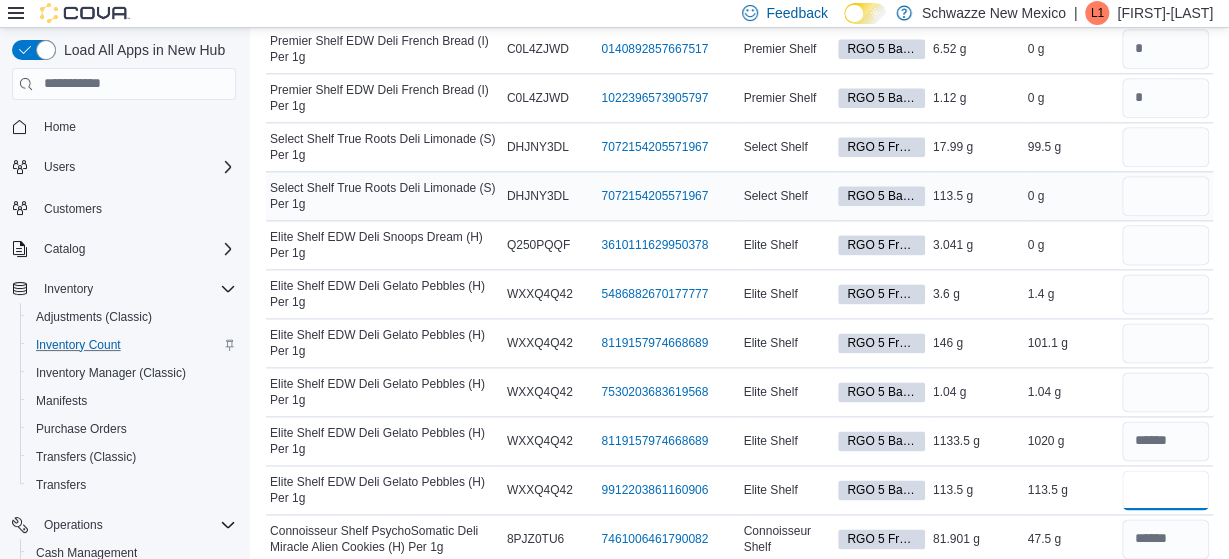 type on "*****" 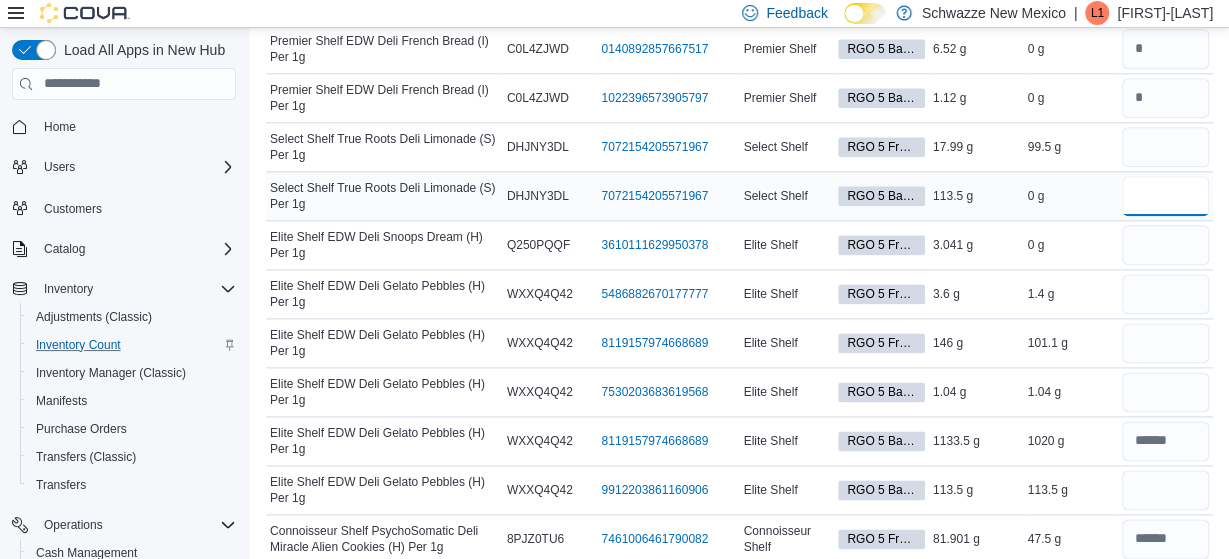 type 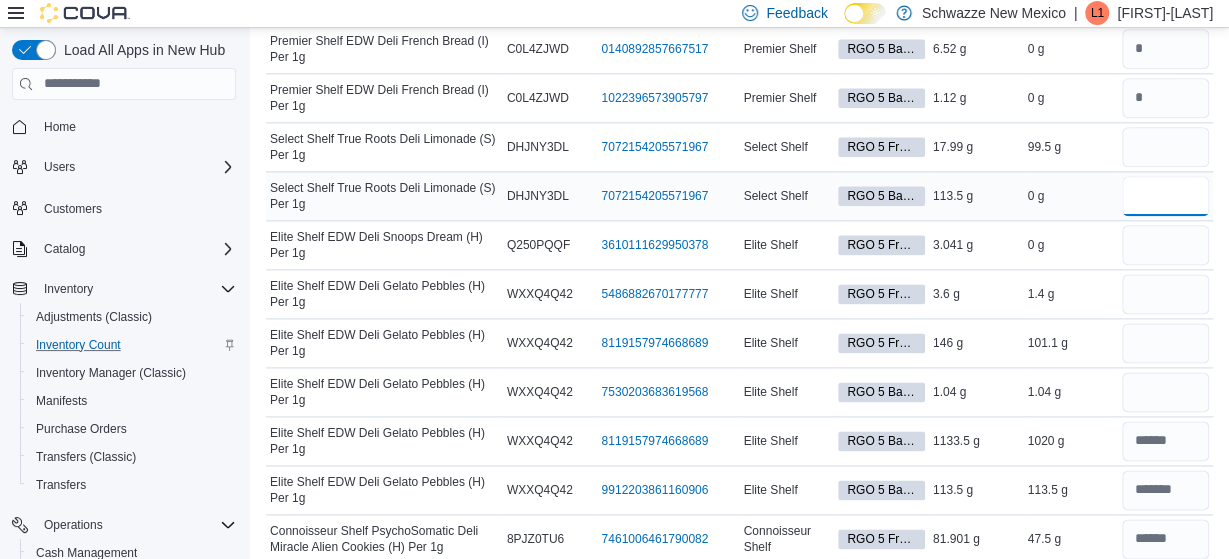 click at bounding box center [1165, 196] 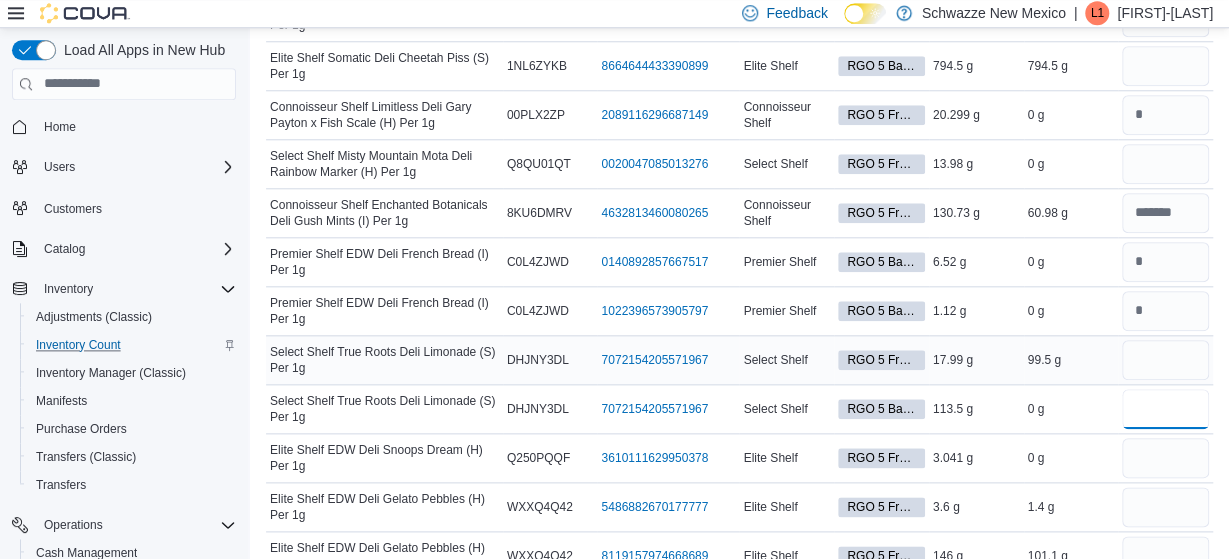 scroll, scrollTop: 832, scrollLeft: 0, axis: vertical 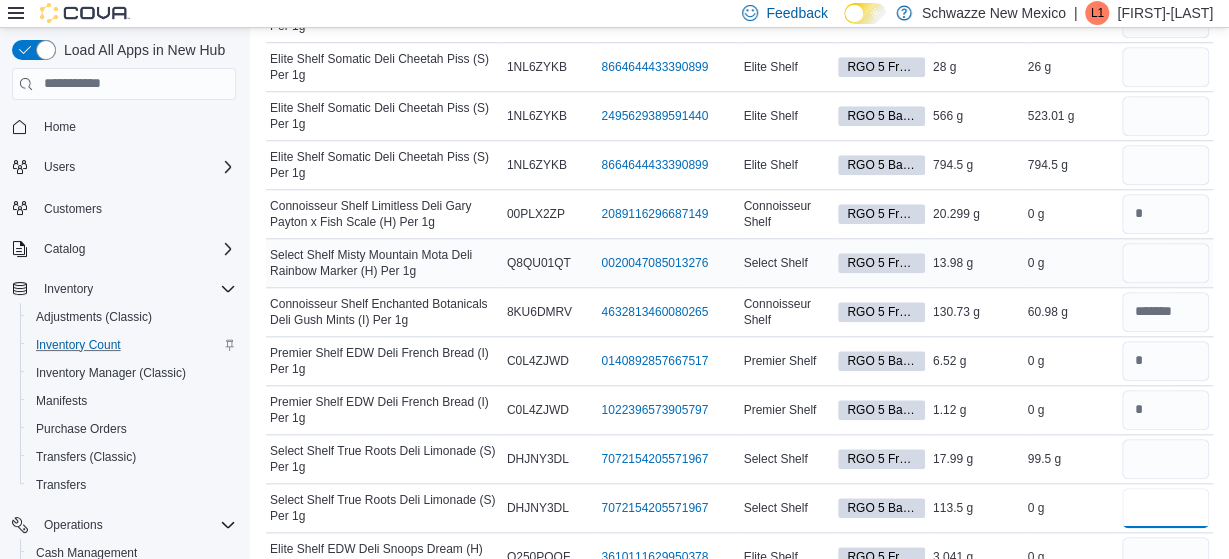 type on "*" 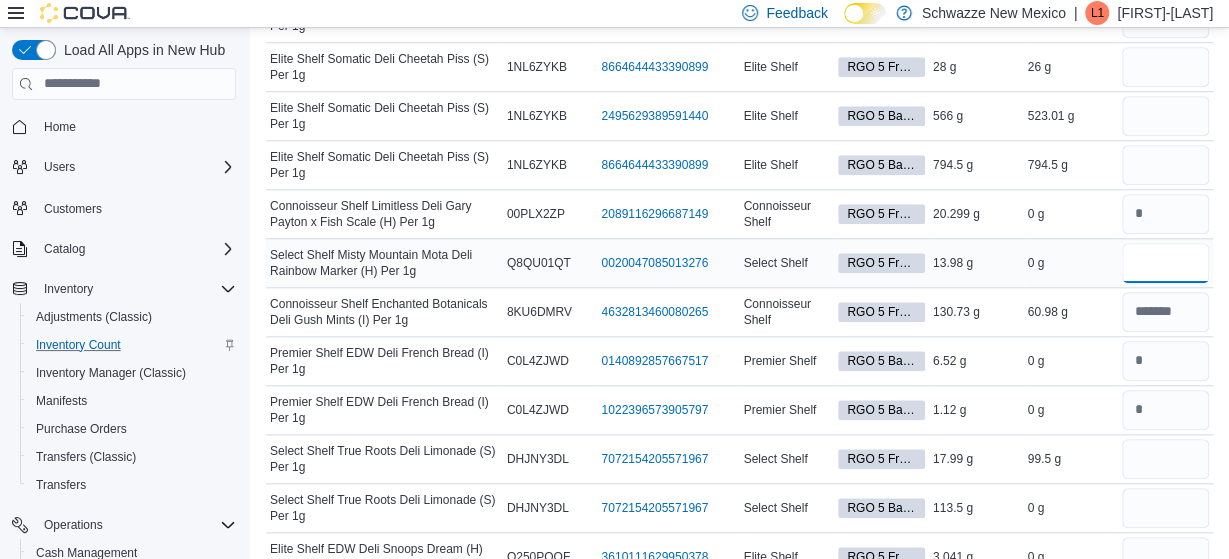 type 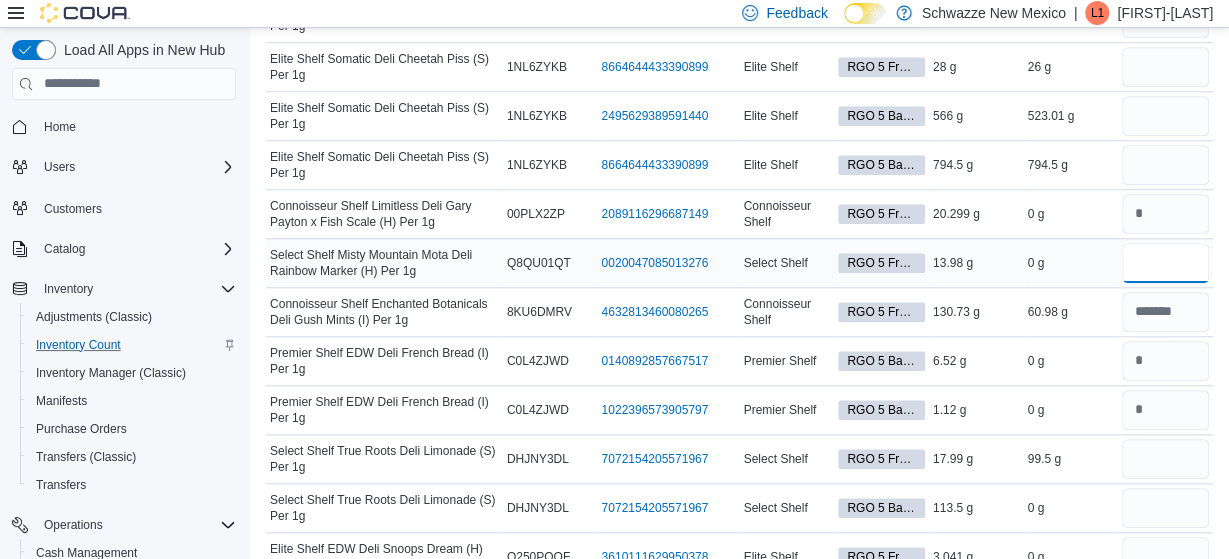 click at bounding box center [1165, 263] 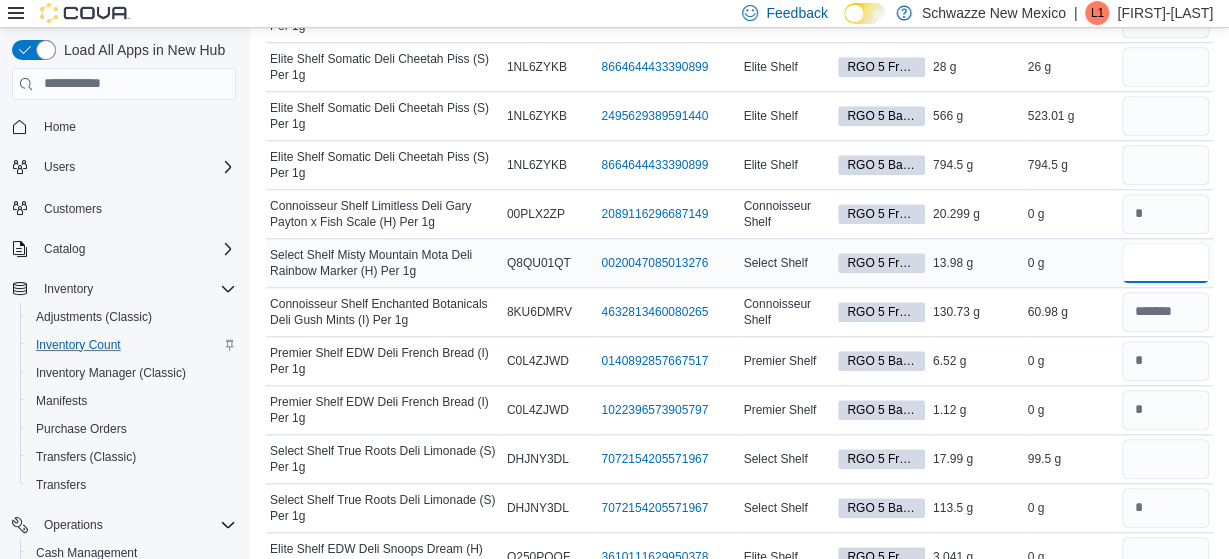 type on "*" 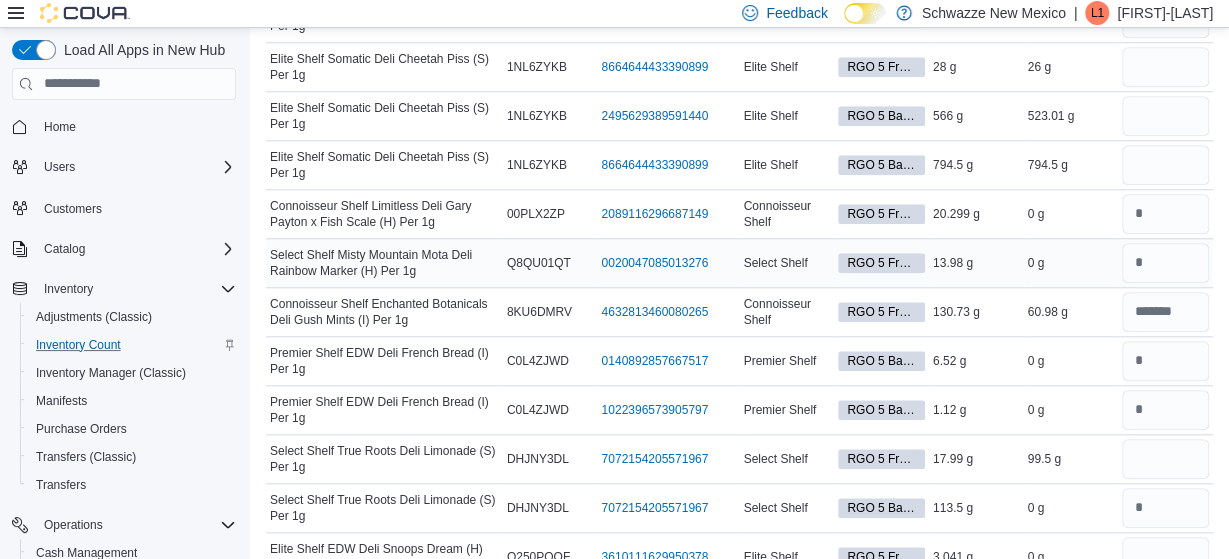 type 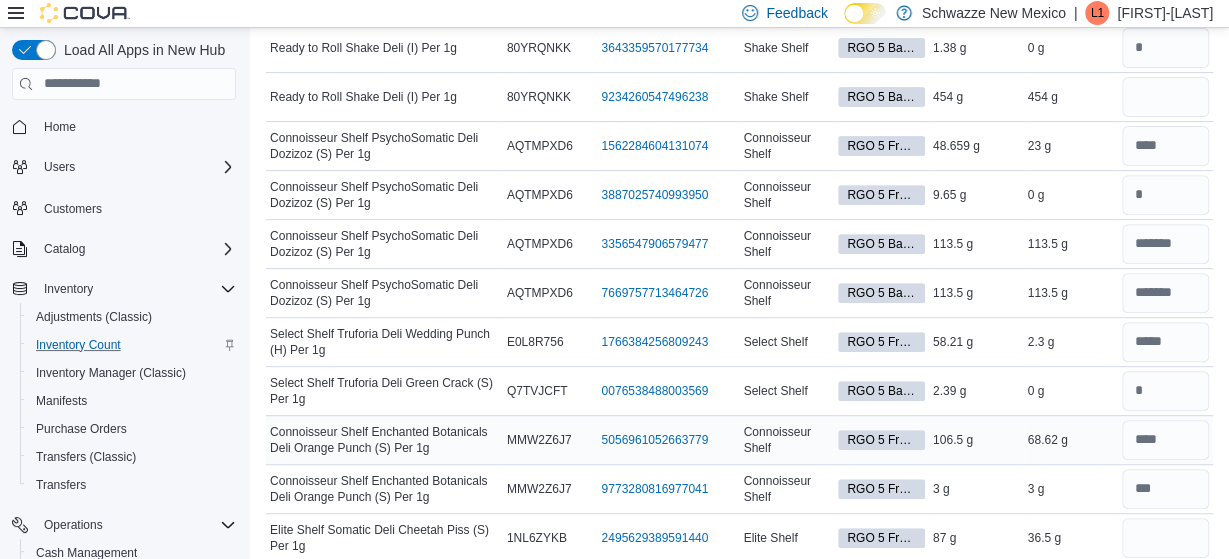 scroll, scrollTop: 104, scrollLeft: 0, axis: vertical 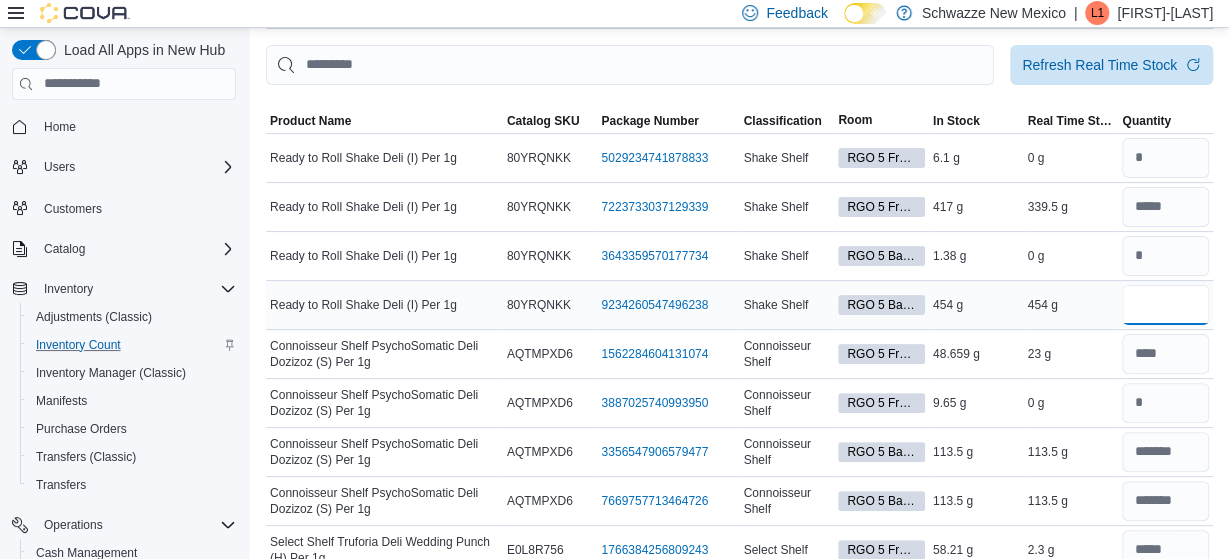 click at bounding box center [1165, 305] 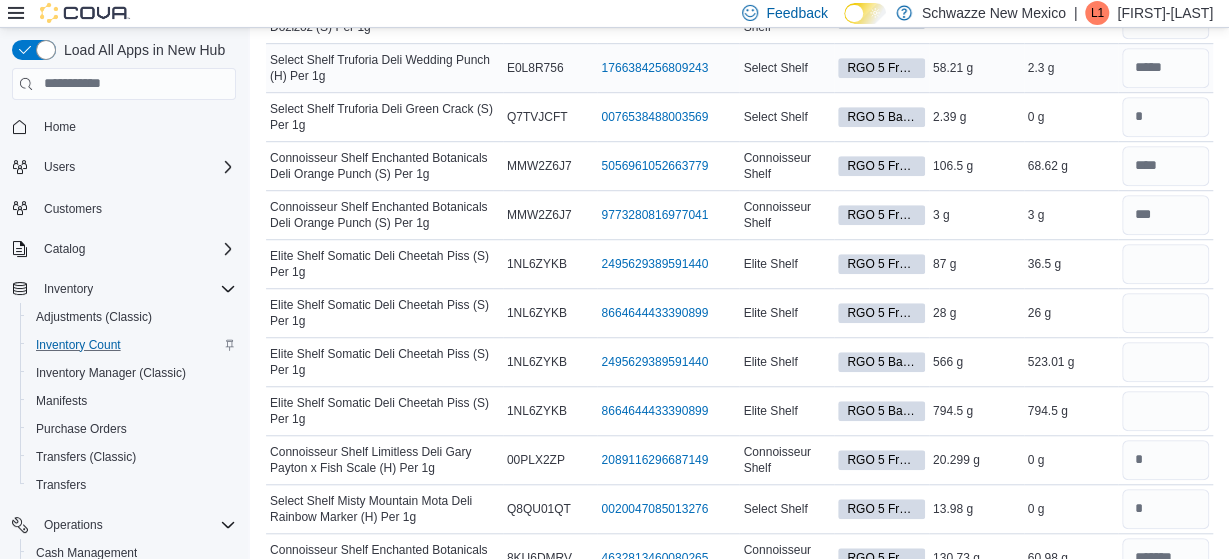 scroll, scrollTop: 624, scrollLeft: 0, axis: vertical 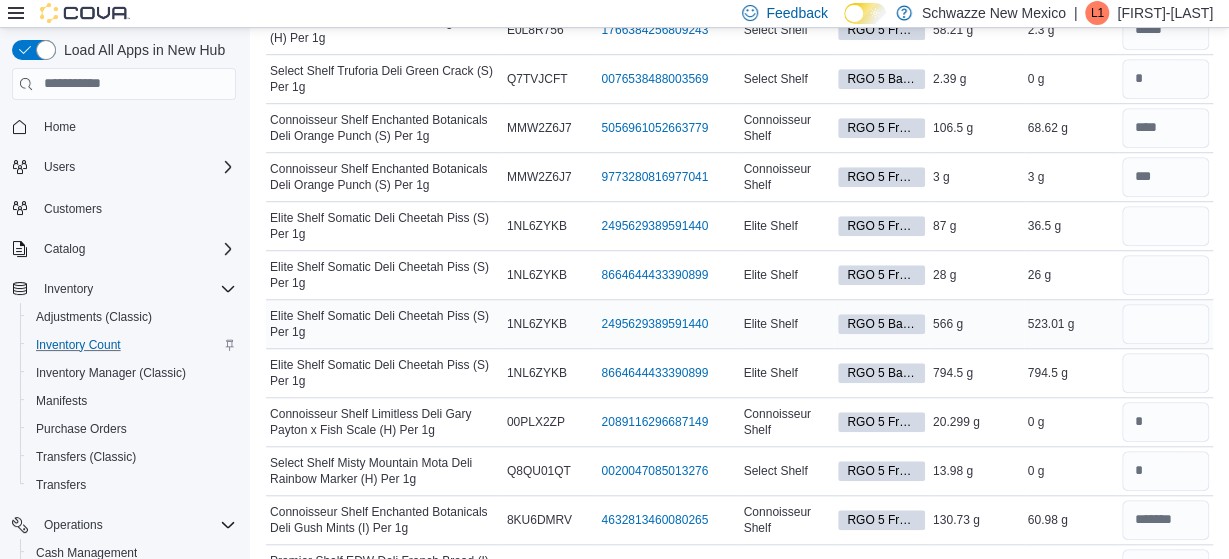 type on "***" 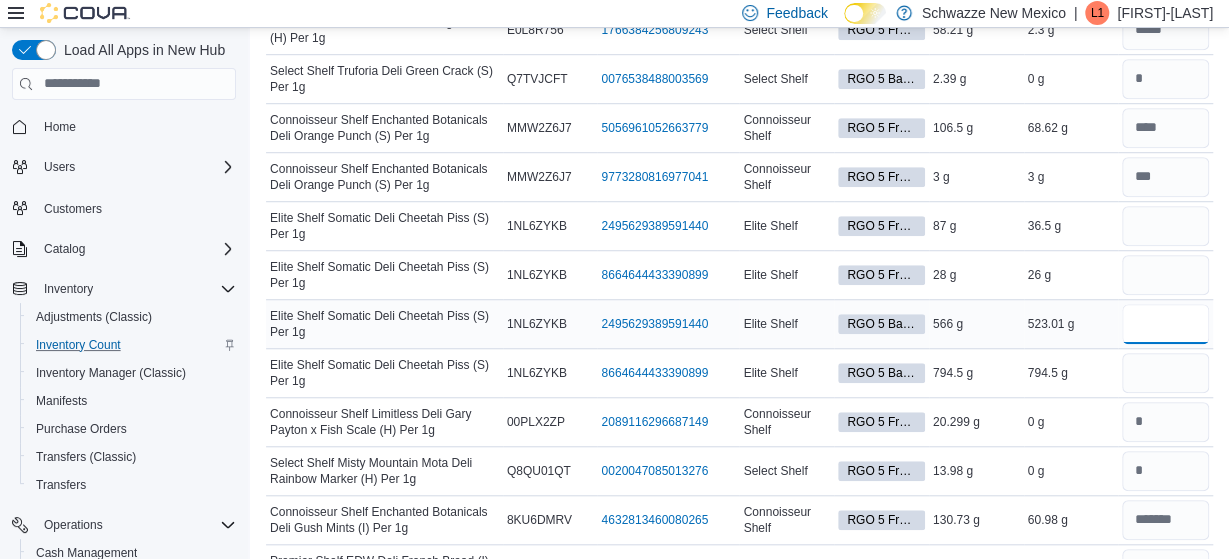 type 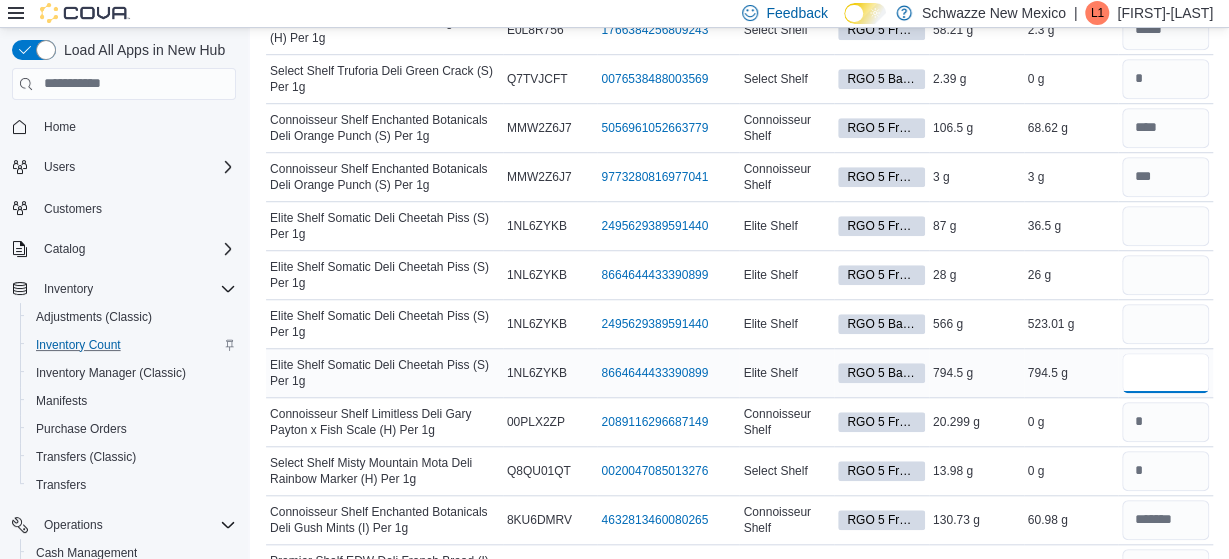 click at bounding box center (1165, 373) 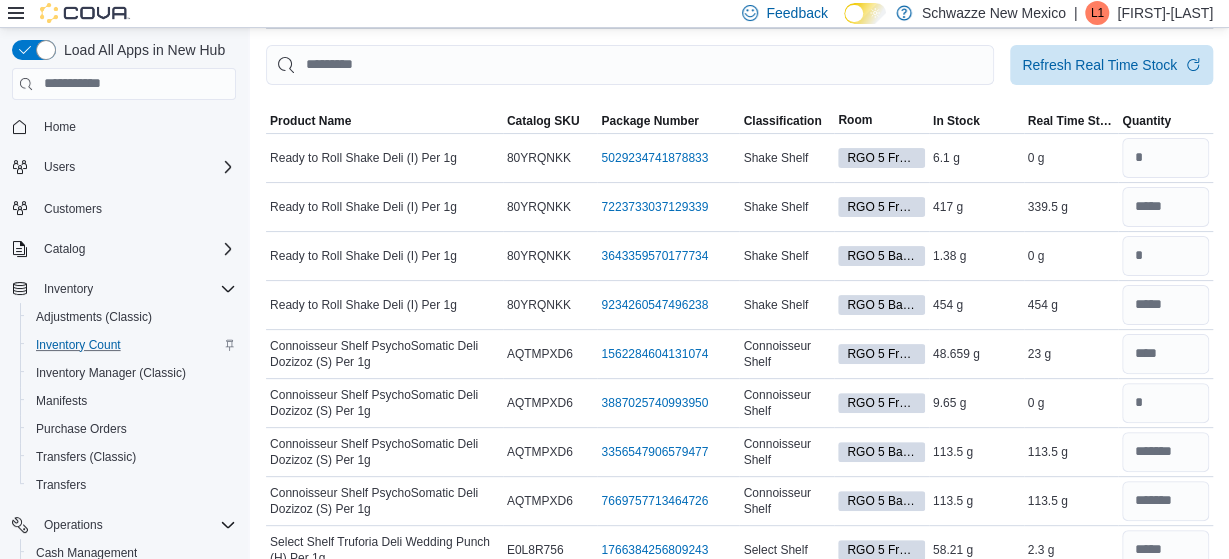 scroll, scrollTop: 0, scrollLeft: 0, axis: both 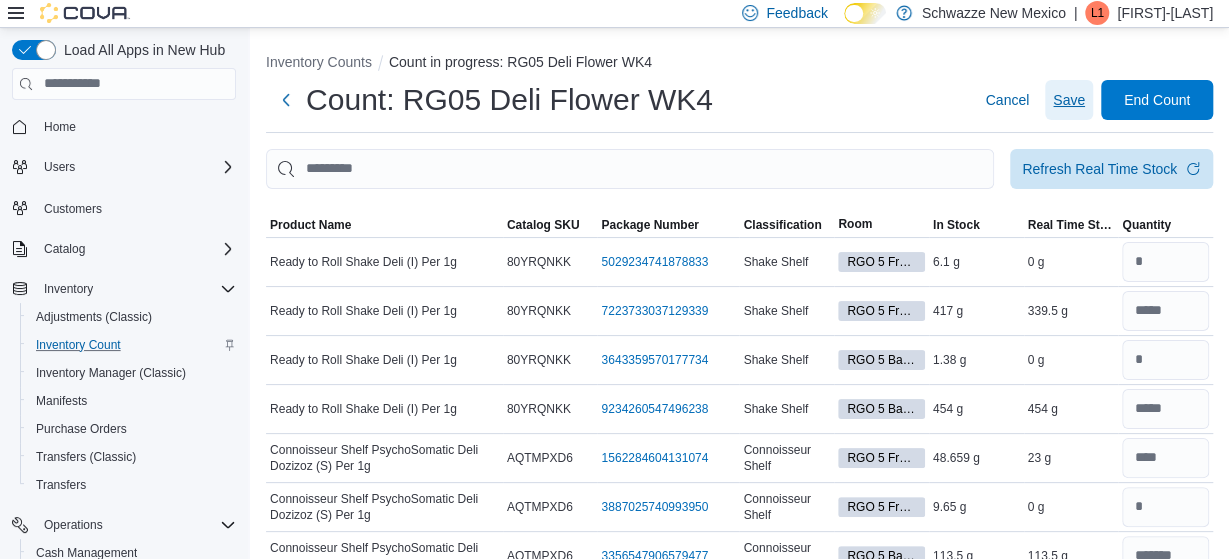 click on "Save" at bounding box center (1069, 100) 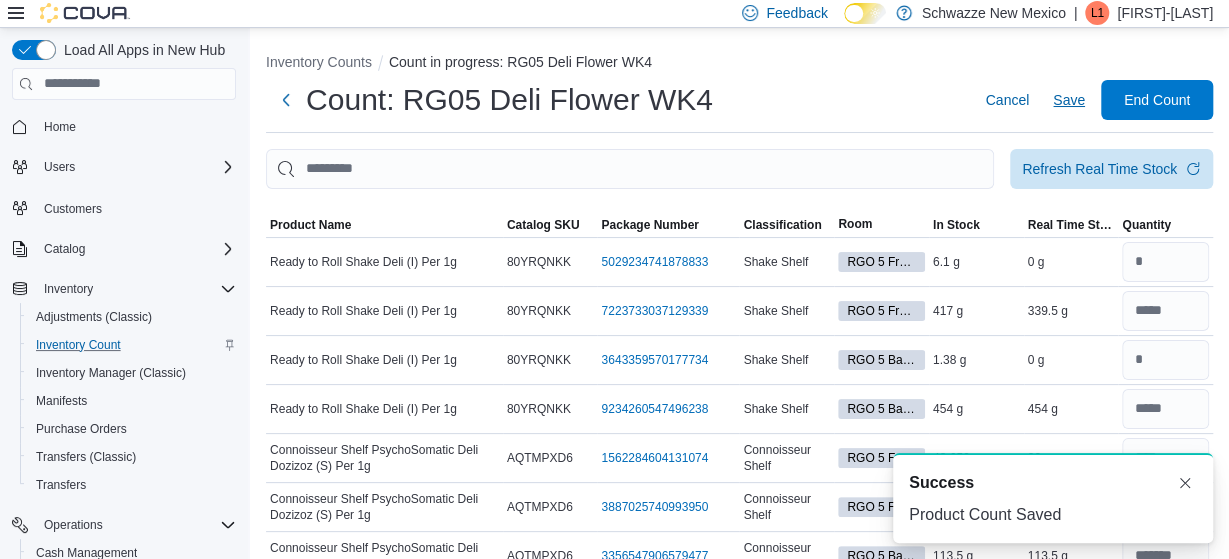 scroll, scrollTop: 0, scrollLeft: 0, axis: both 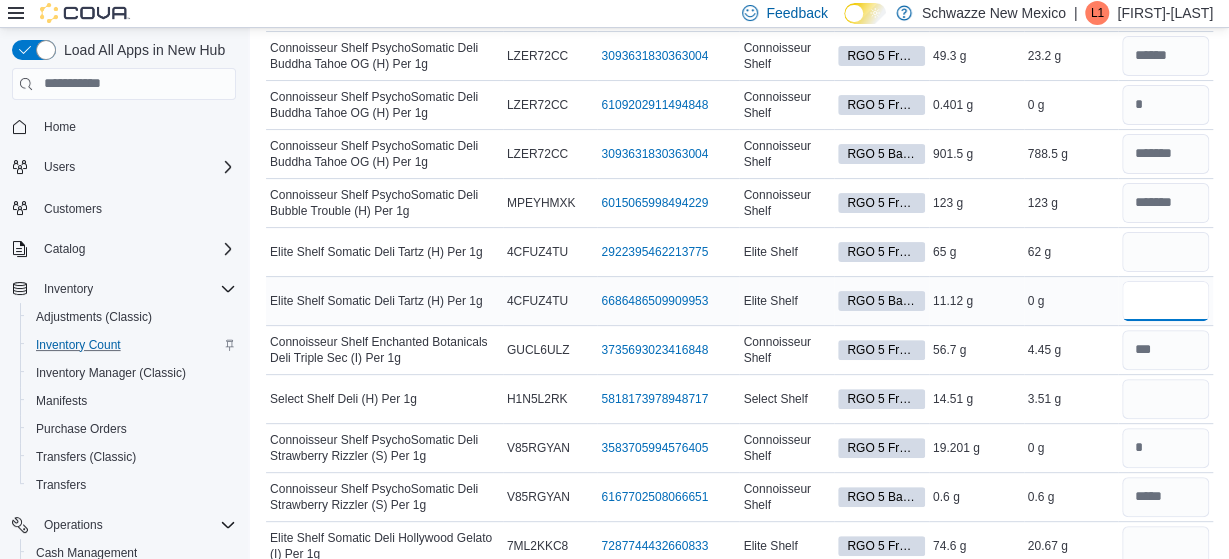 click at bounding box center (1165, 301) 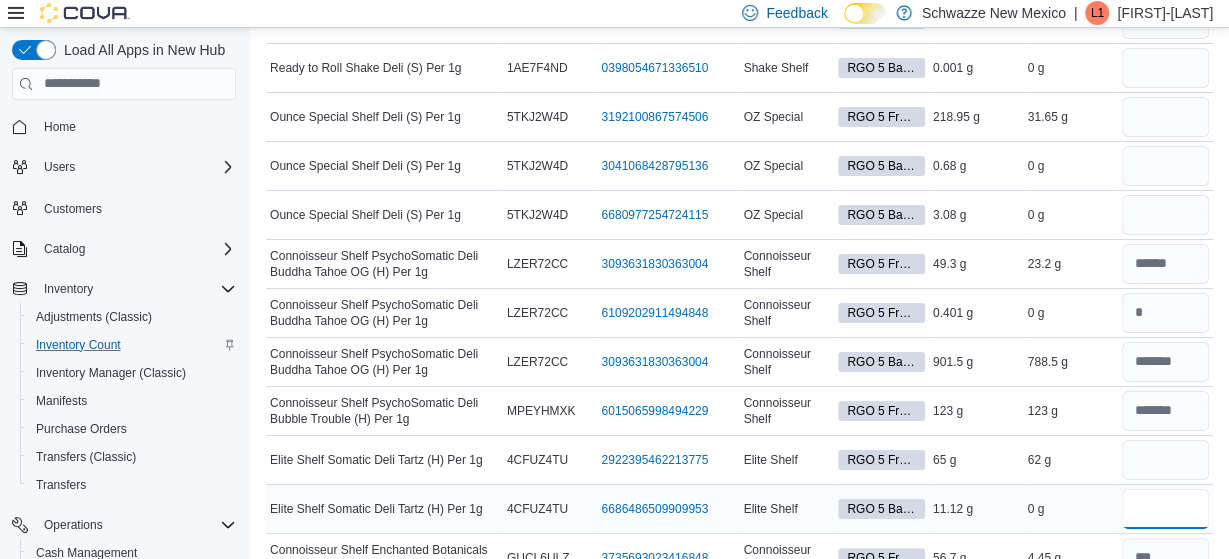 scroll, scrollTop: 3624, scrollLeft: 0, axis: vertical 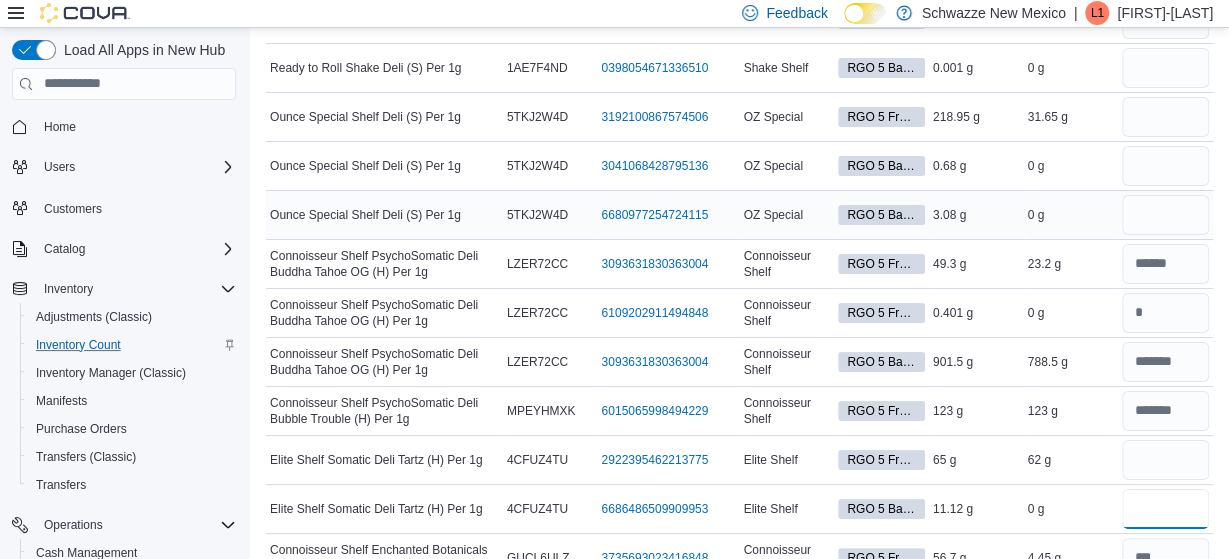type on "*" 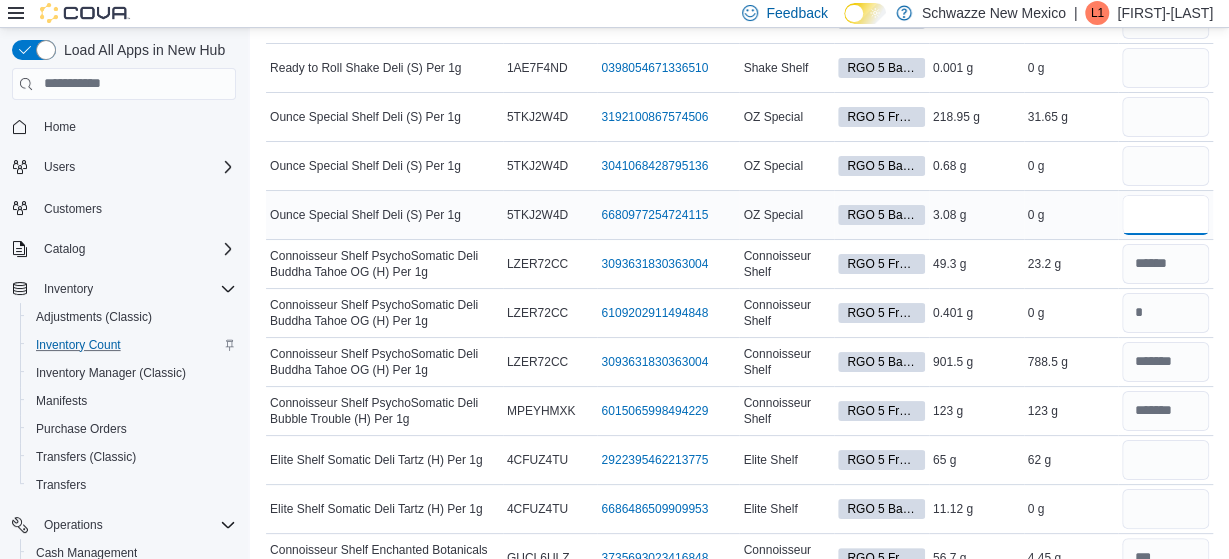 type 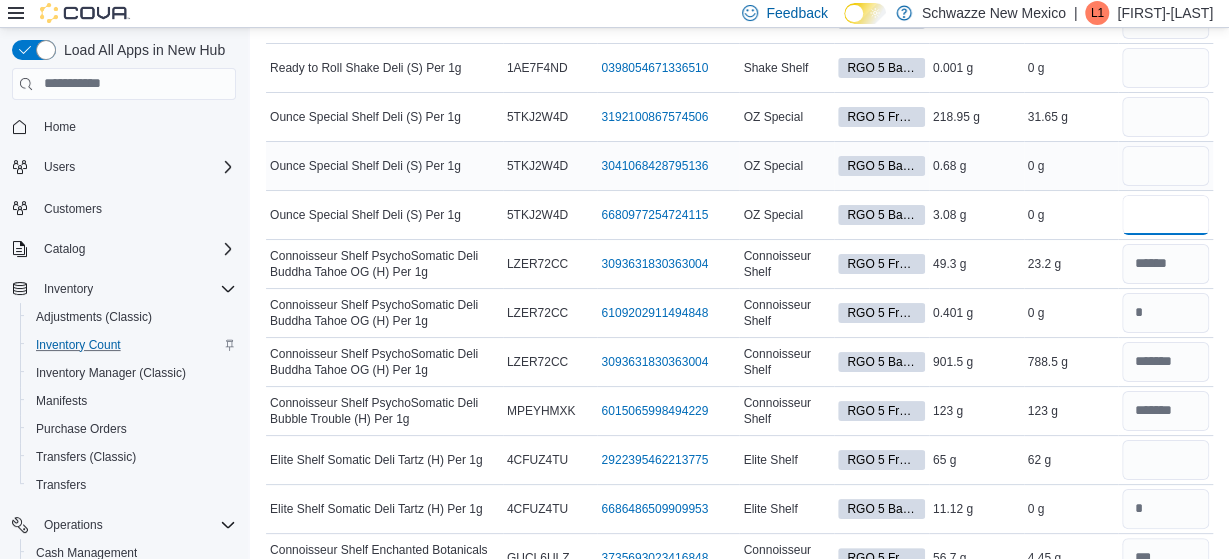 type on "*" 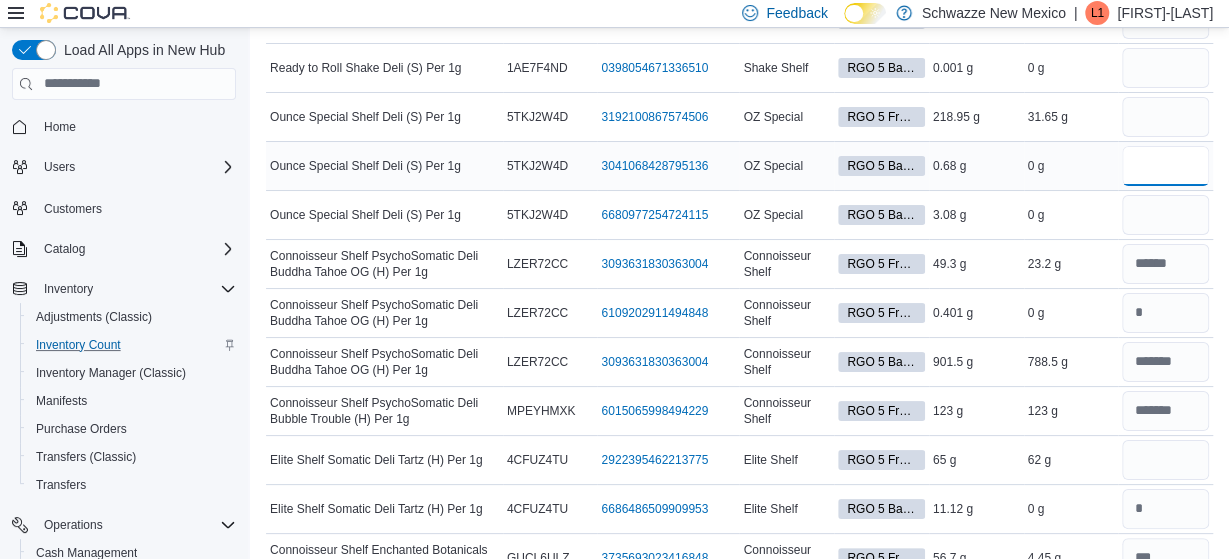 type 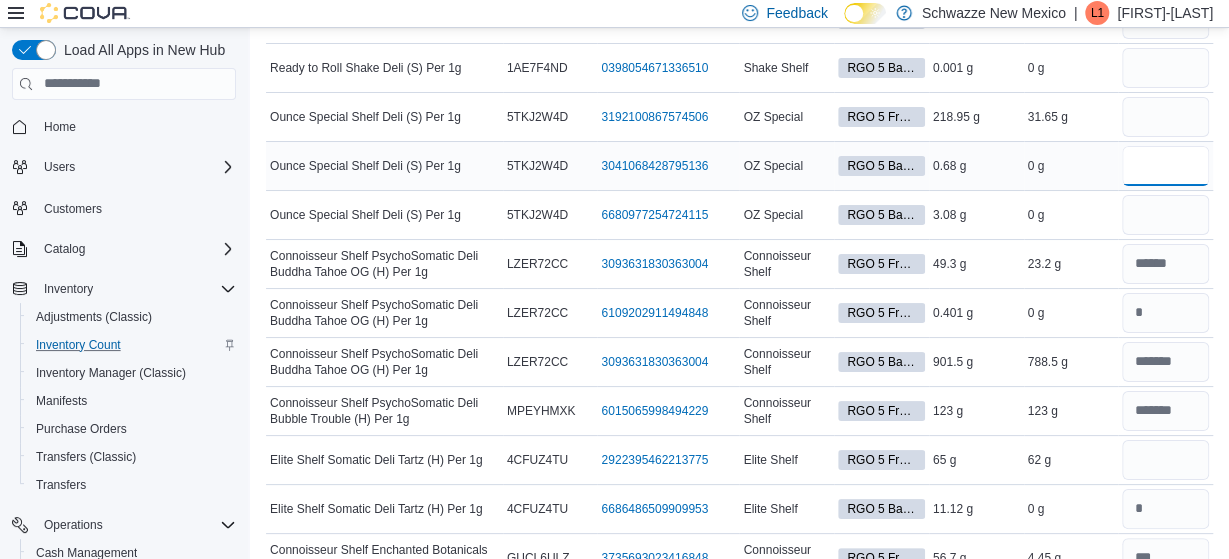 click at bounding box center (1165, 166) 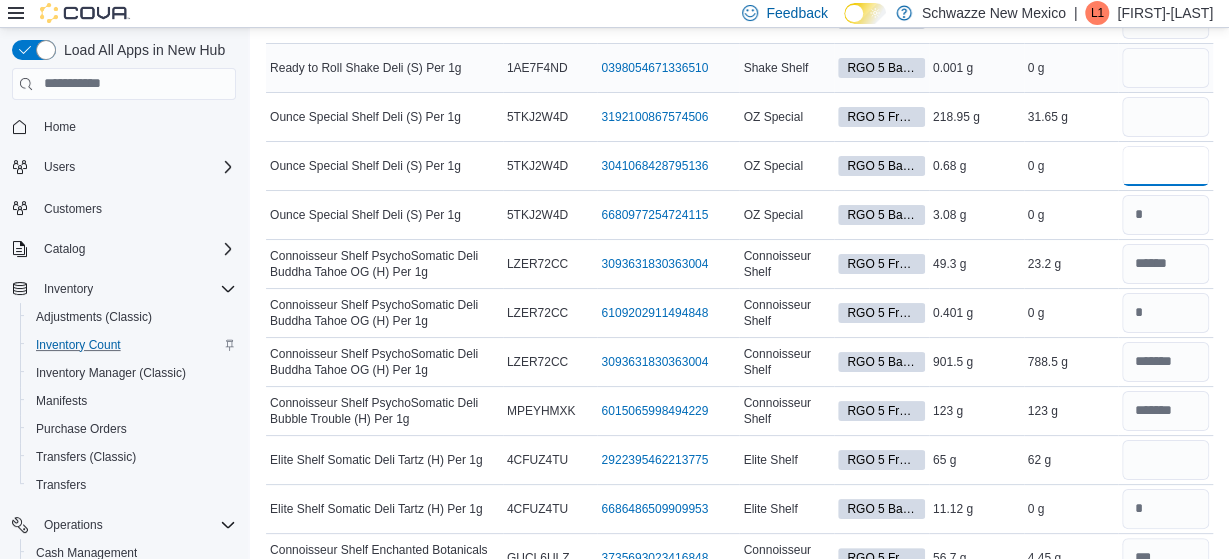 type on "*" 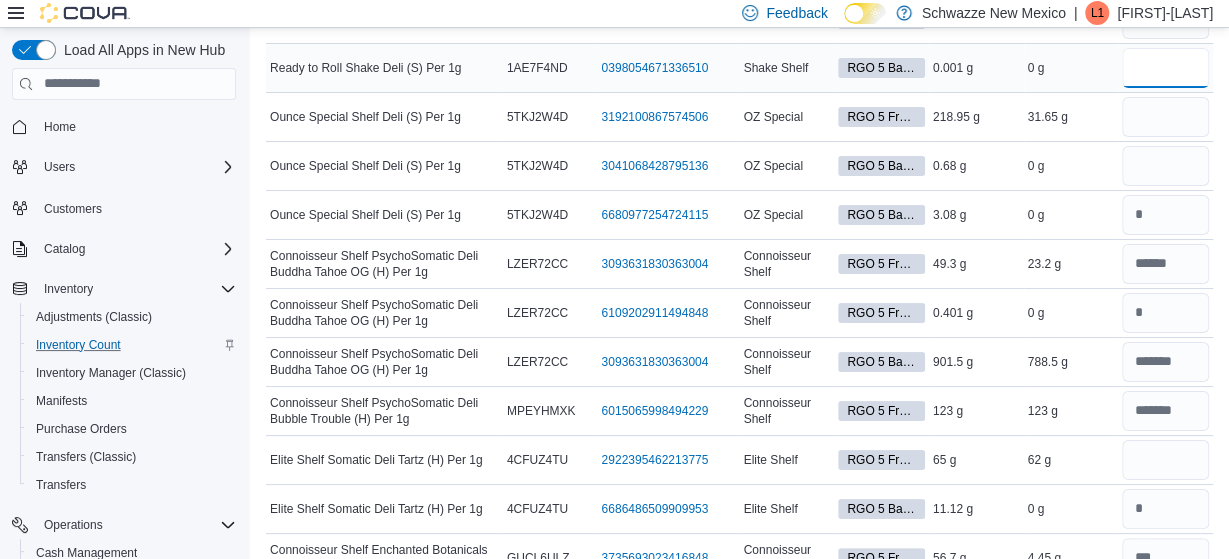 type 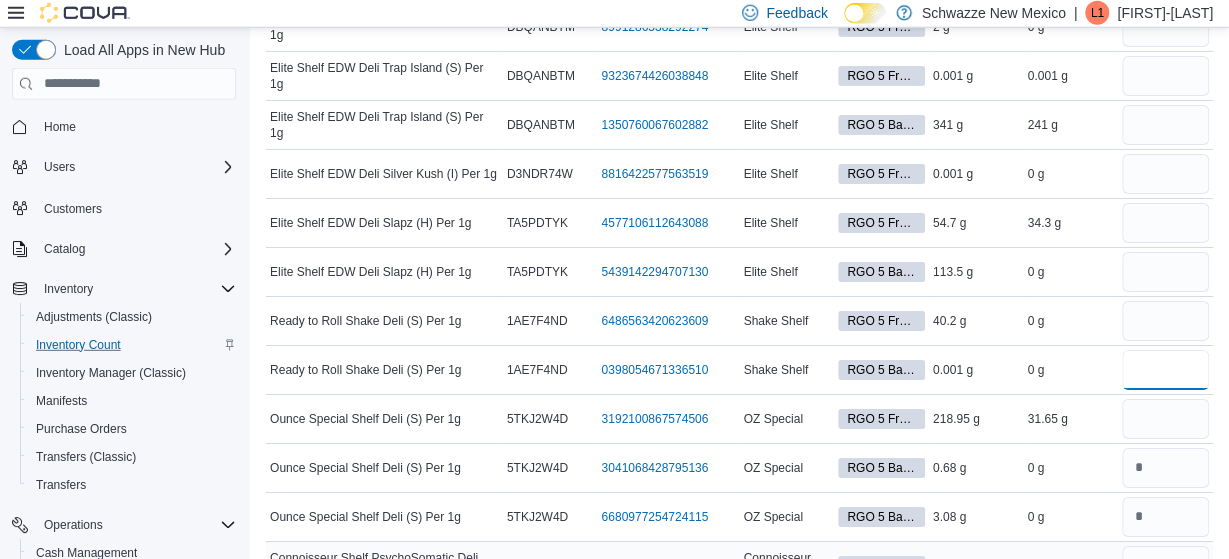 scroll, scrollTop: 3312, scrollLeft: 0, axis: vertical 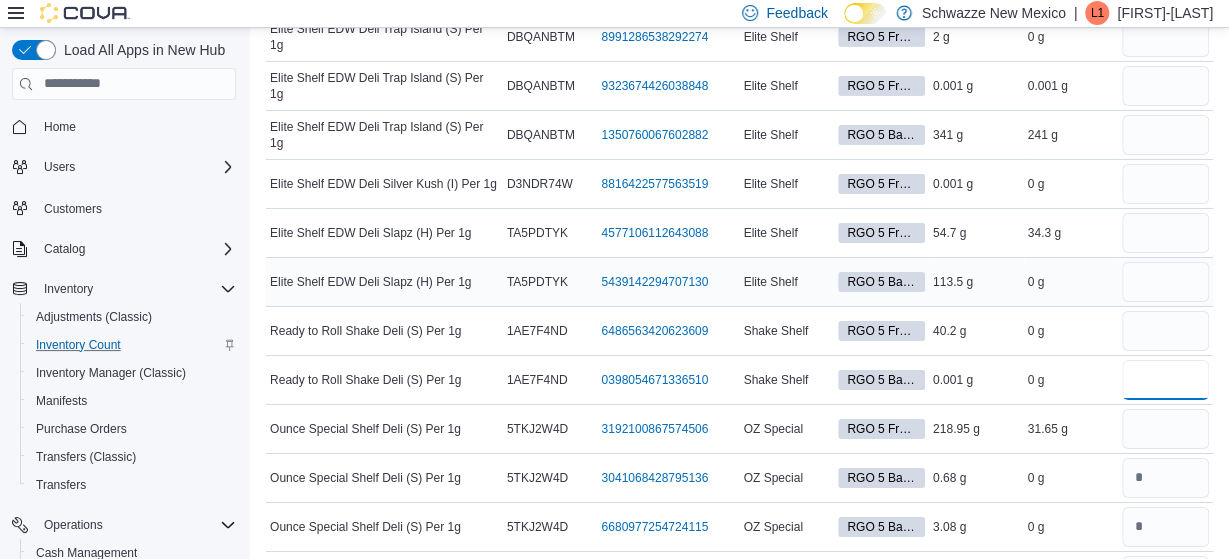 type on "*" 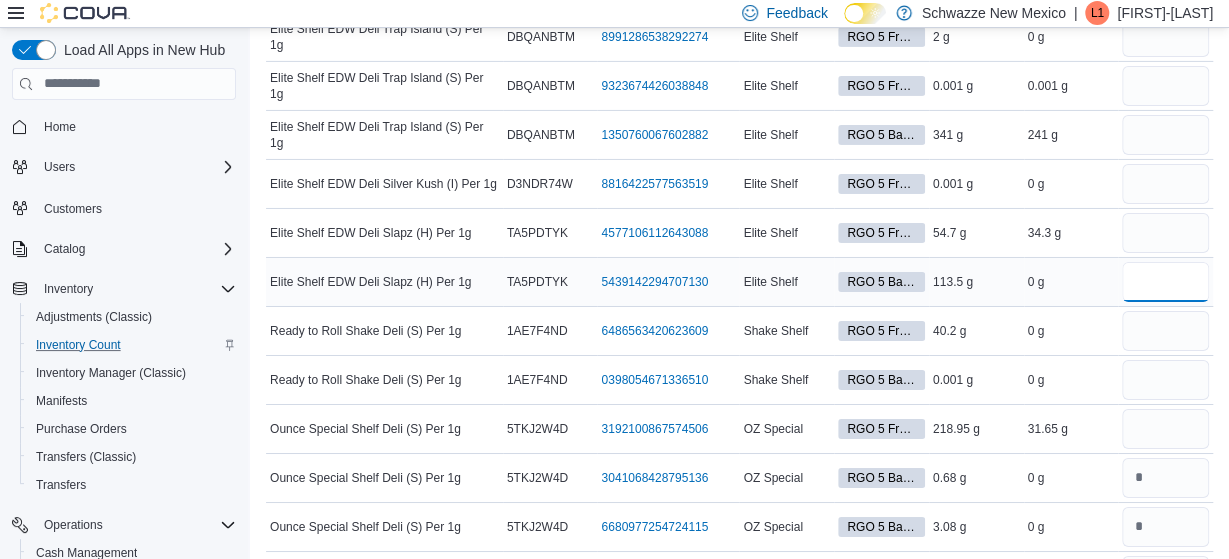 type 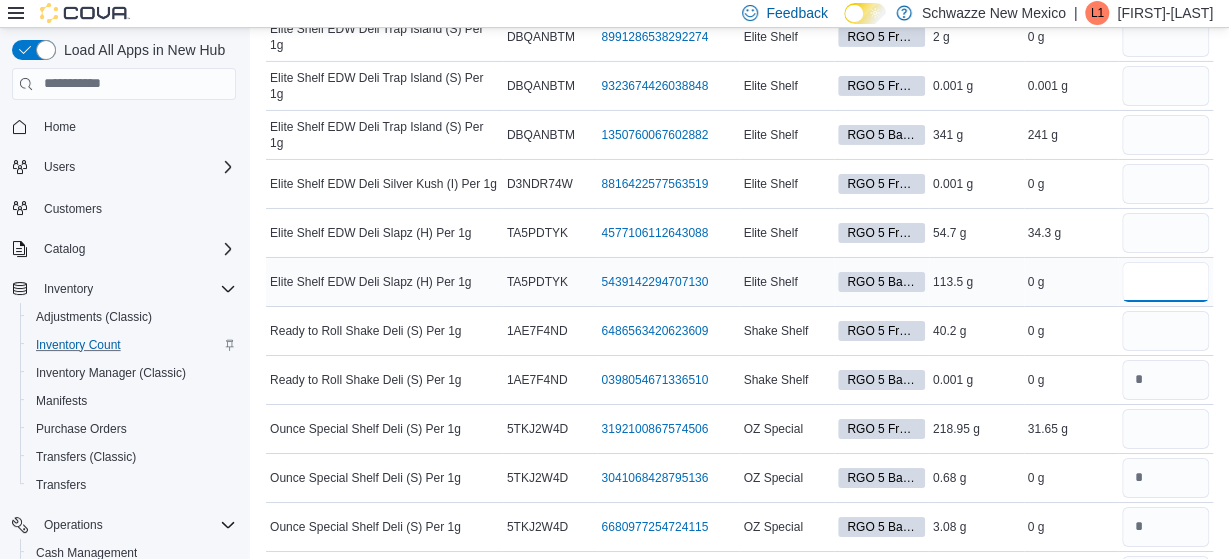 click at bounding box center [1165, 282] 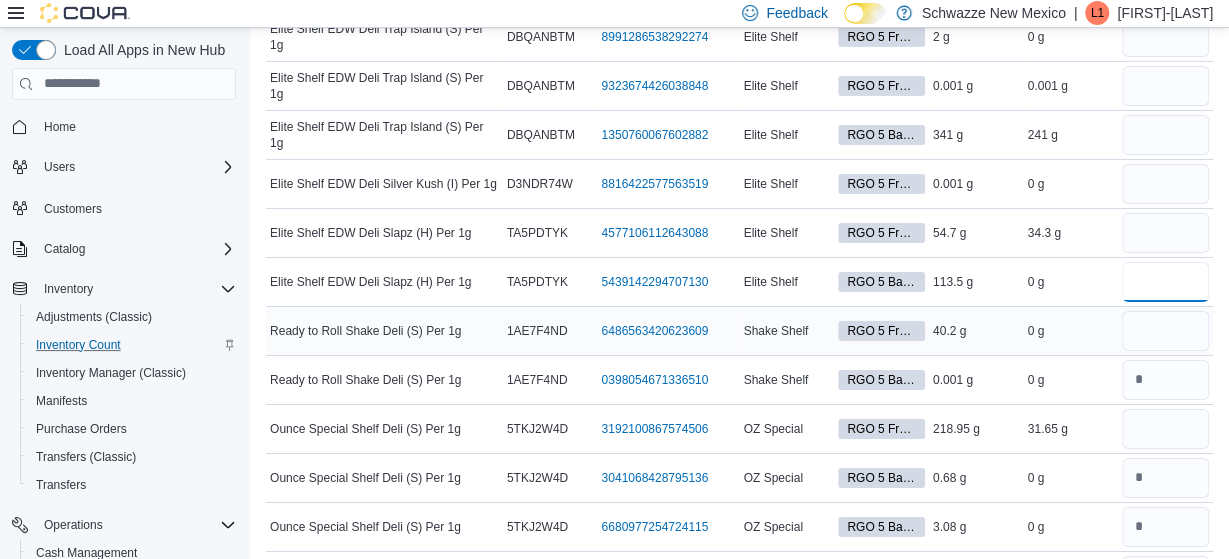 type on "*" 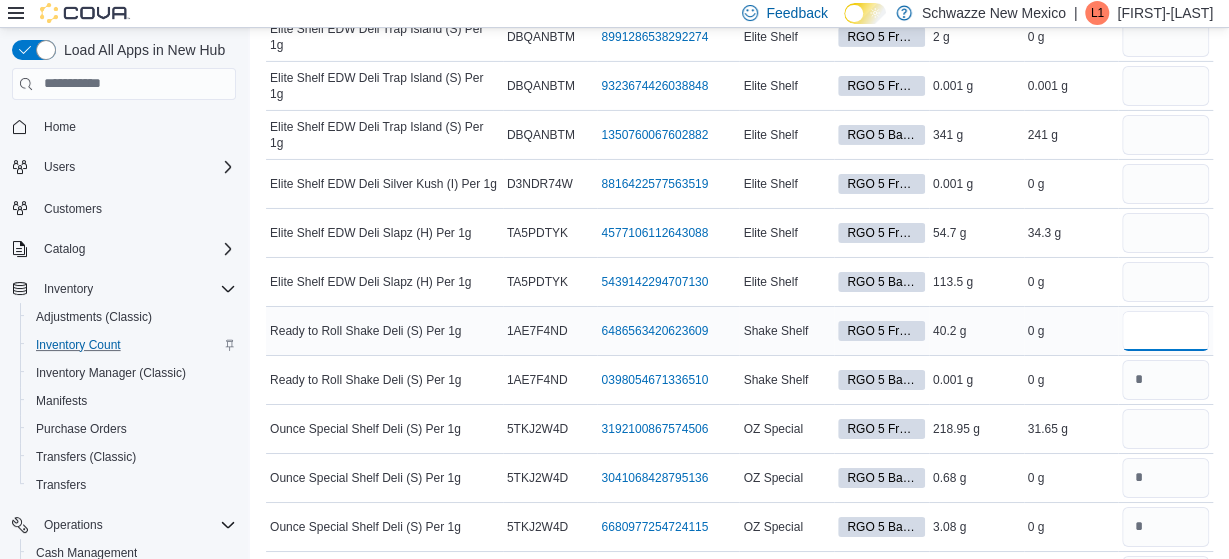 type 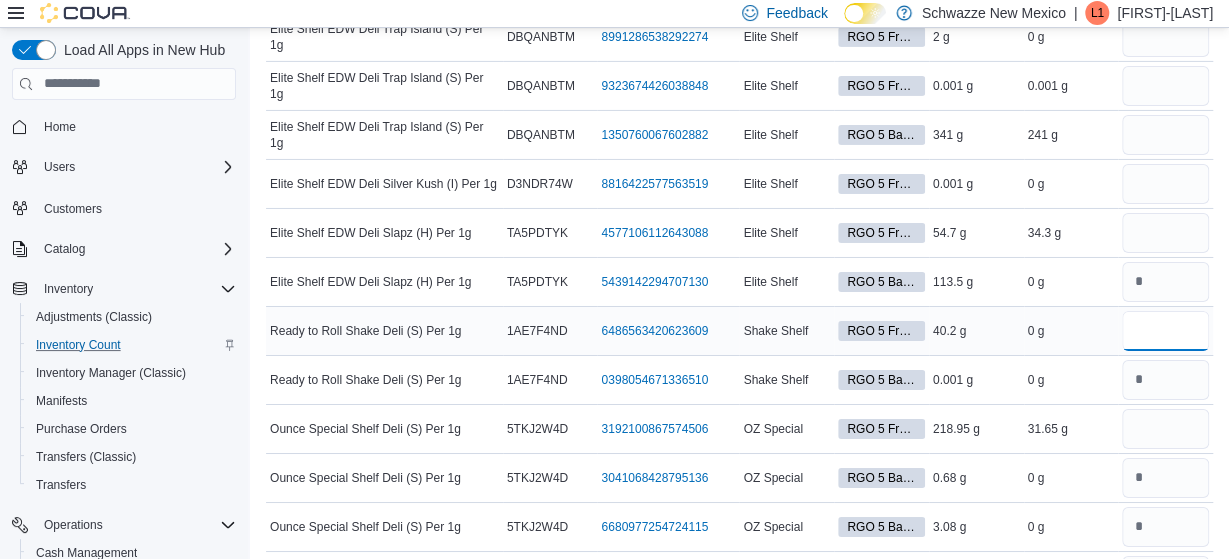 click at bounding box center [1165, 331] 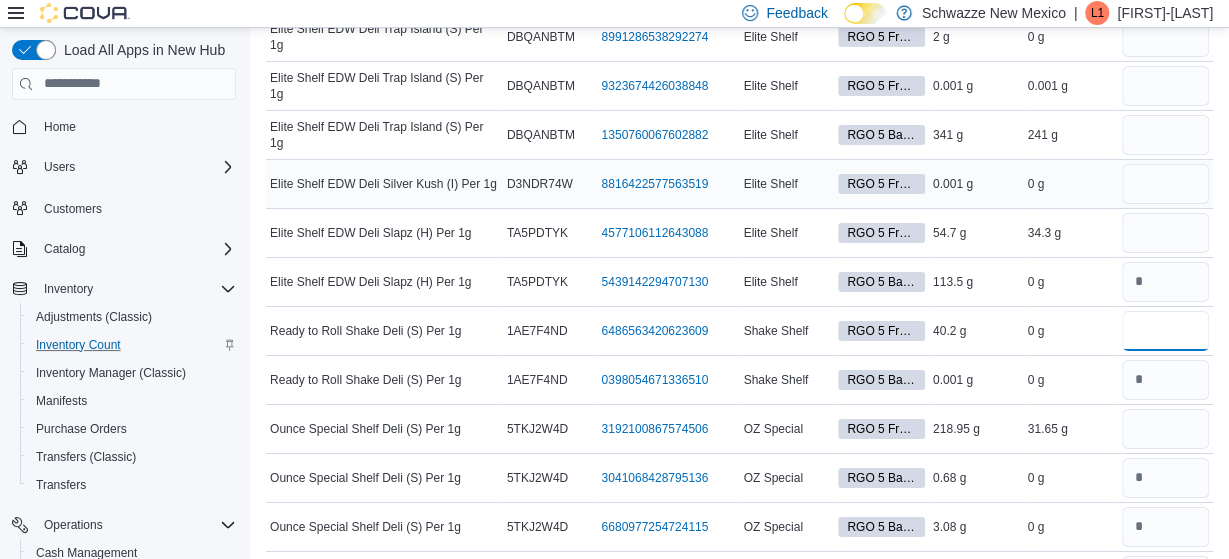 type on "*" 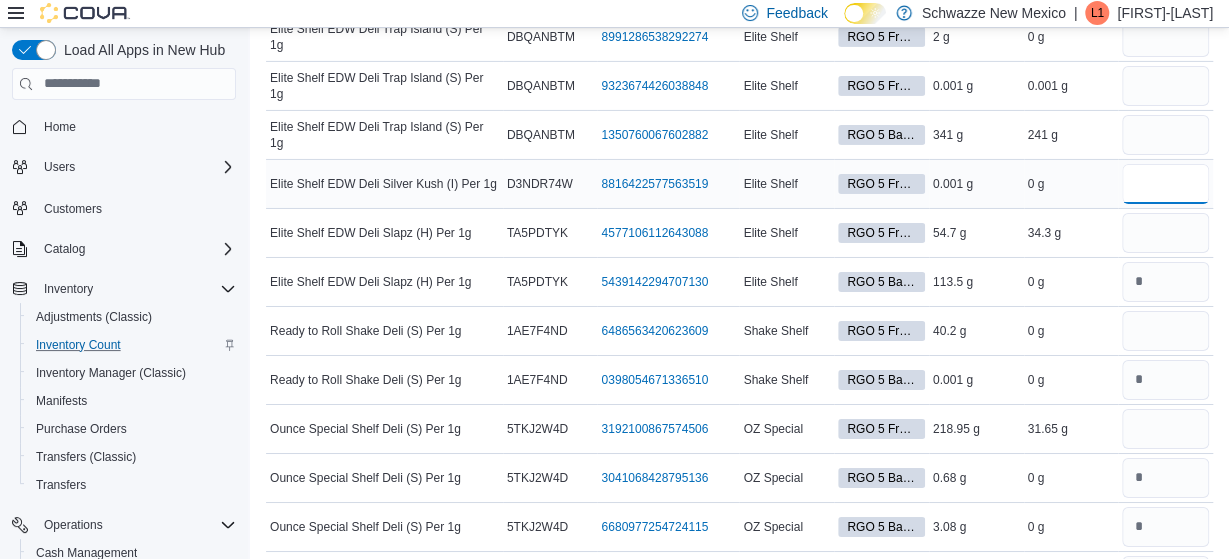 type 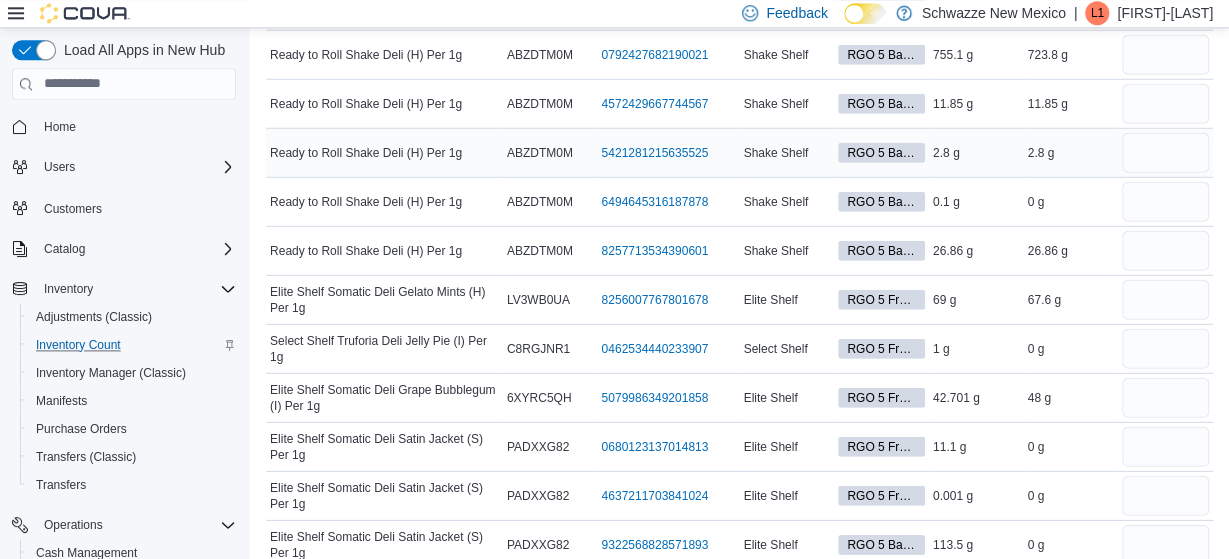 scroll, scrollTop: 2688, scrollLeft: 0, axis: vertical 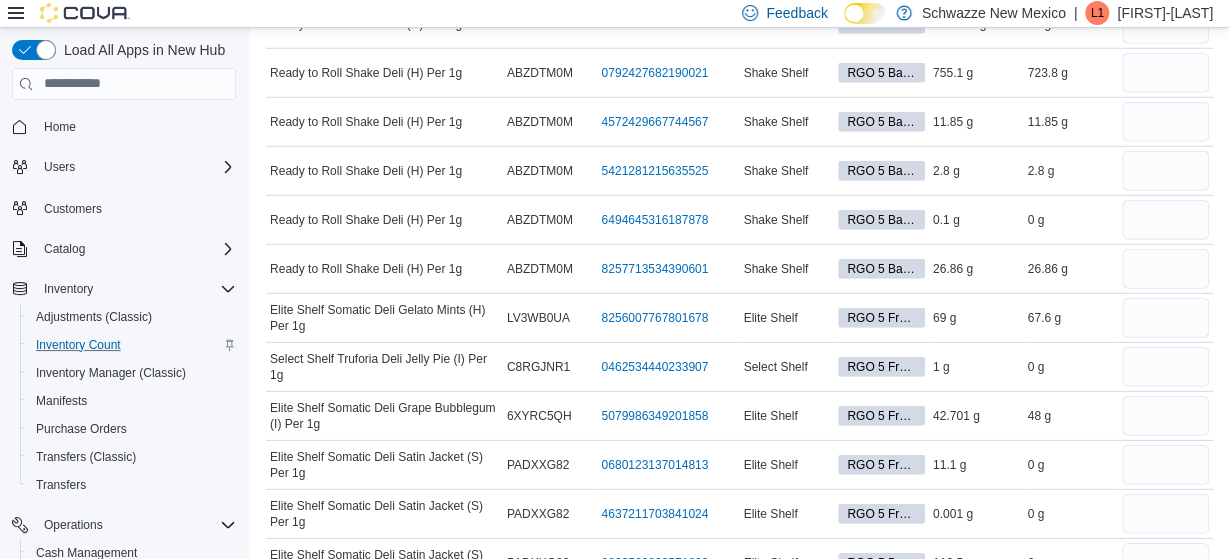 type on "*" 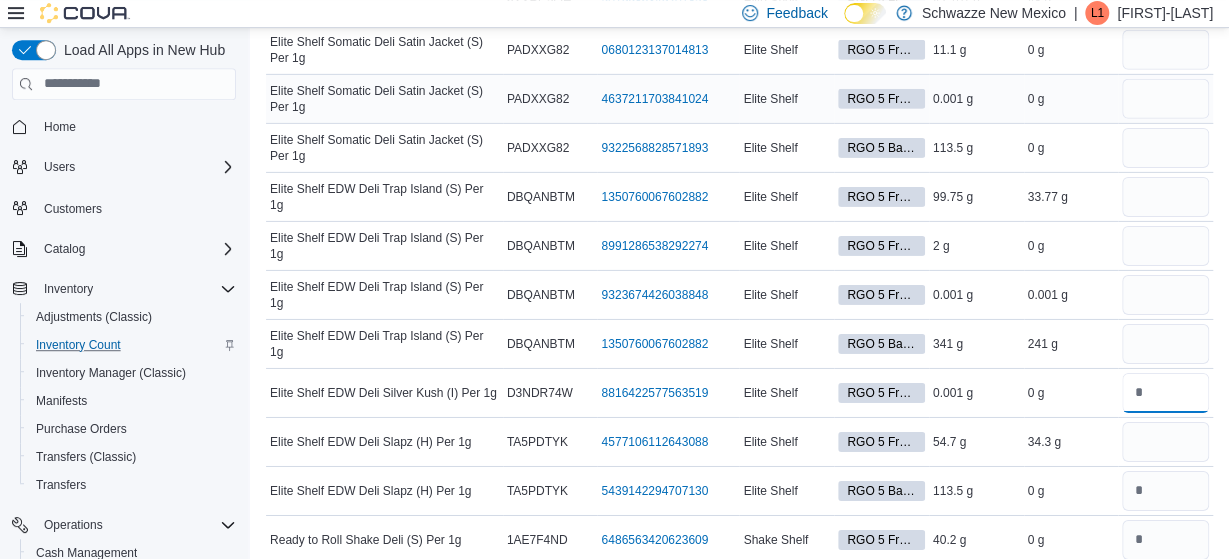 scroll, scrollTop: 3104, scrollLeft: 0, axis: vertical 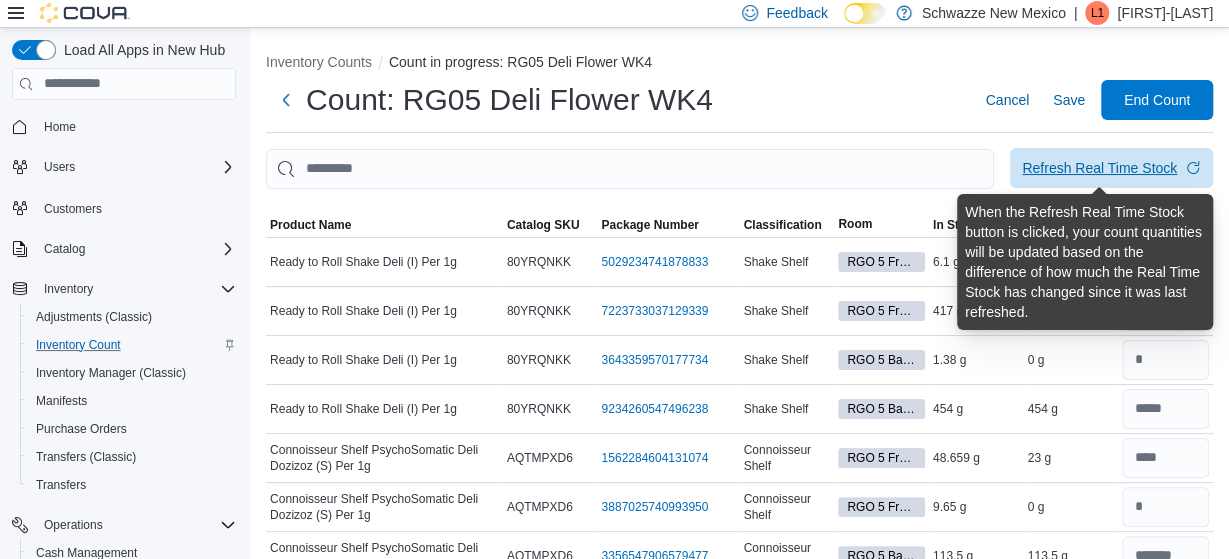 click on "Refresh Real Time Stock" at bounding box center (1099, 168) 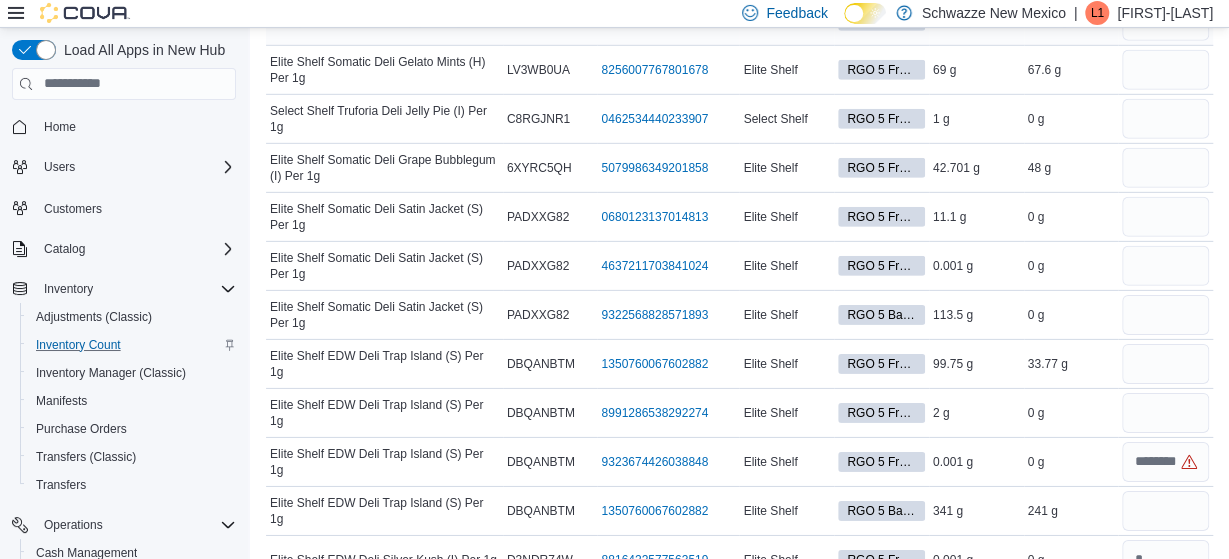 scroll, scrollTop: 2912, scrollLeft: 0, axis: vertical 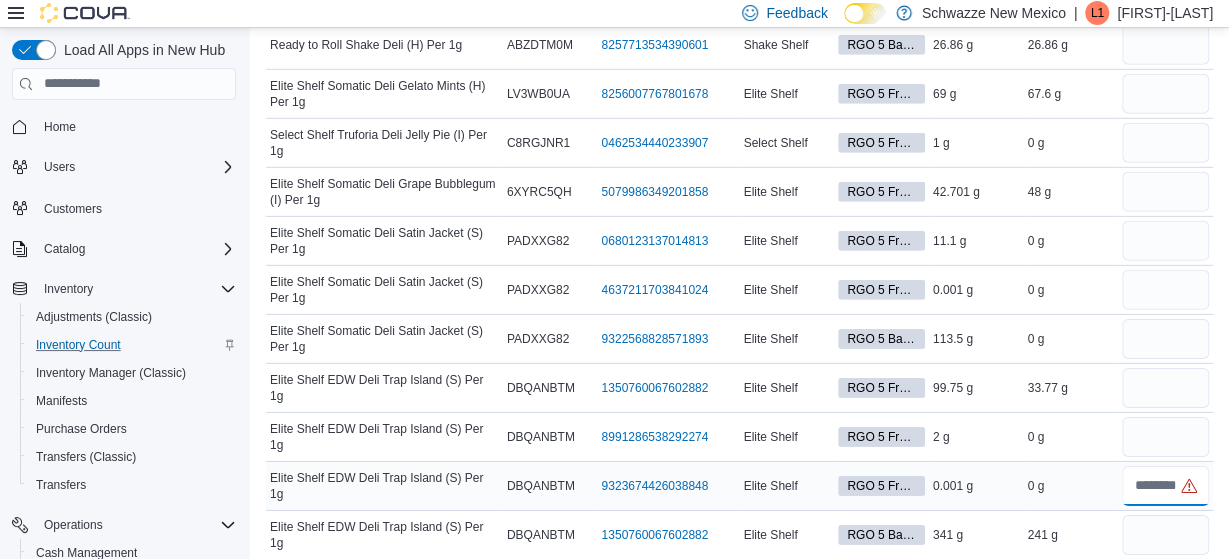 click at bounding box center [1165, 486] 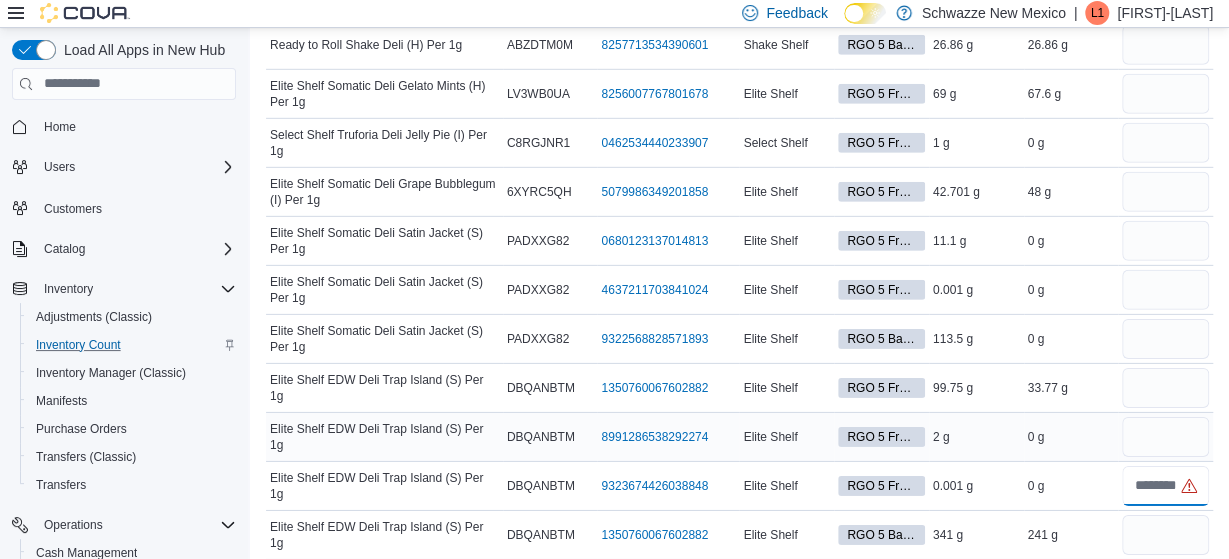 type on "*" 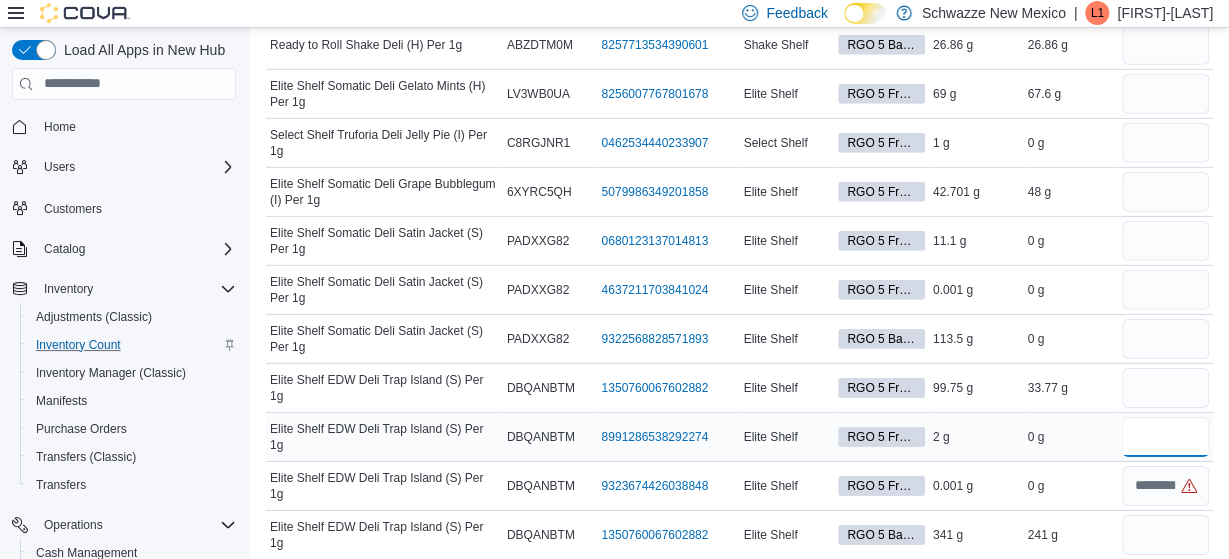 type 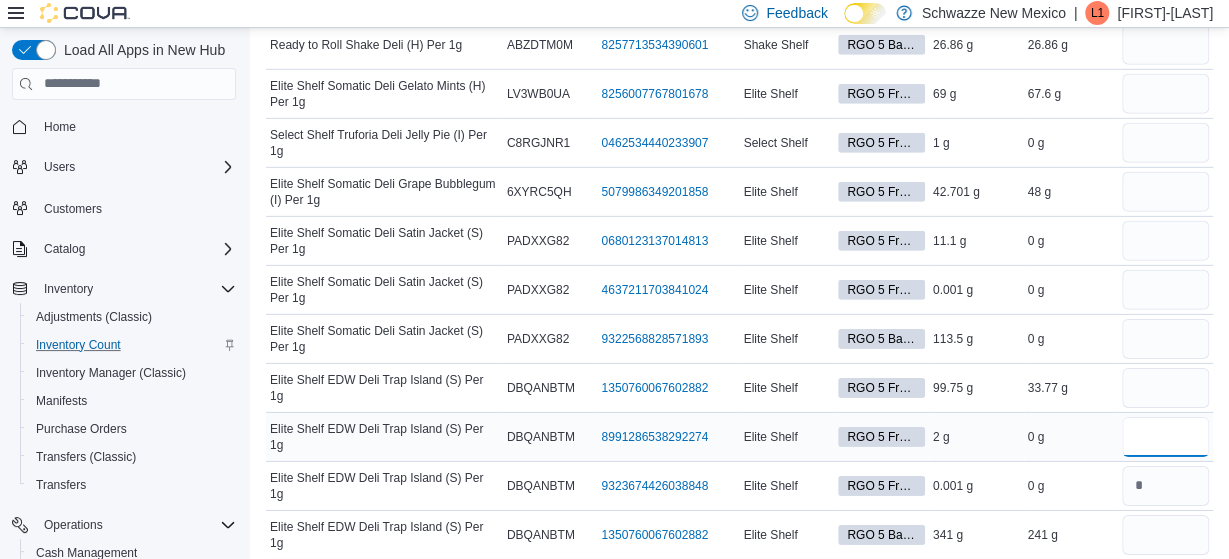 click at bounding box center [1165, 437] 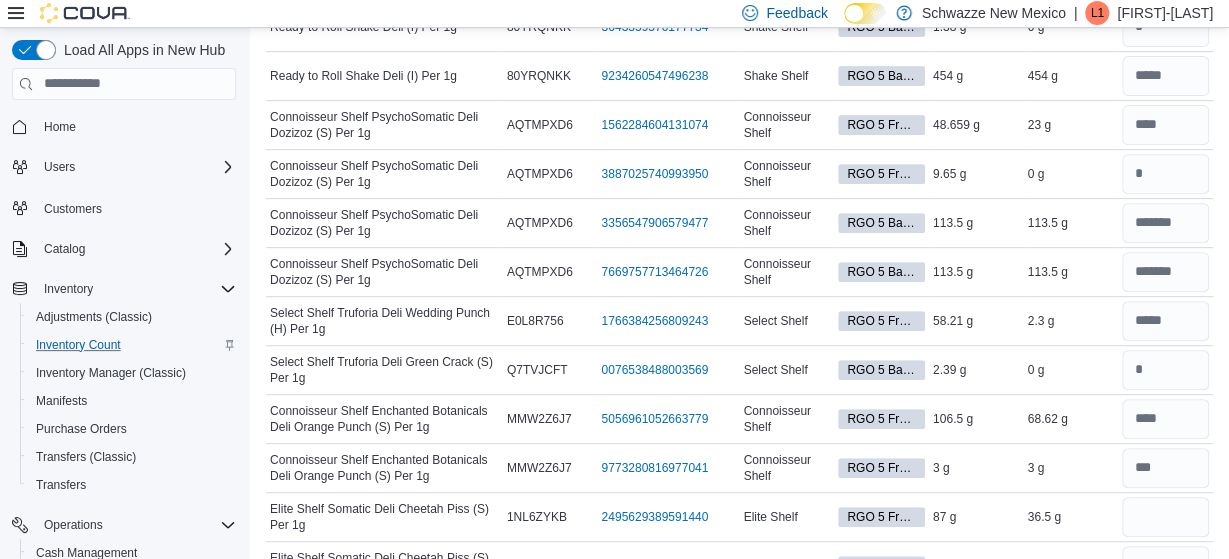 scroll, scrollTop: 0, scrollLeft: 0, axis: both 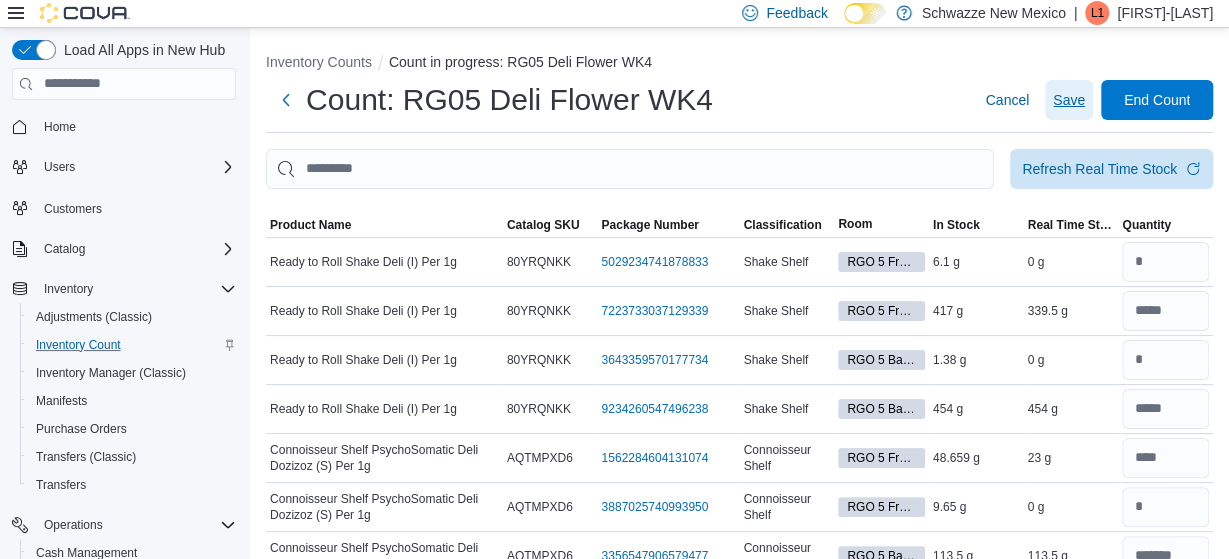 click on "Save" at bounding box center [1069, 100] 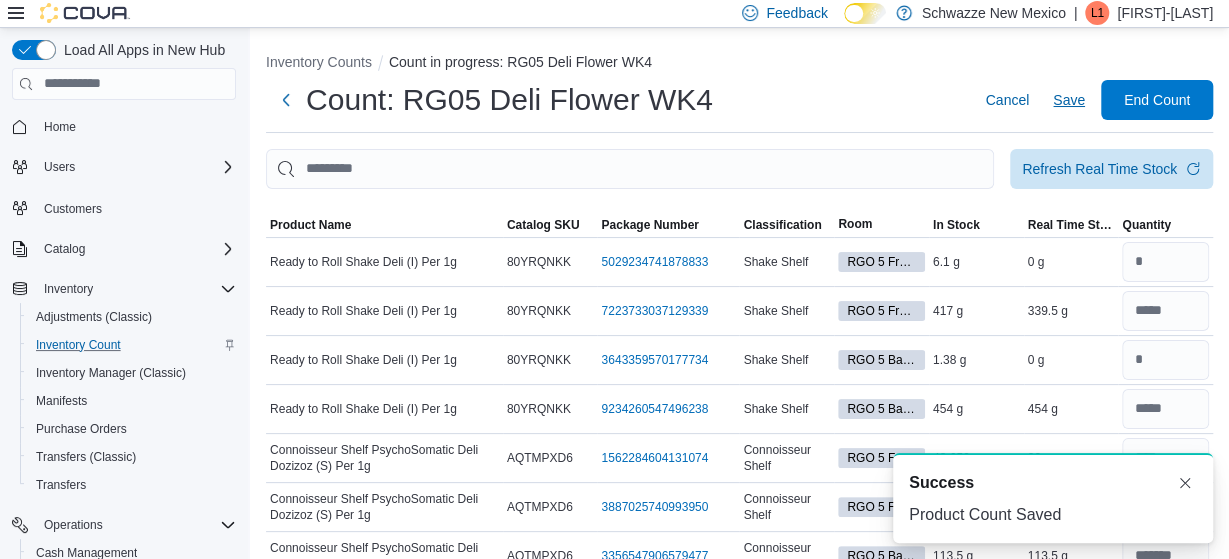 scroll, scrollTop: 0, scrollLeft: 0, axis: both 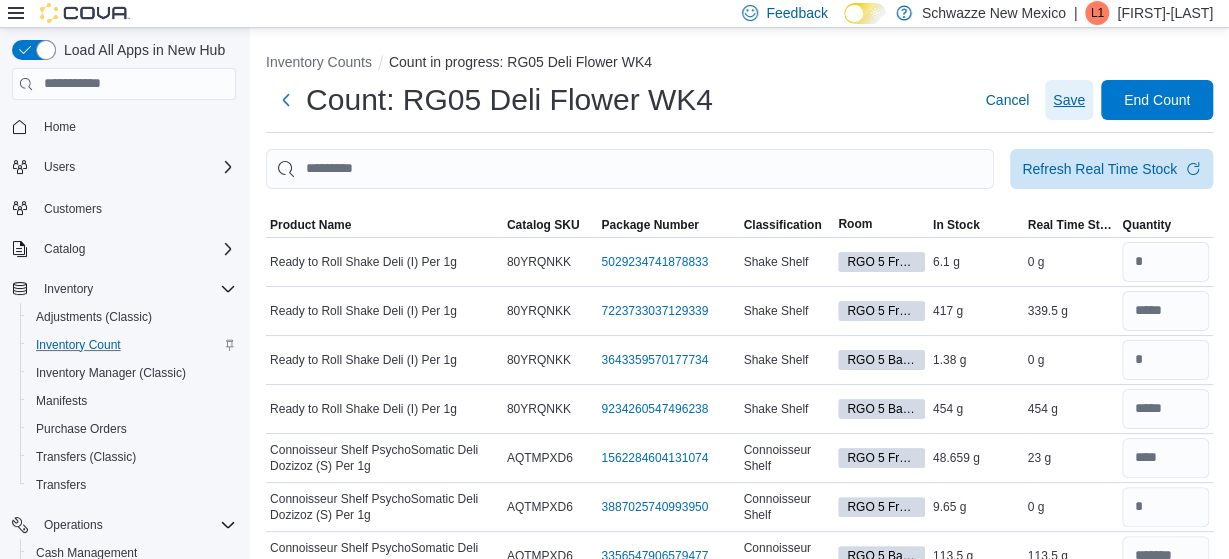 click on "Save" at bounding box center (1069, 100) 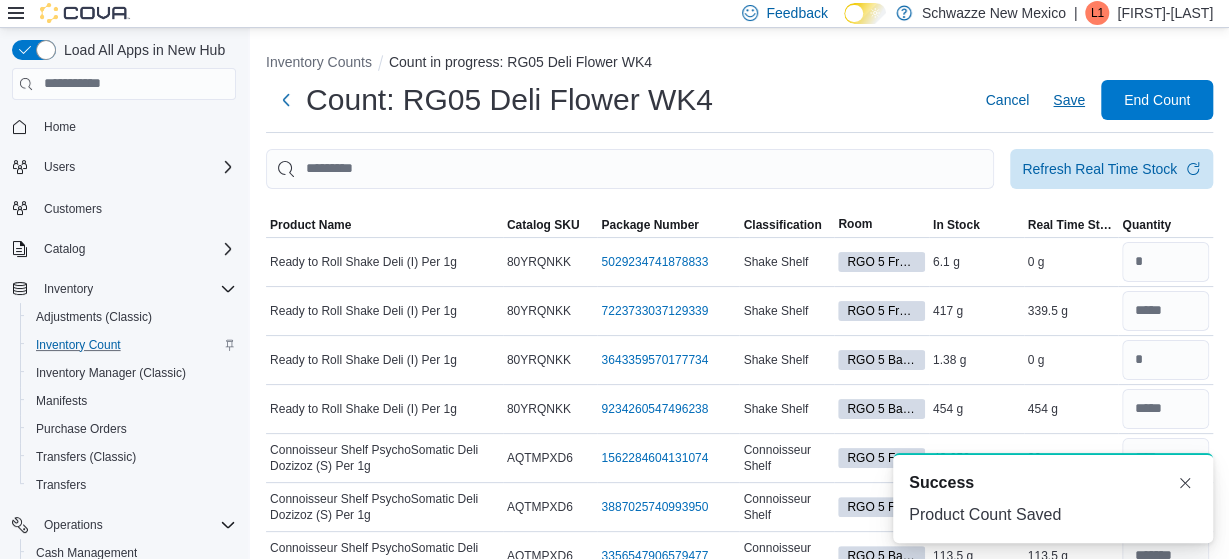 scroll, scrollTop: 0, scrollLeft: 0, axis: both 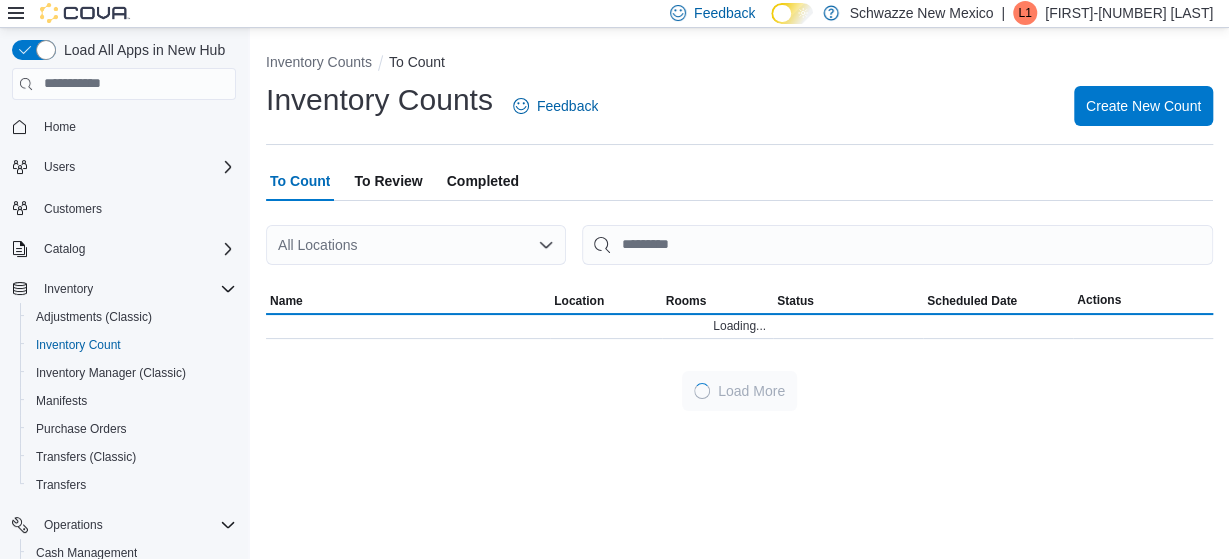 click on "All Locations" at bounding box center [416, 245] 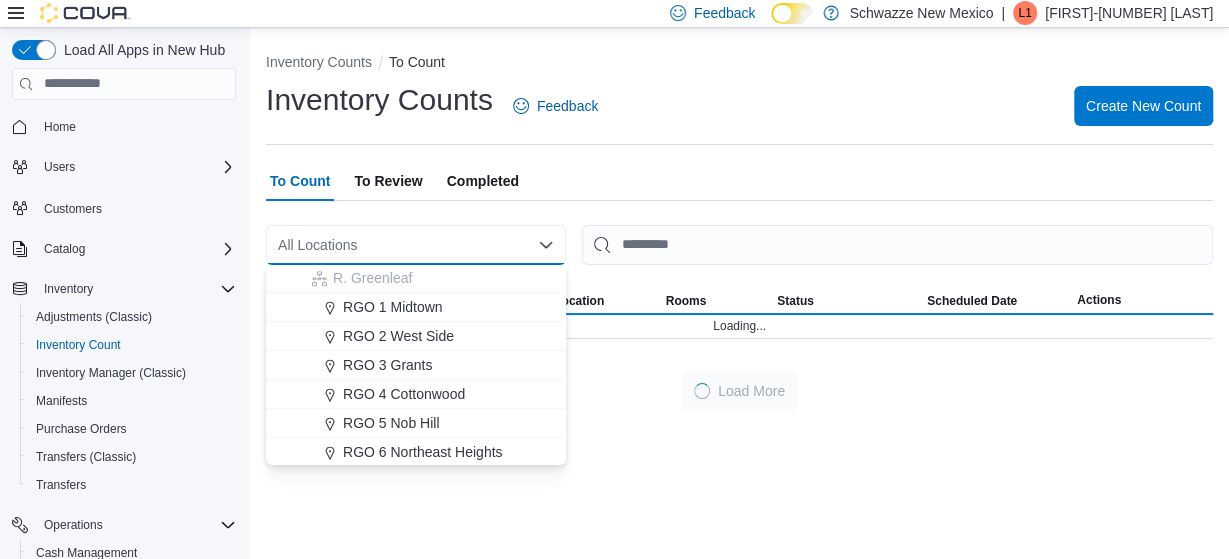 scroll, scrollTop: 552, scrollLeft: 0, axis: vertical 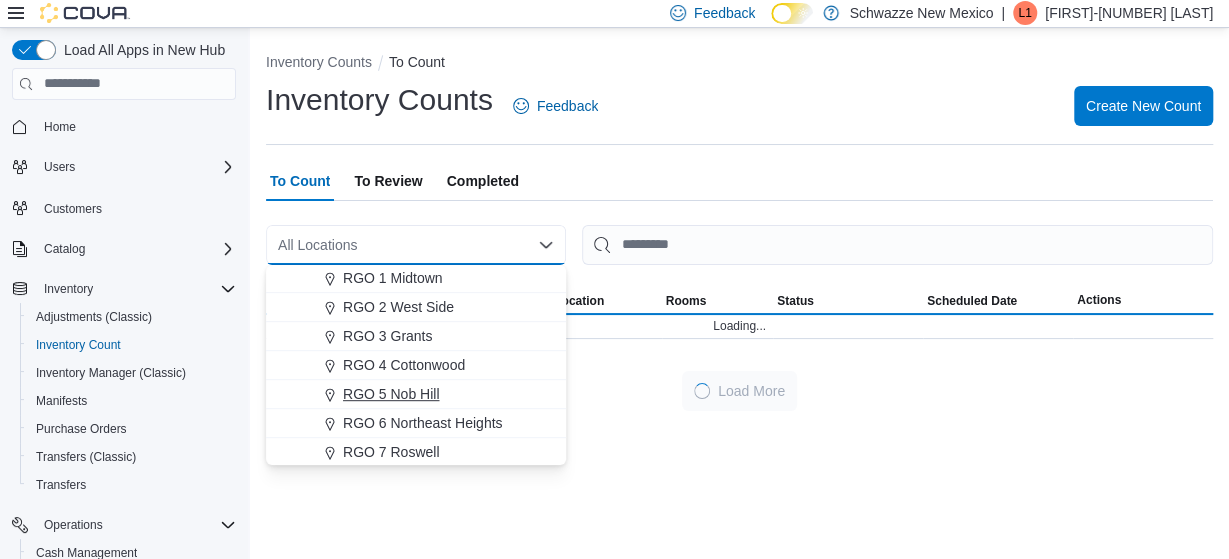 click on "RGO 5 Nob Hill" at bounding box center [391, 394] 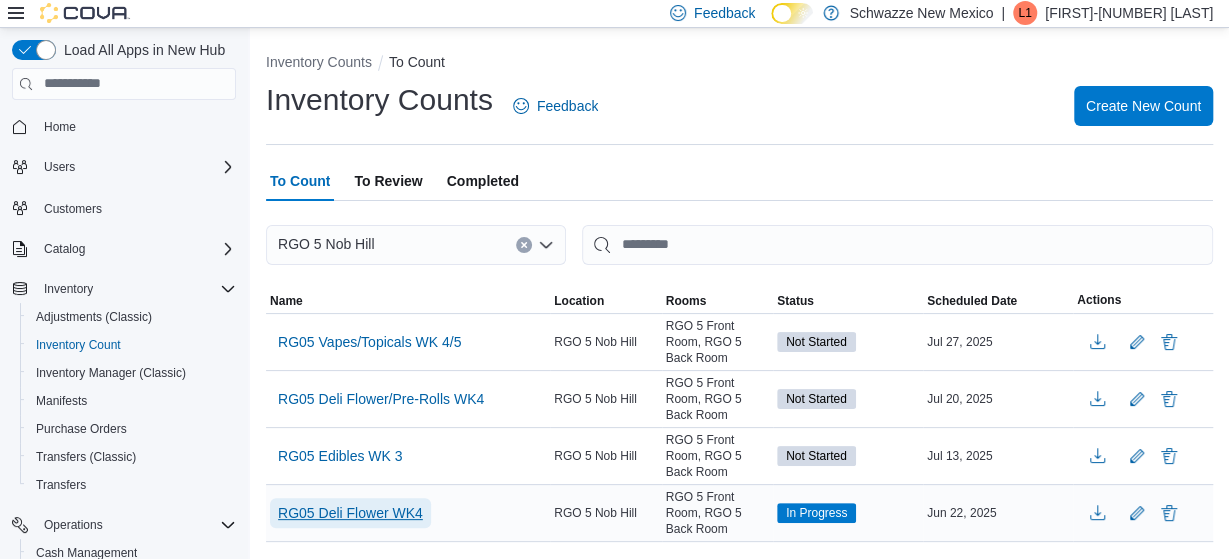 click on "RG05 Deli Flower WK4" at bounding box center (350, 513) 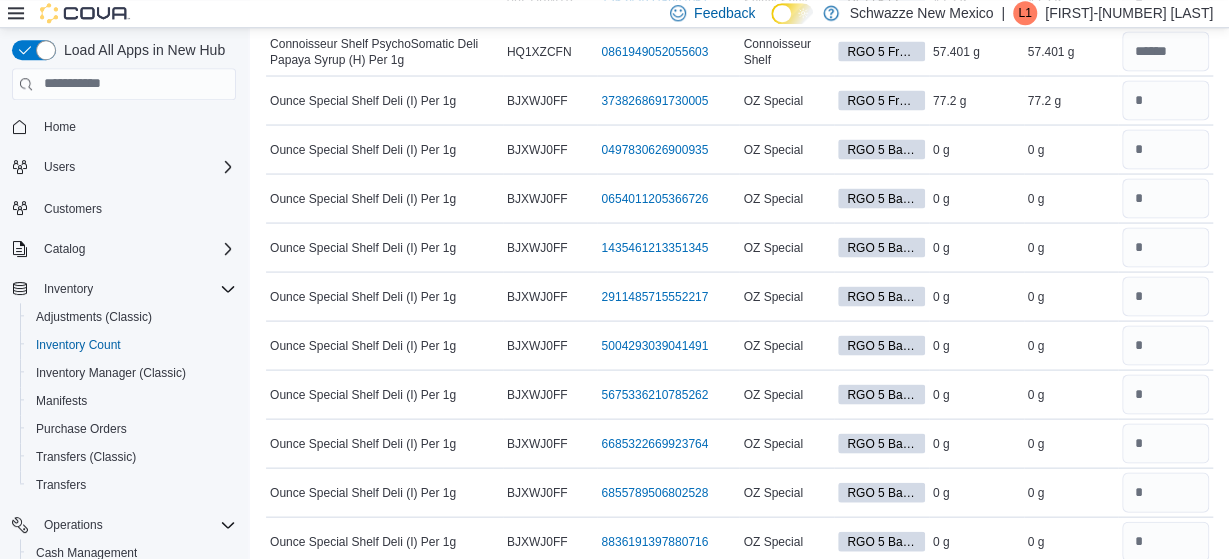 scroll, scrollTop: 1752, scrollLeft: 0, axis: vertical 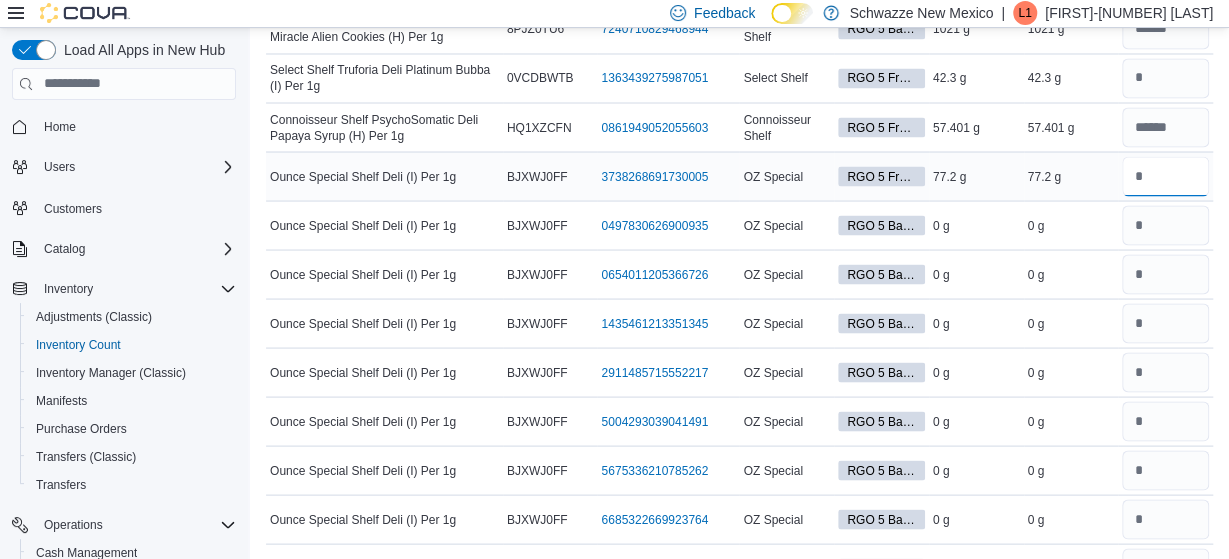 drag, startPoint x: 1155, startPoint y: 168, endPoint x: 1102, endPoint y: 169, distance: 53.009434 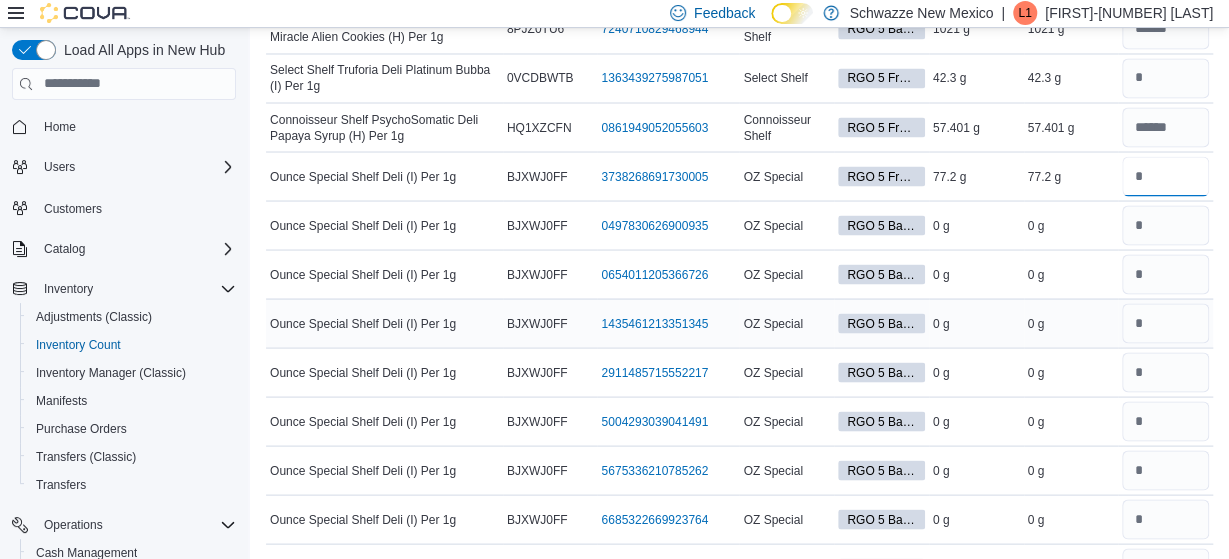 type on "****" 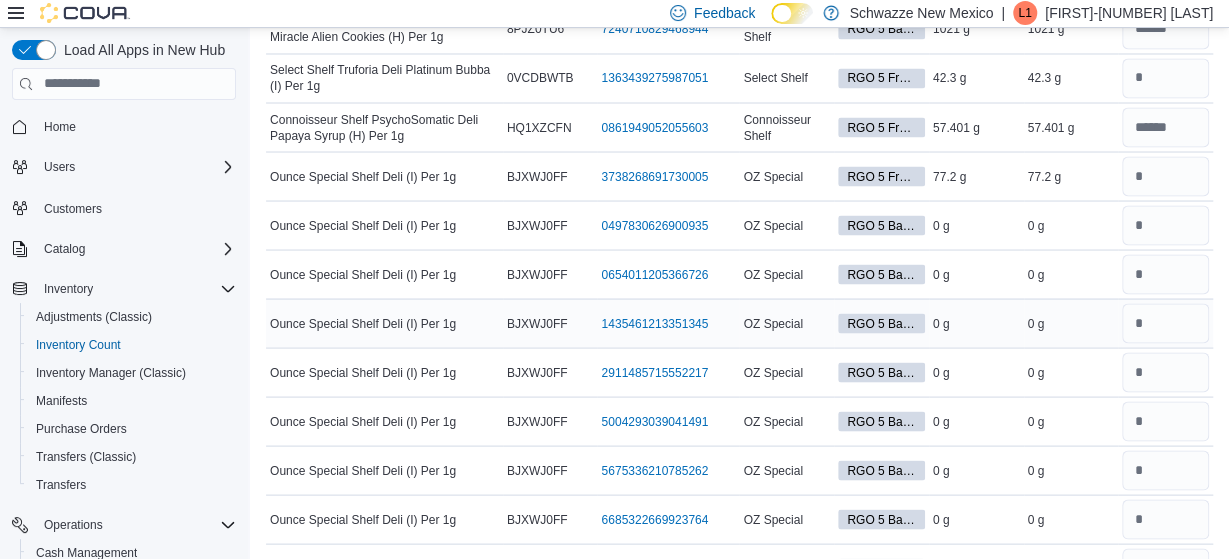 click at bounding box center (1165, 323) 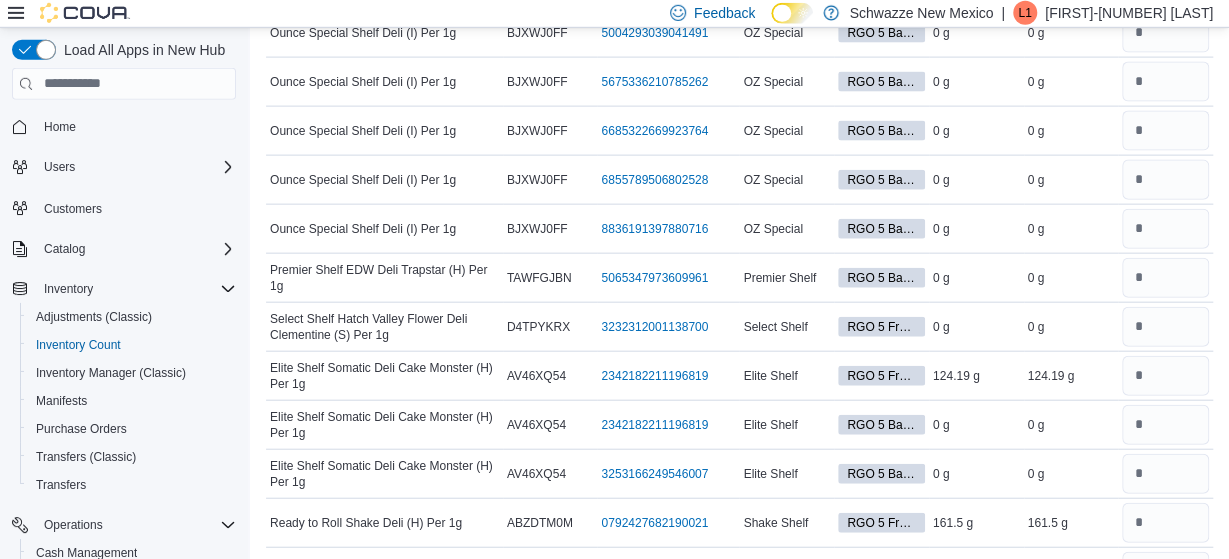 scroll, scrollTop: 2168, scrollLeft: 0, axis: vertical 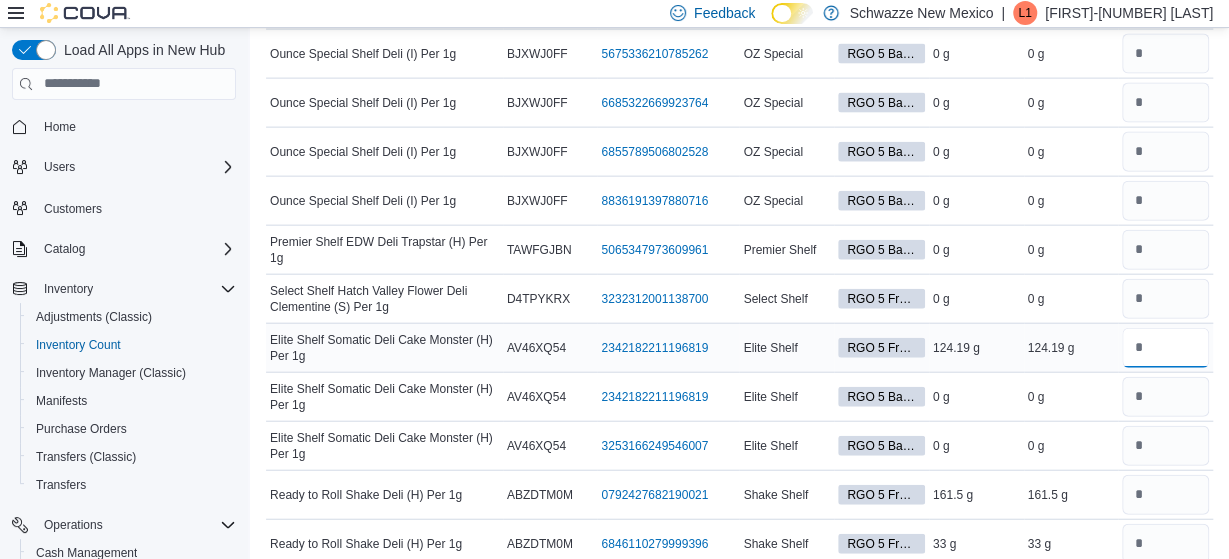 click at bounding box center (1165, 348) 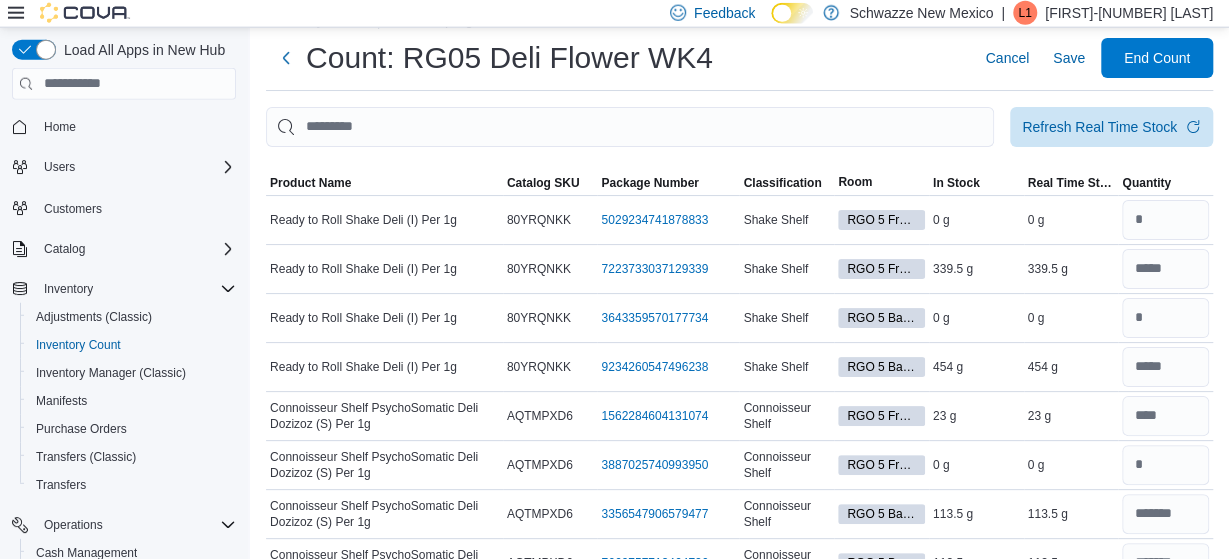 scroll, scrollTop: 0, scrollLeft: 0, axis: both 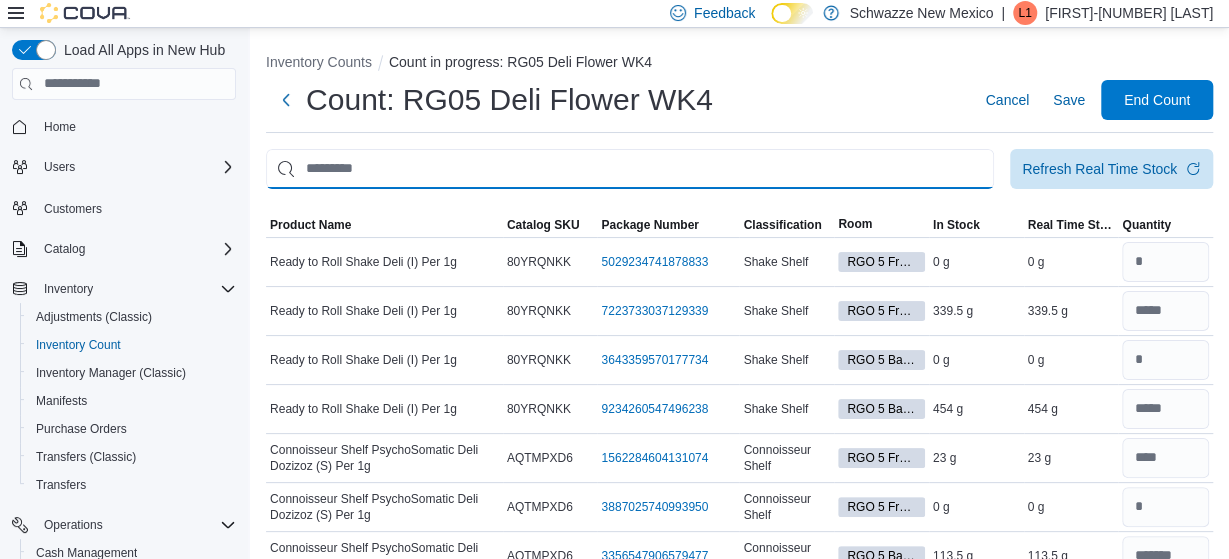 click at bounding box center (630, 169) 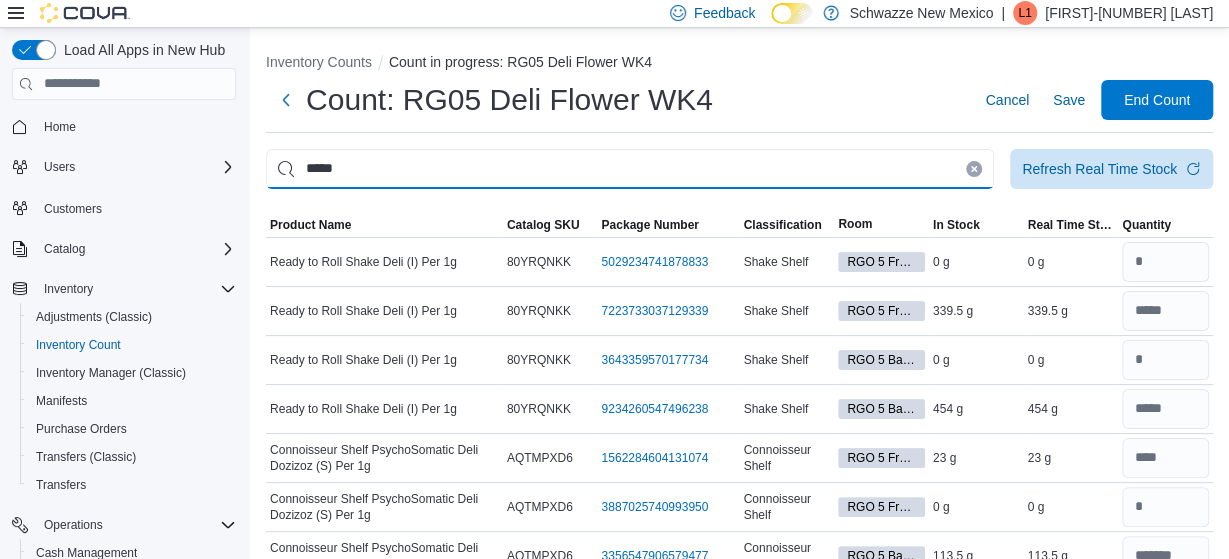 type on "*****" 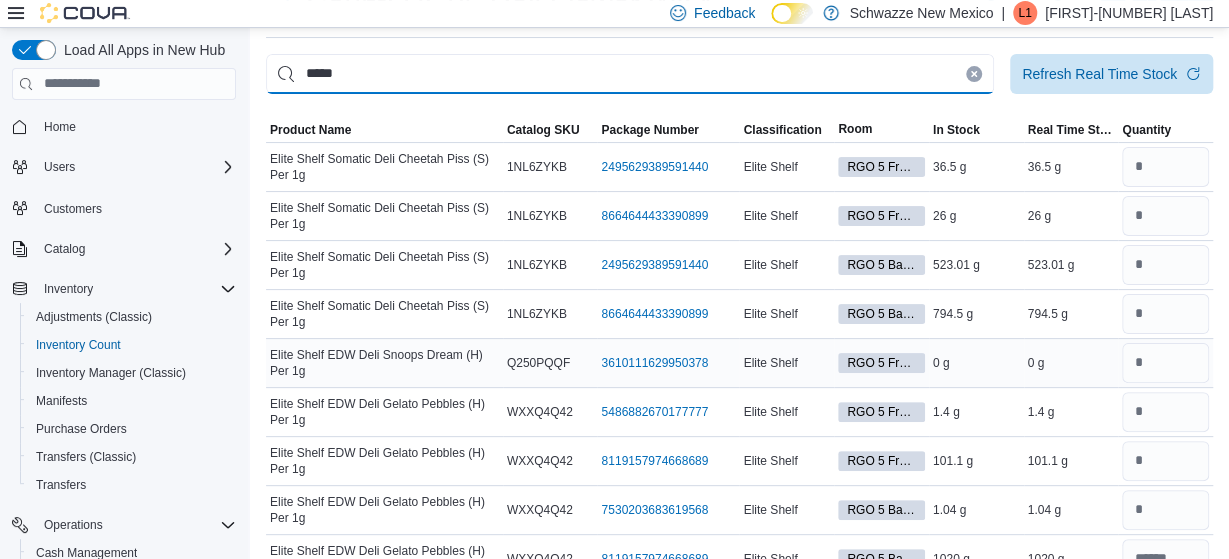 scroll, scrollTop: 208, scrollLeft: 0, axis: vertical 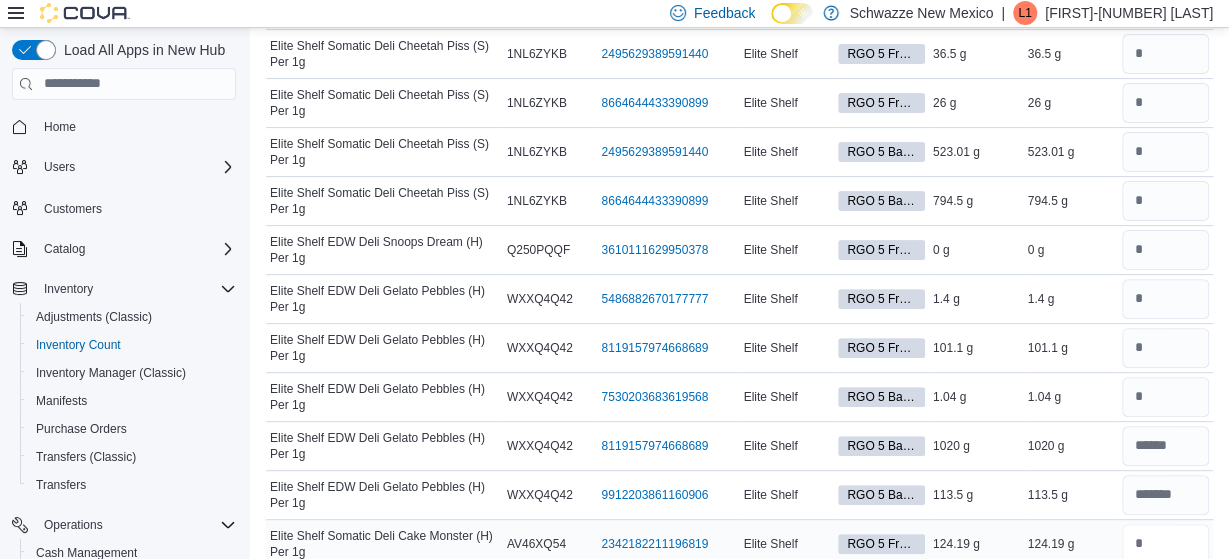 click at bounding box center (1165, 544) 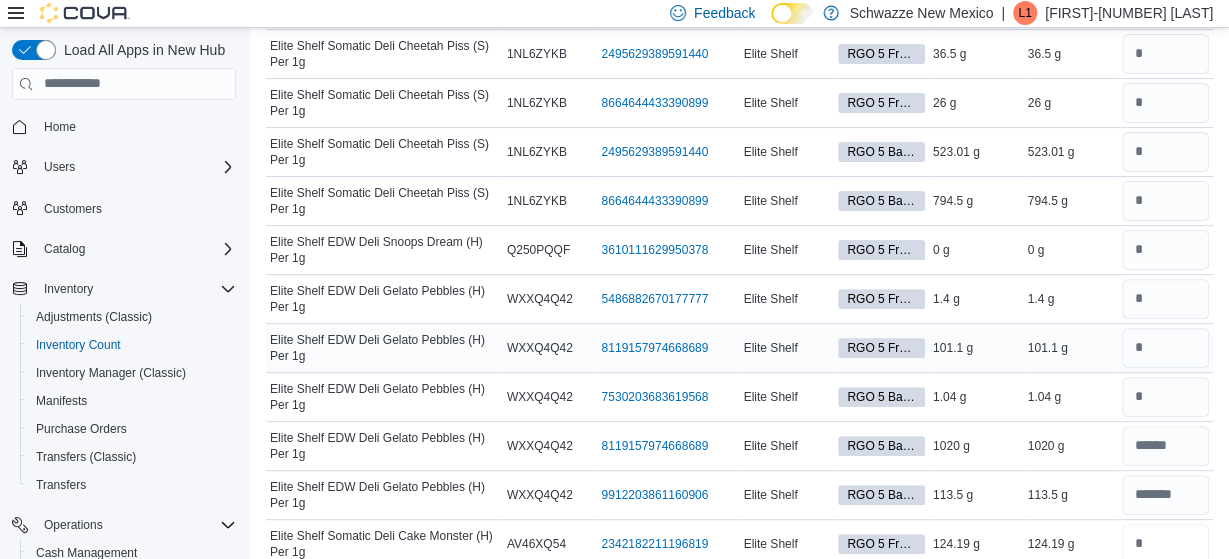 scroll, scrollTop: 0, scrollLeft: 0, axis: both 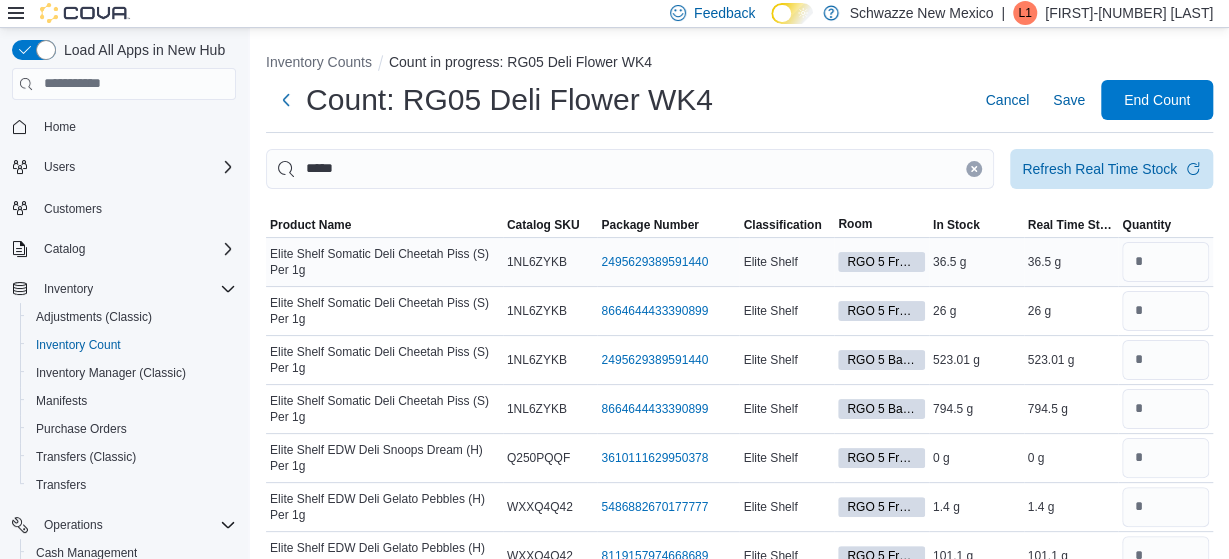 type on "*****" 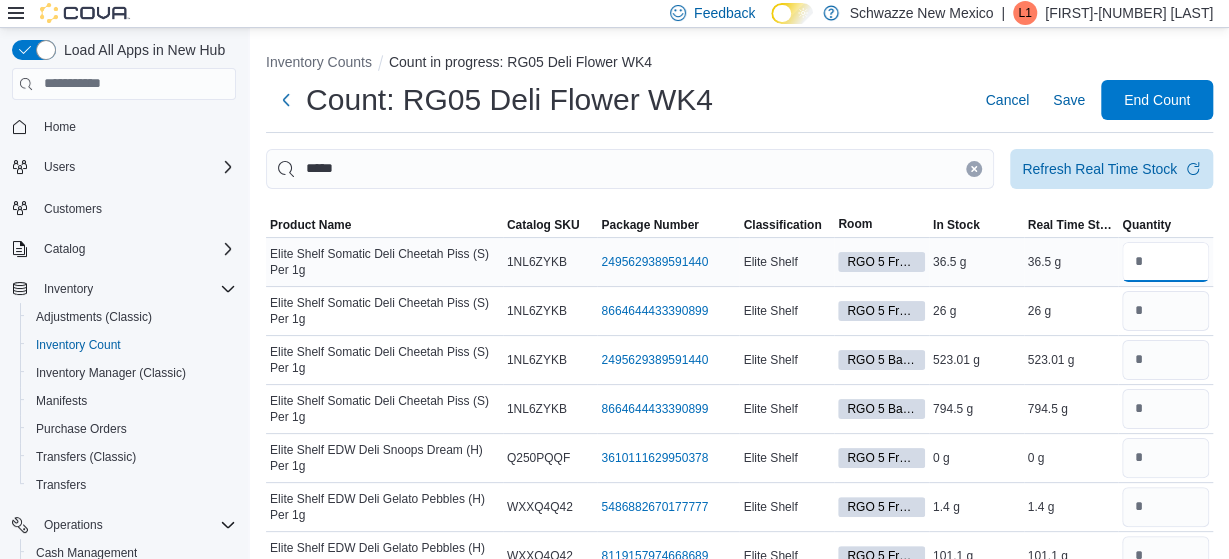 type 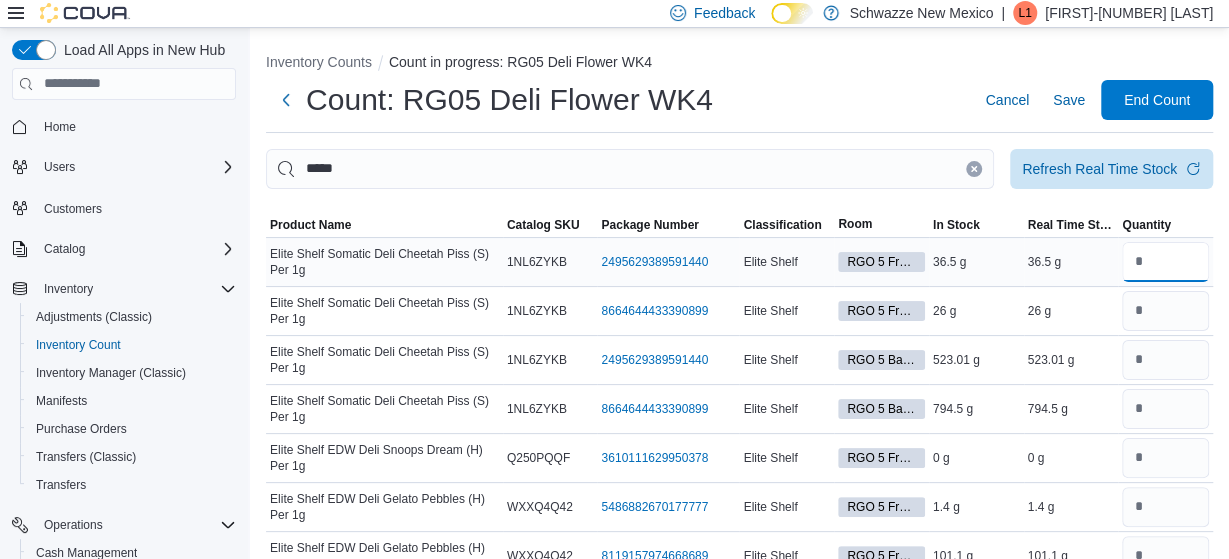 click at bounding box center [1165, 262] 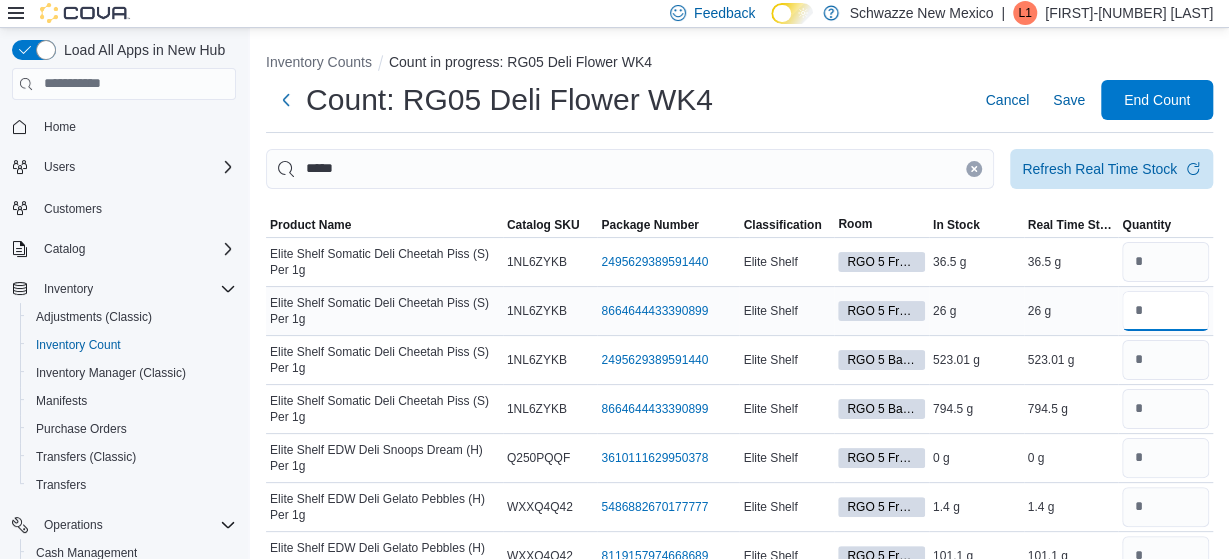 click at bounding box center [1165, 311] 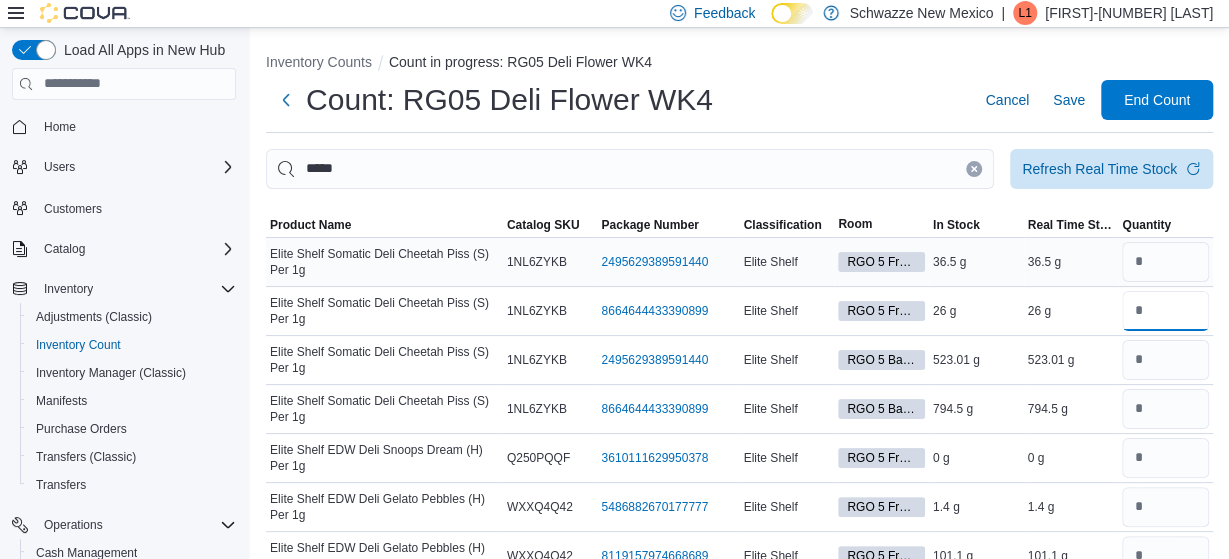 type on "****" 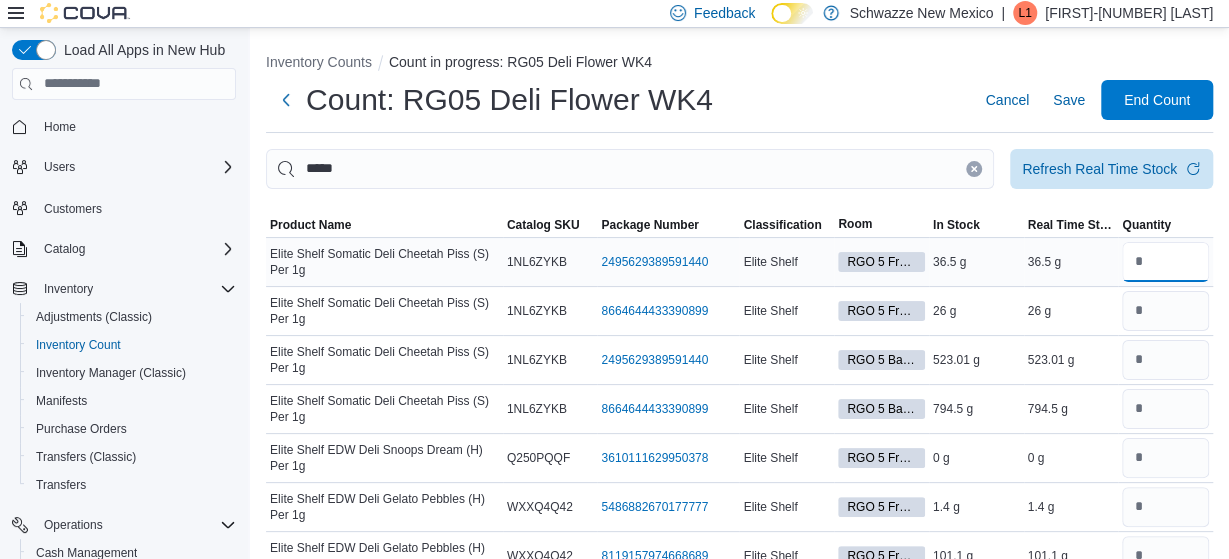 click at bounding box center (1165, 262) 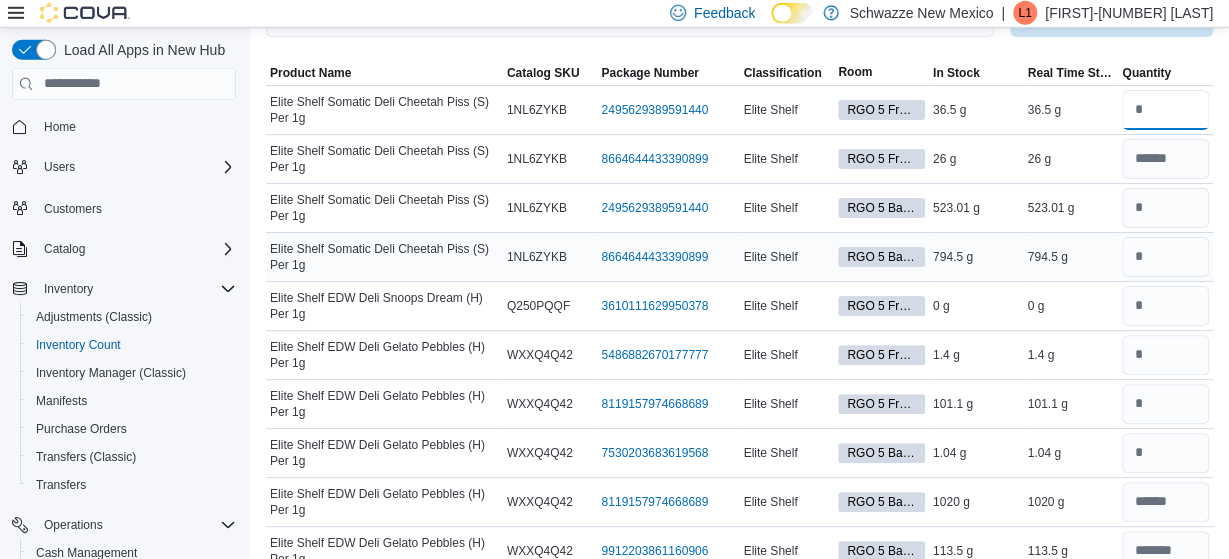 scroll, scrollTop: 208, scrollLeft: 0, axis: vertical 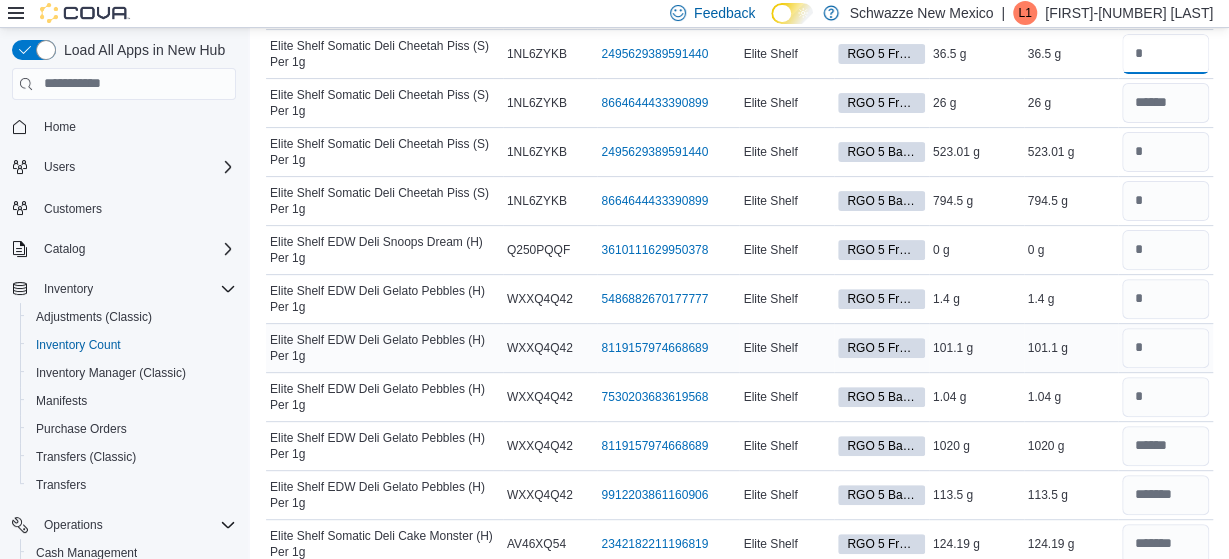 type on "*****" 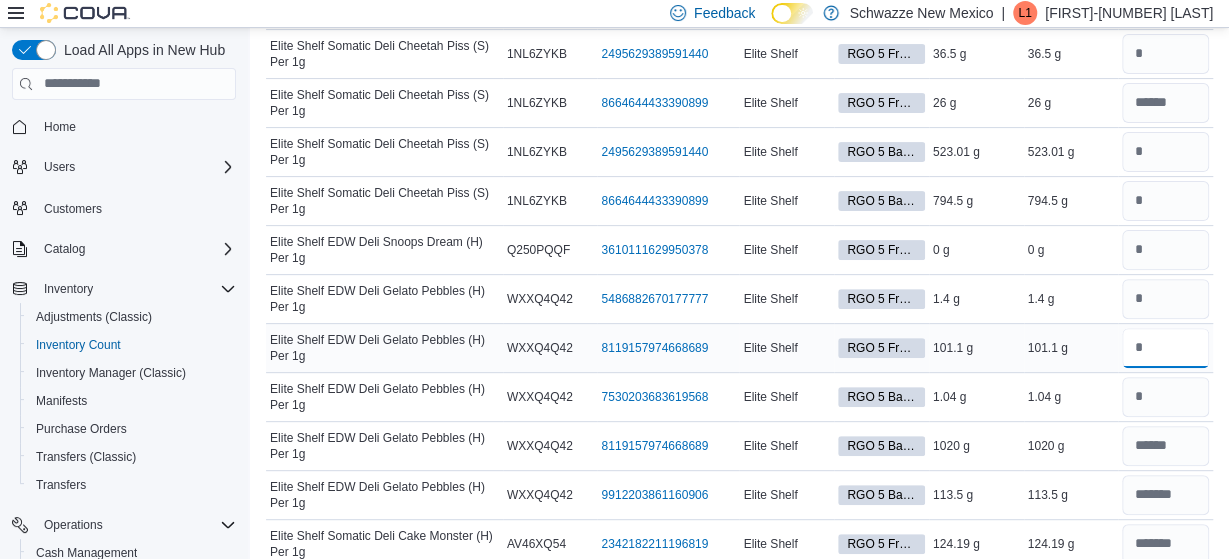 click at bounding box center [1165, 348] 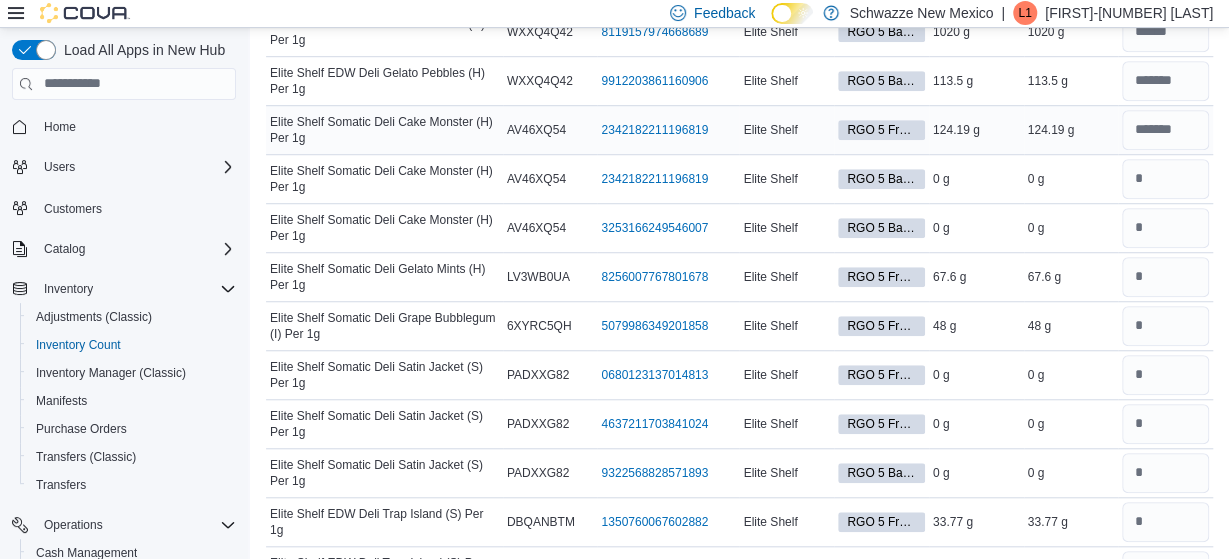 scroll, scrollTop: 728, scrollLeft: 0, axis: vertical 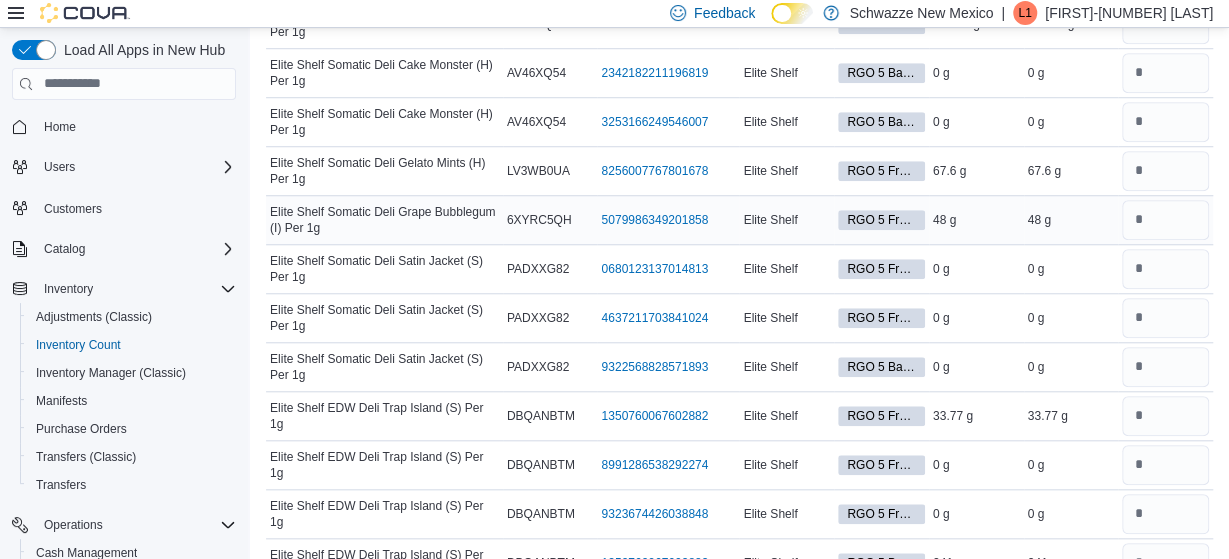 type on "****" 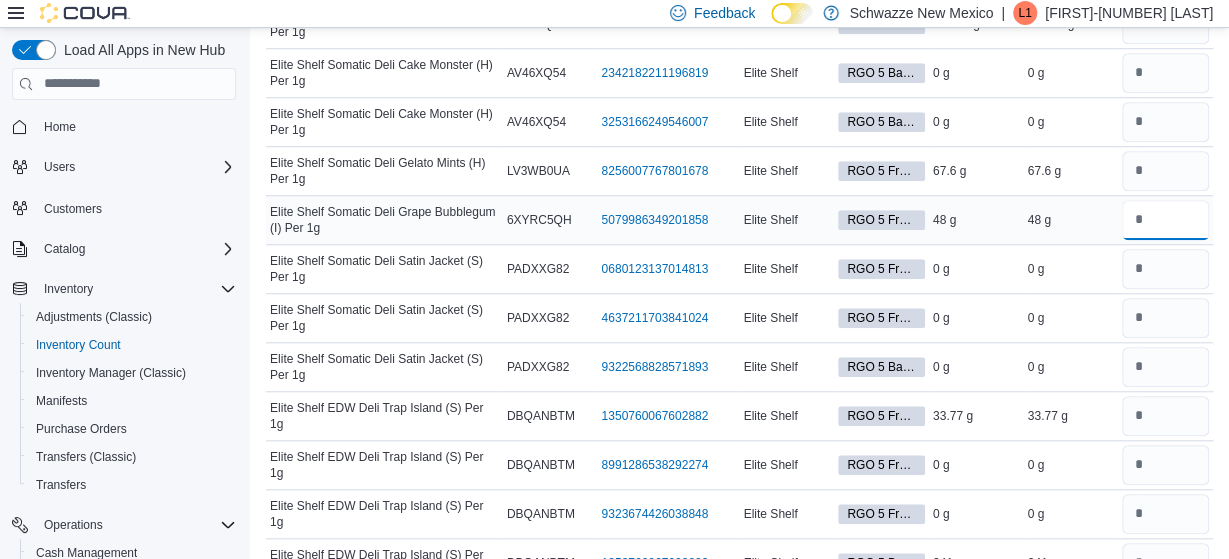click at bounding box center [1165, 220] 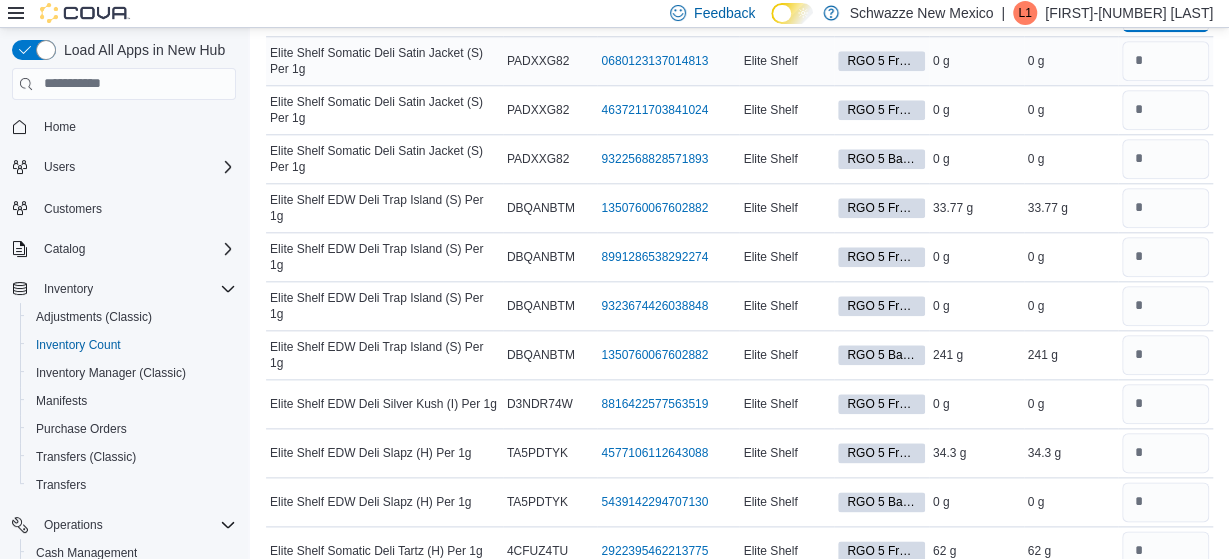 scroll, scrollTop: 1040, scrollLeft: 0, axis: vertical 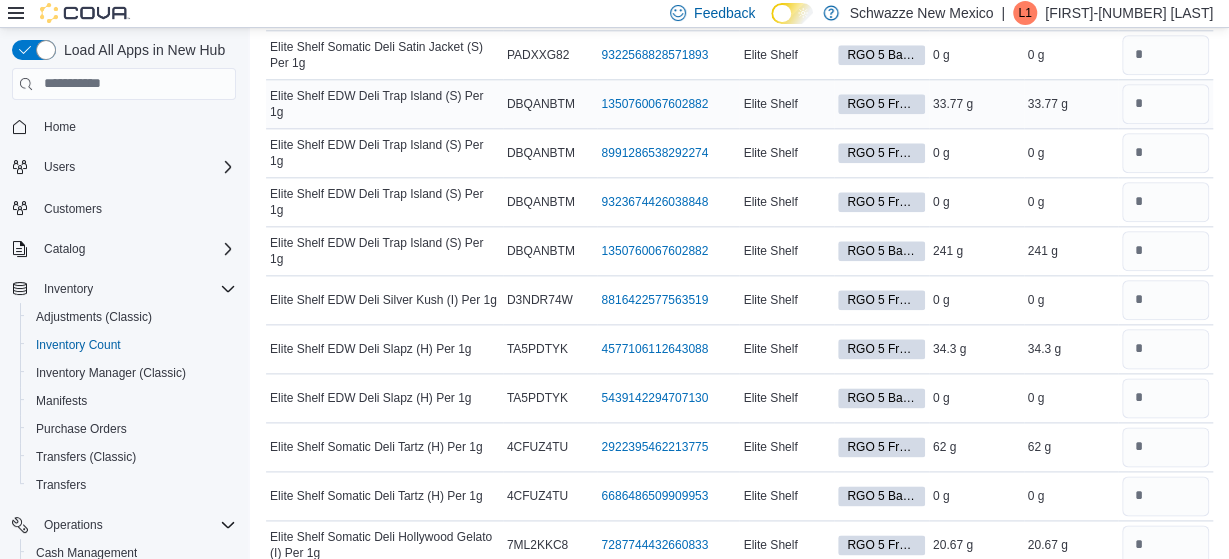 type on "****" 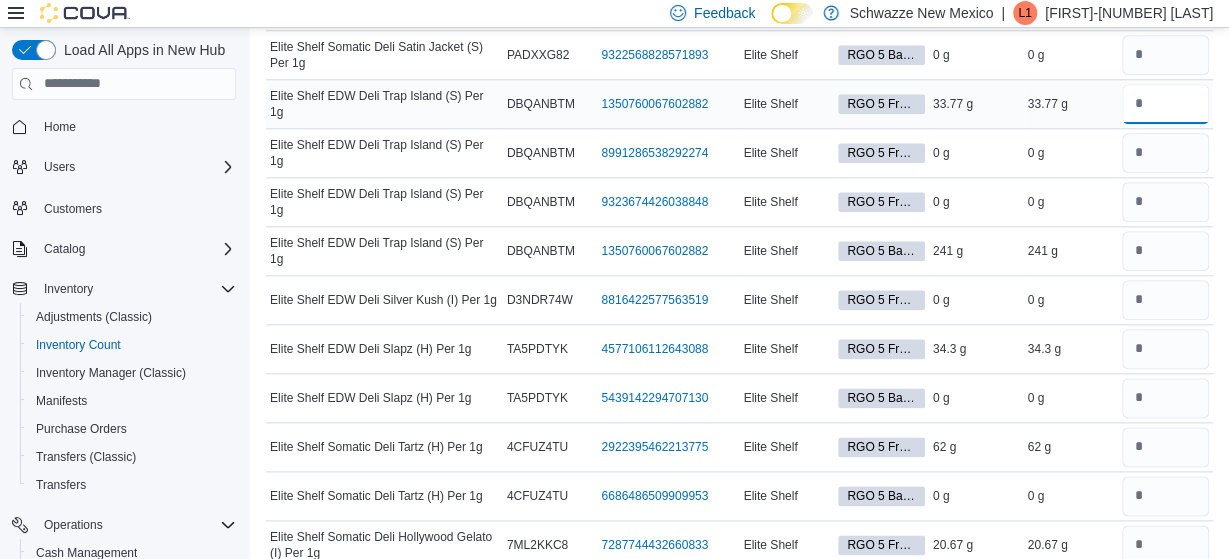 click at bounding box center (1165, 104) 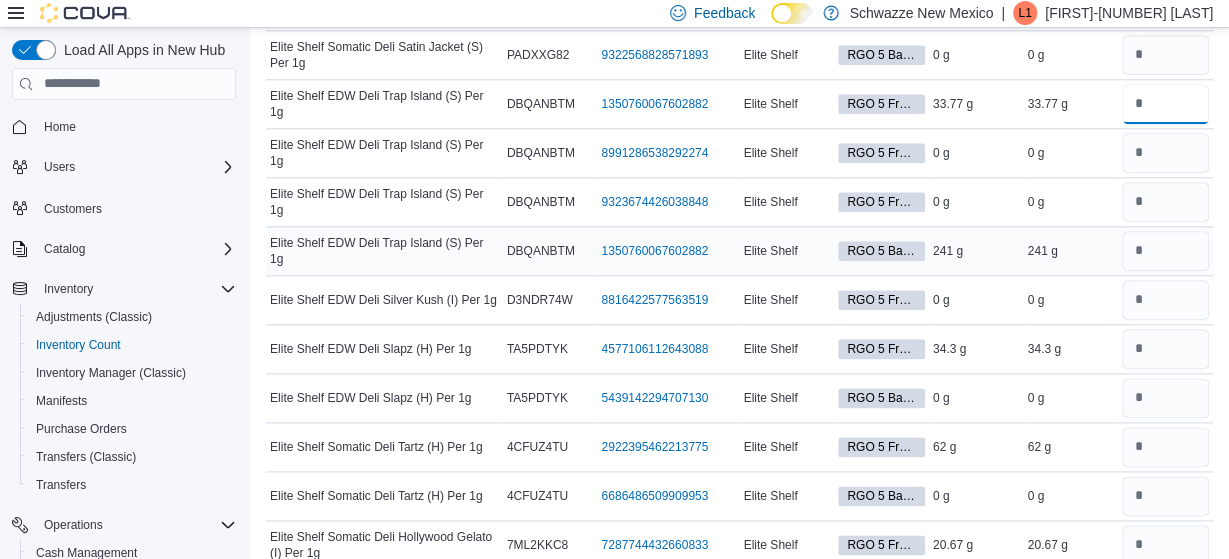 type on "*****" 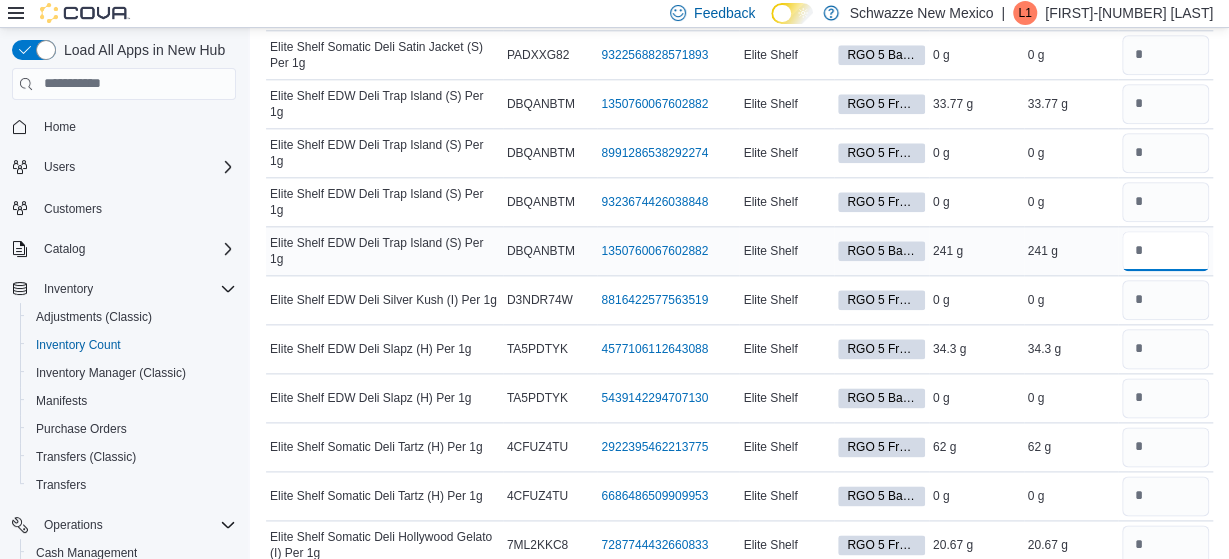 type 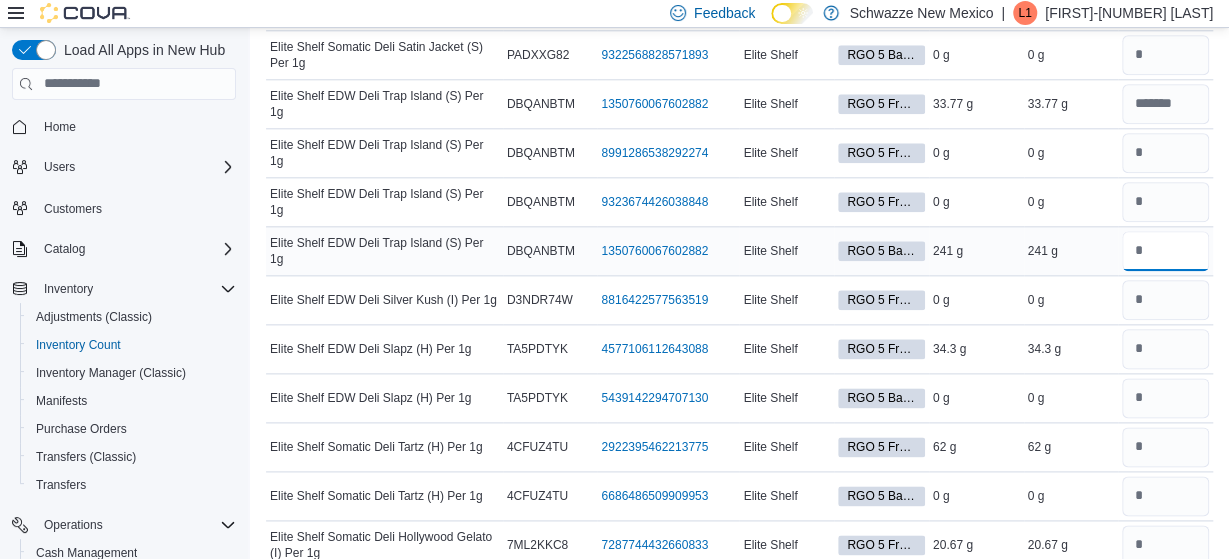click at bounding box center (1165, 251) 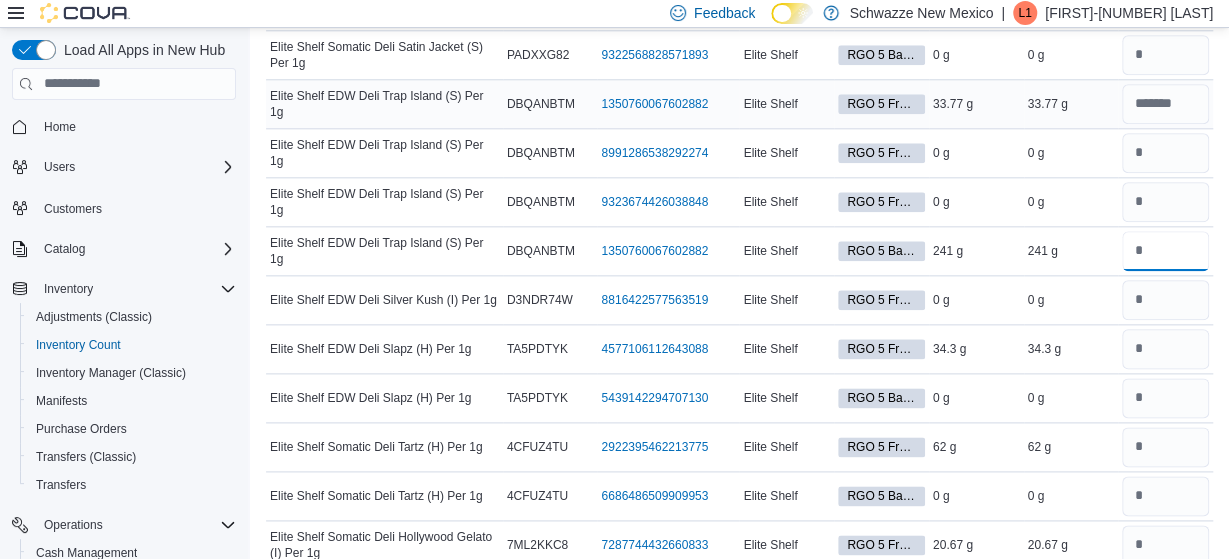 type on "***" 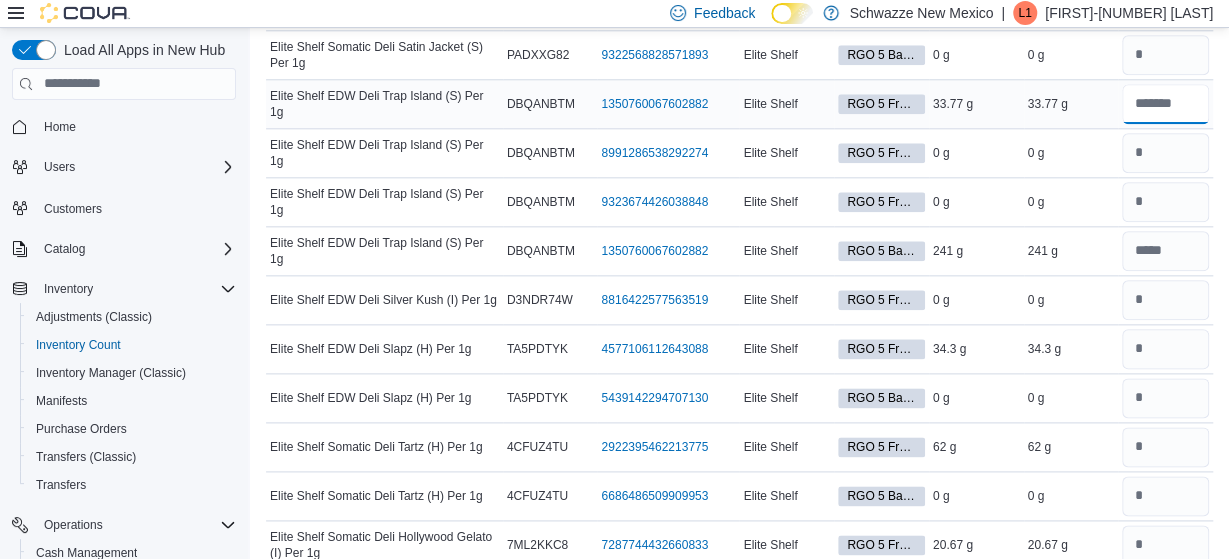 type 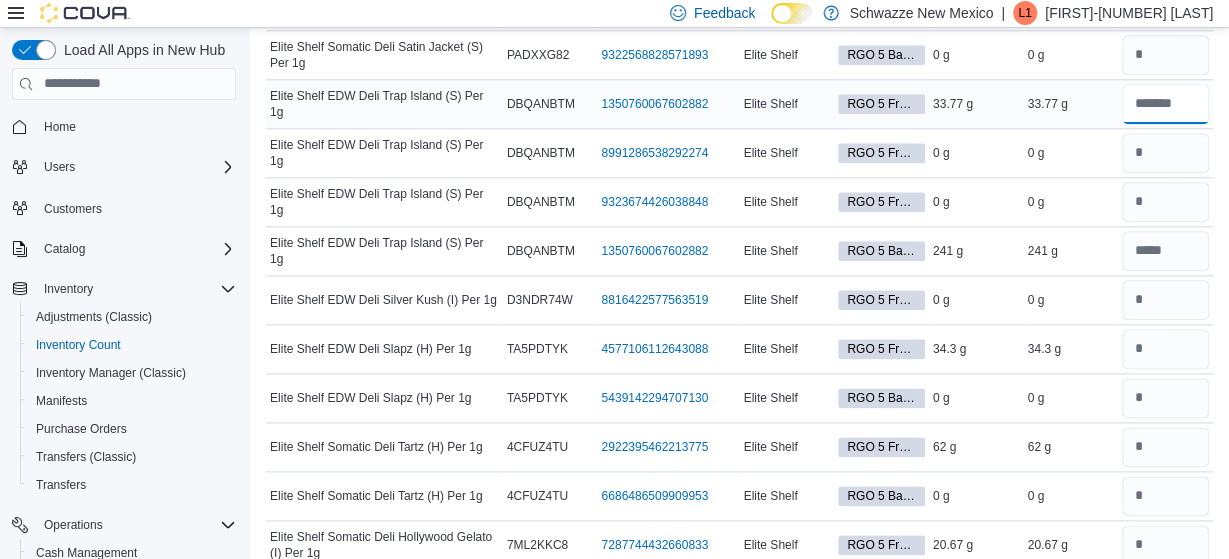 click at bounding box center [1165, 104] 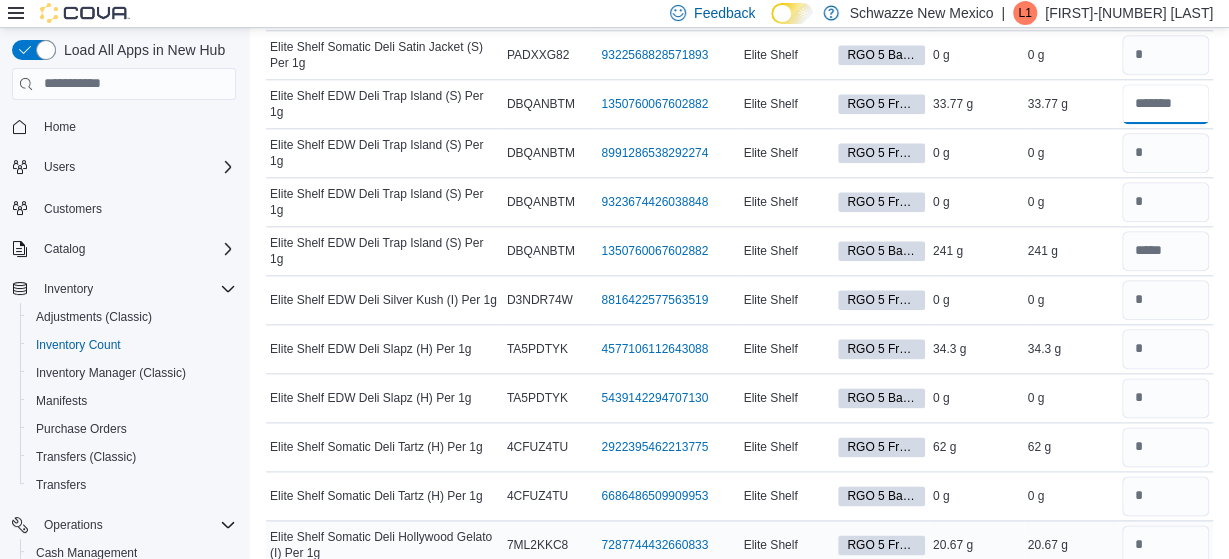 type on "****" 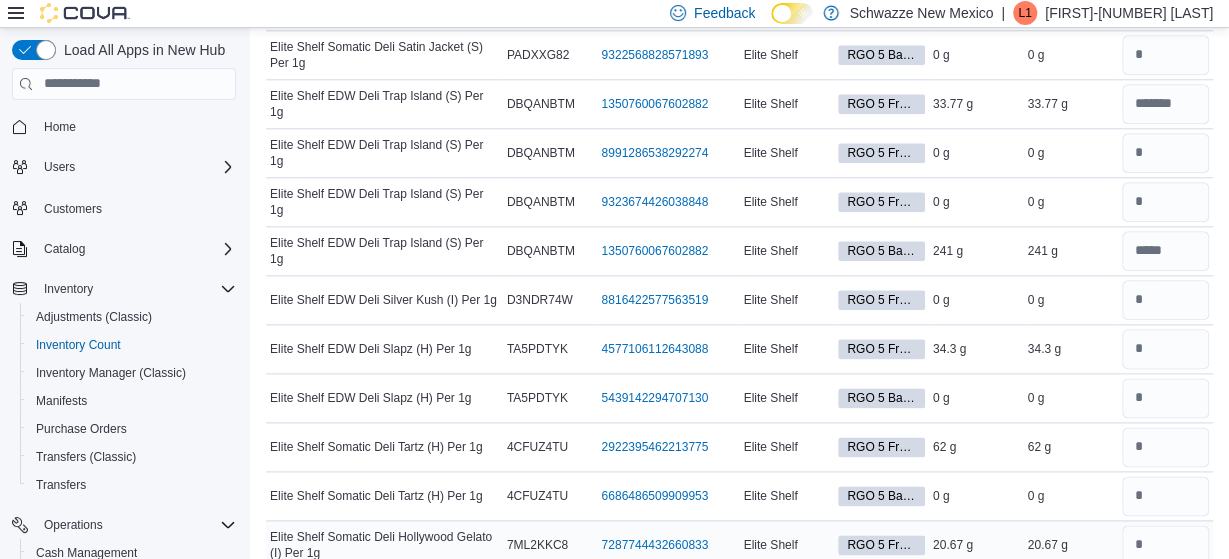 type 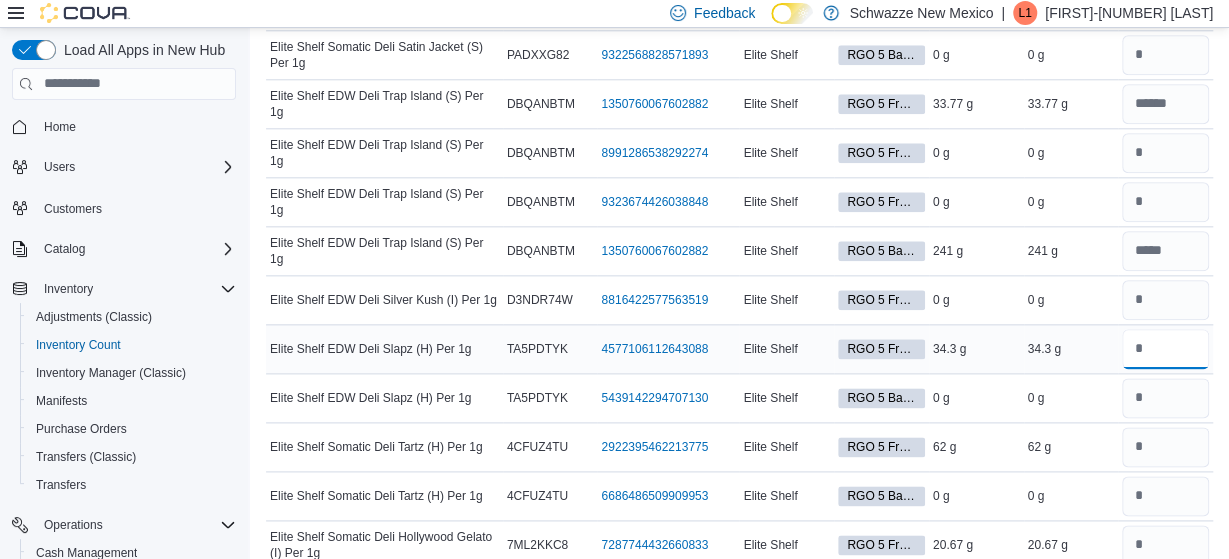 click at bounding box center (1165, 349) 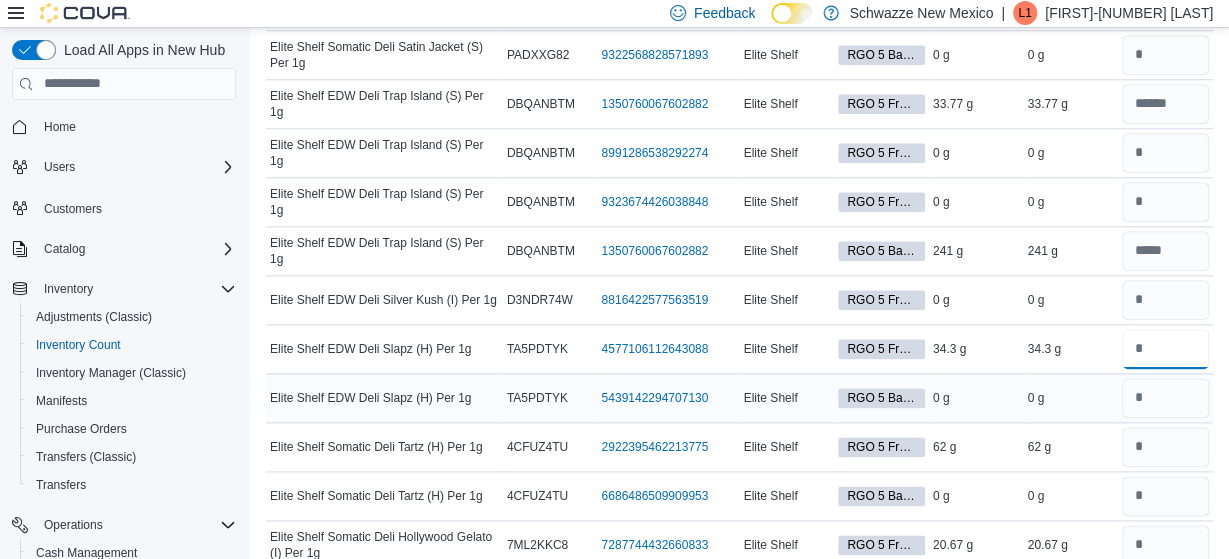 scroll, scrollTop: 1058, scrollLeft: 0, axis: vertical 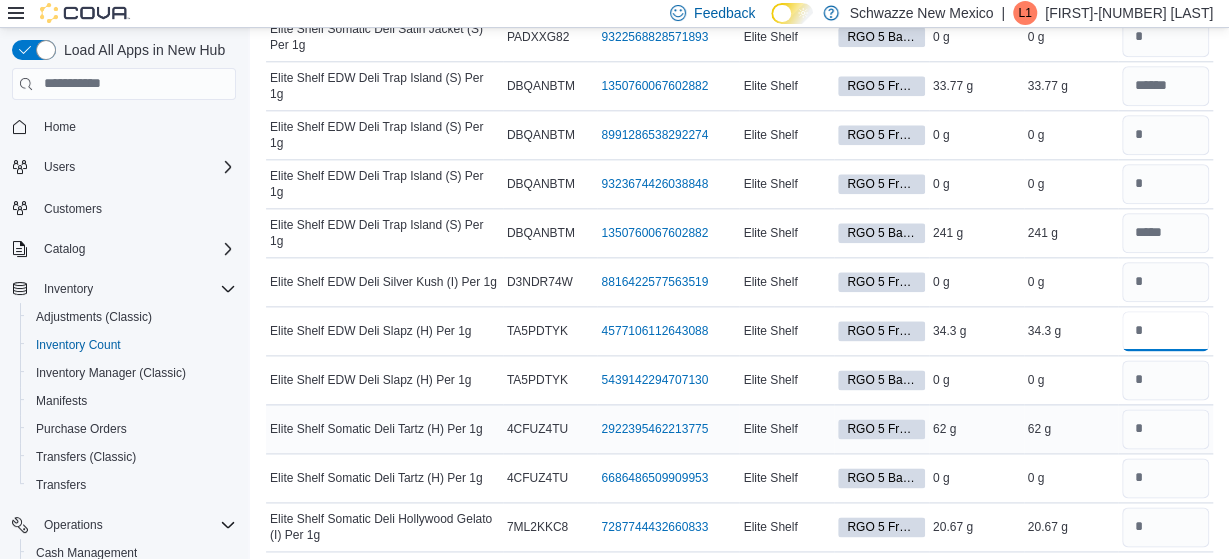 type on "****" 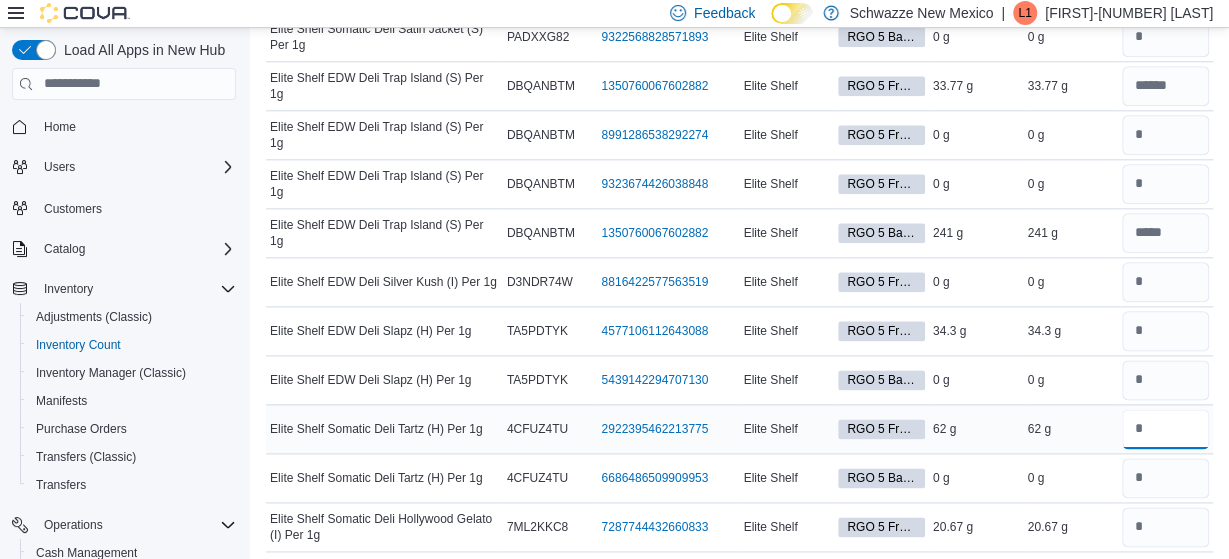 type 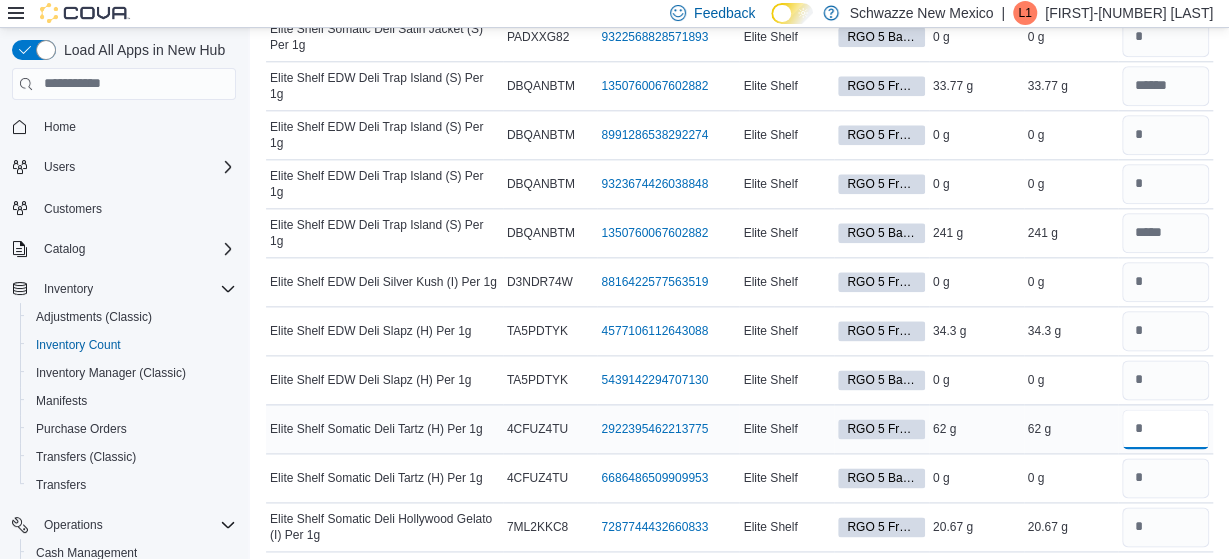 click at bounding box center [1165, 429] 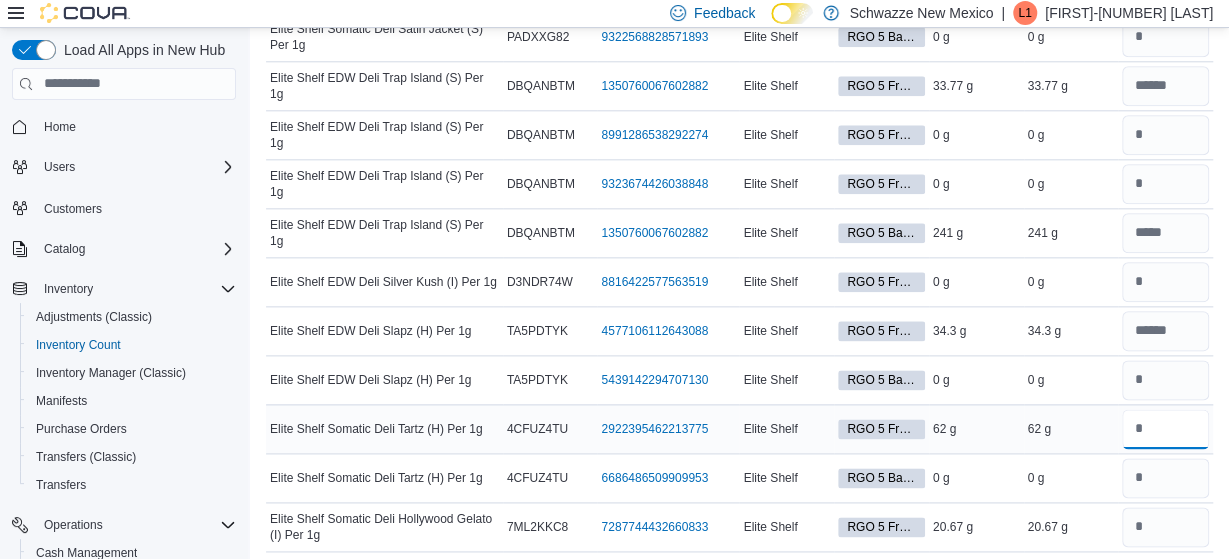 type on "****" 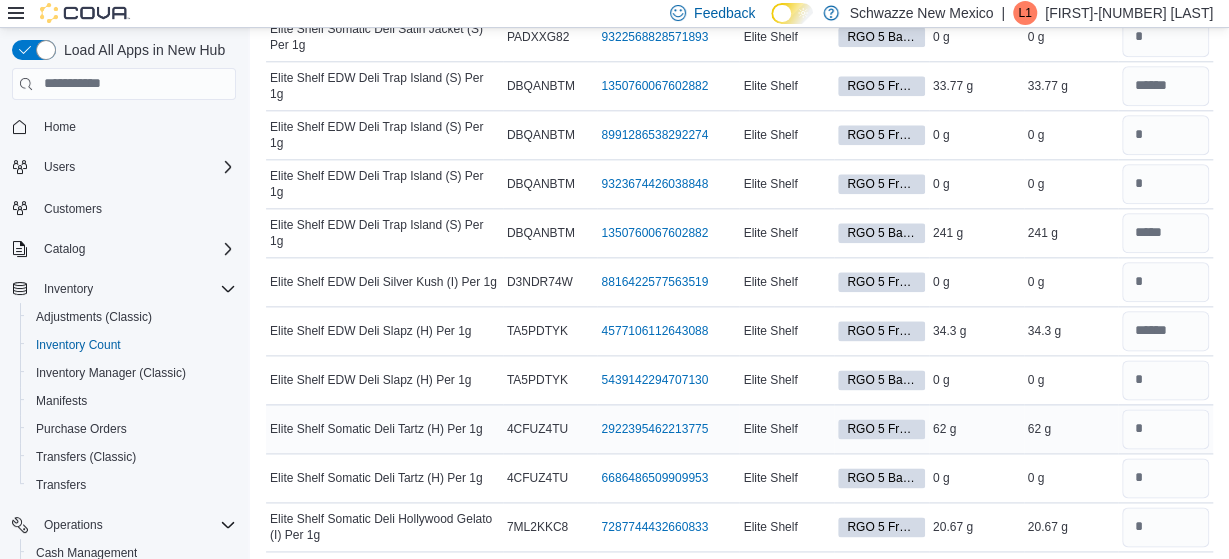 type 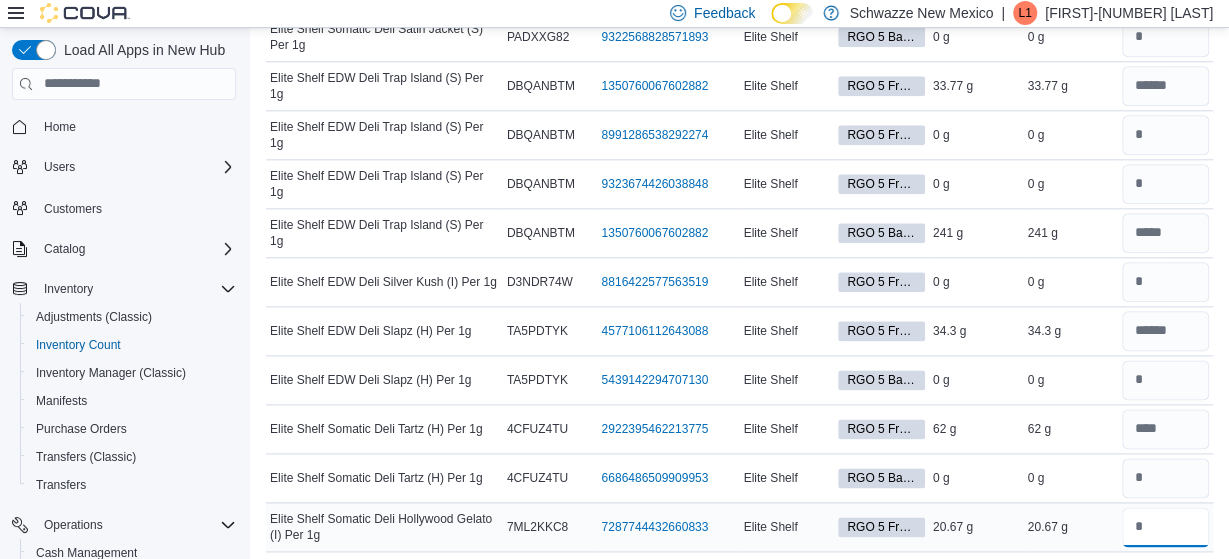 click at bounding box center (1165, 527) 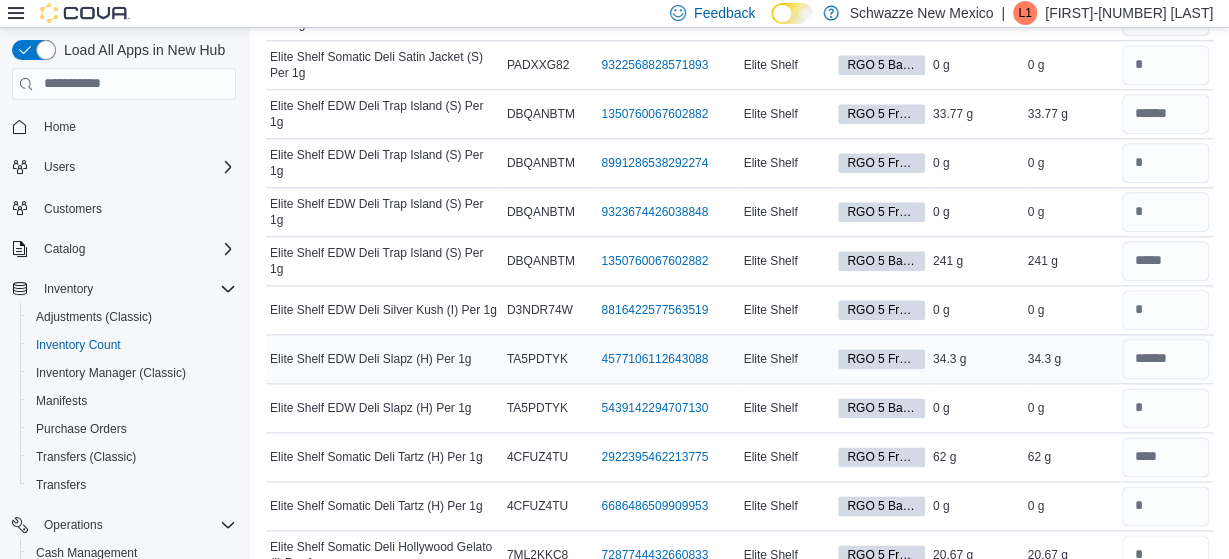 scroll, scrollTop: 1058, scrollLeft: 0, axis: vertical 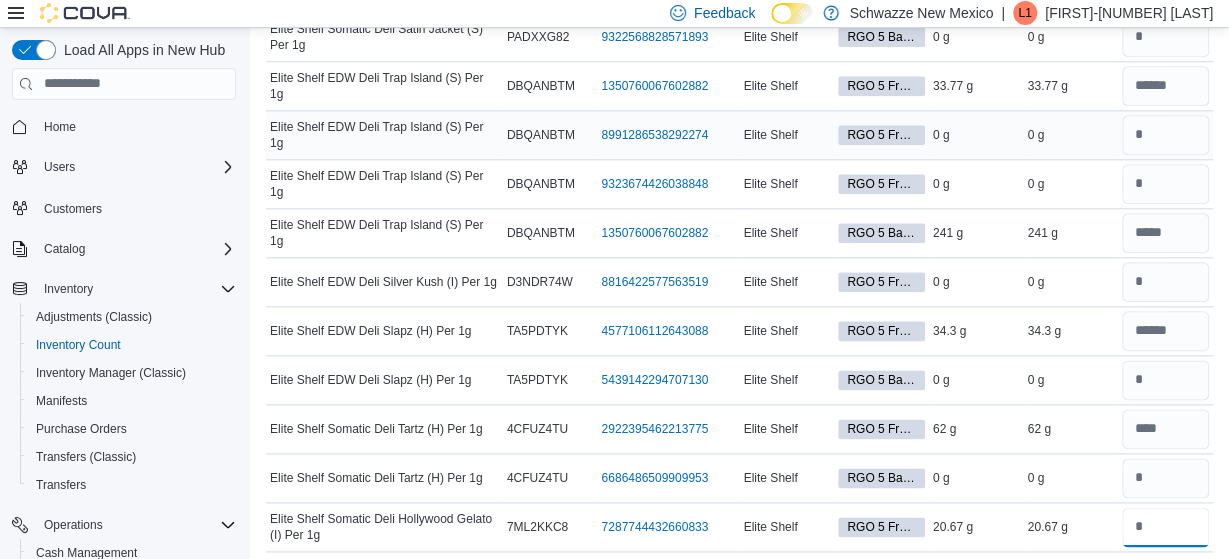 type on "****" 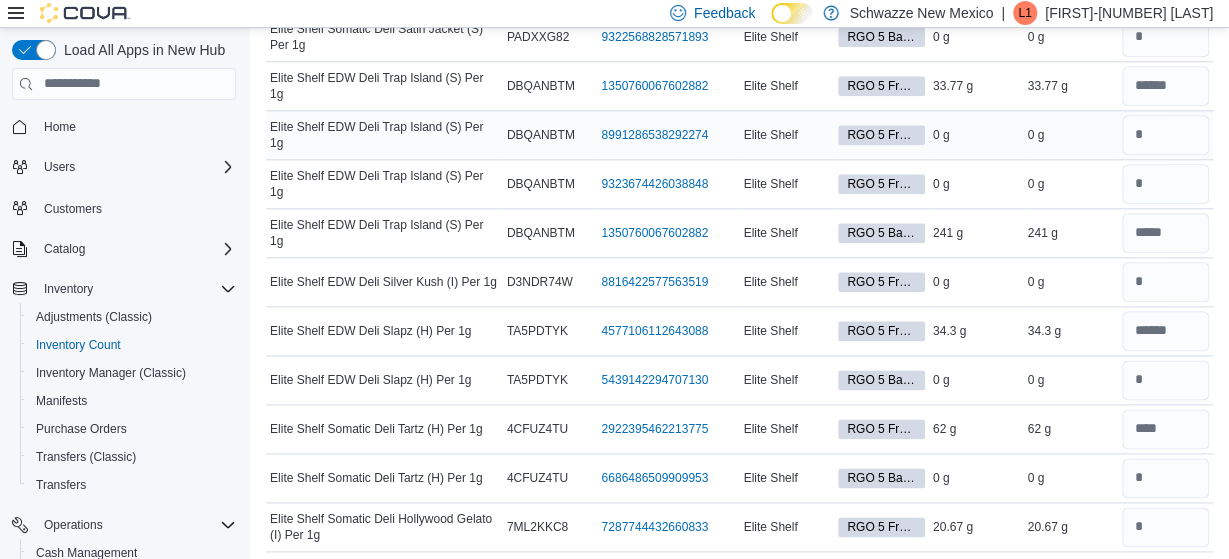 type 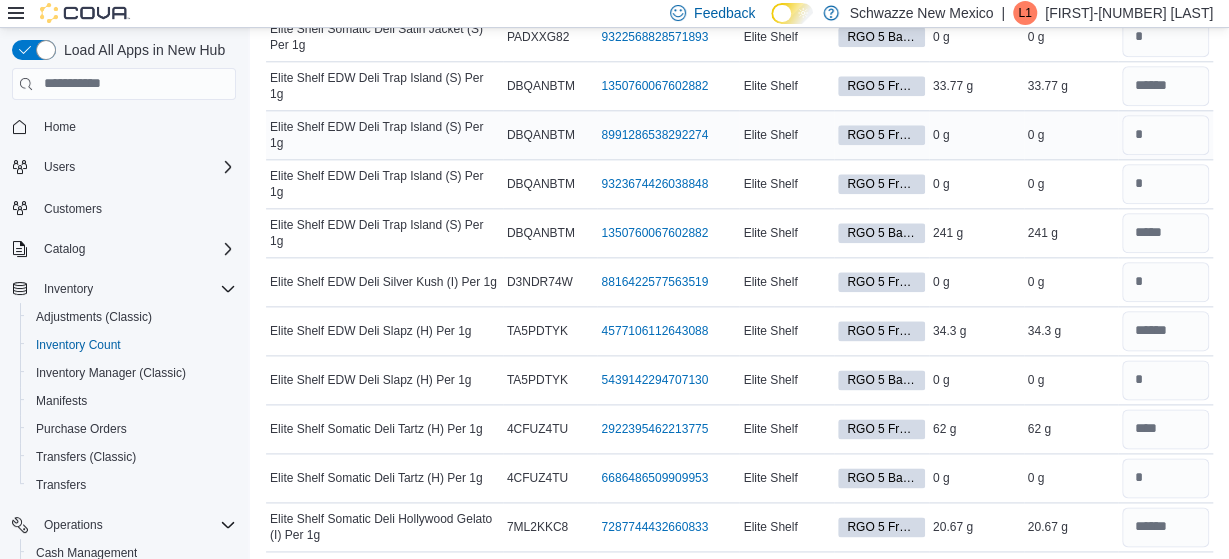 click on "0 g" at bounding box center (1071, 135) 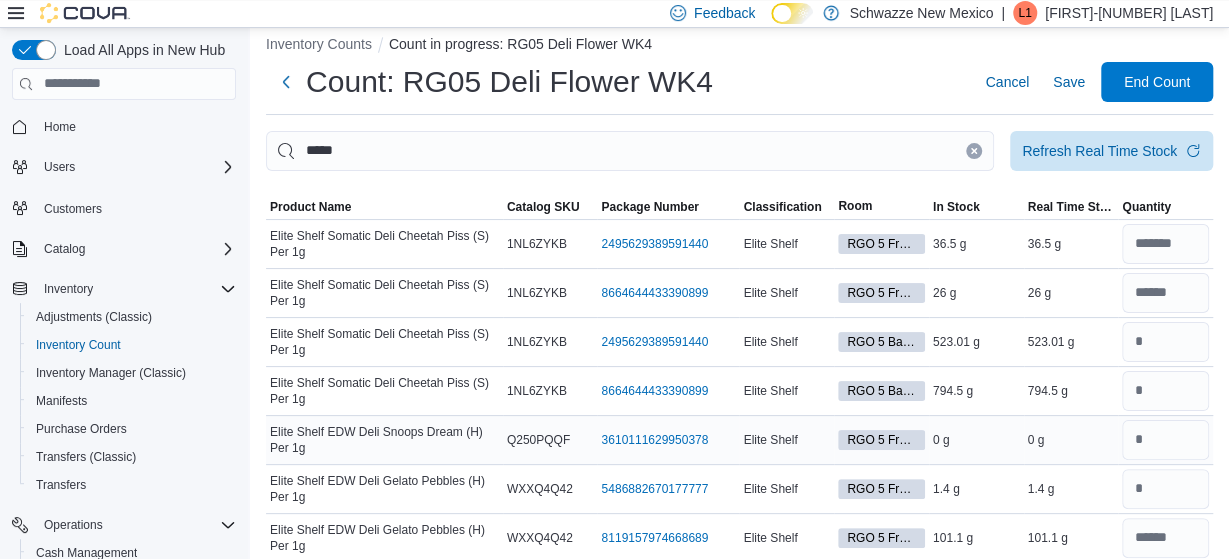 scroll, scrollTop: 0, scrollLeft: 0, axis: both 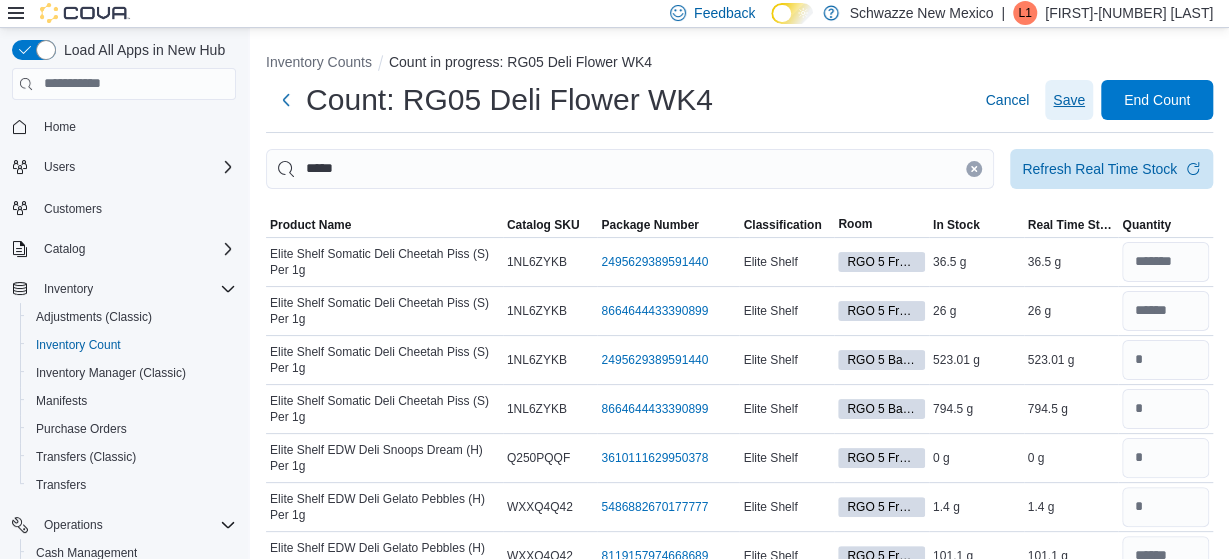 click on "Save" at bounding box center (1069, 100) 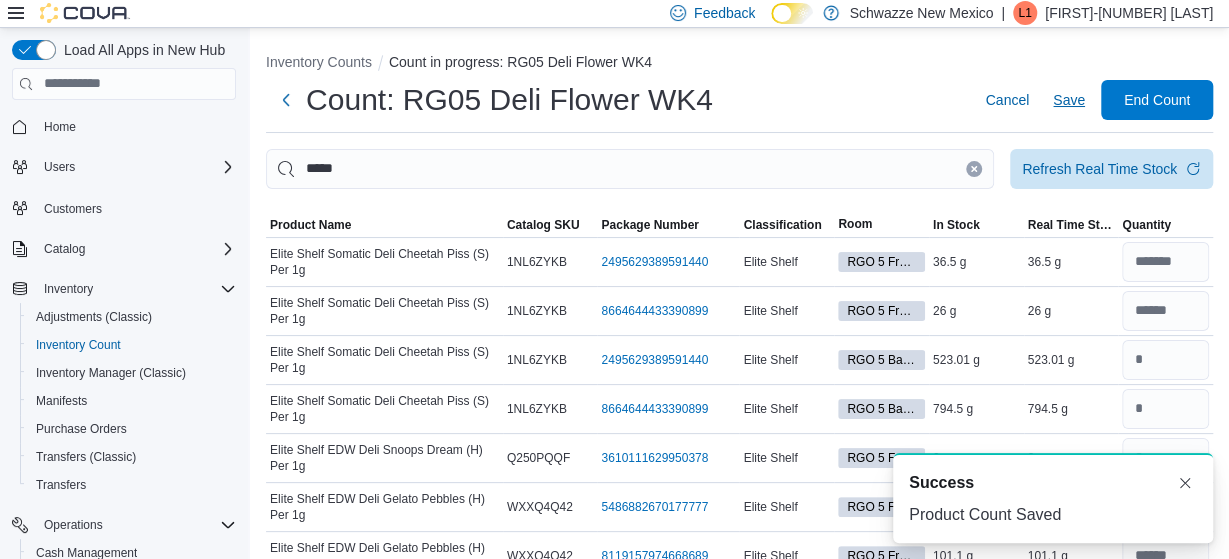 scroll, scrollTop: 0, scrollLeft: 0, axis: both 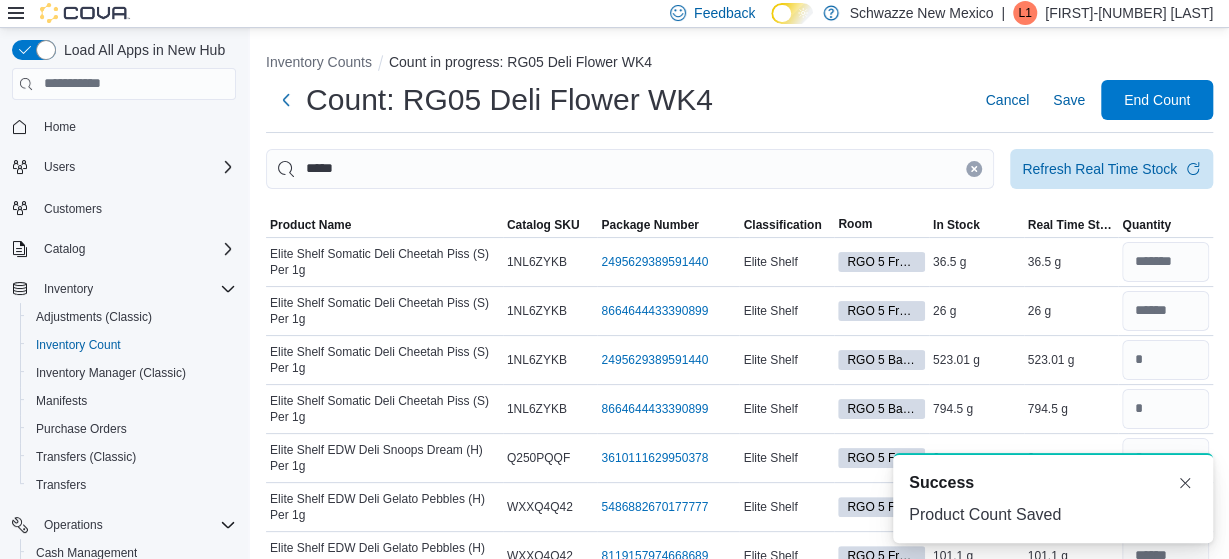 click 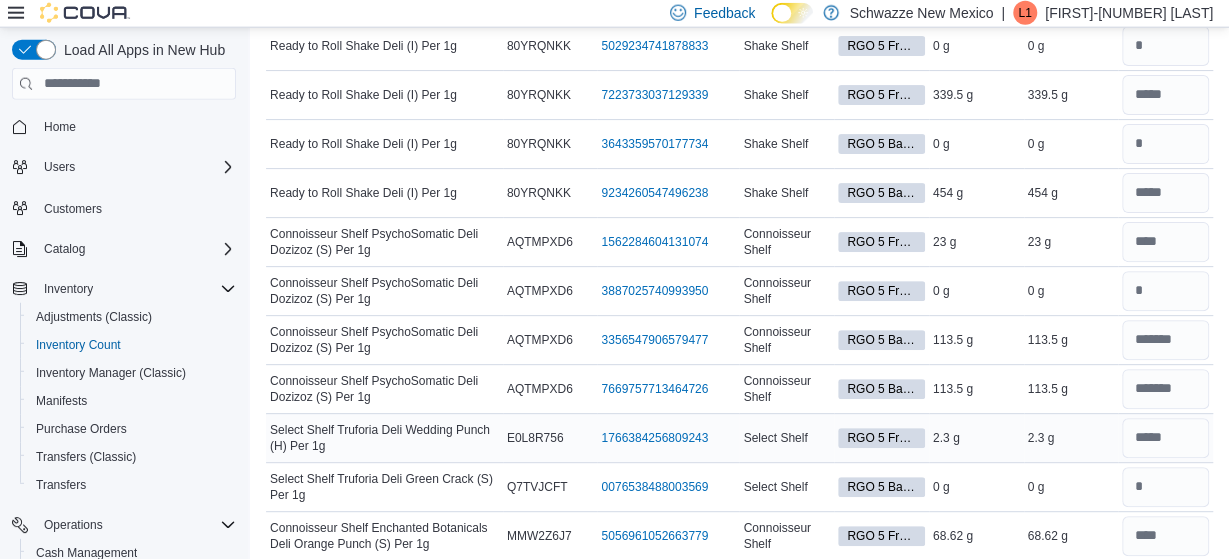 scroll, scrollTop: 0, scrollLeft: 0, axis: both 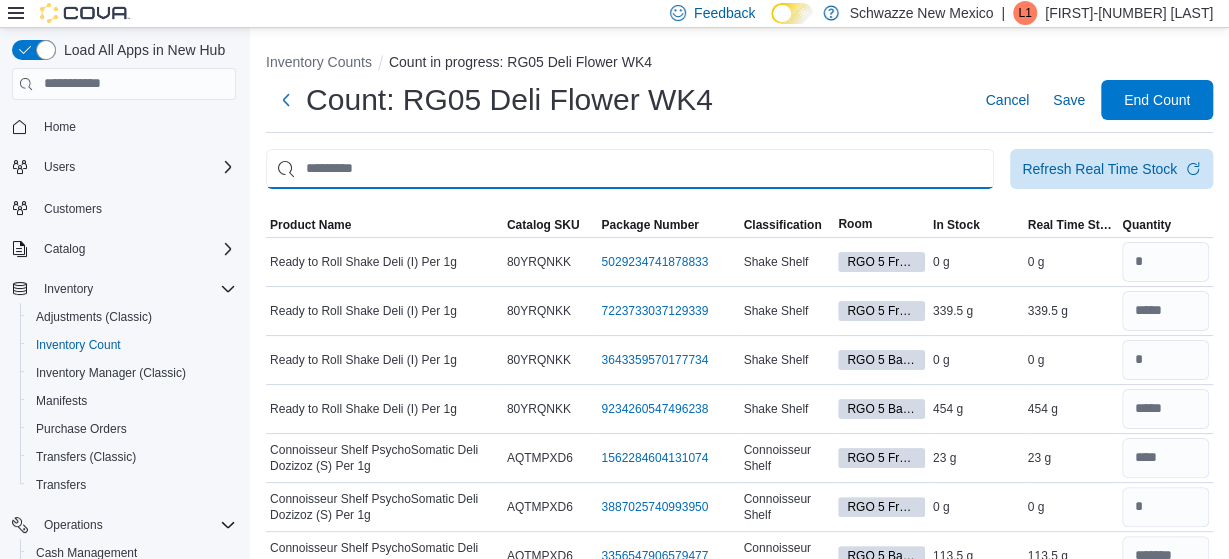 click at bounding box center [630, 169] 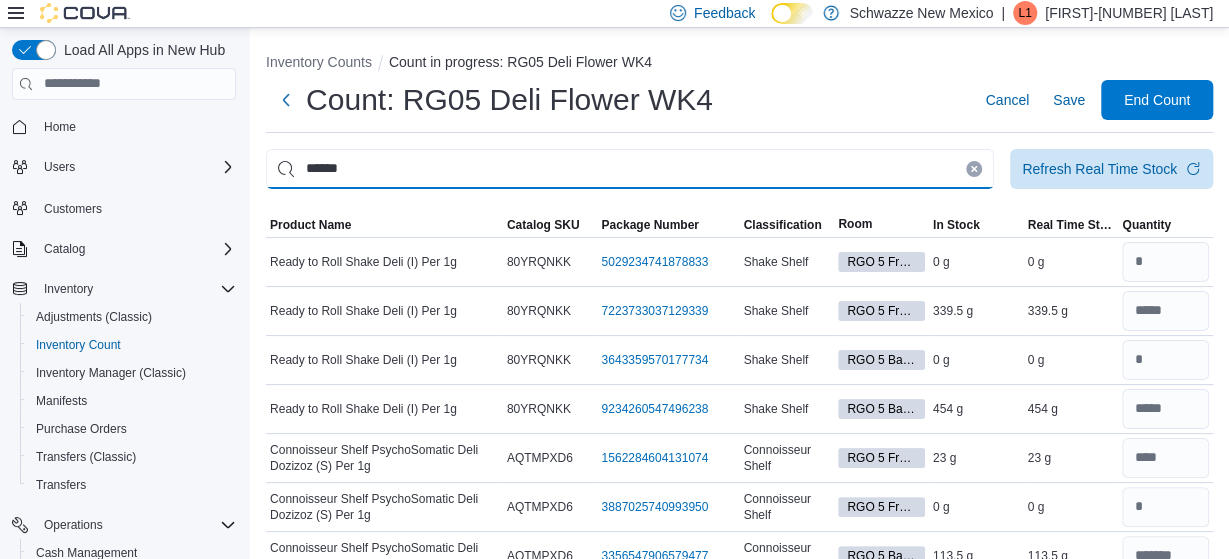 type on "******" 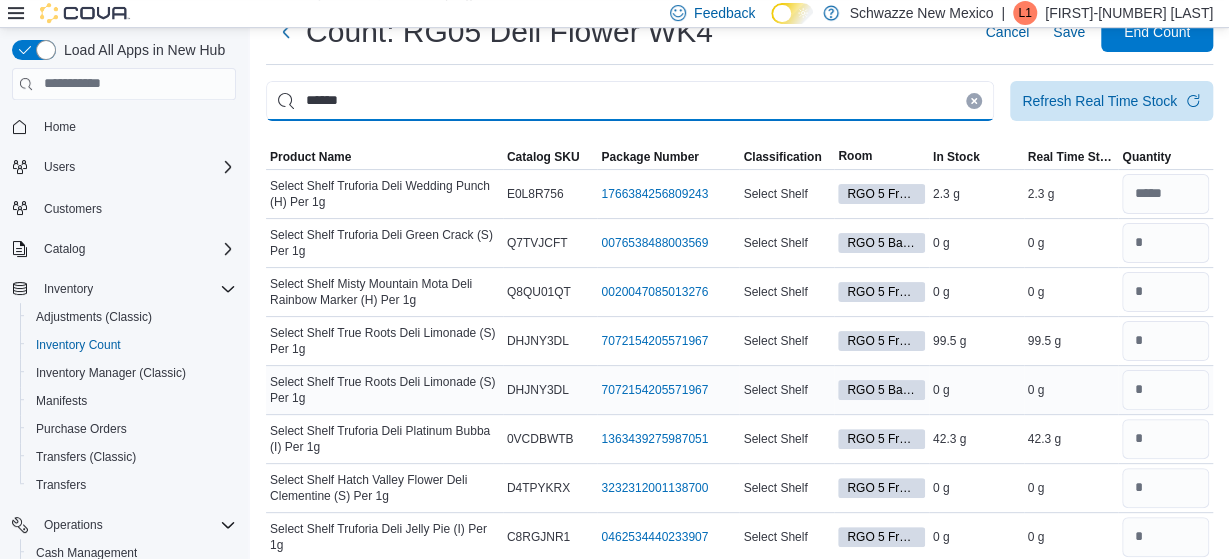 scroll, scrollTop: 104, scrollLeft: 0, axis: vertical 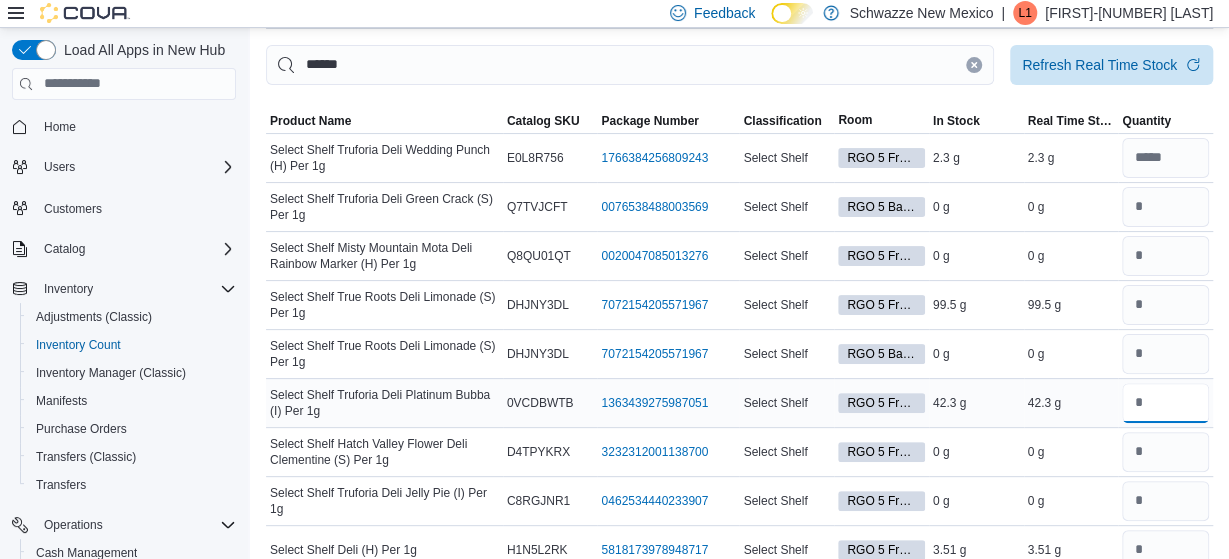 click at bounding box center [1165, 403] 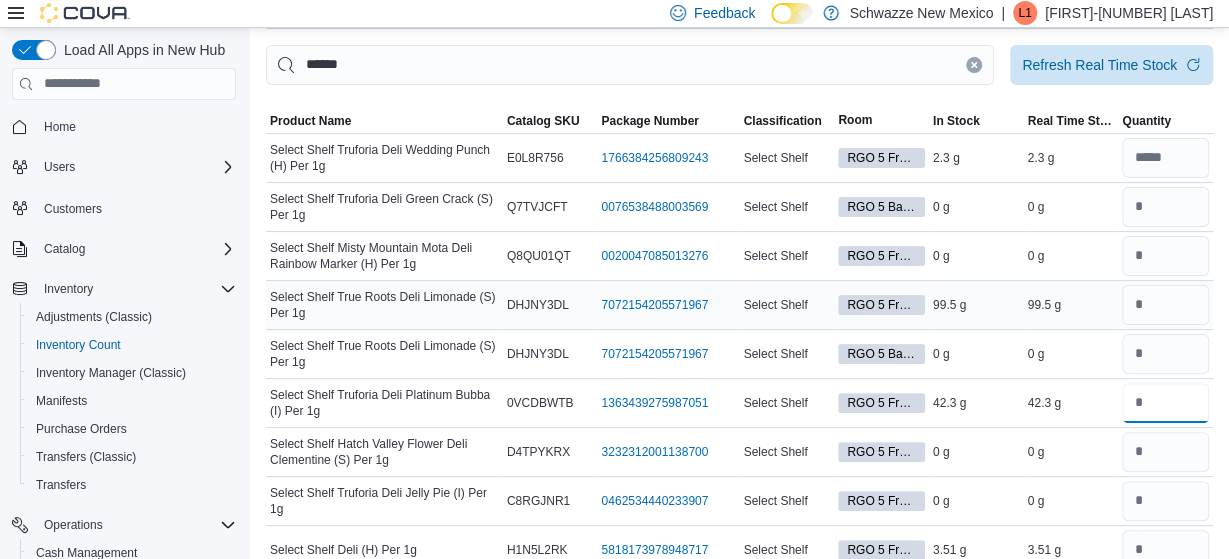 type on "****" 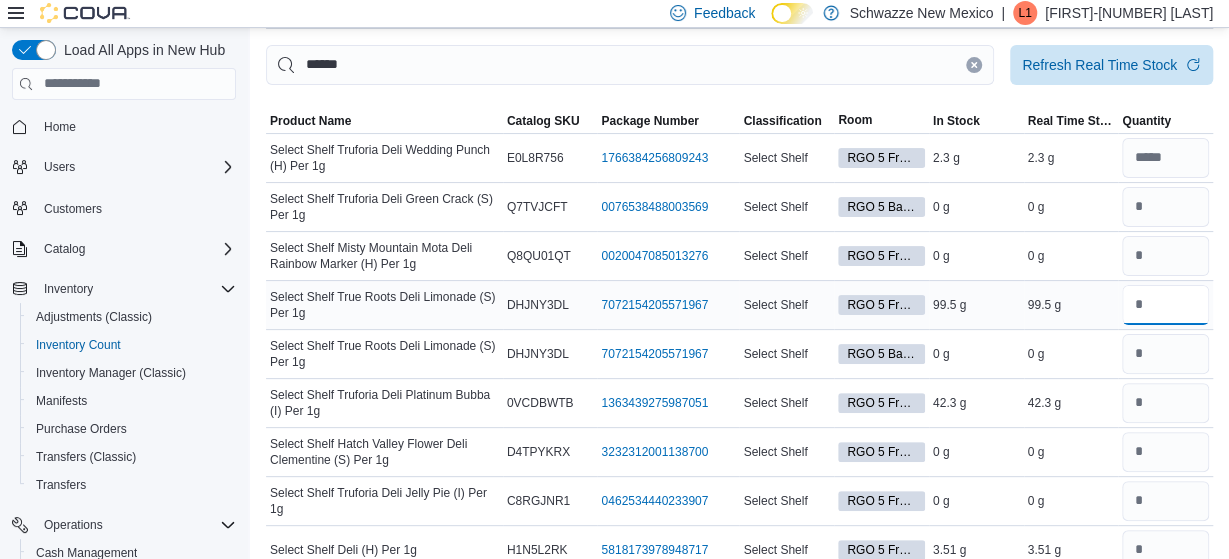 type 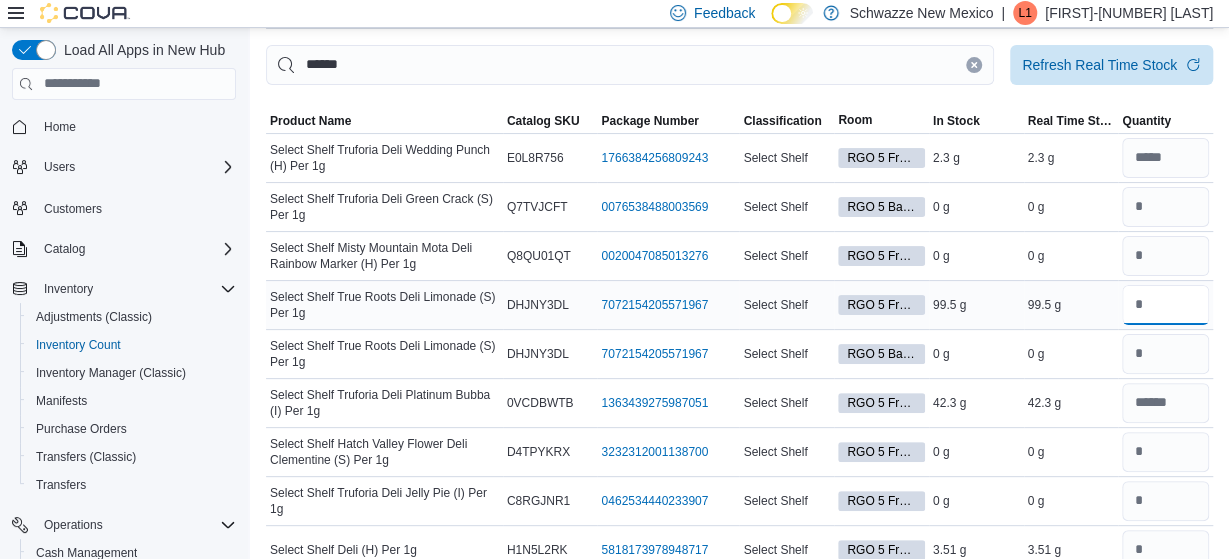click at bounding box center [1165, 305] 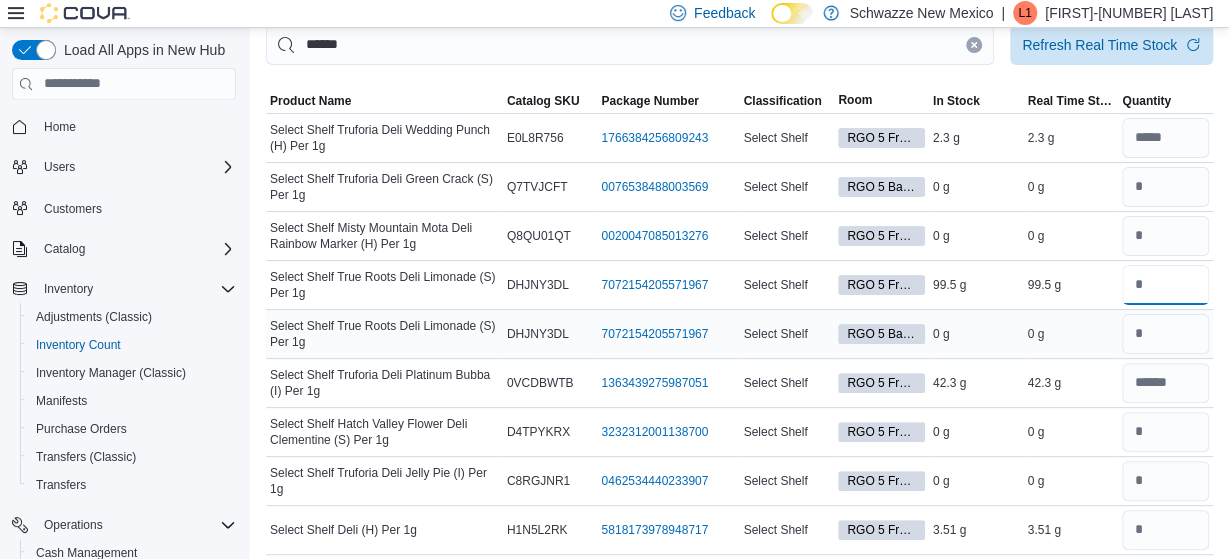scroll, scrollTop: 133, scrollLeft: 0, axis: vertical 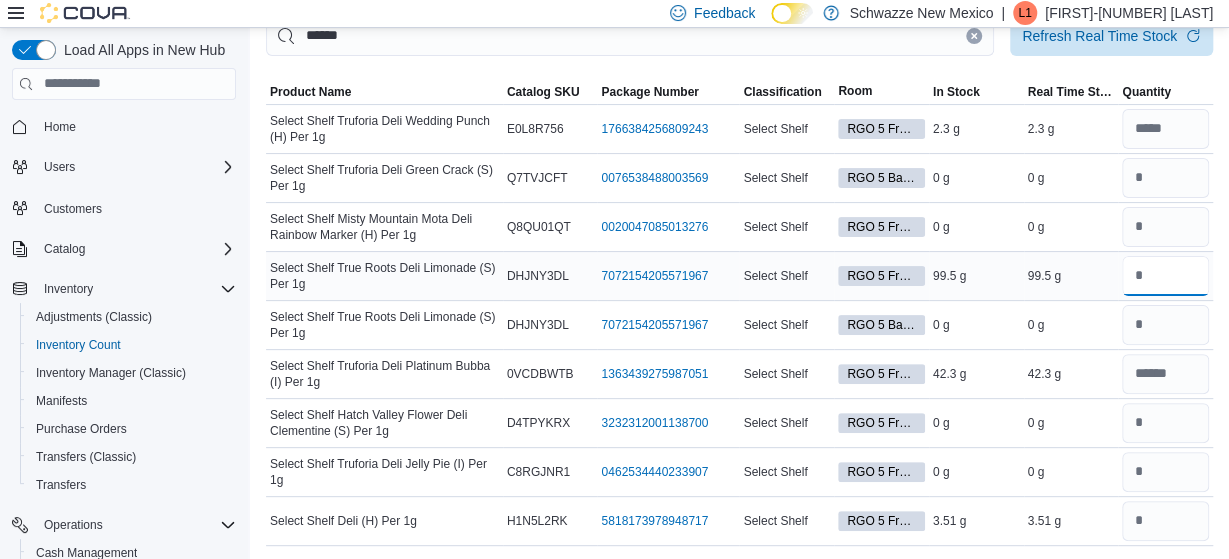click at bounding box center [1165, 276] 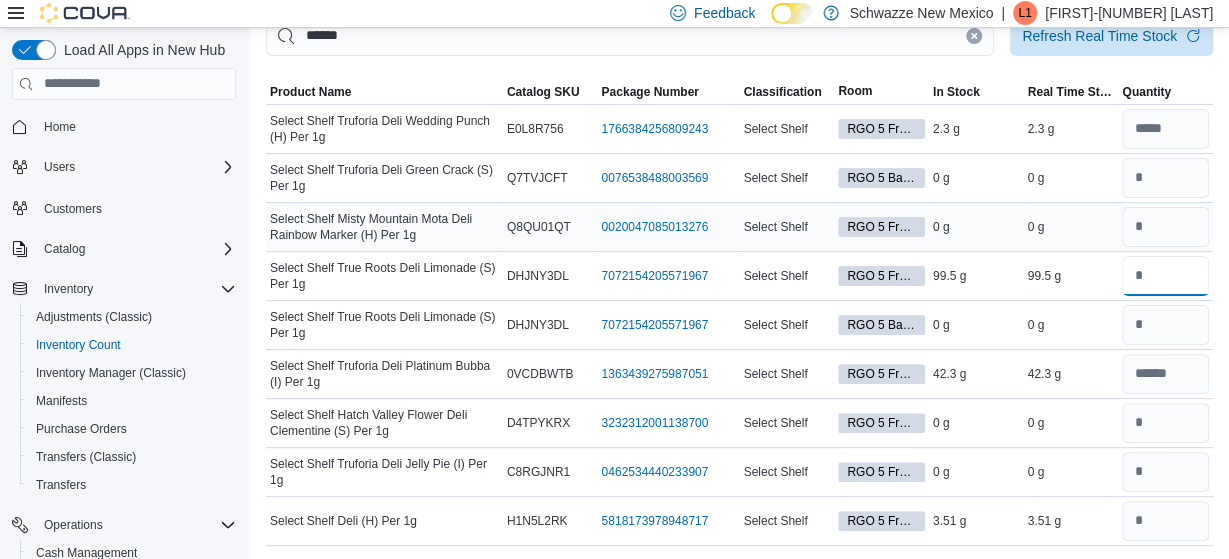 type on "****" 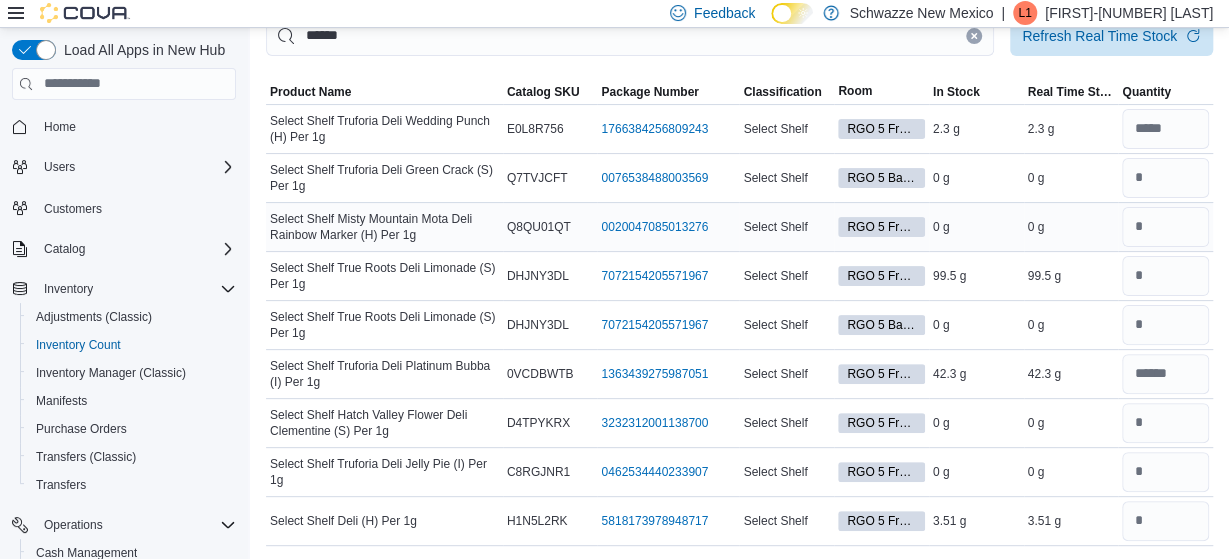 click on "0 g" at bounding box center [1071, 227] 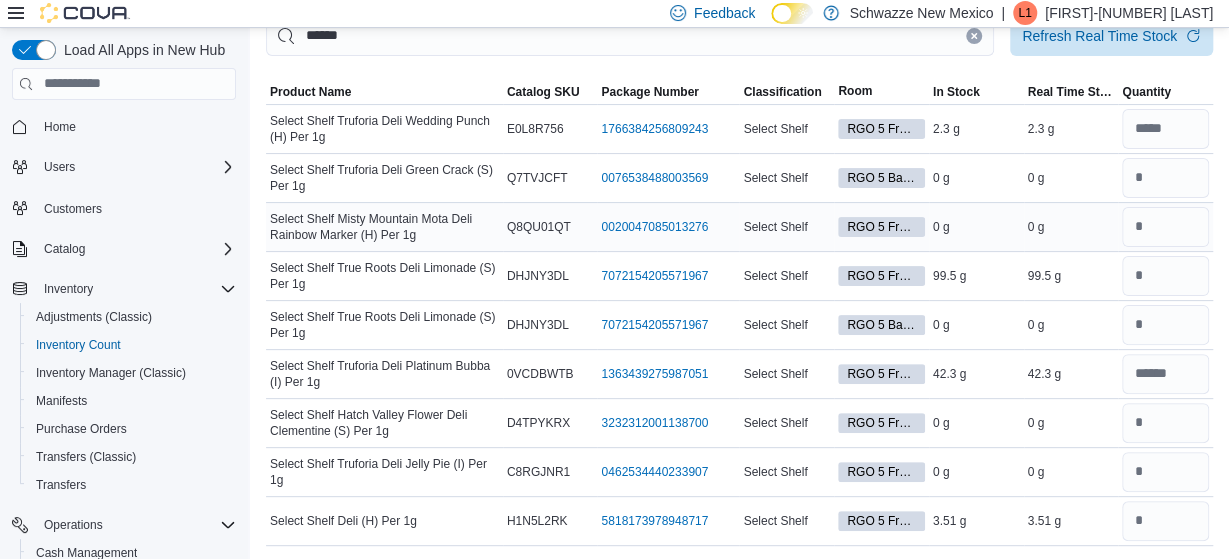 type 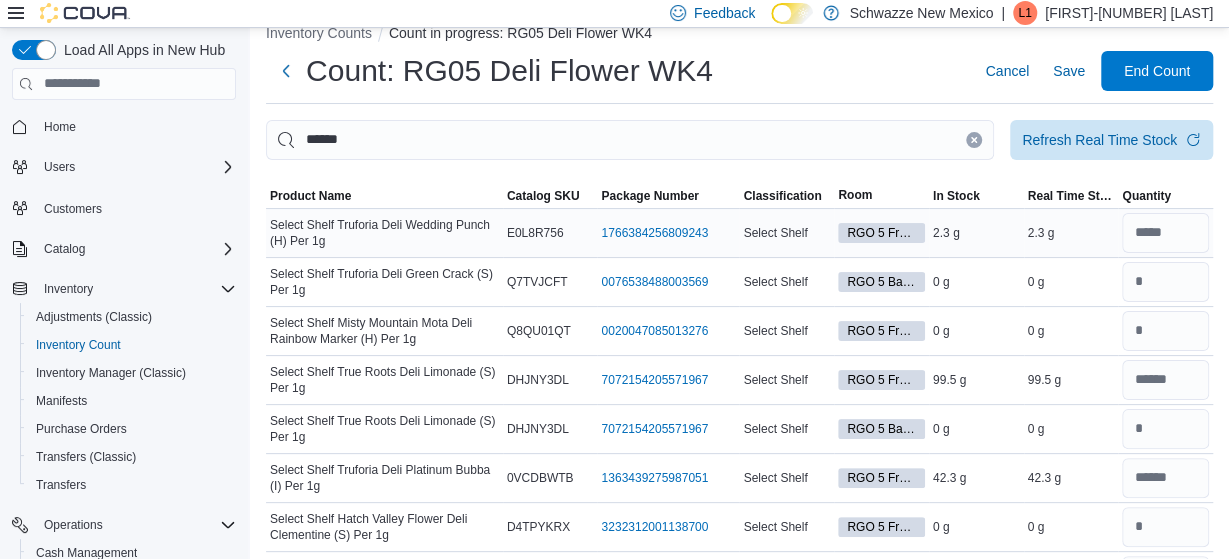 scroll, scrollTop: 0, scrollLeft: 0, axis: both 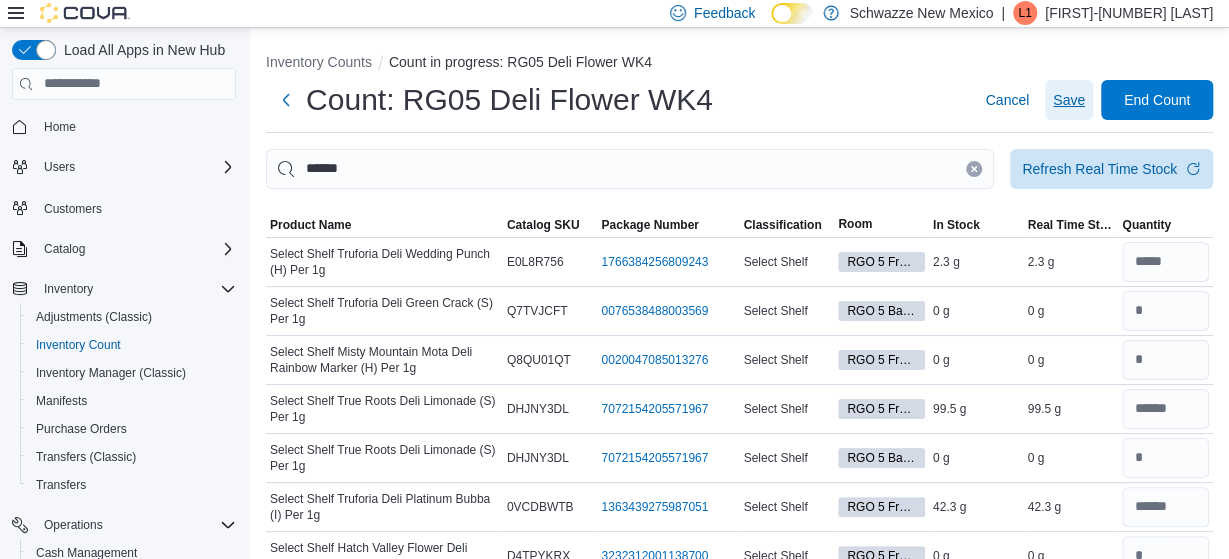click on "Save" at bounding box center [1069, 100] 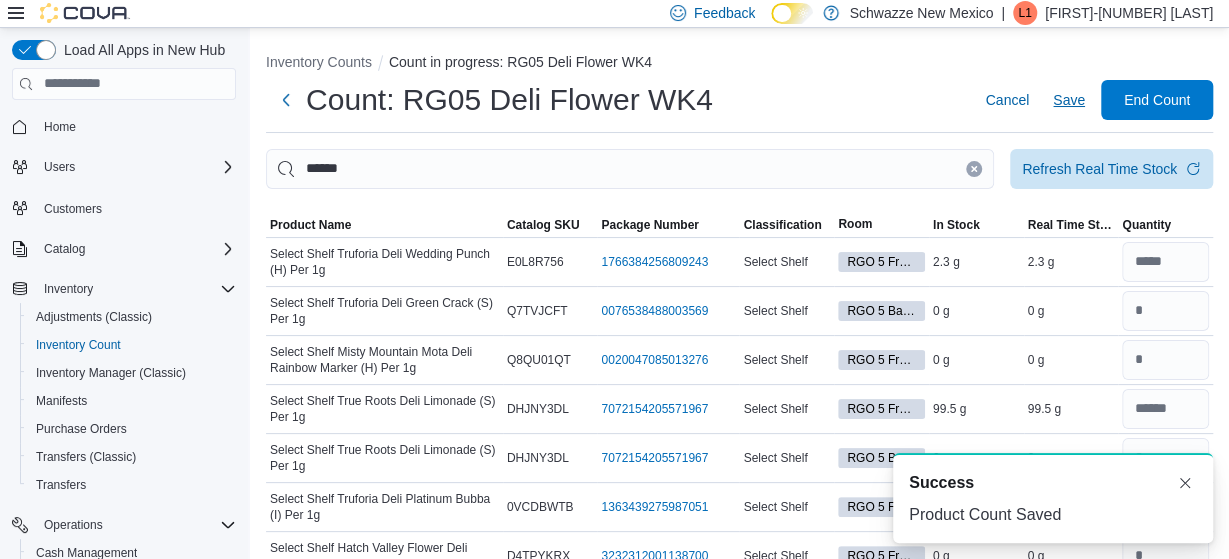 scroll, scrollTop: 0, scrollLeft: 0, axis: both 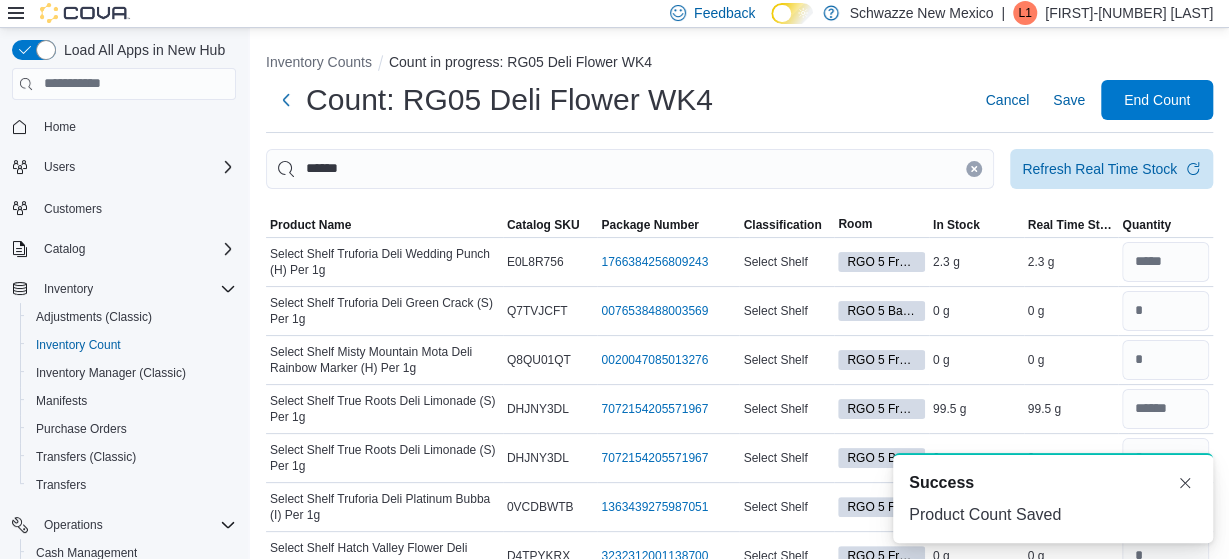click 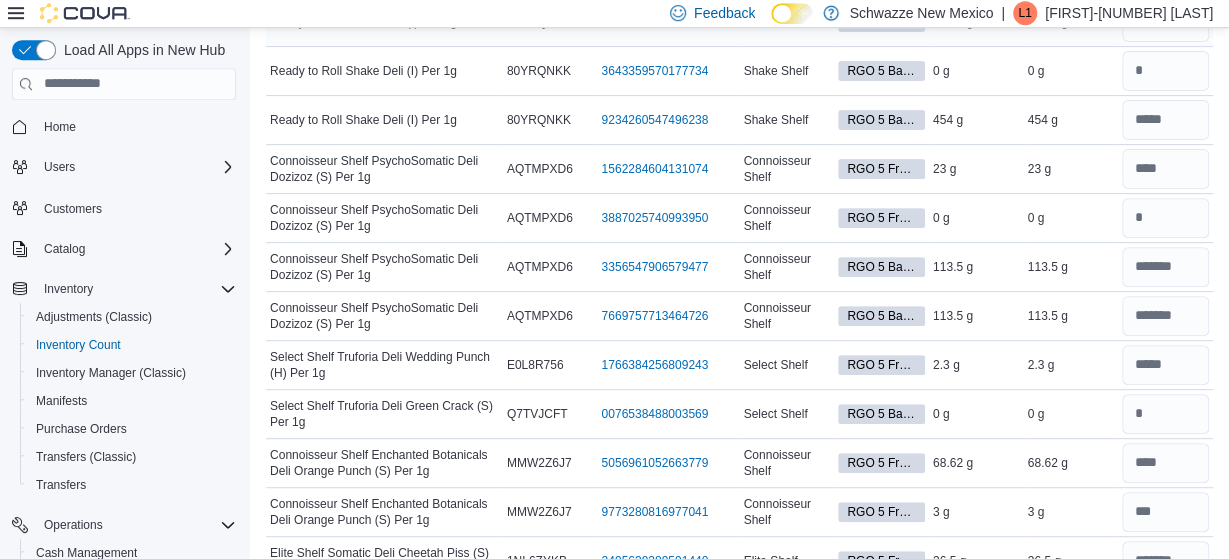 scroll, scrollTop: 0, scrollLeft: 0, axis: both 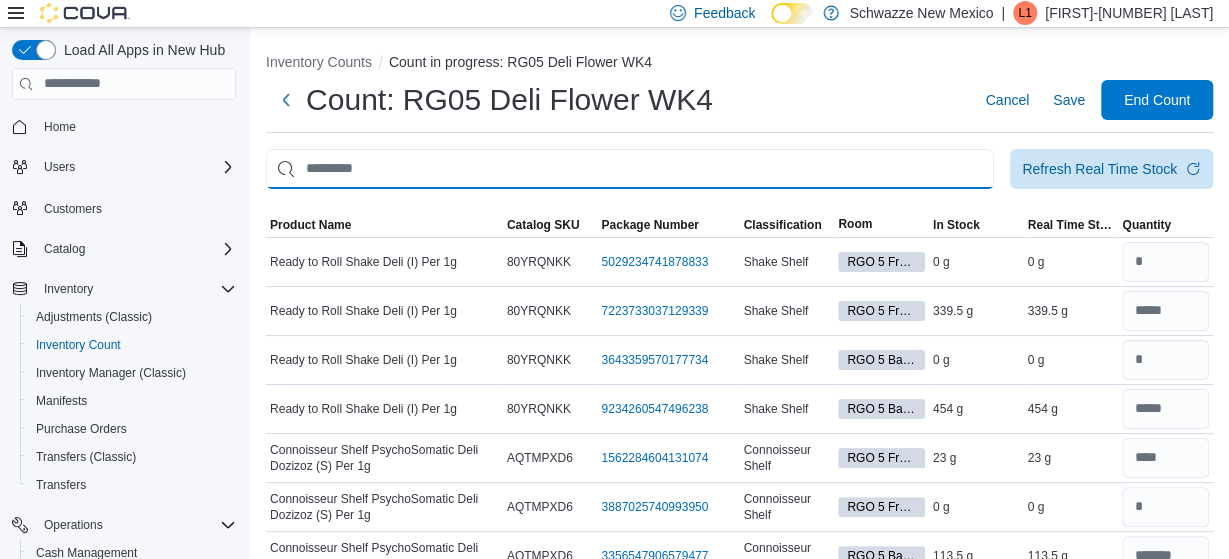 click at bounding box center (630, 169) 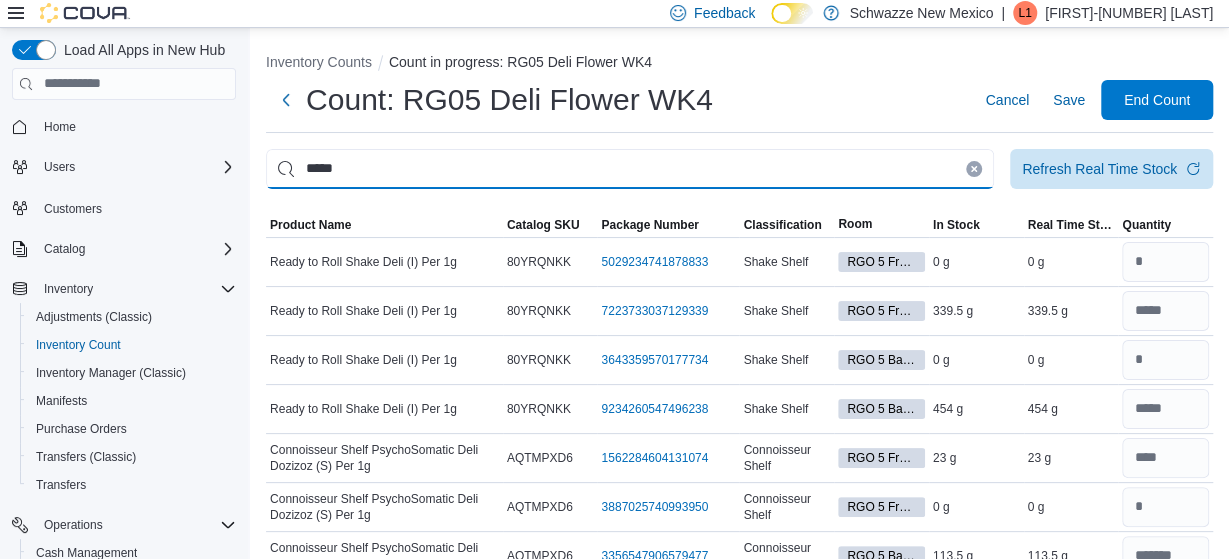 type on "*****" 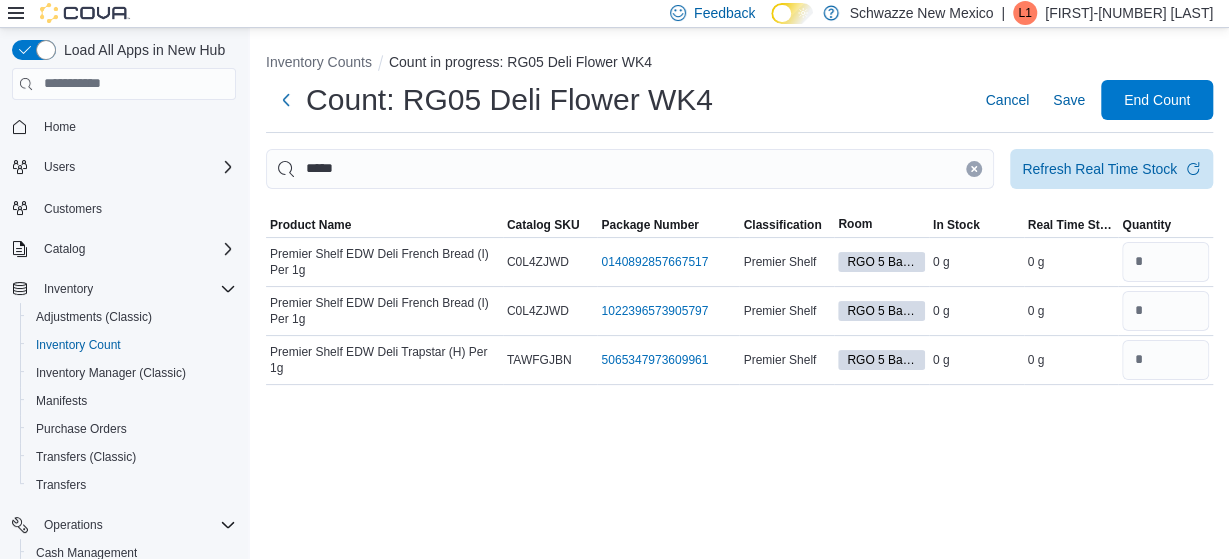 click 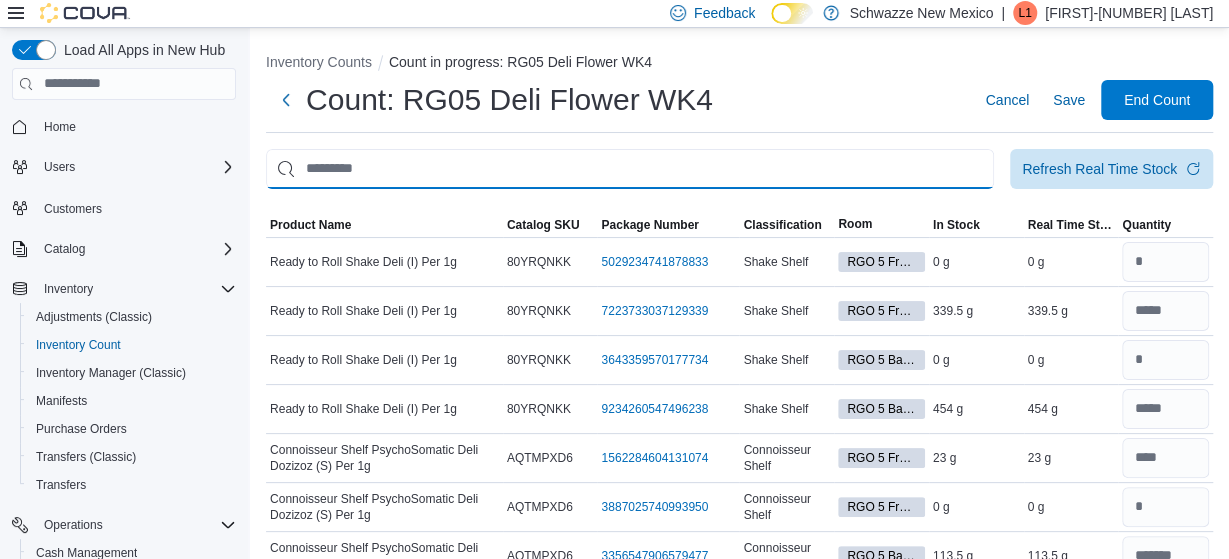 click at bounding box center [630, 169] 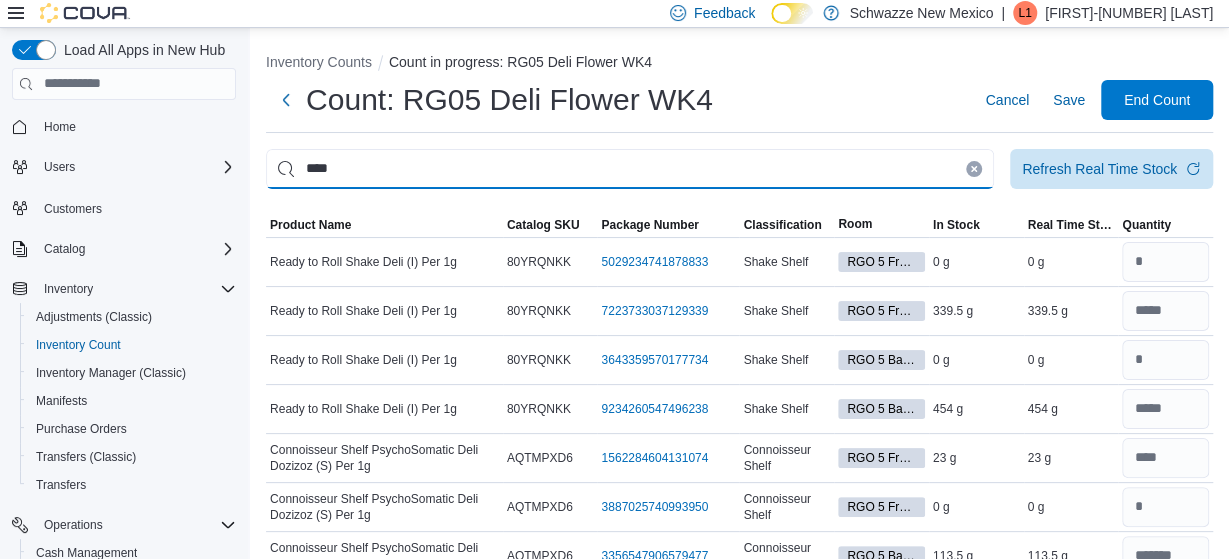 type on "****" 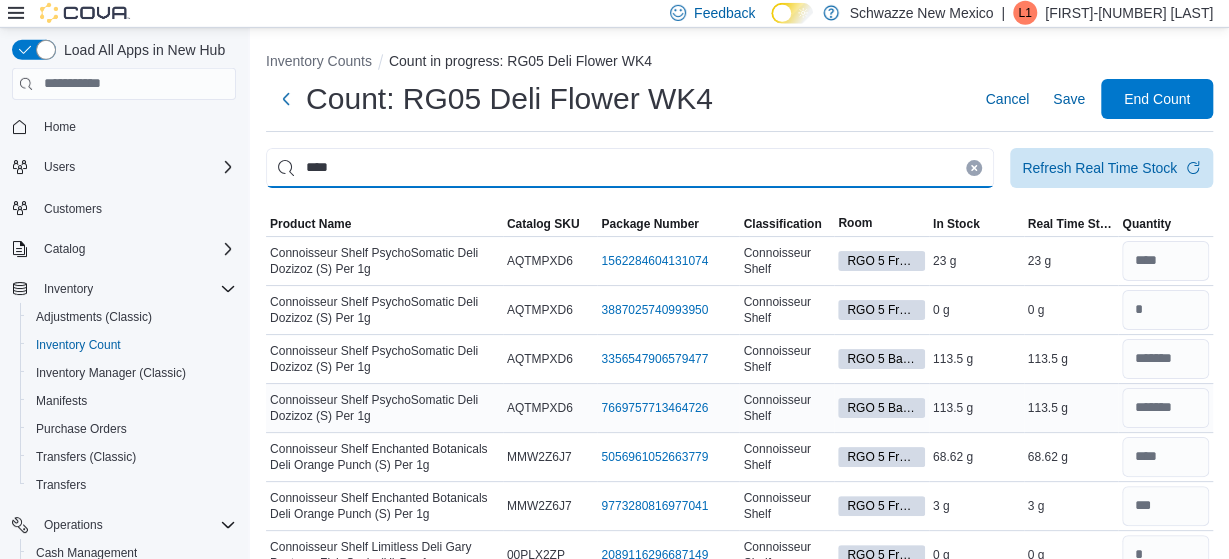 scroll, scrollTop: 0, scrollLeft: 0, axis: both 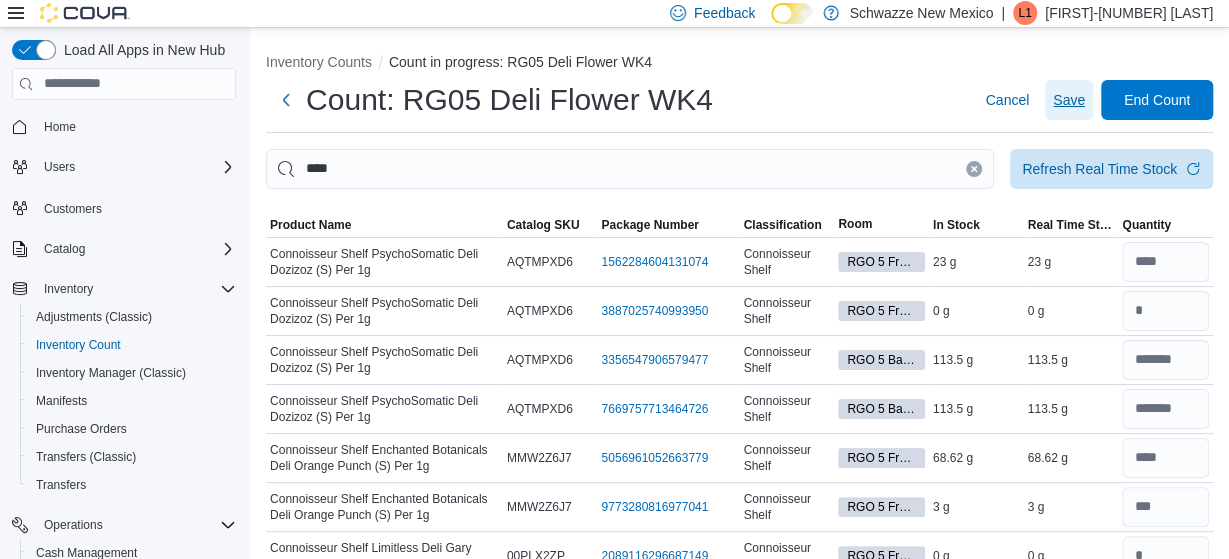 click on "Save" at bounding box center (1069, 100) 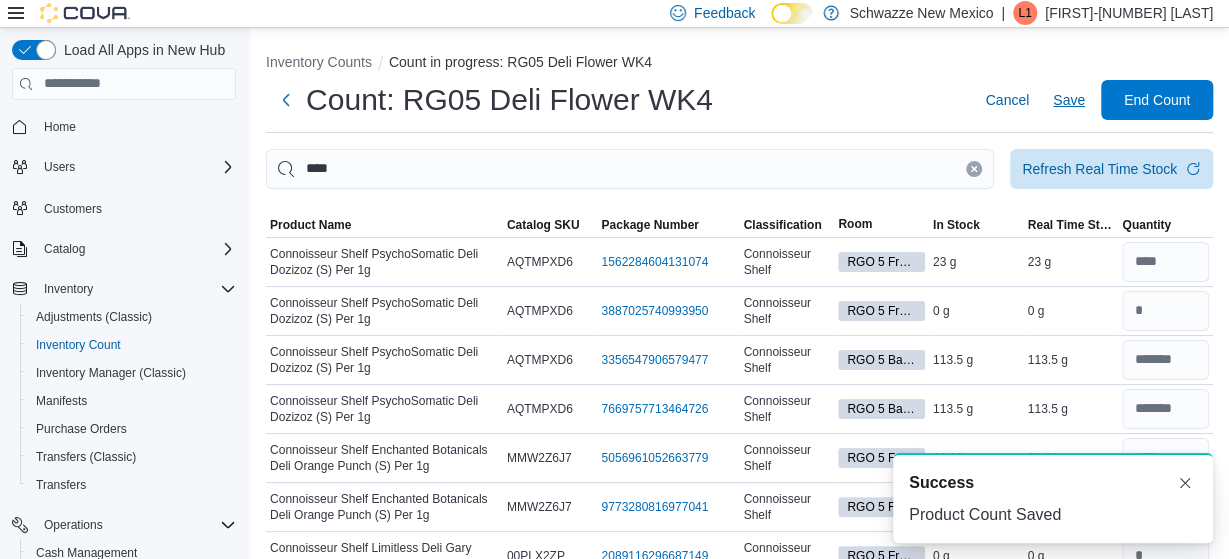 scroll, scrollTop: 0, scrollLeft: 0, axis: both 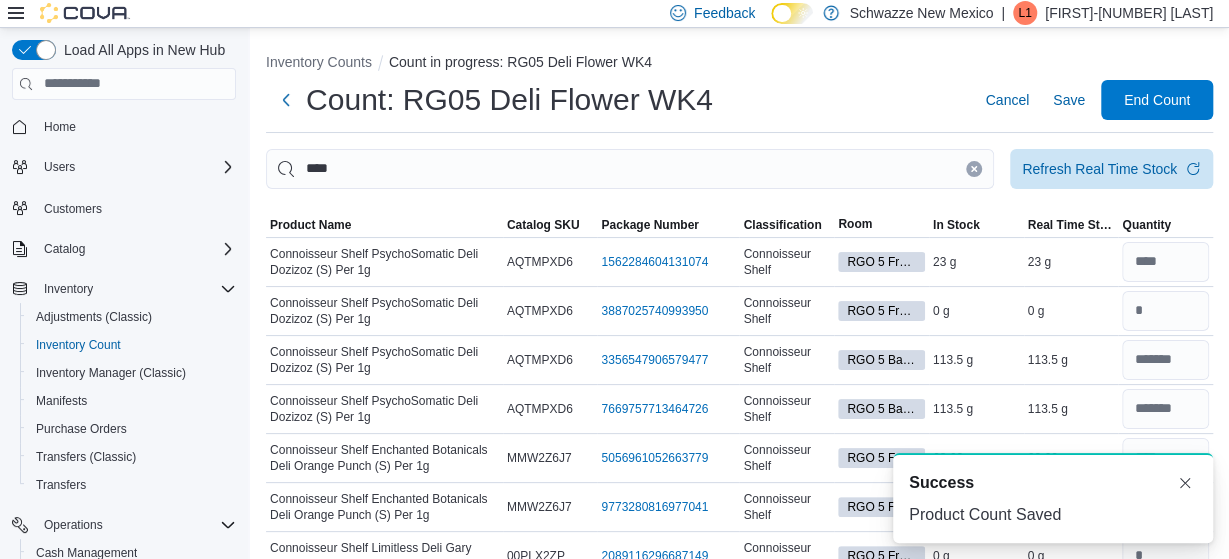 click 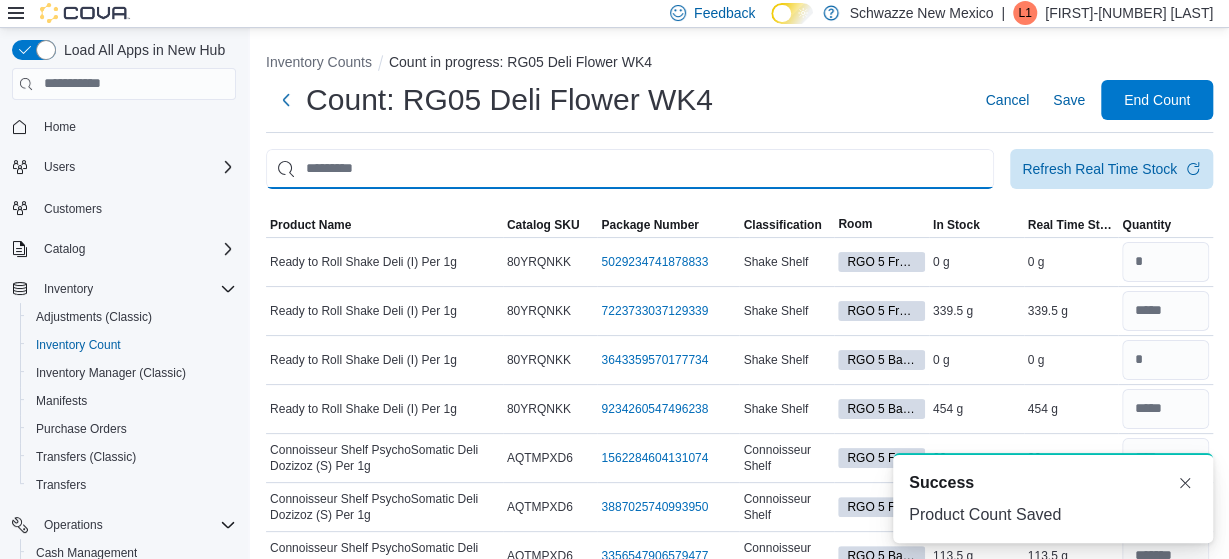 click at bounding box center [630, 169] 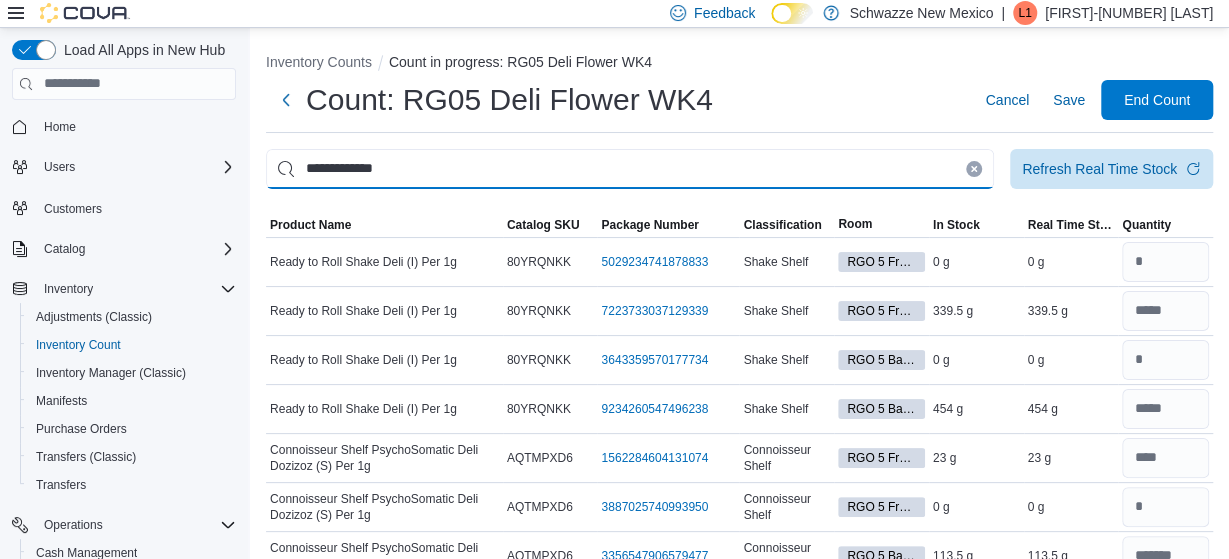 type on "**********" 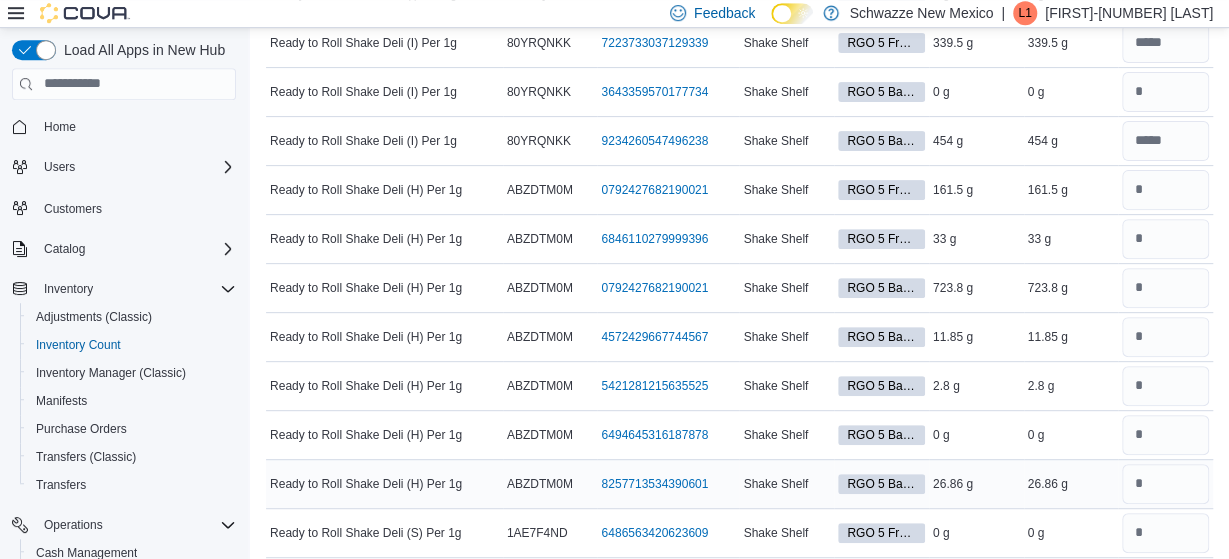scroll, scrollTop: 224, scrollLeft: 0, axis: vertical 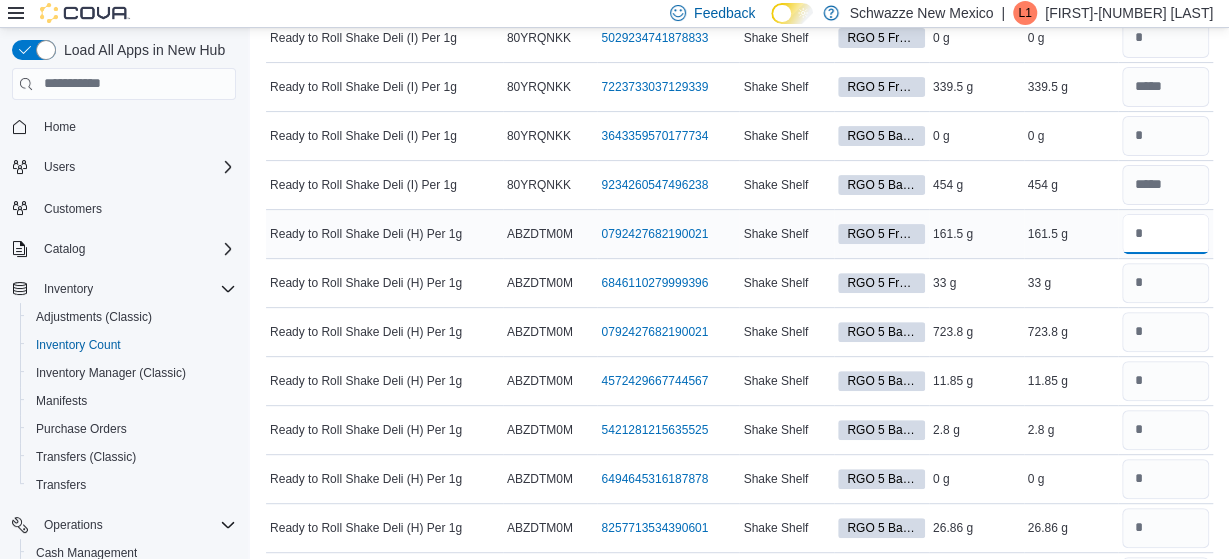 click at bounding box center (1165, 234) 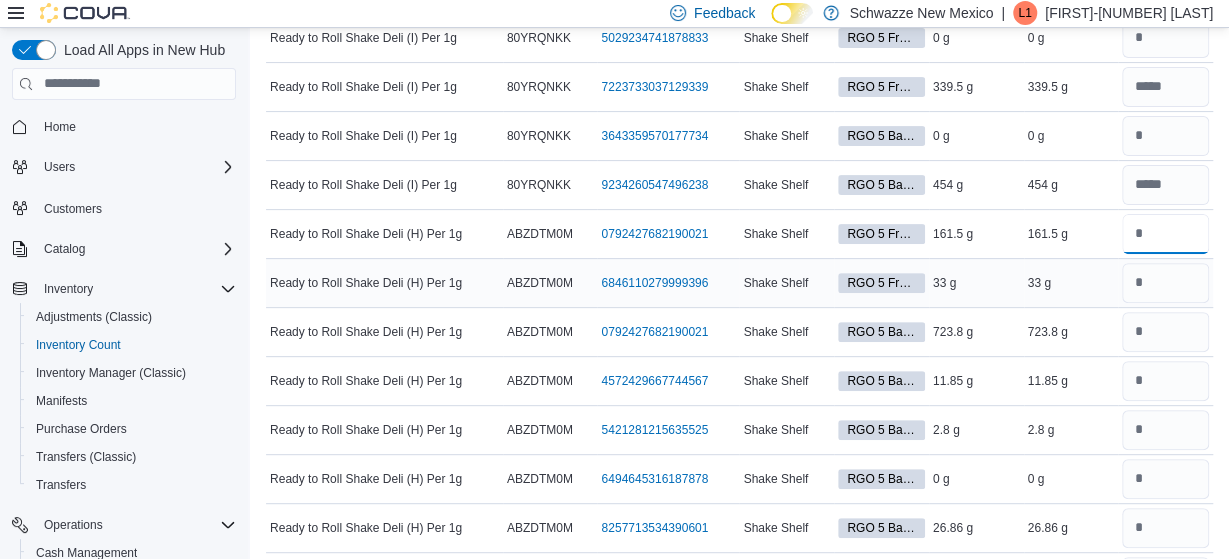 type on "*****" 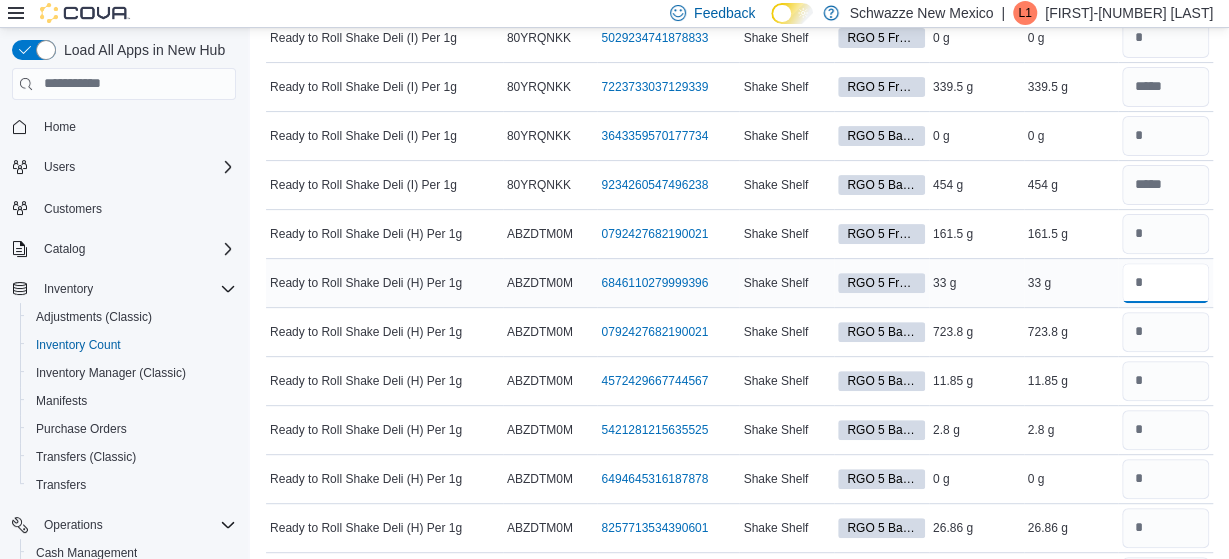 type 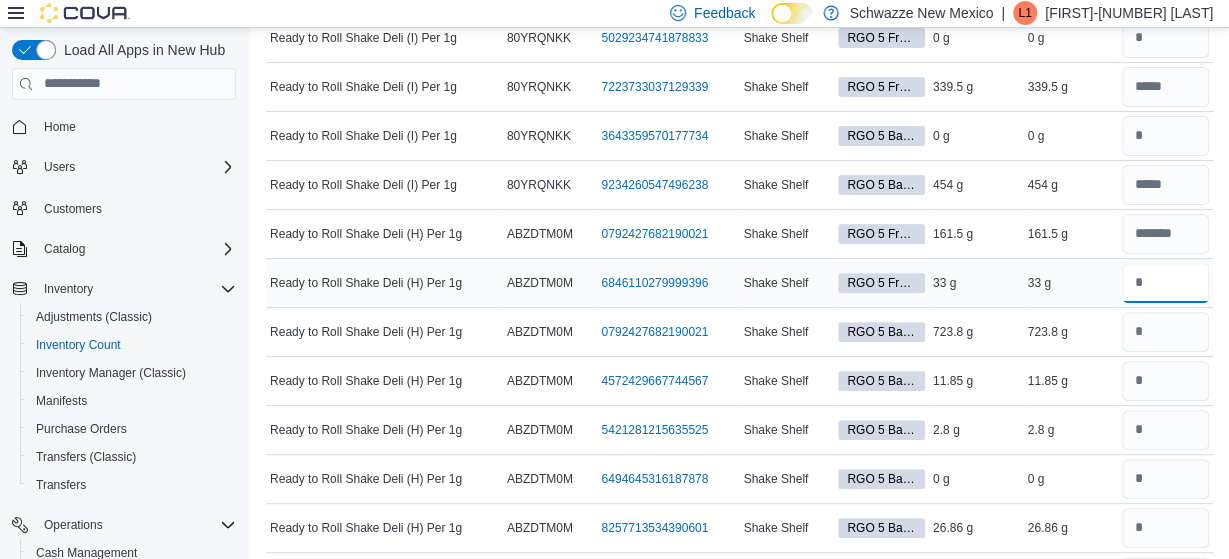 click at bounding box center (1165, 283) 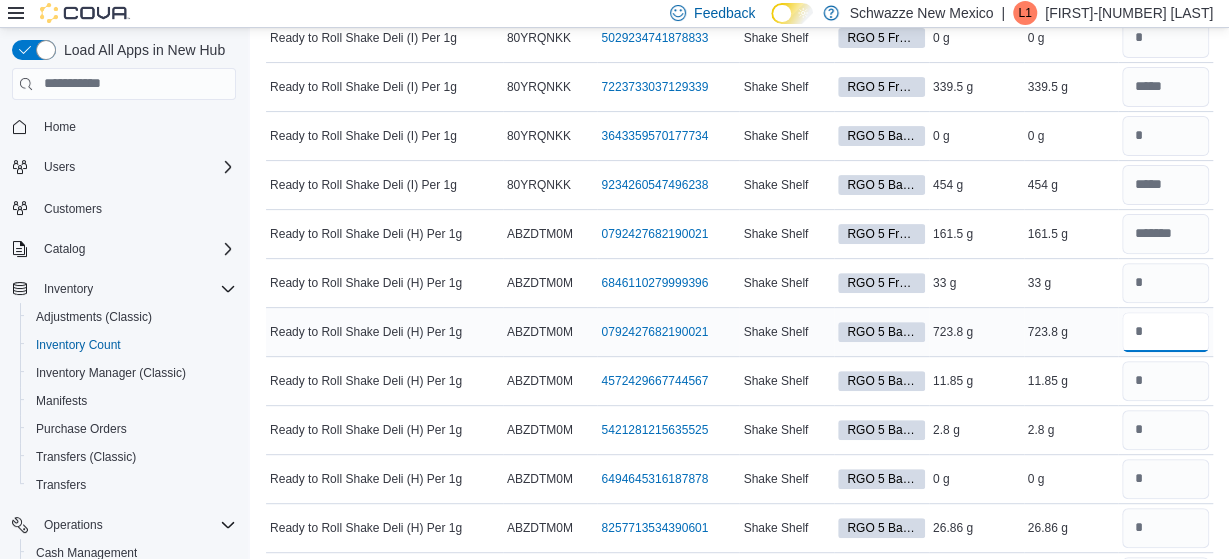 click at bounding box center (1165, 332) 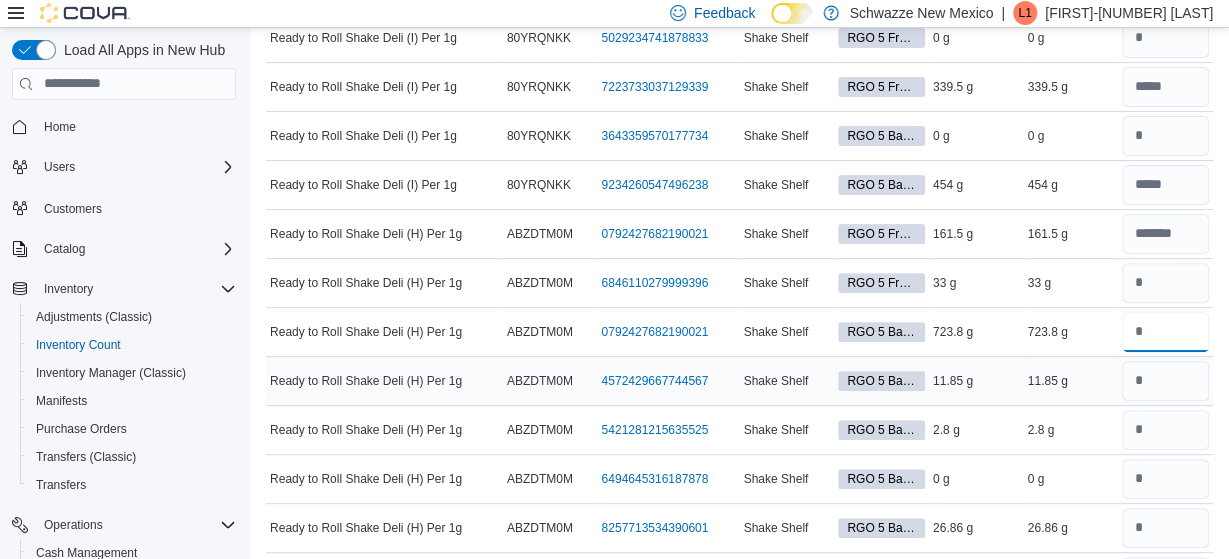 type on "*****" 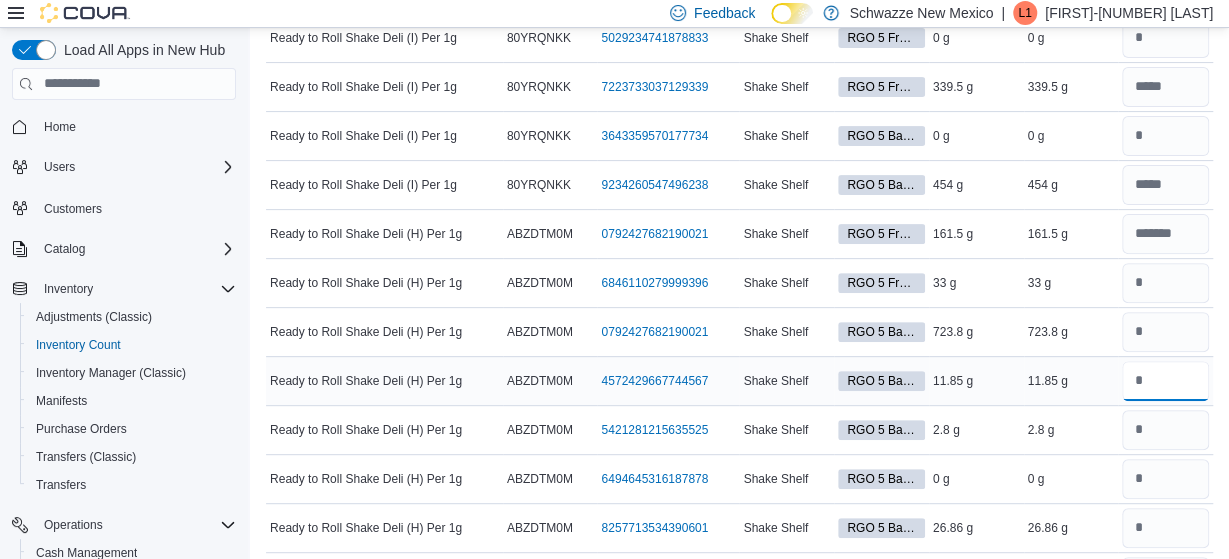type 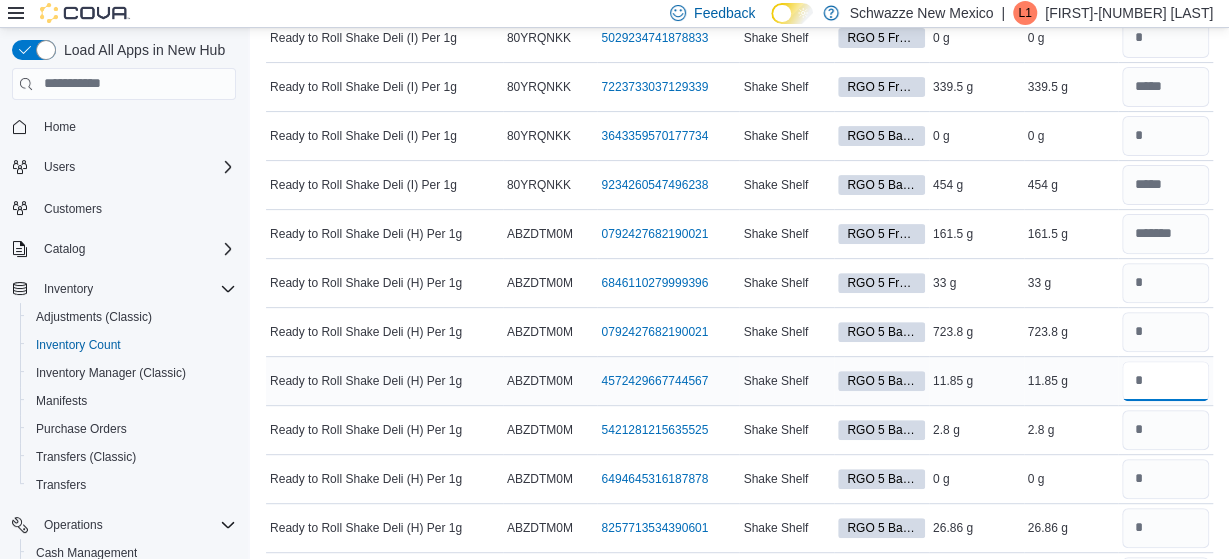click at bounding box center (1165, 381) 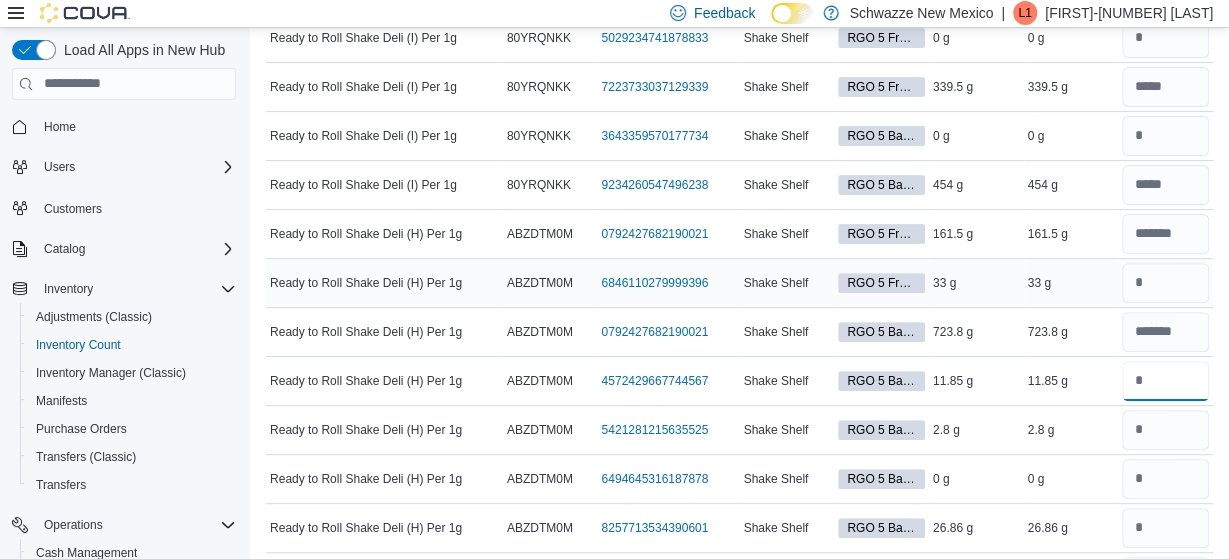 type on "*****" 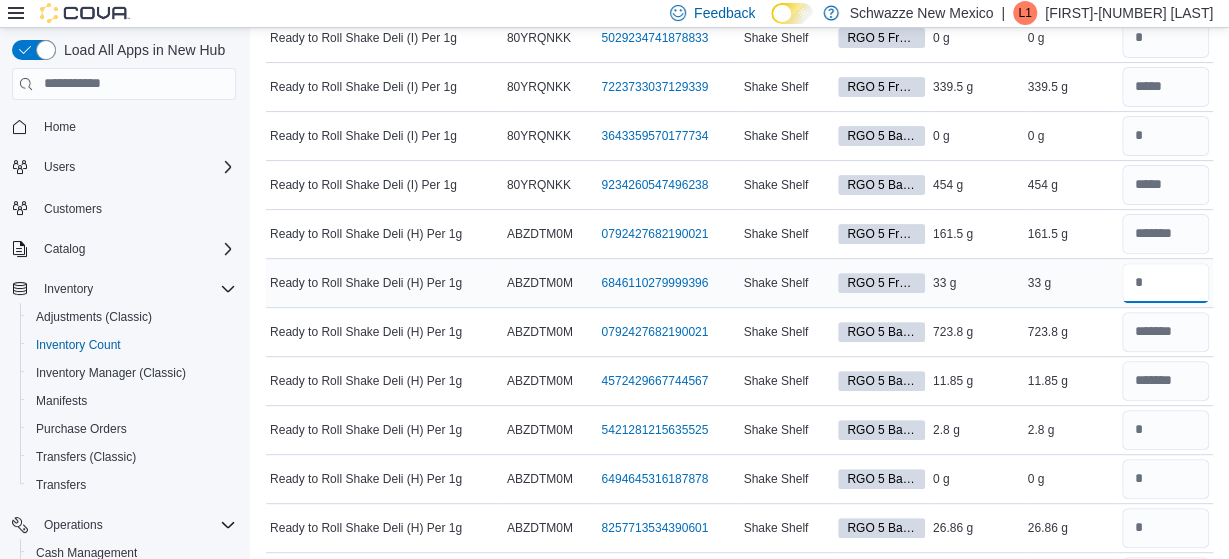 type 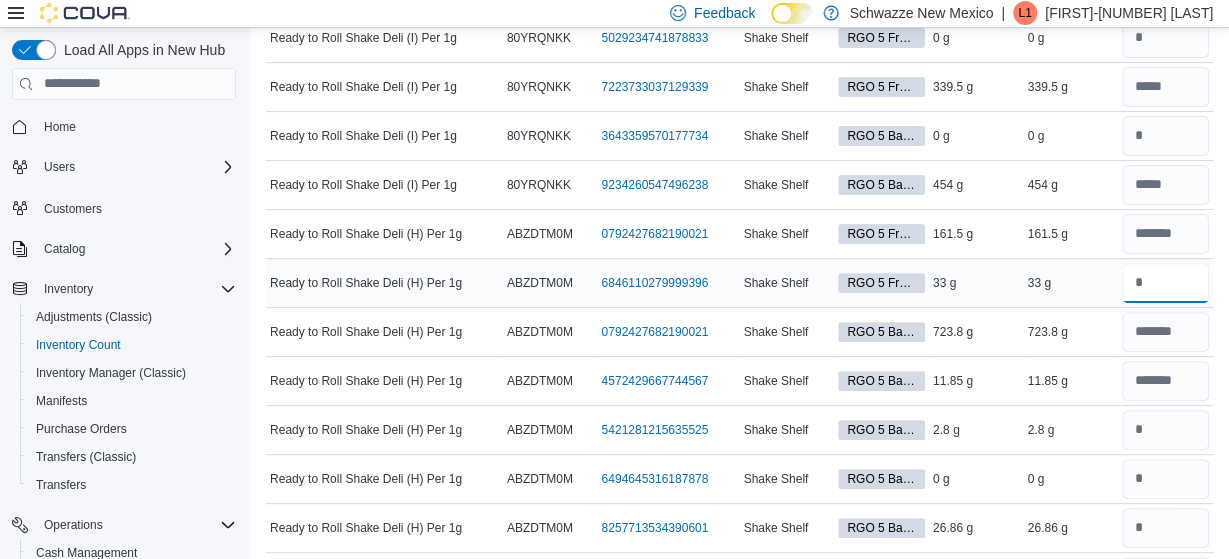 click at bounding box center (1165, 283) 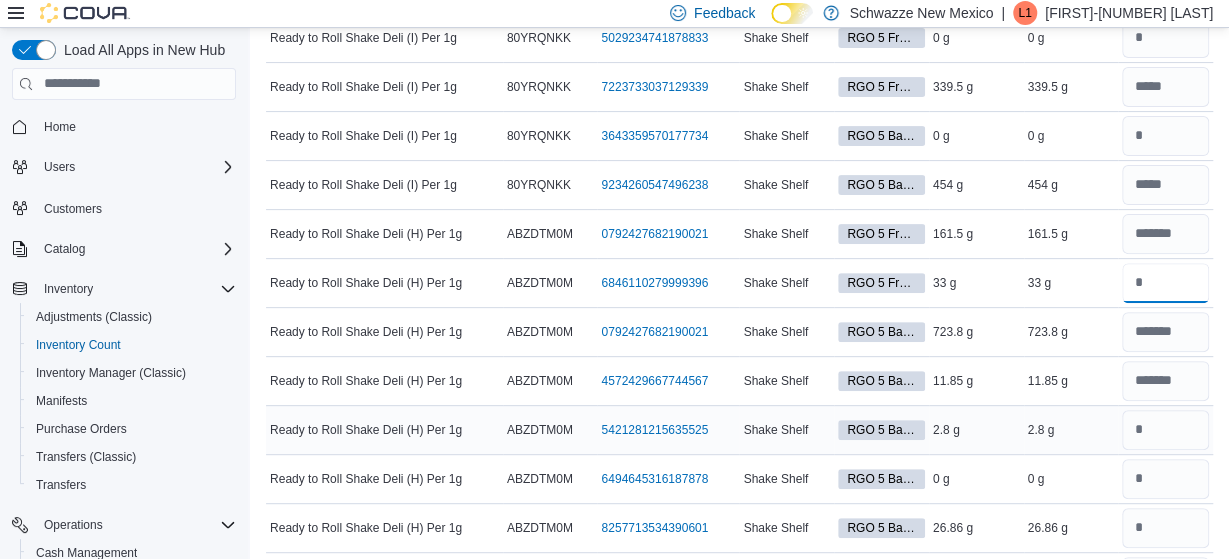 type on "**" 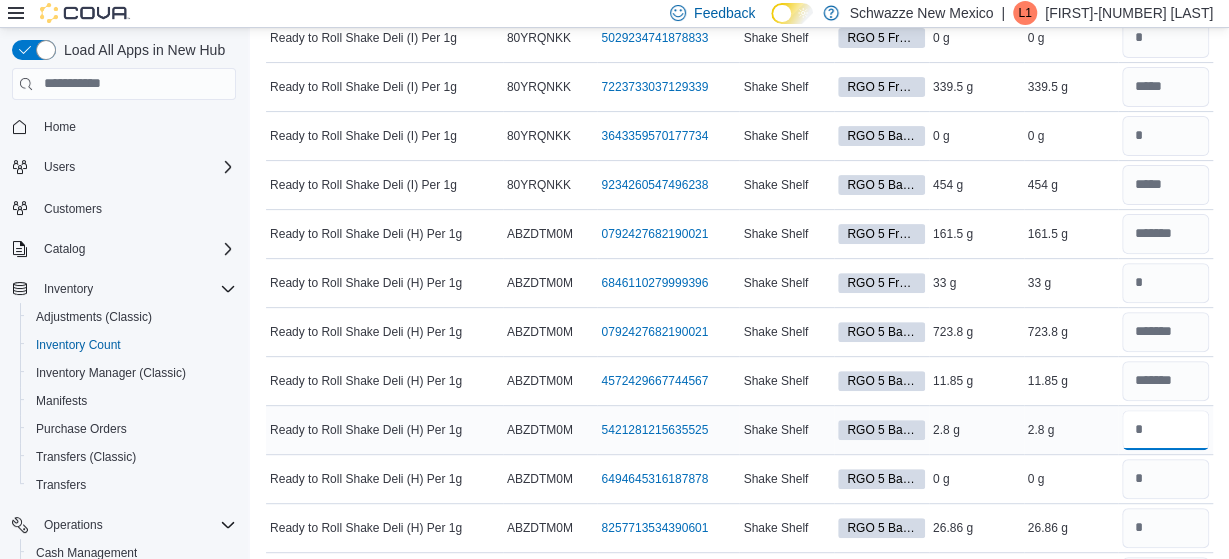 type 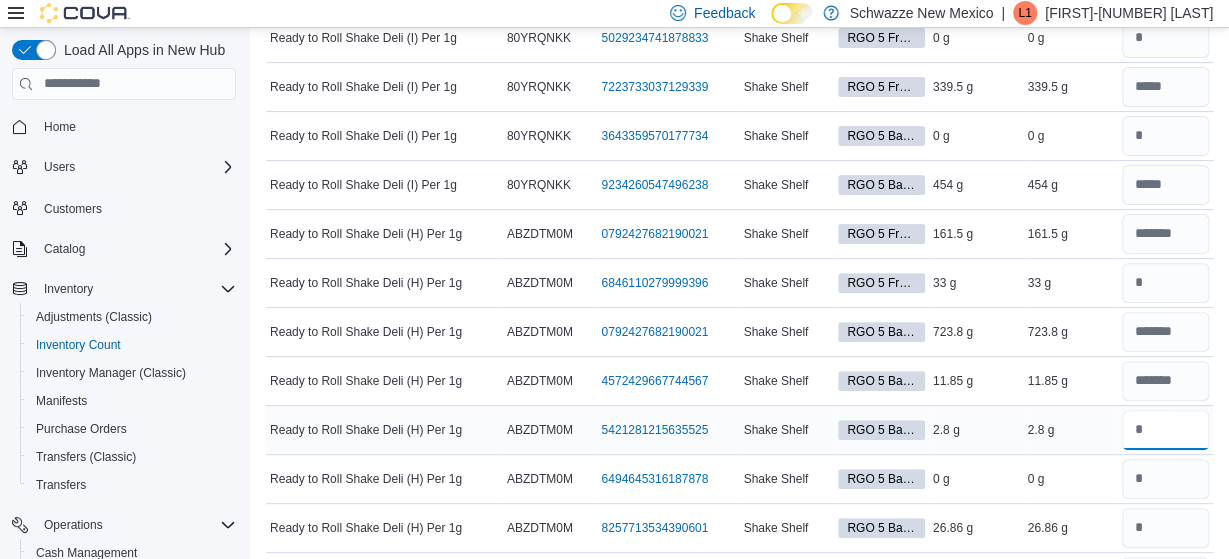 click at bounding box center (1165, 430) 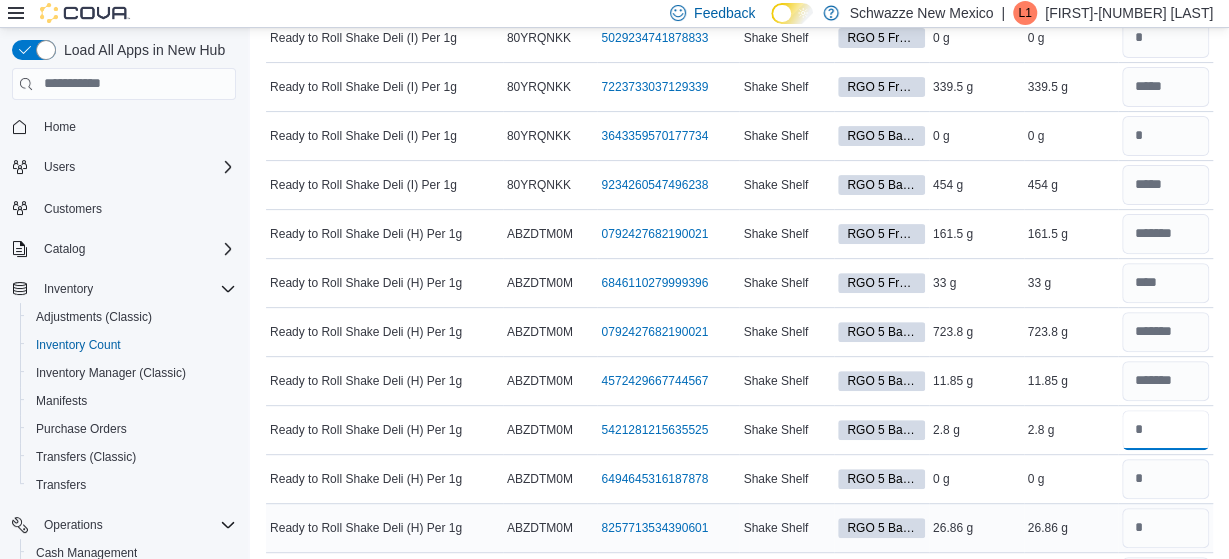 type on "***" 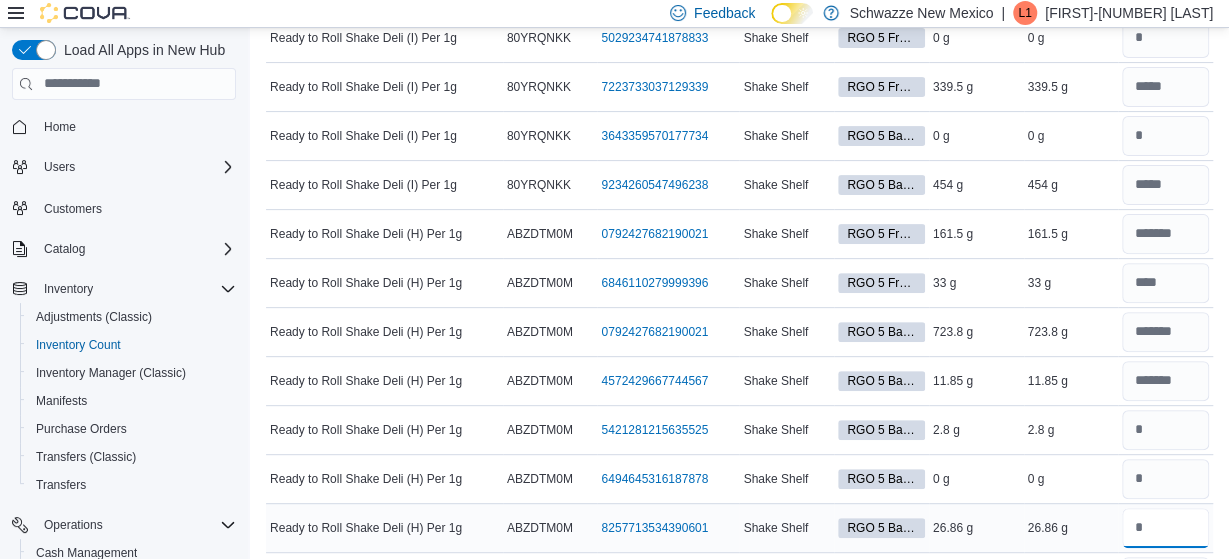 type 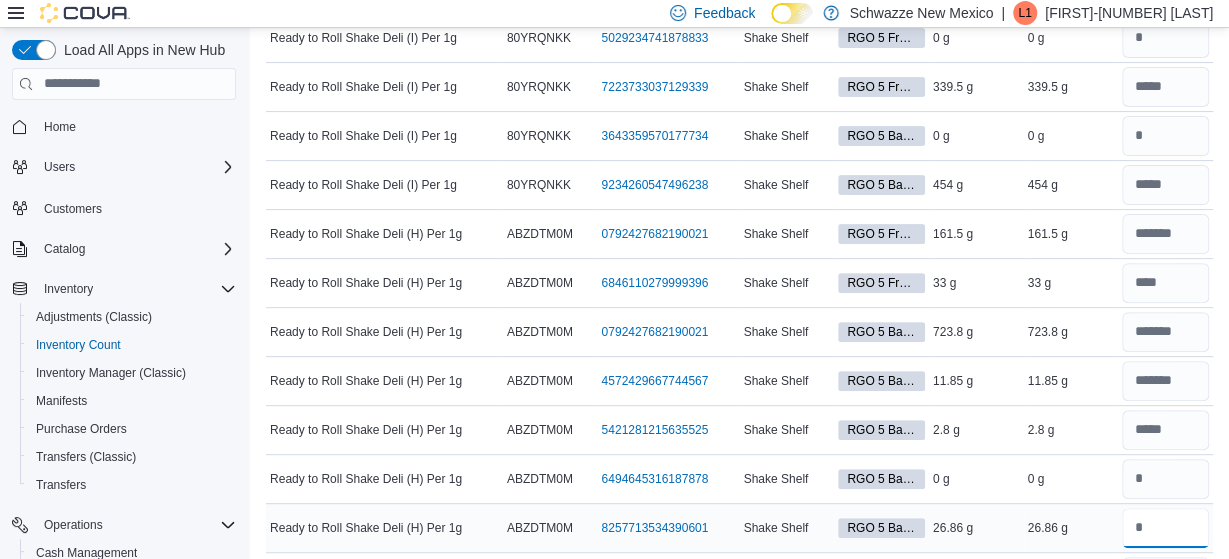 click at bounding box center [1165, 528] 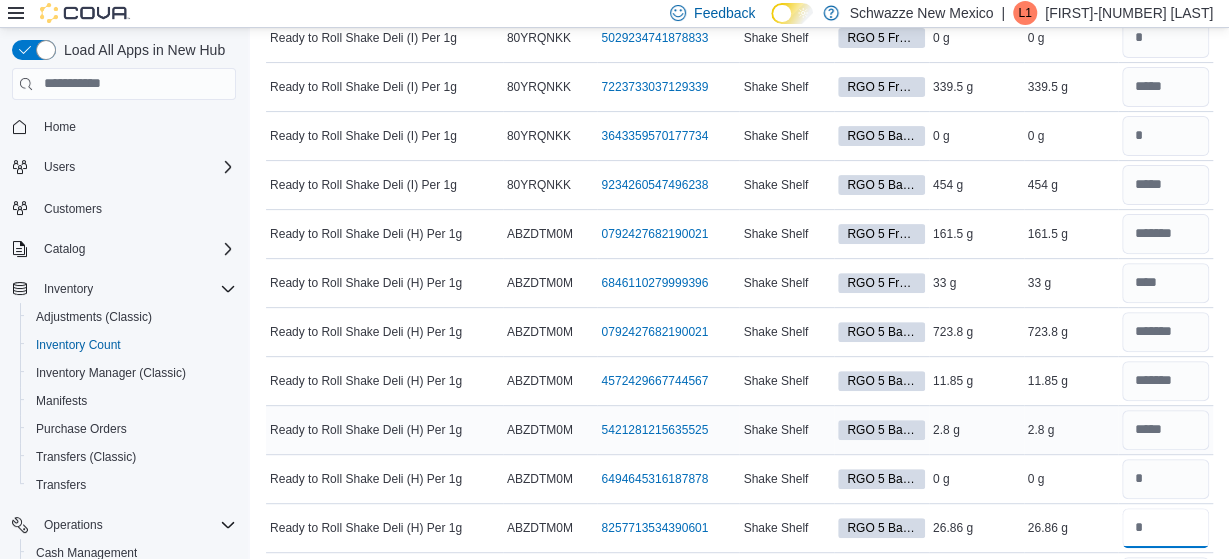 type on "*****" 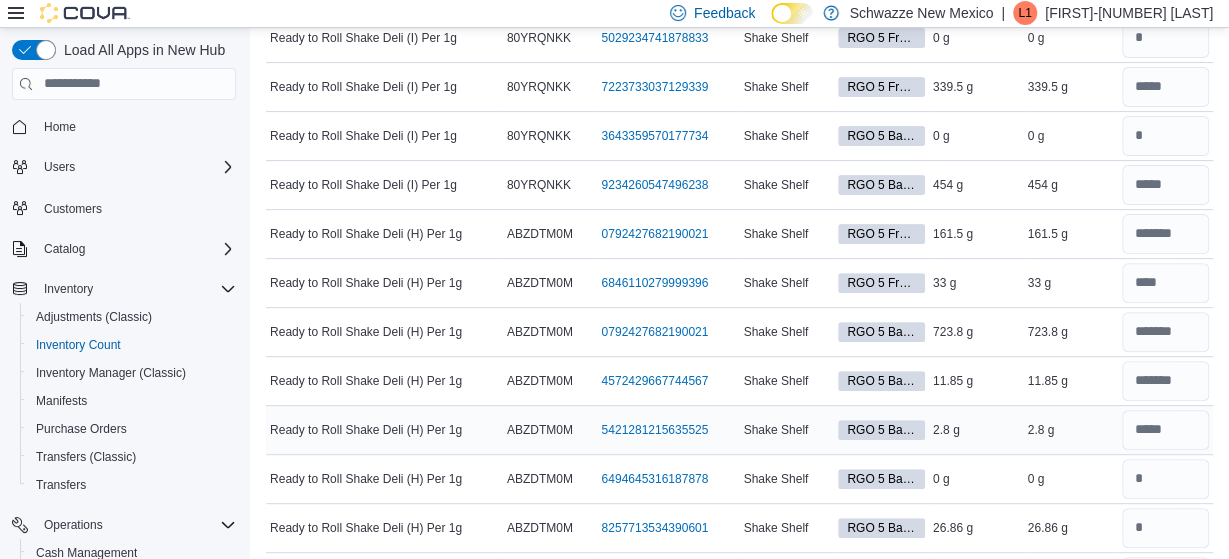 type 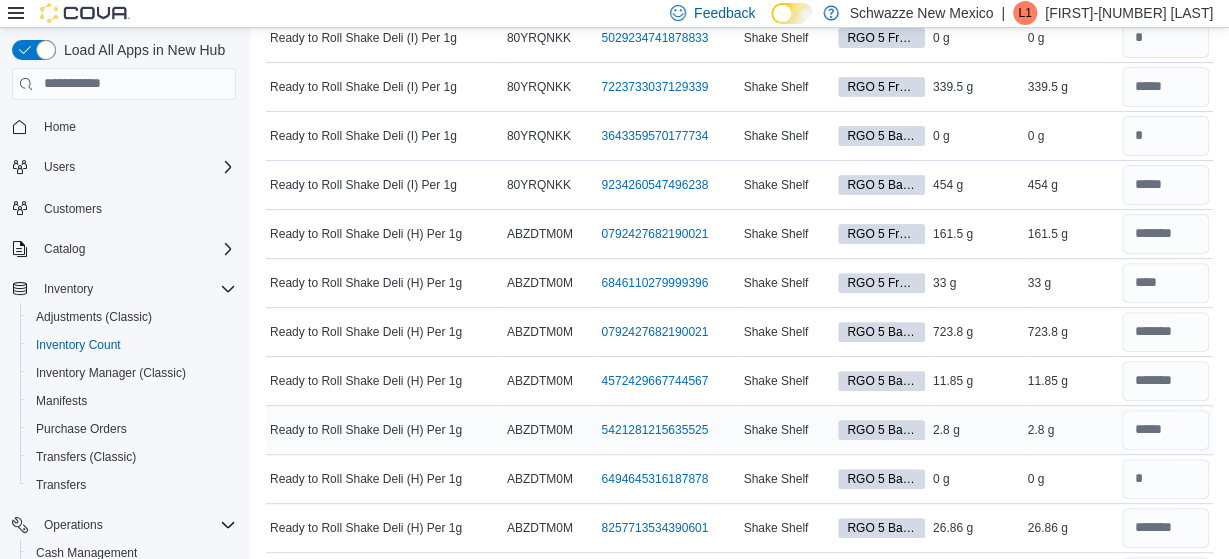 click on "2.8 g" at bounding box center [1071, 430] 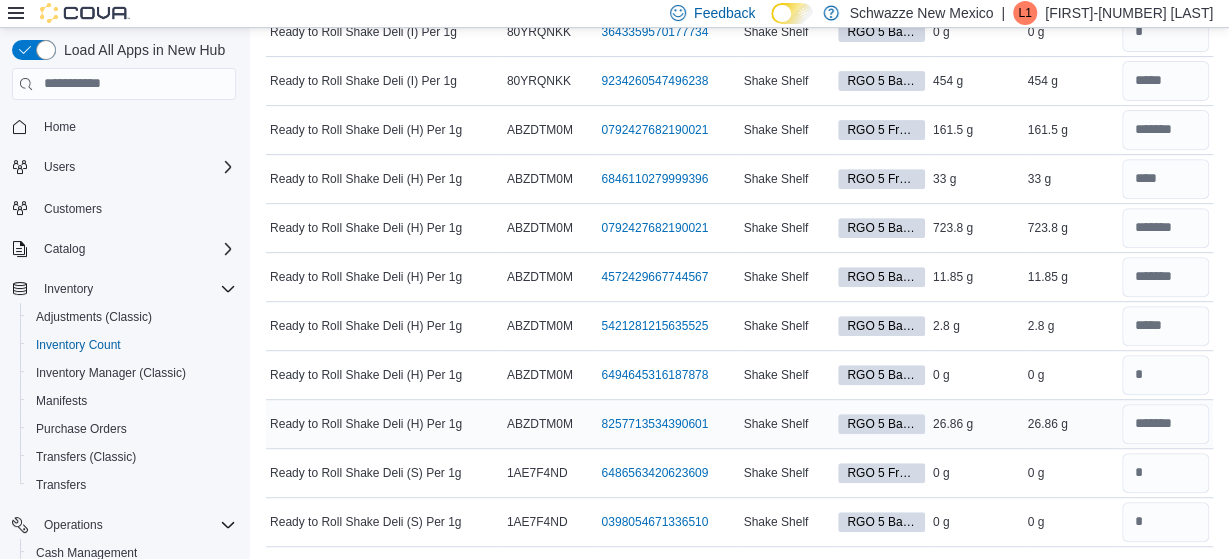 scroll, scrollTop: 0, scrollLeft: 0, axis: both 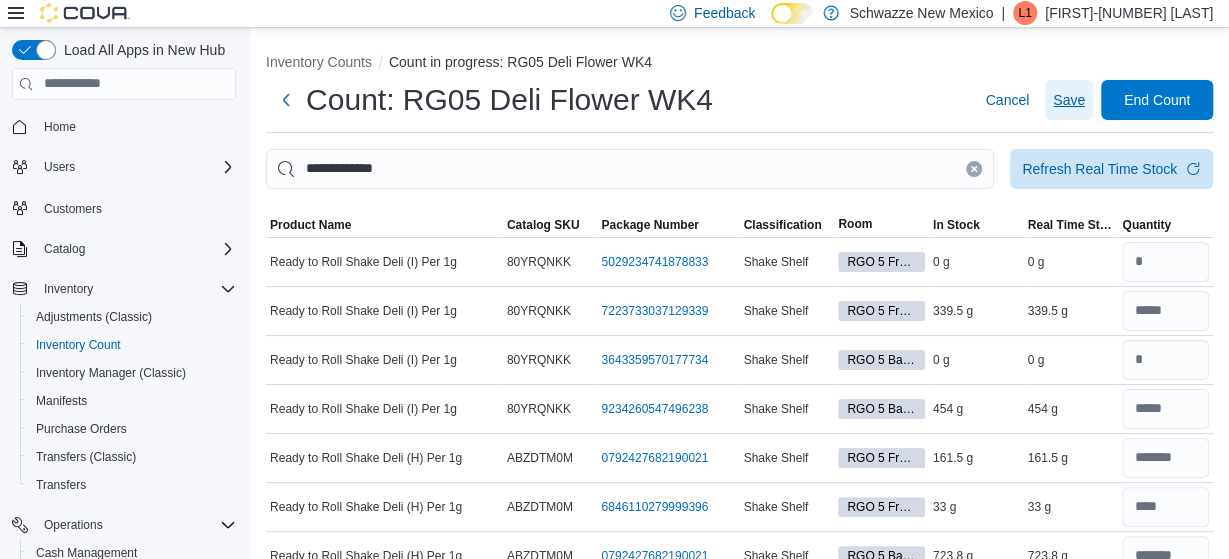 click on "Save" at bounding box center (1069, 100) 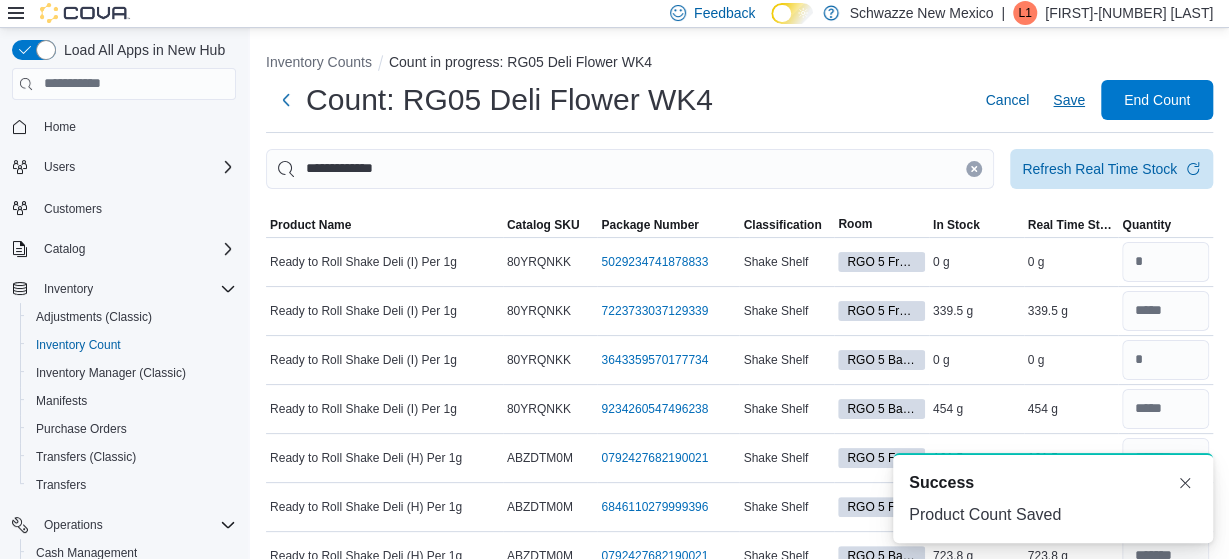 scroll, scrollTop: 0, scrollLeft: 0, axis: both 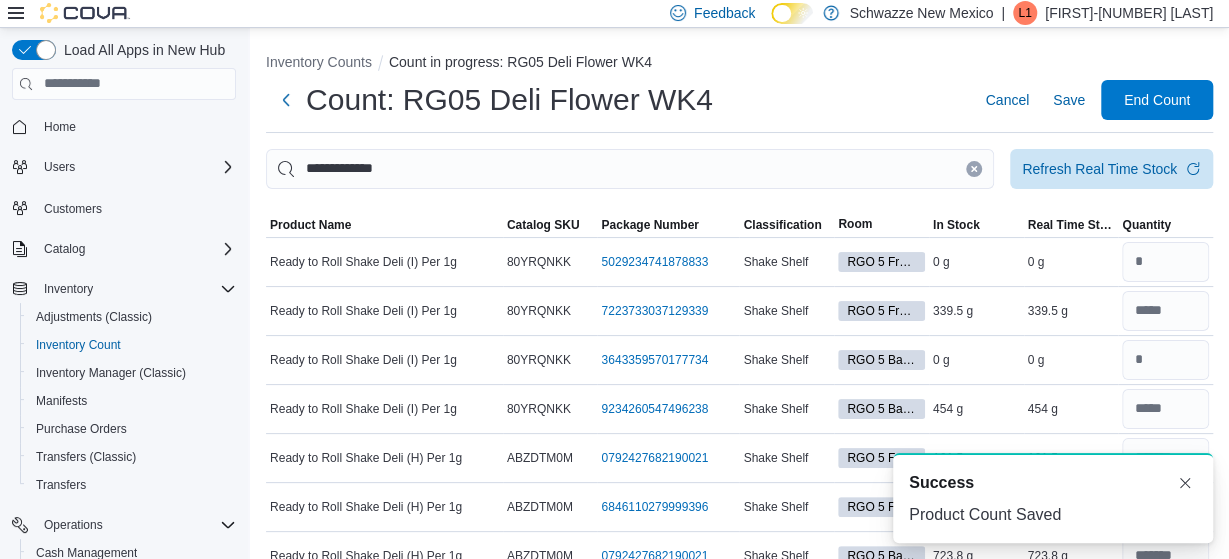 click 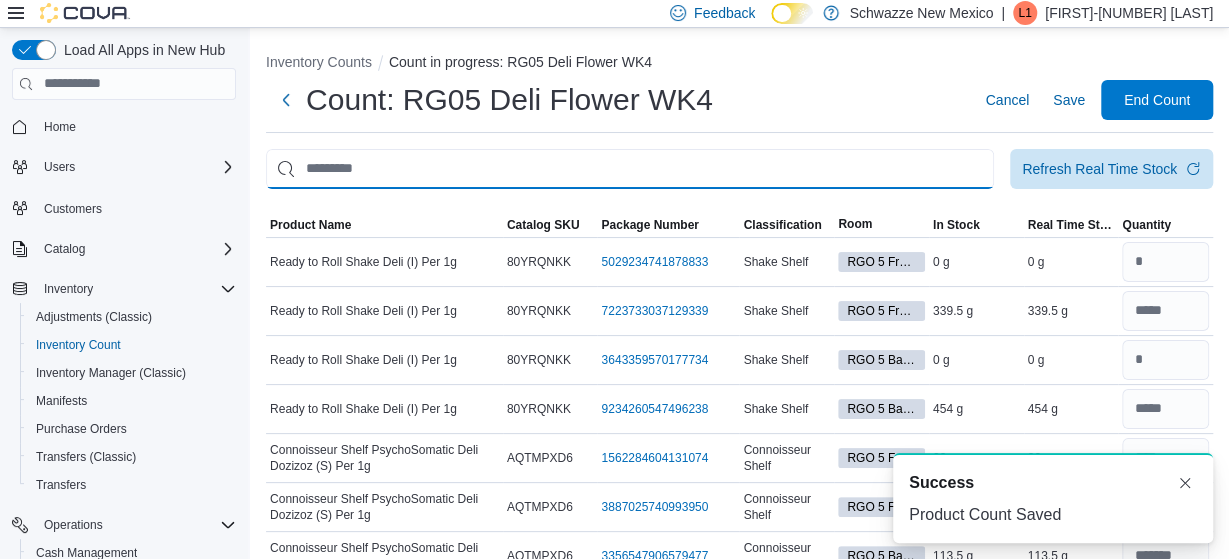 click at bounding box center [630, 169] 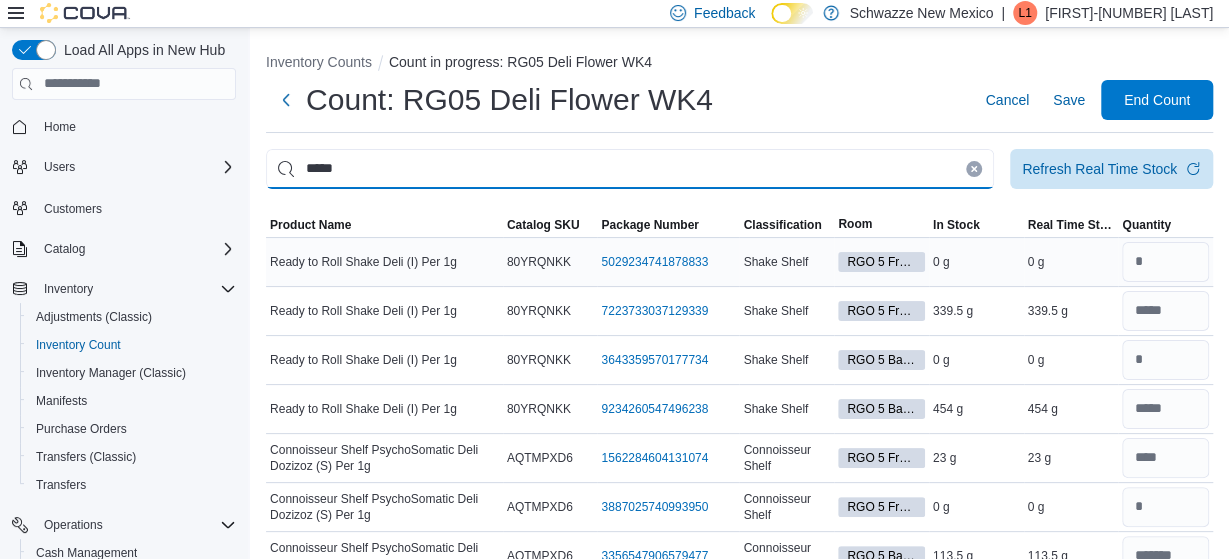 type on "*****" 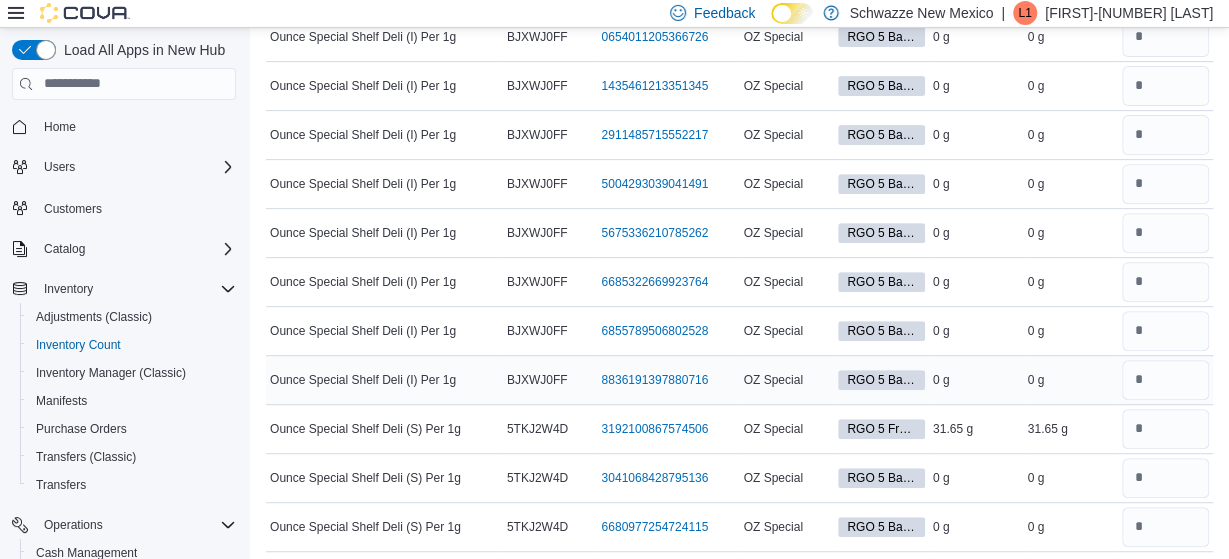scroll, scrollTop: 328, scrollLeft: 0, axis: vertical 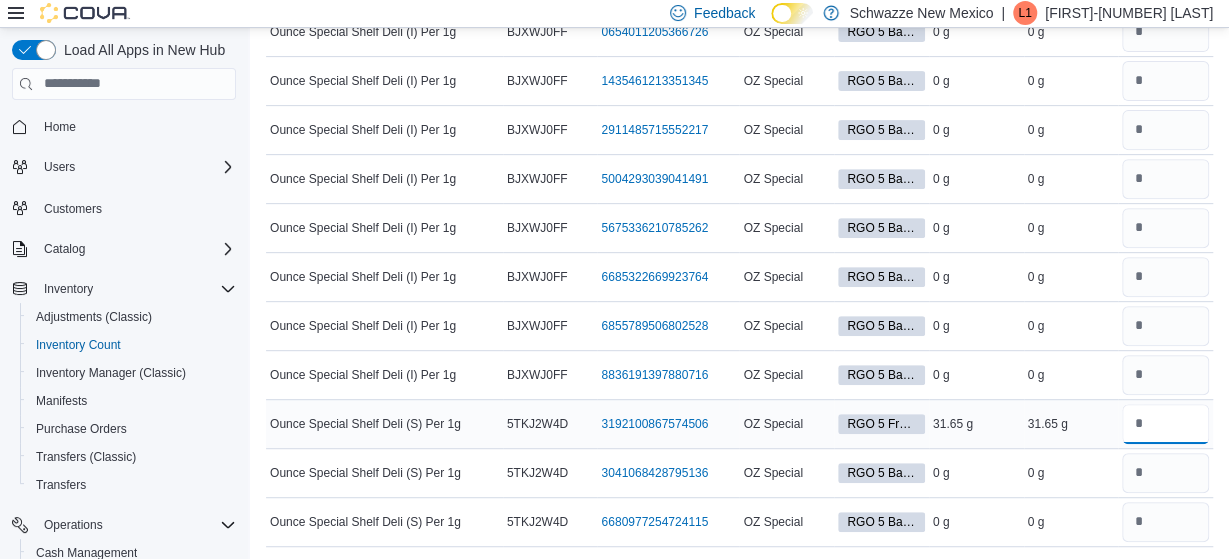 click at bounding box center [1165, 424] 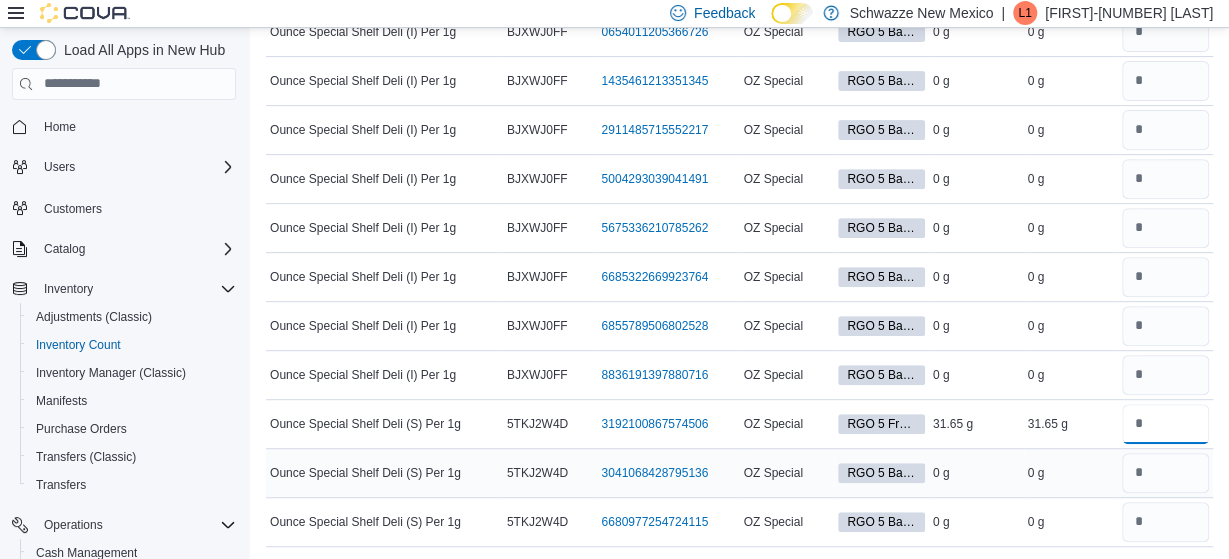 type on "****" 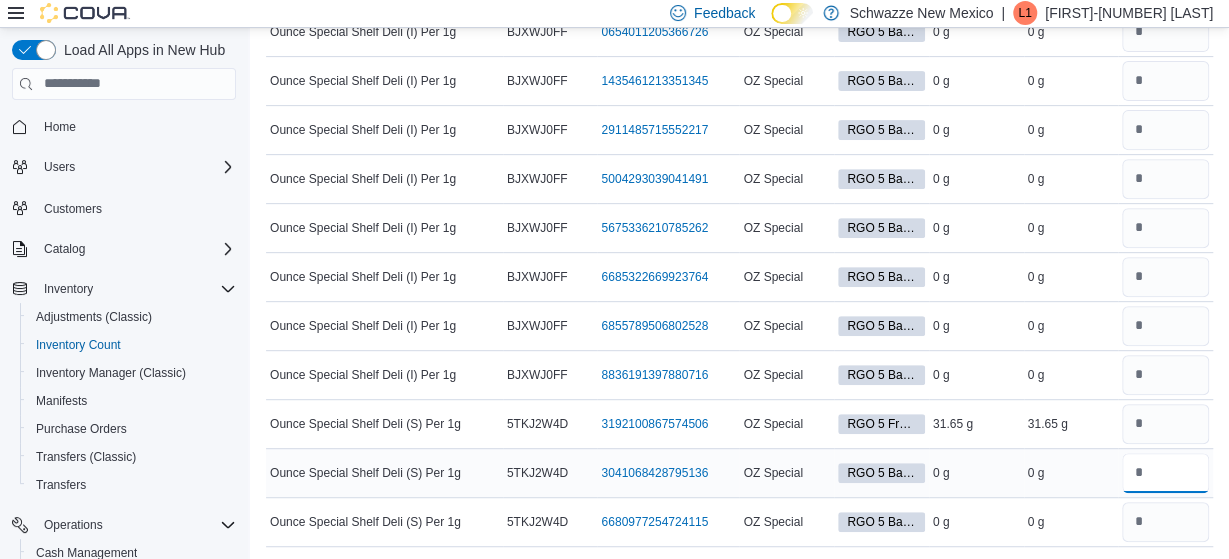 type 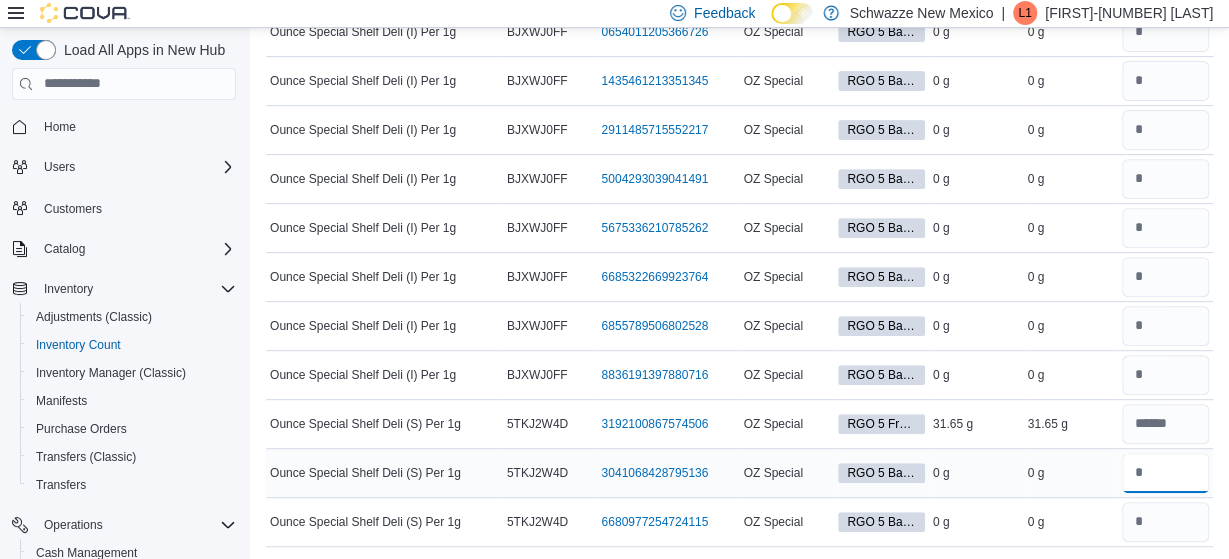 click at bounding box center (1165, 473) 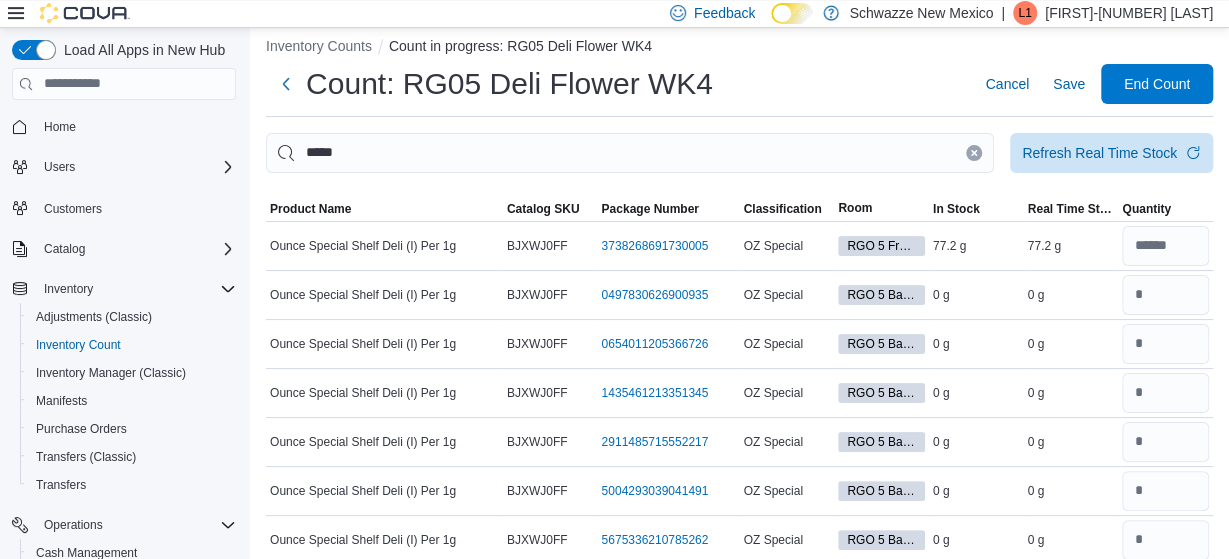 scroll, scrollTop: 0, scrollLeft: 0, axis: both 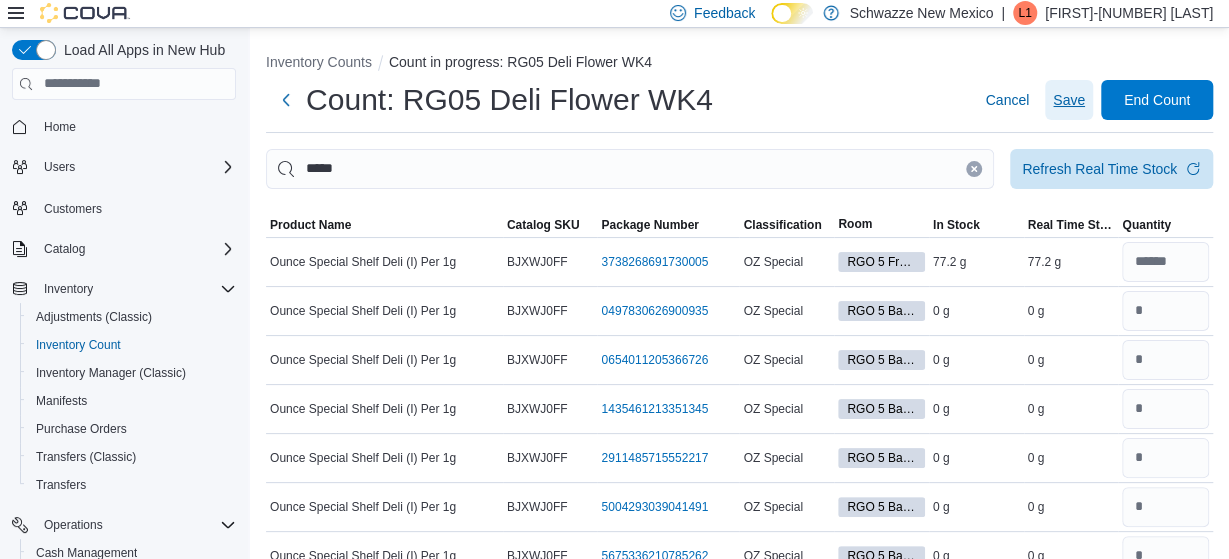 click on "Save" at bounding box center [1069, 100] 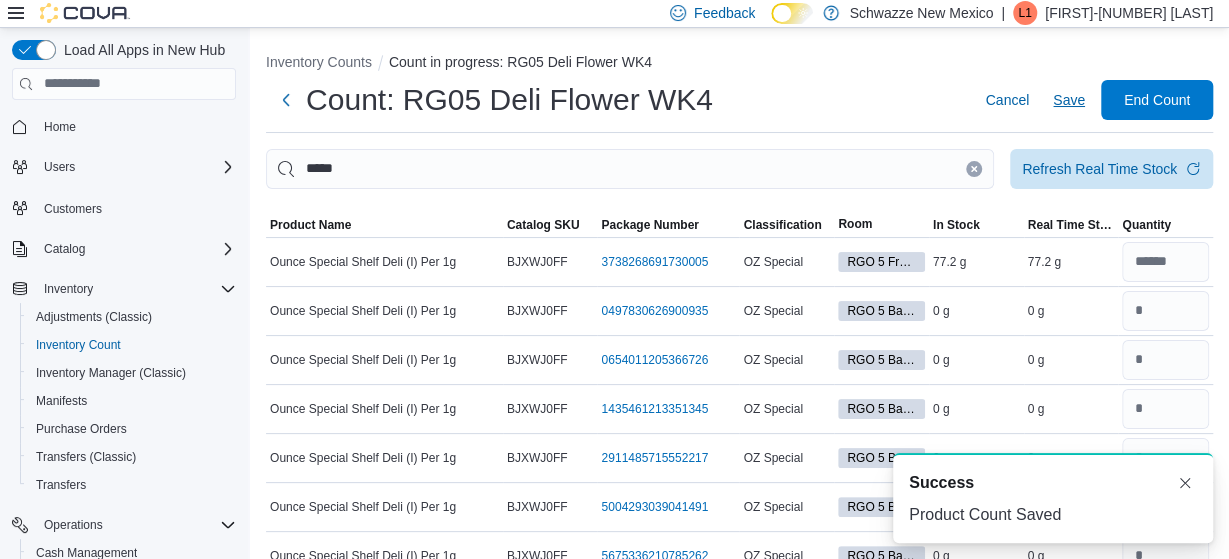 scroll, scrollTop: 0, scrollLeft: 0, axis: both 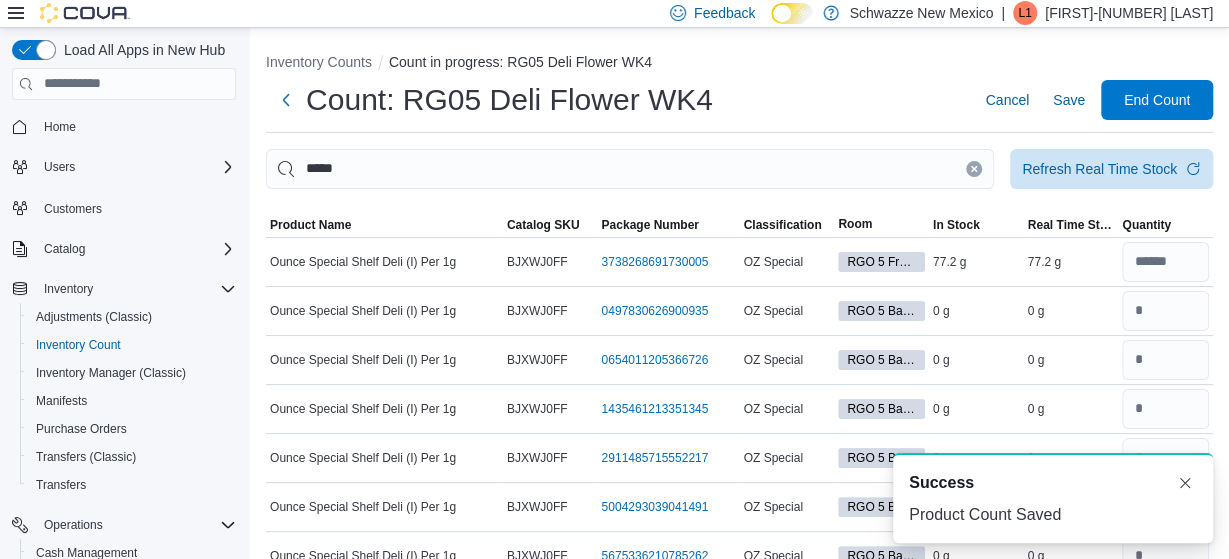 click 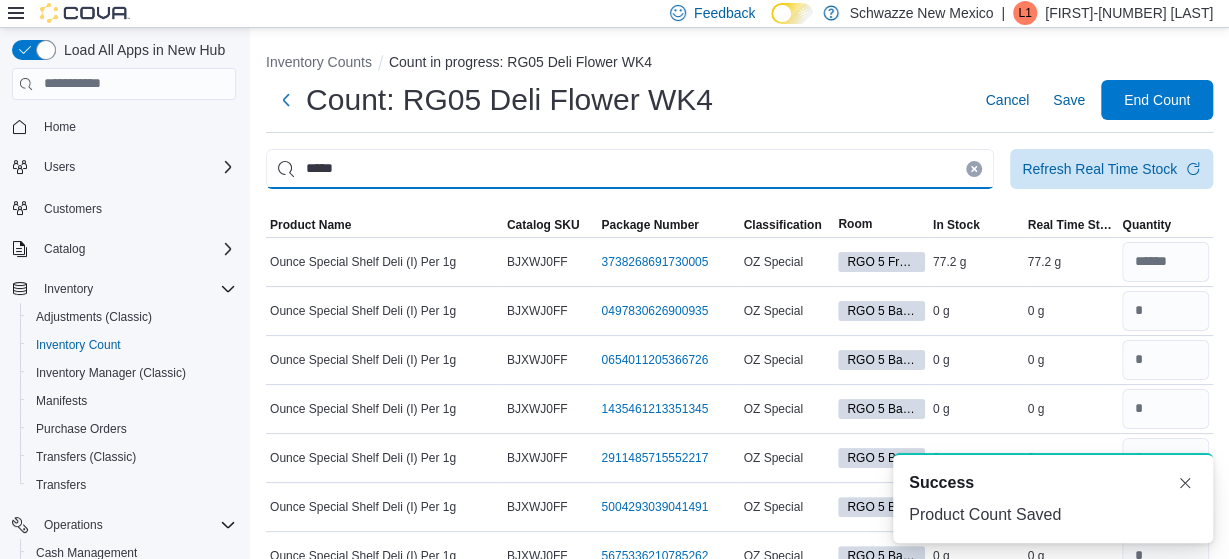 type 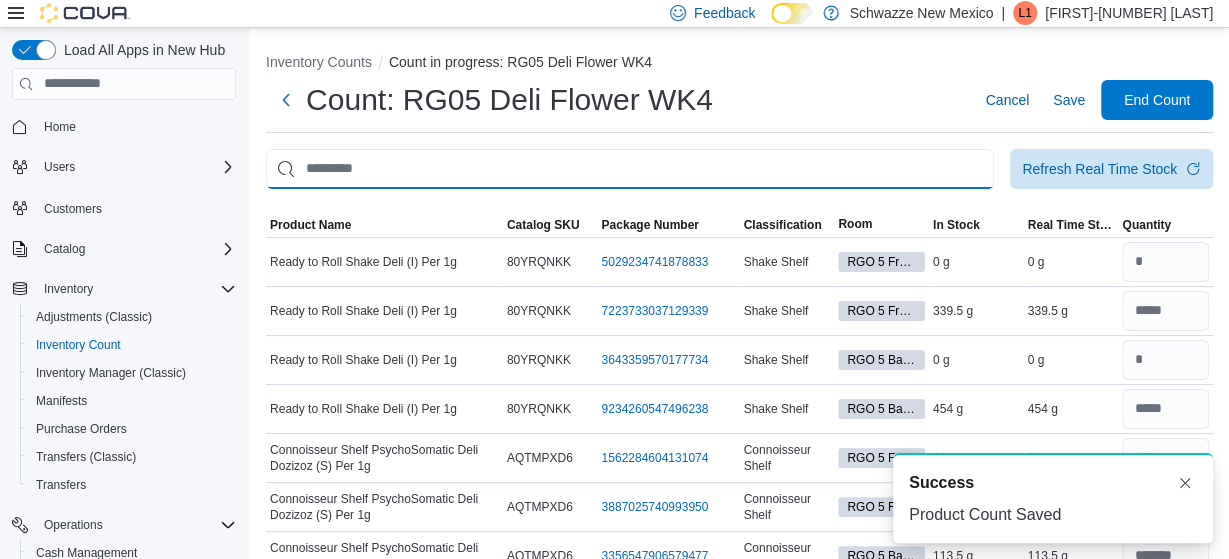 click at bounding box center (630, 169) 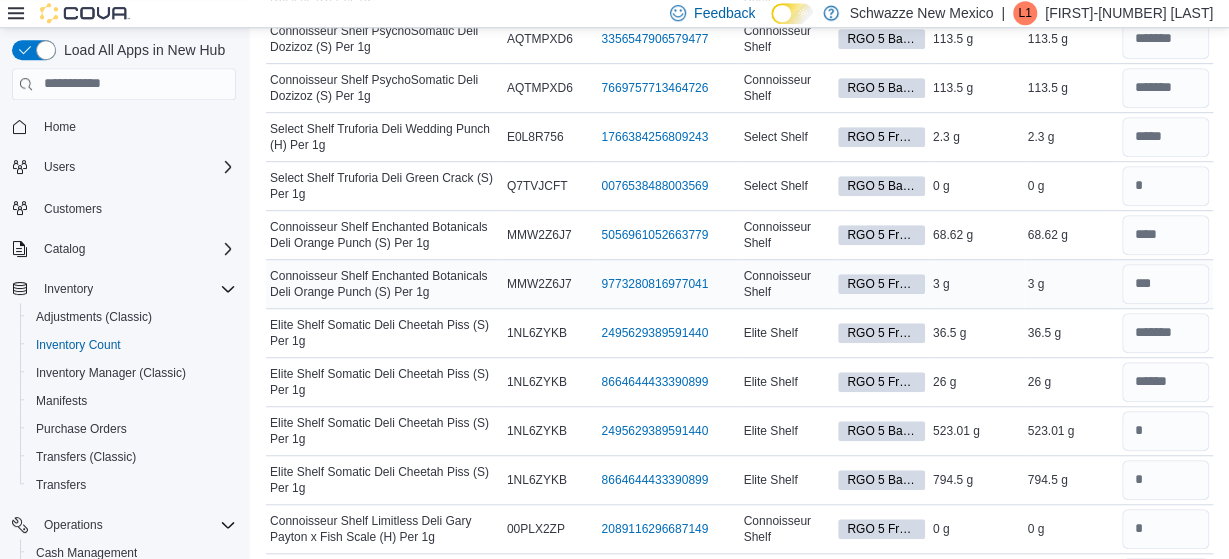 scroll, scrollTop: 520, scrollLeft: 0, axis: vertical 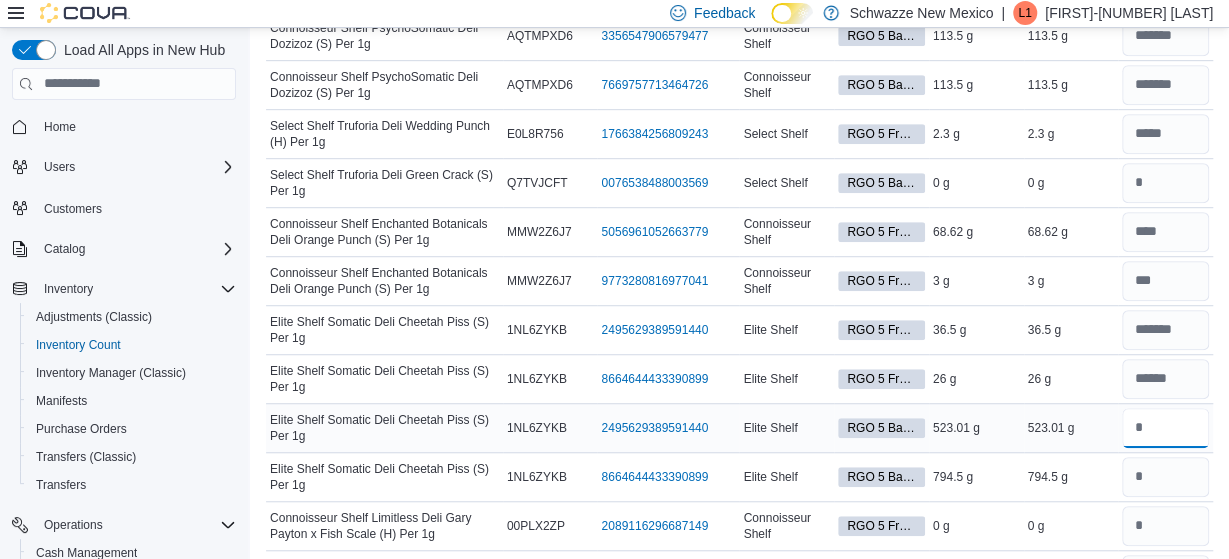 click at bounding box center [1165, 428] 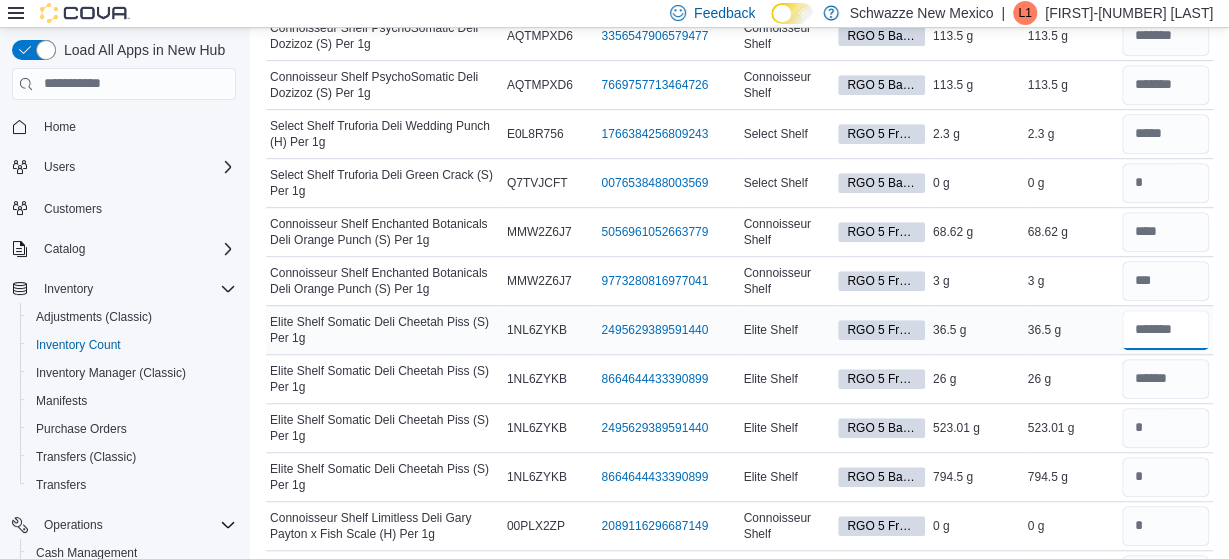click at bounding box center (1165, 330) 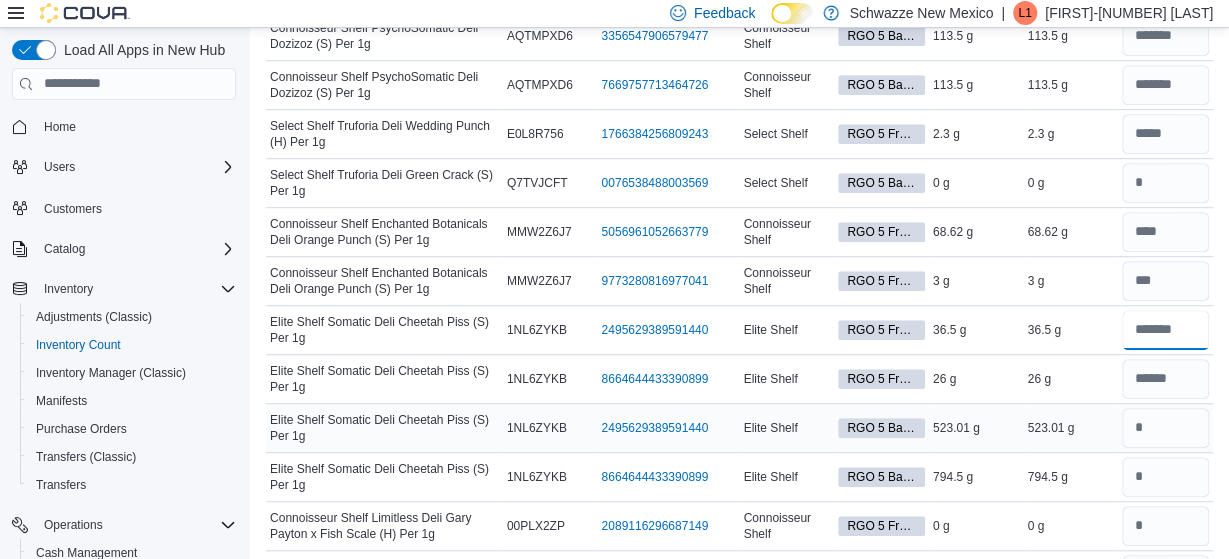 type on "****" 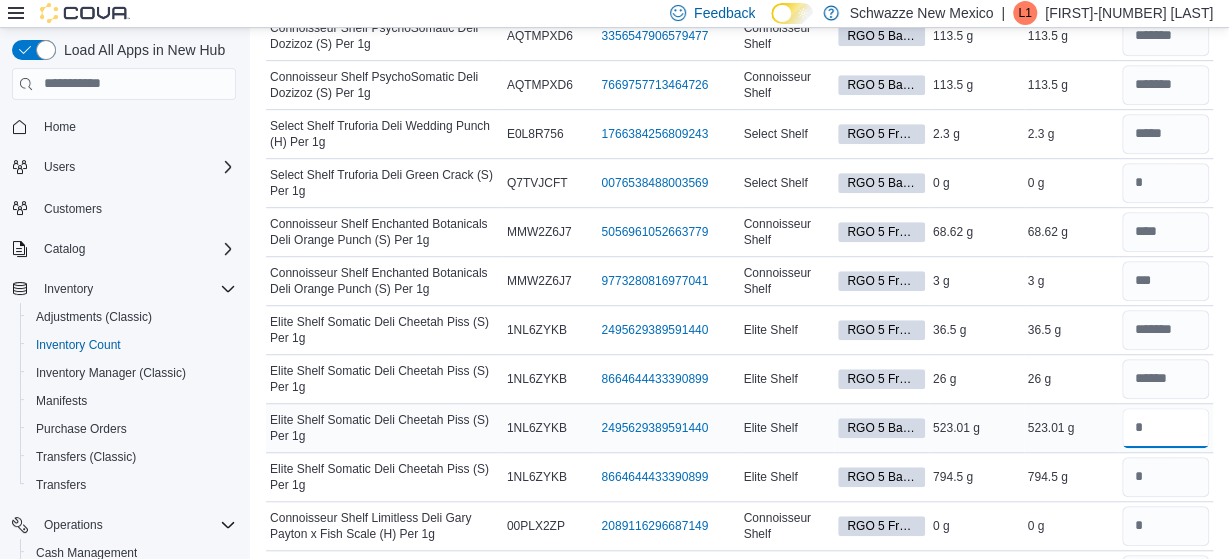 click at bounding box center (1165, 428) 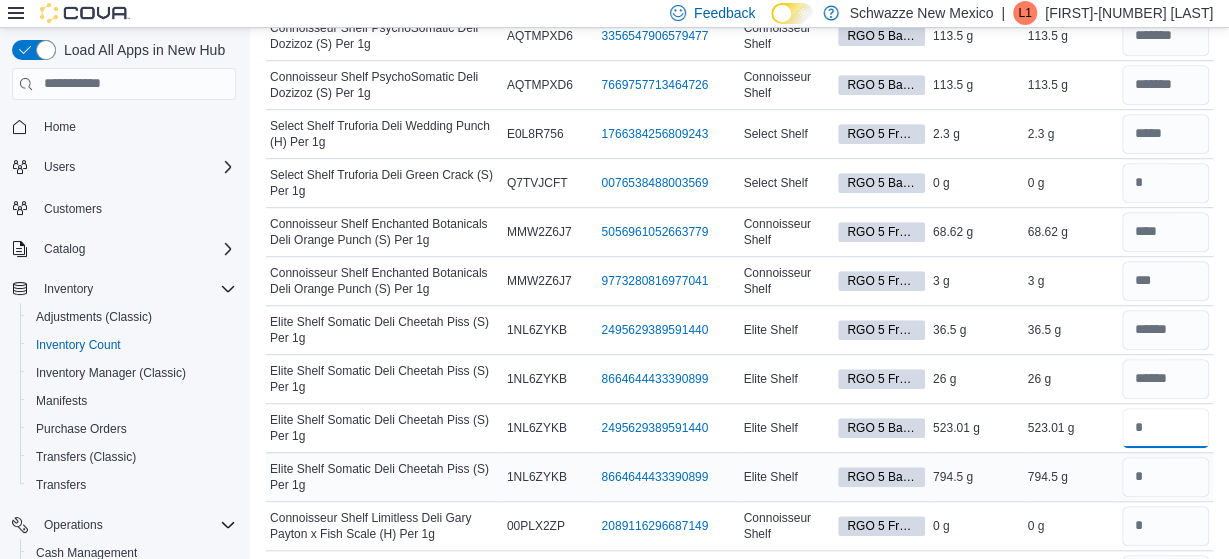 type on "***" 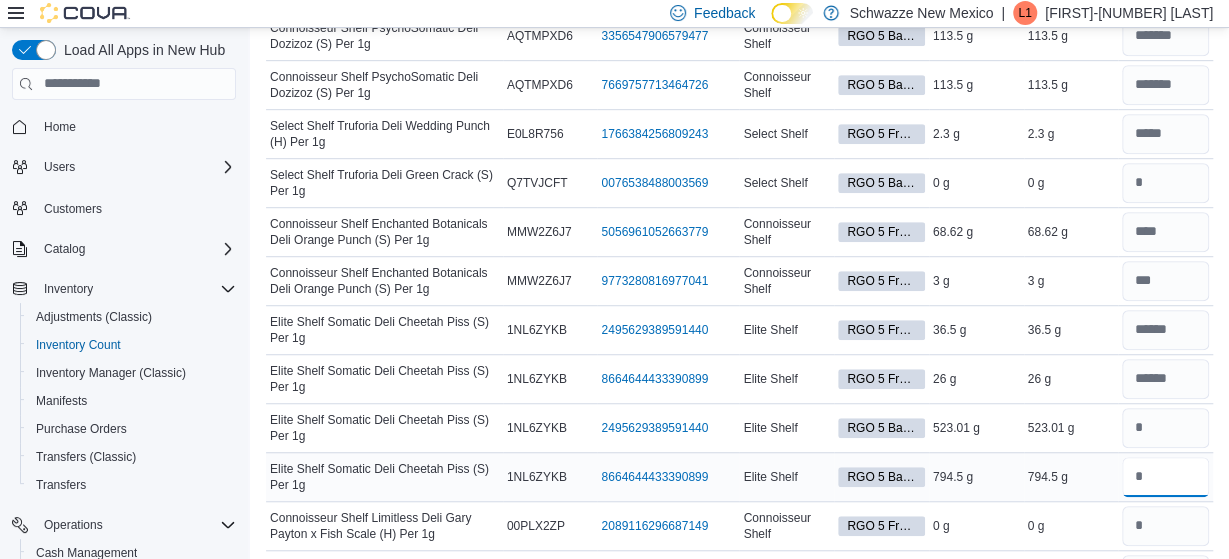 click at bounding box center (1165, 477) 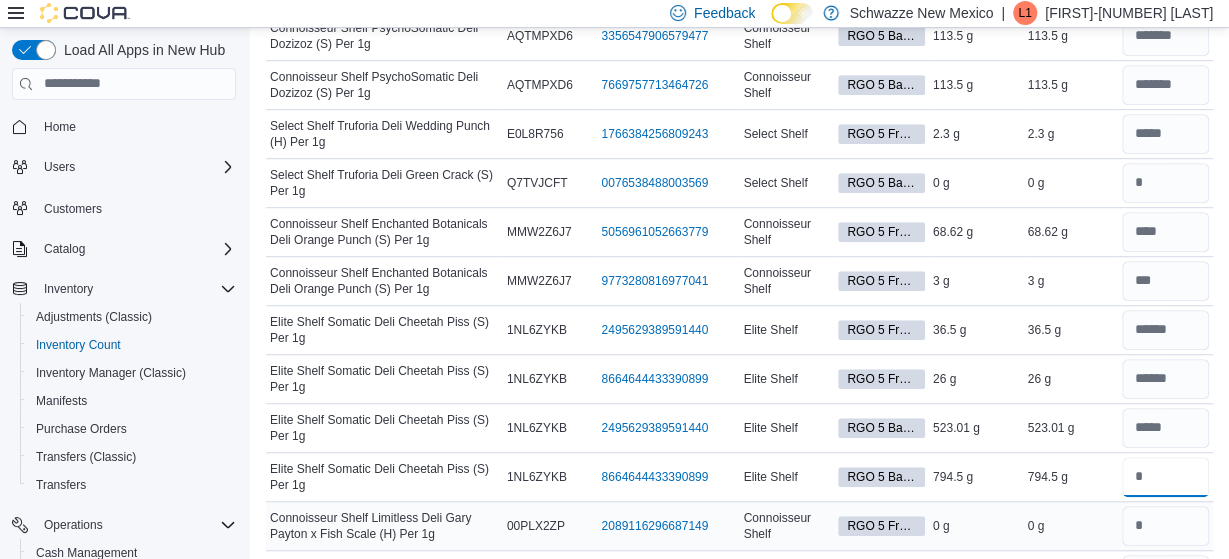 type on "*****" 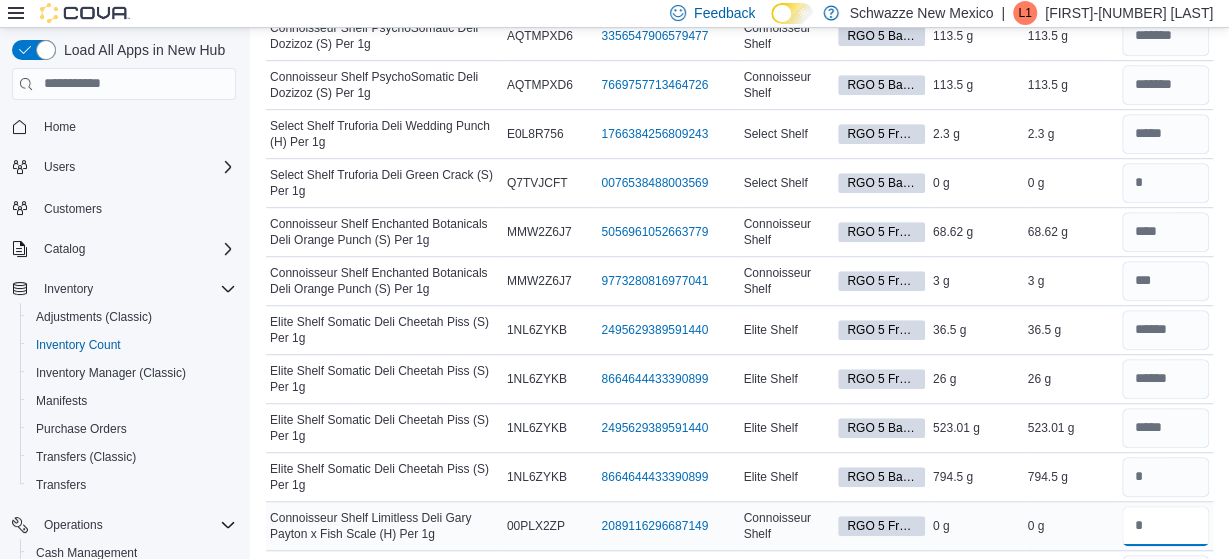 click at bounding box center (1165, 526) 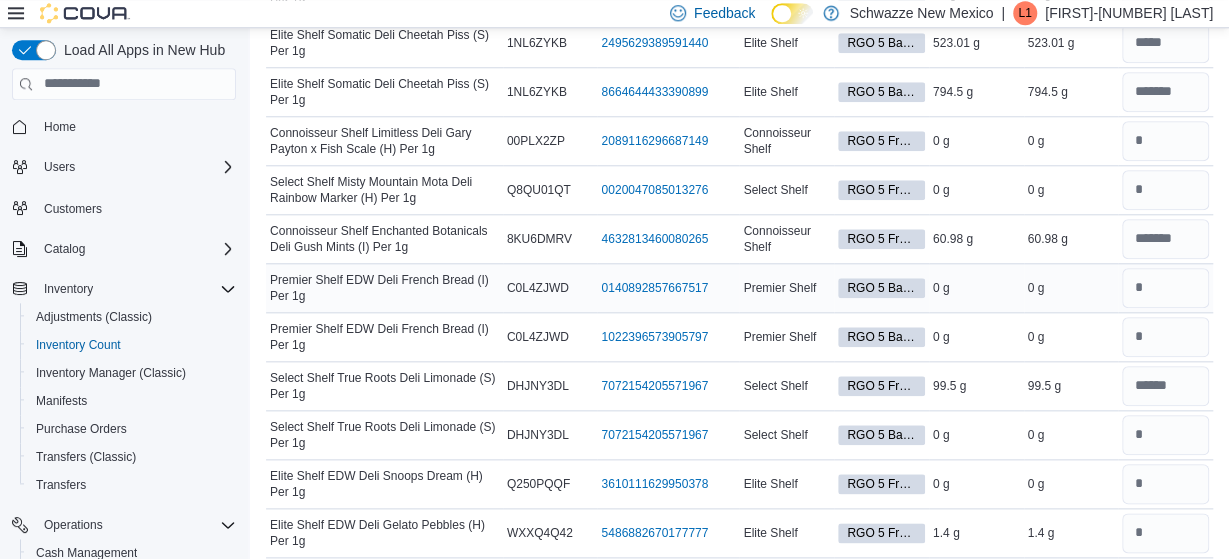 scroll, scrollTop: 936, scrollLeft: 0, axis: vertical 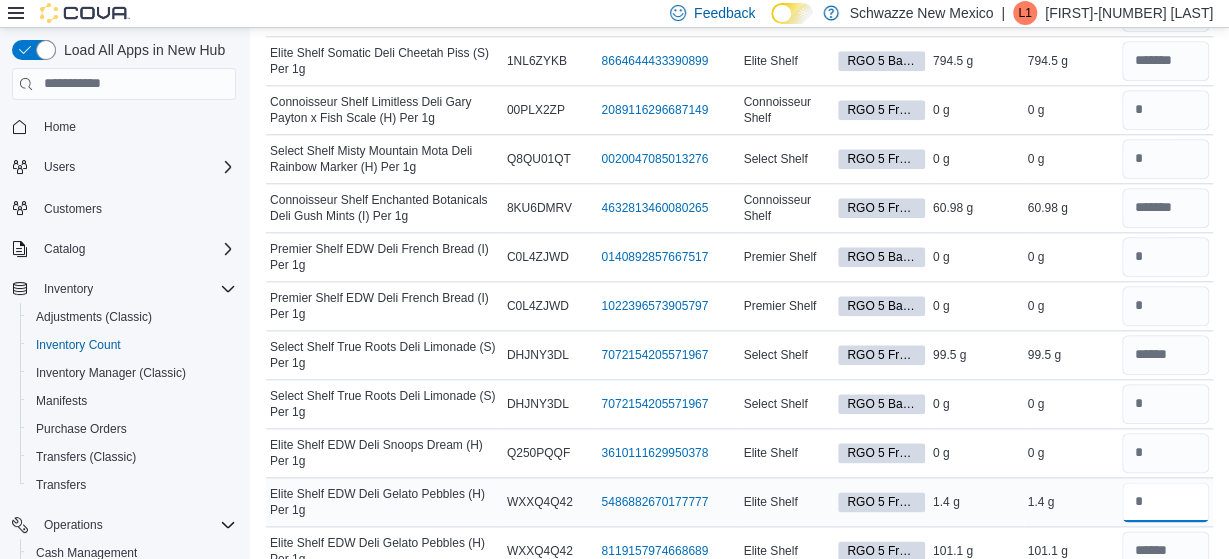click at bounding box center [1165, 502] 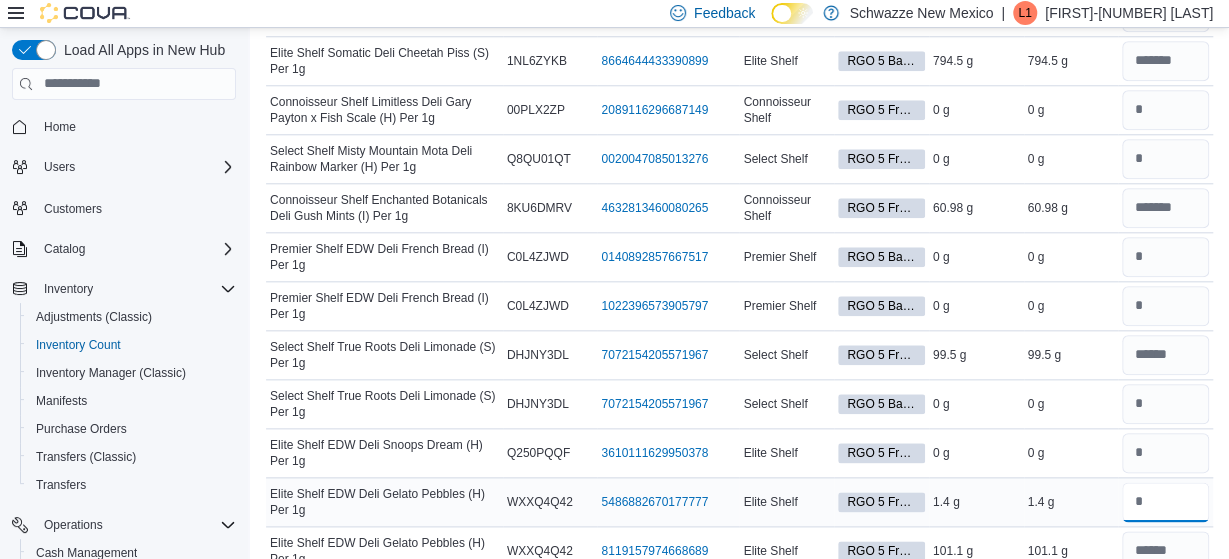 click on "***" at bounding box center [1165, 502] 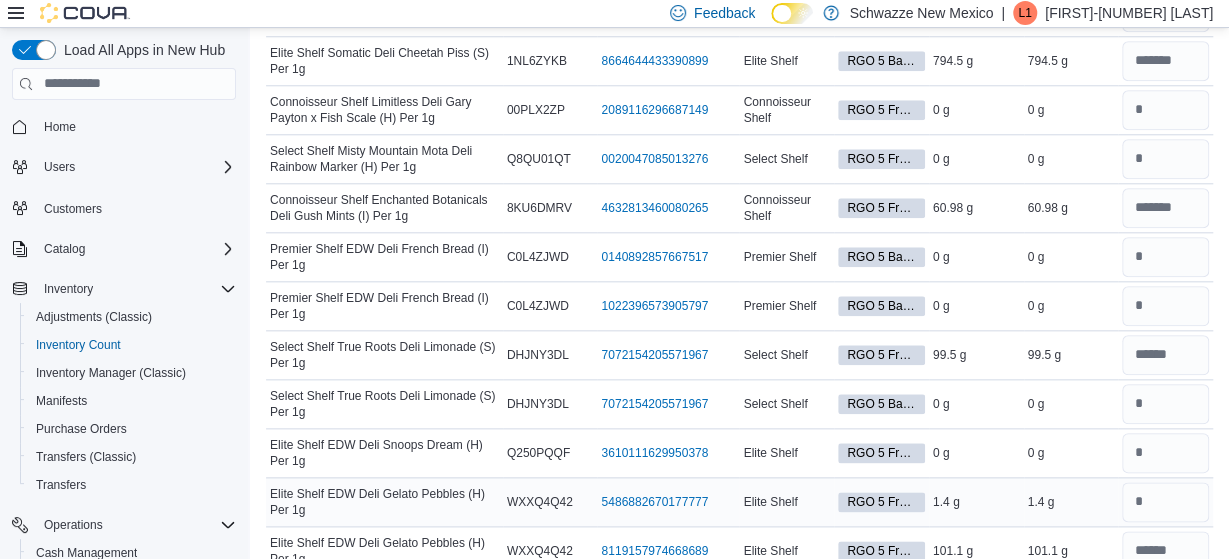type 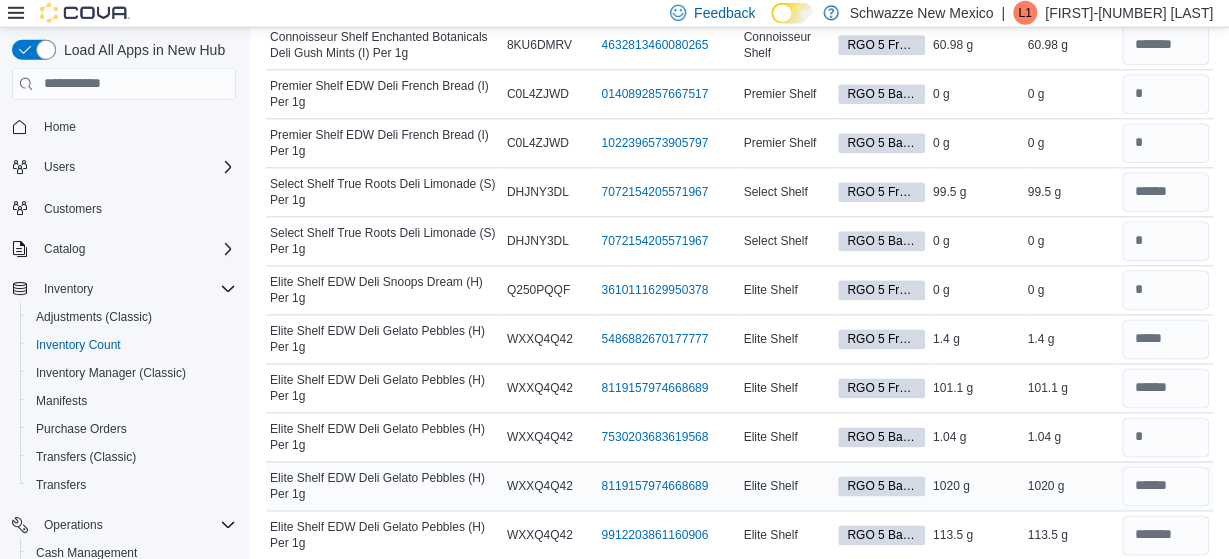 scroll, scrollTop: 1144, scrollLeft: 0, axis: vertical 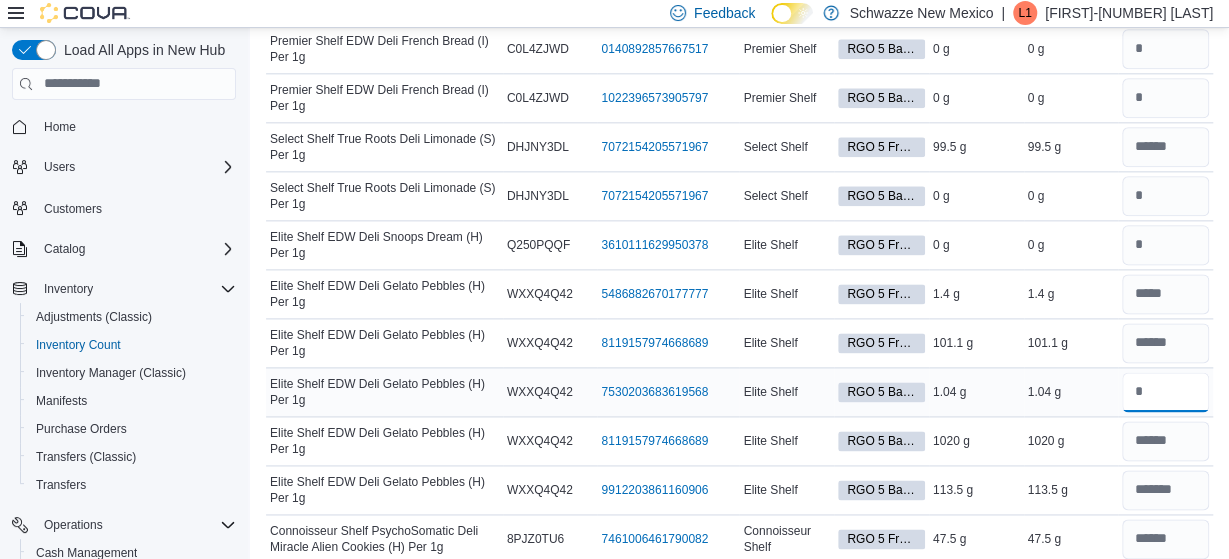 click at bounding box center (1165, 392) 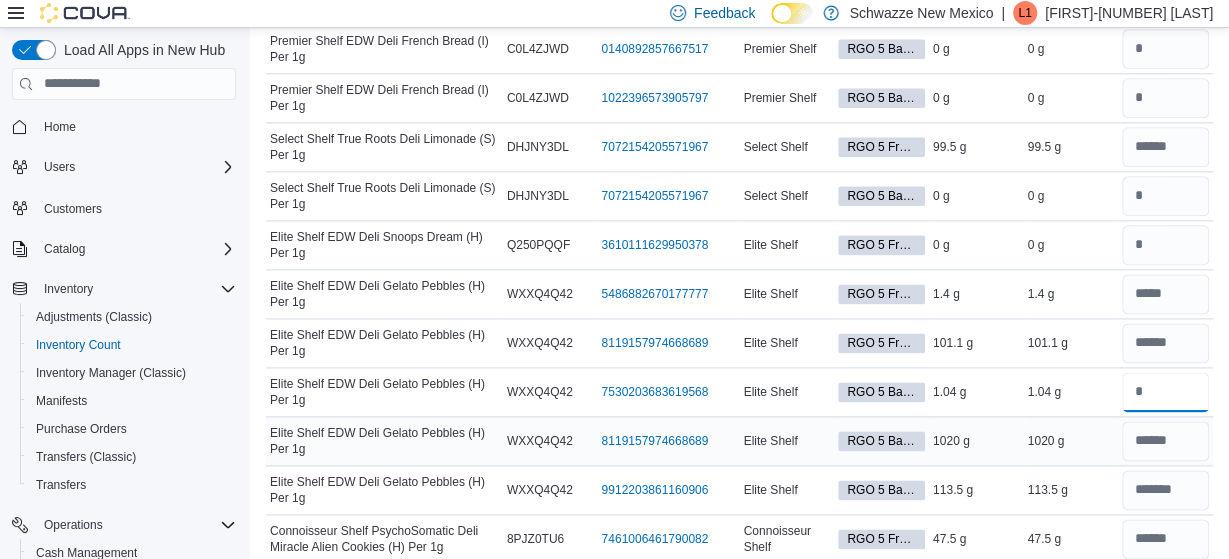 type on "****" 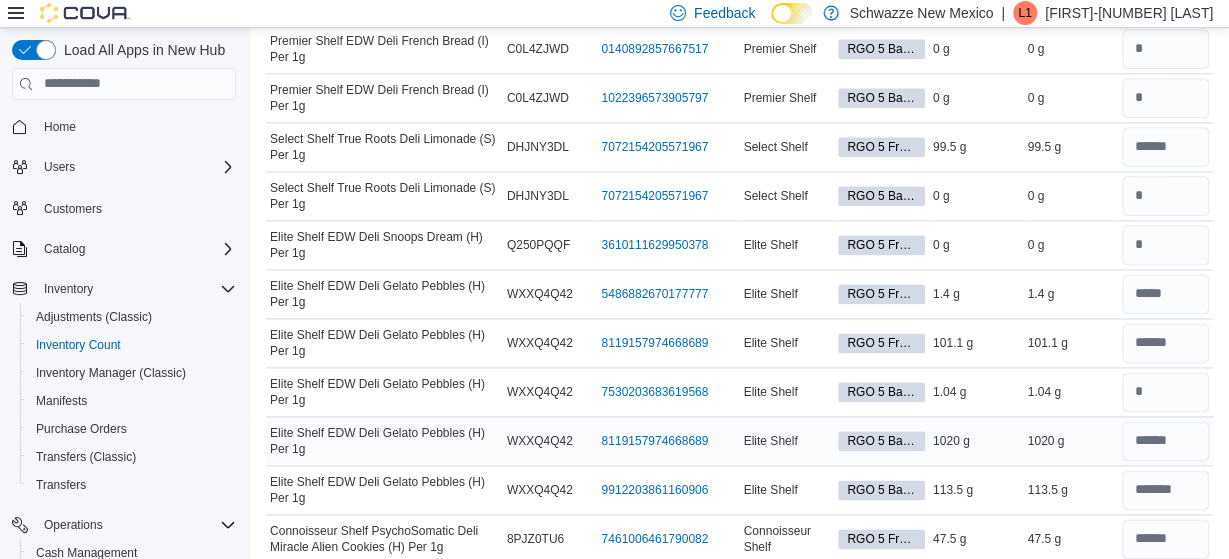 click on "1020 g" at bounding box center [1071, 441] 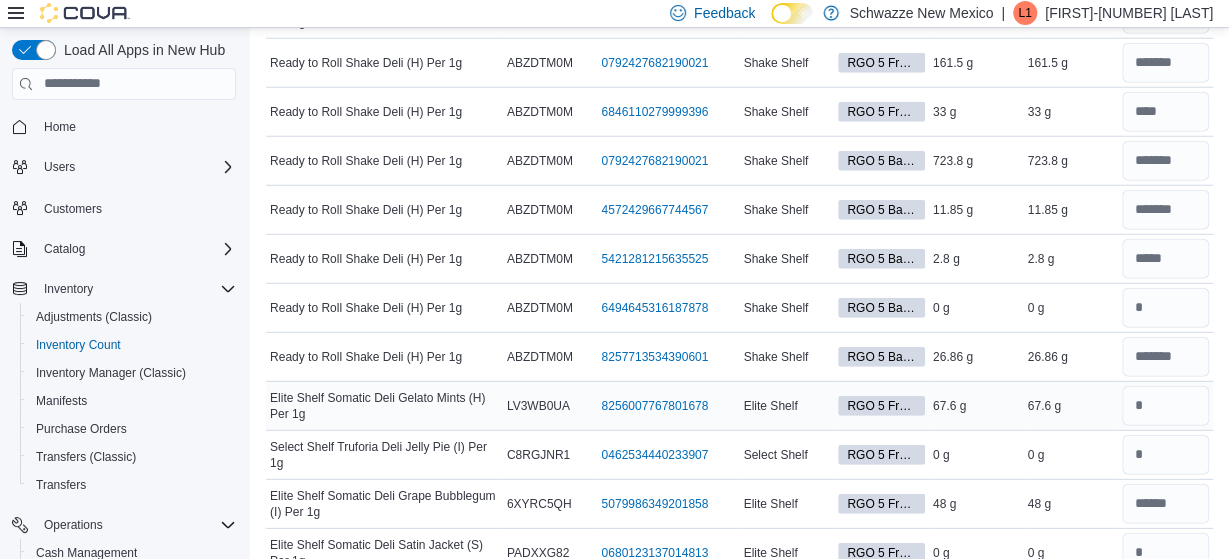 scroll, scrollTop: 2704, scrollLeft: 0, axis: vertical 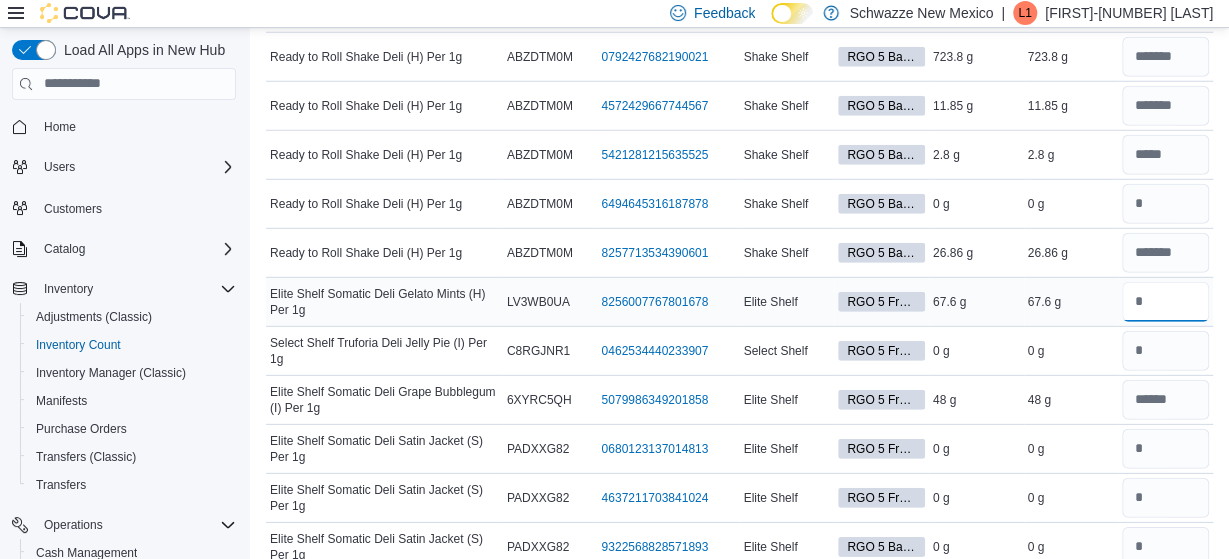 click at bounding box center [1165, 302] 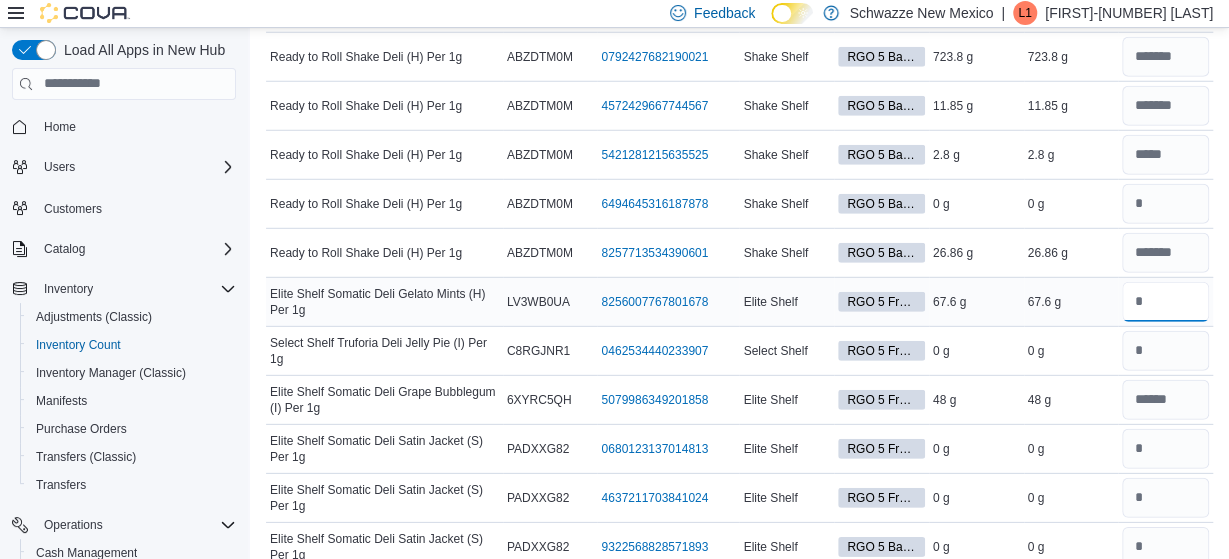 type on "*" 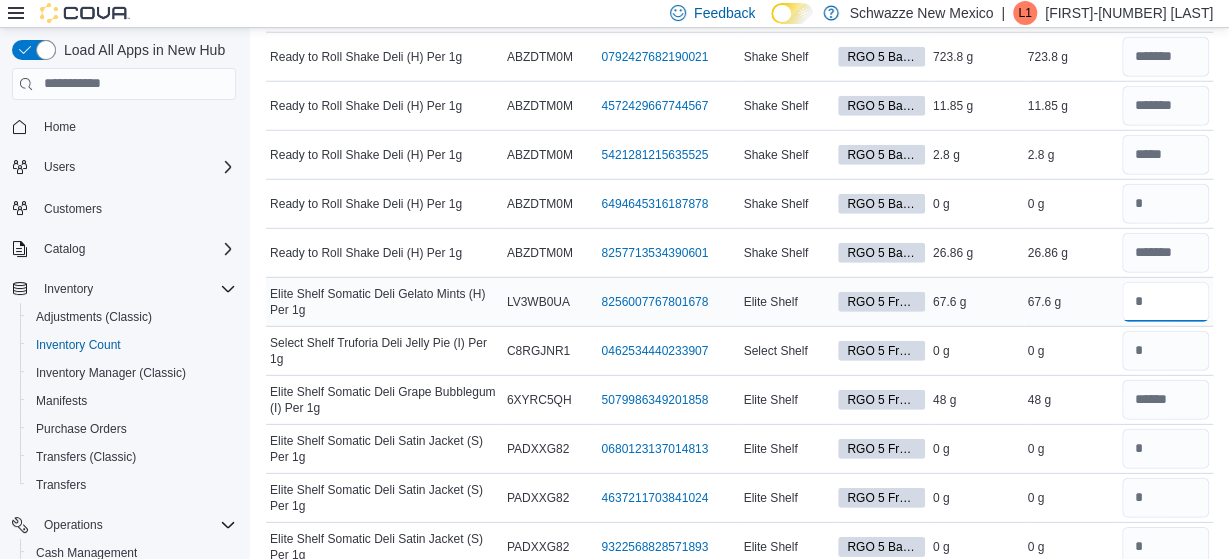click on "****" at bounding box center (1165, 302) 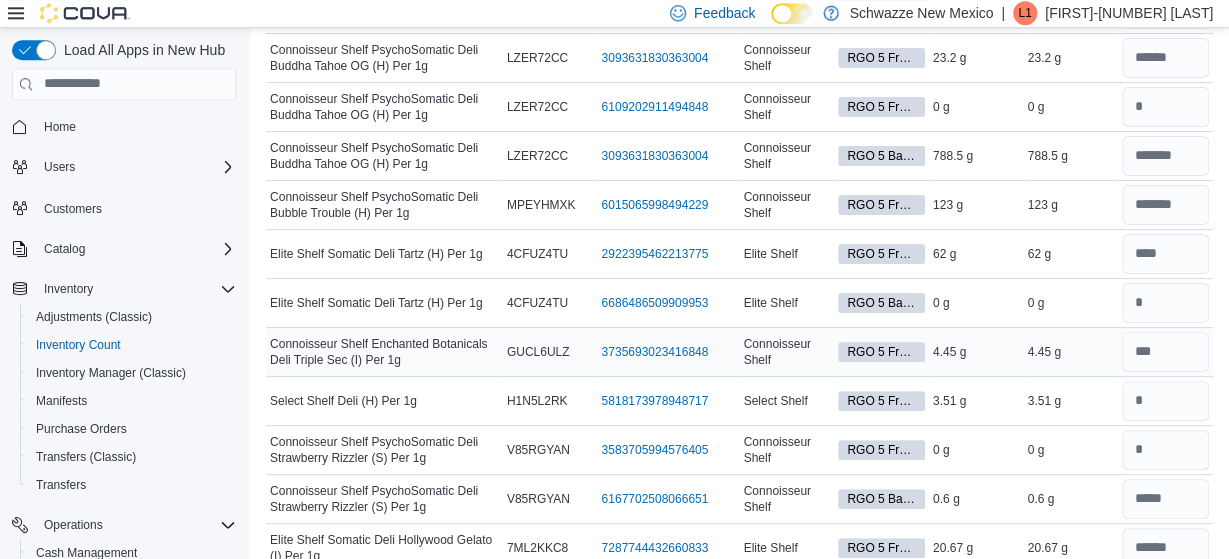 scroll, scrollTop: 3832, scrollLeft: 0, axis: vertical 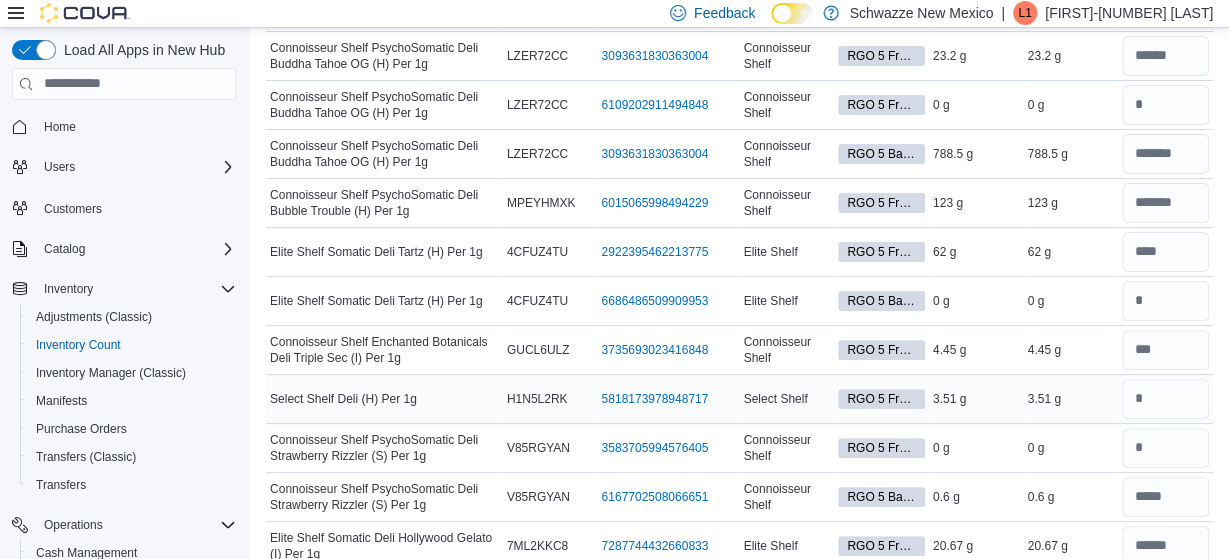 type on "****" 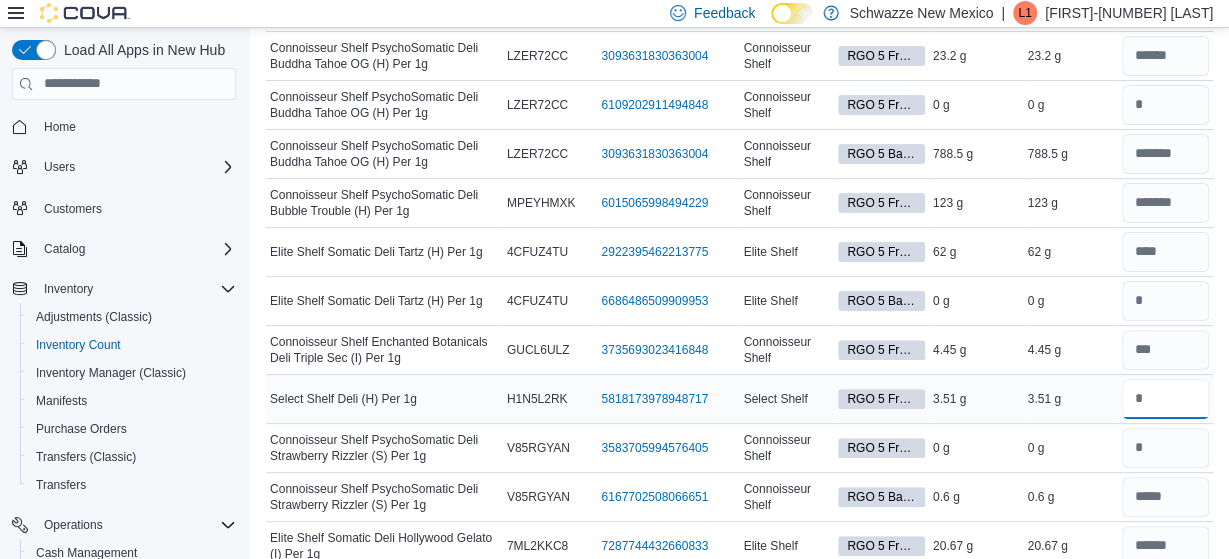 click at bounding box center (1165, 399) 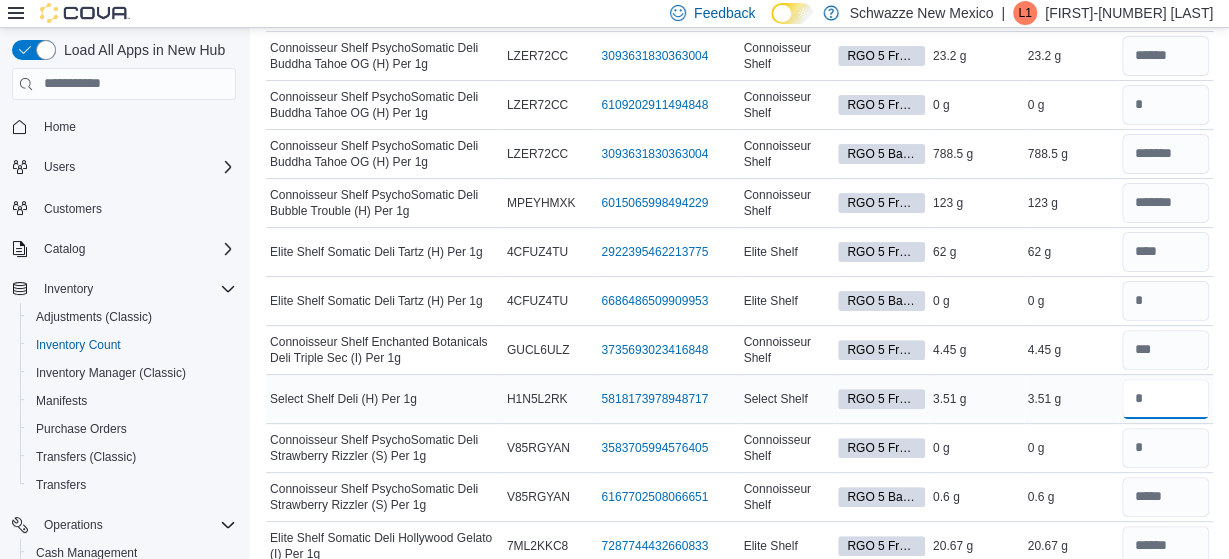 click on "****" at bounding box center [1165, 399] 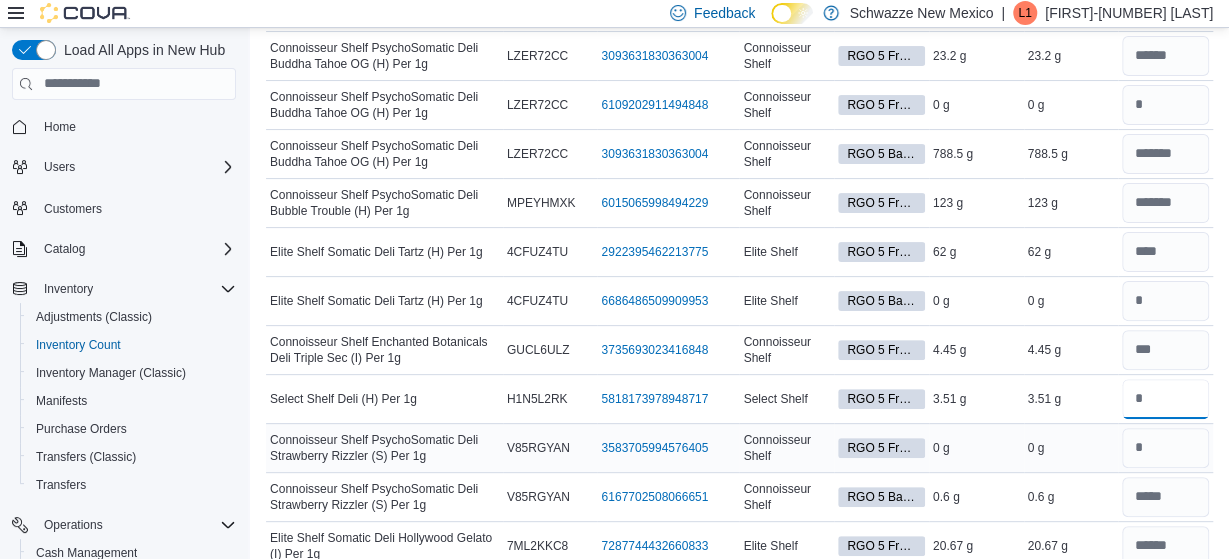 type on "****" 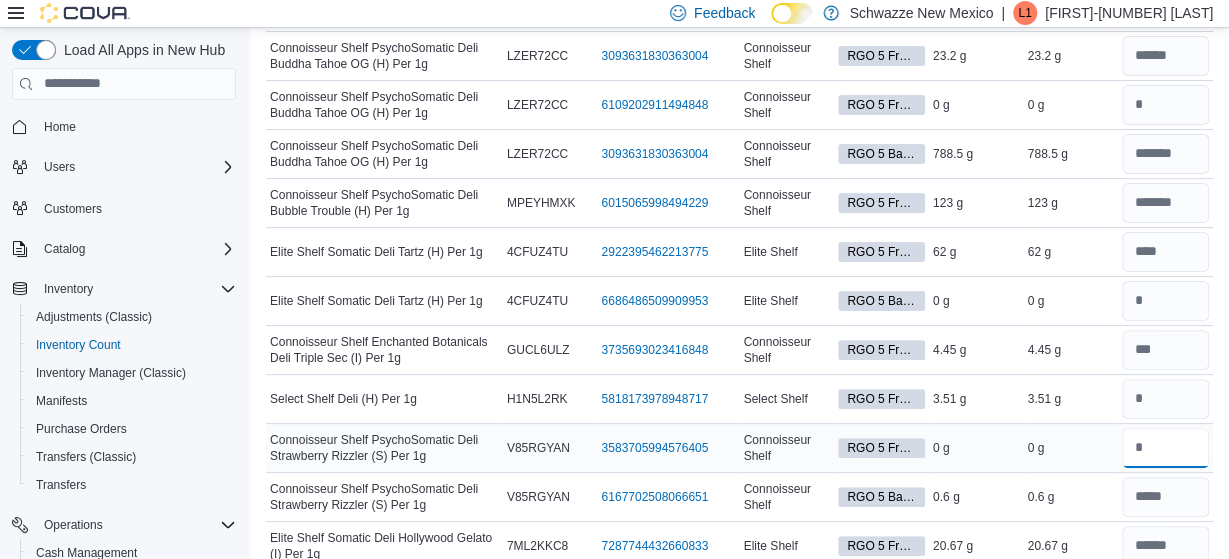 click at bounding box center [1165, 448] 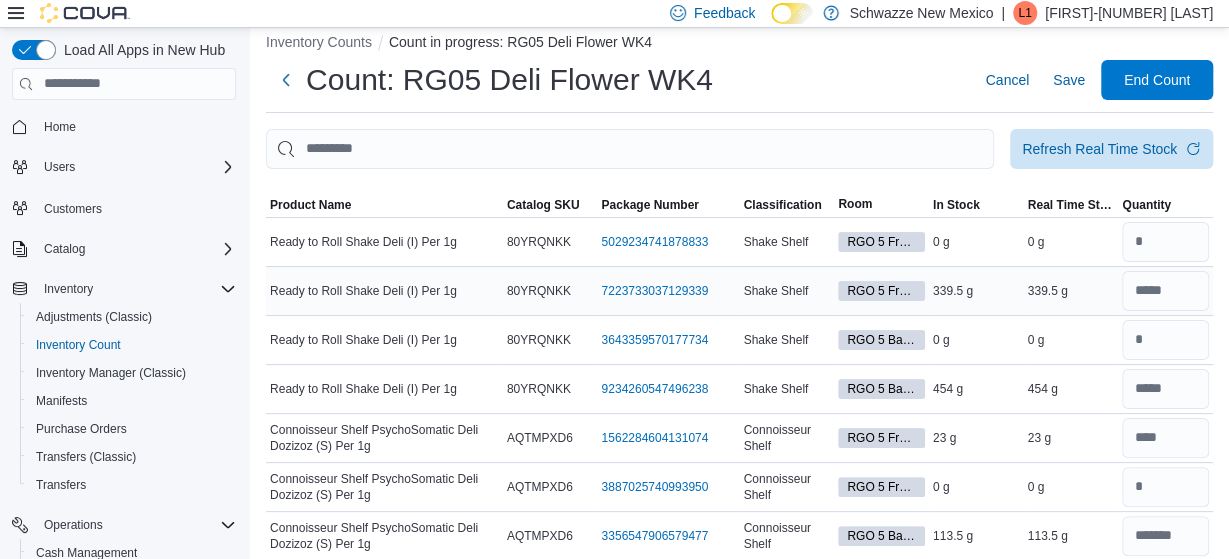scroll, scrollTop: 0, scrollLeft: 0, axis: both 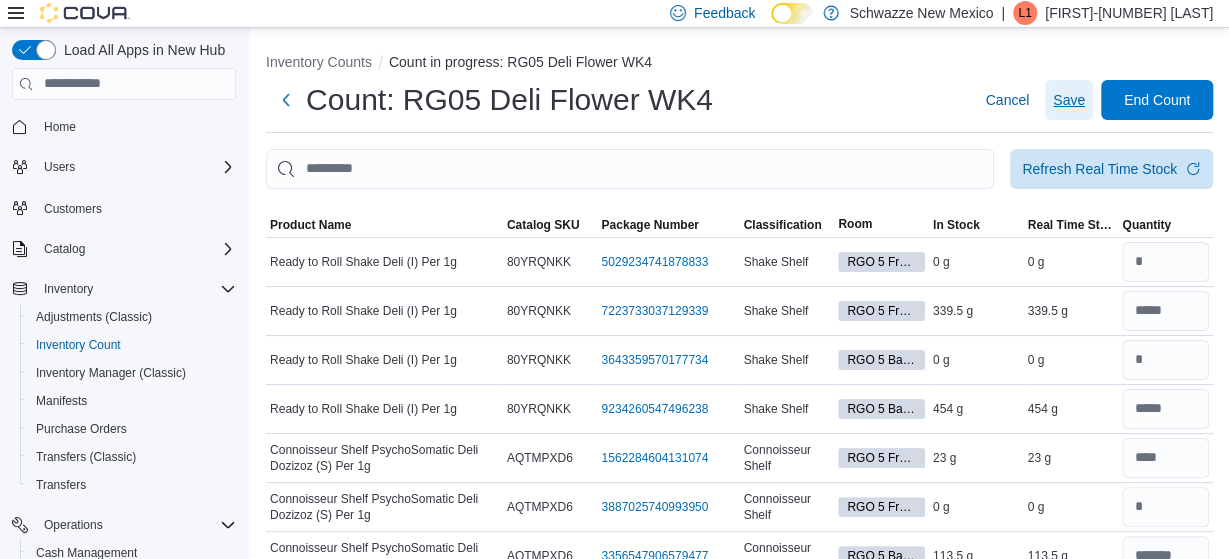 click on "Save" at bounding box center [1069, 100] 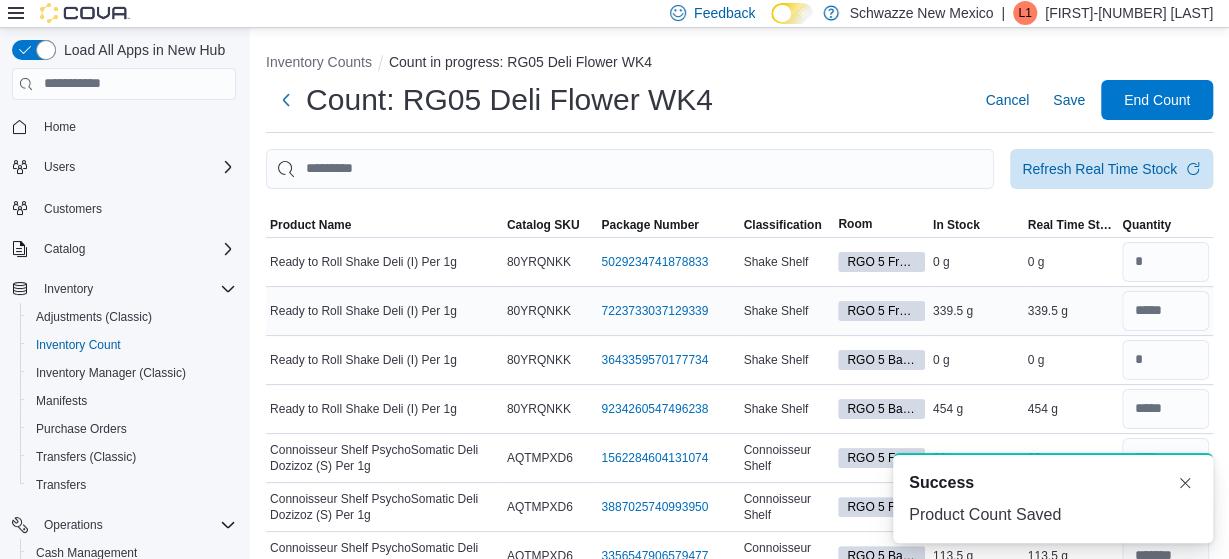 scroll, scrollTop: 0, scrollLeft: 0, axis: both 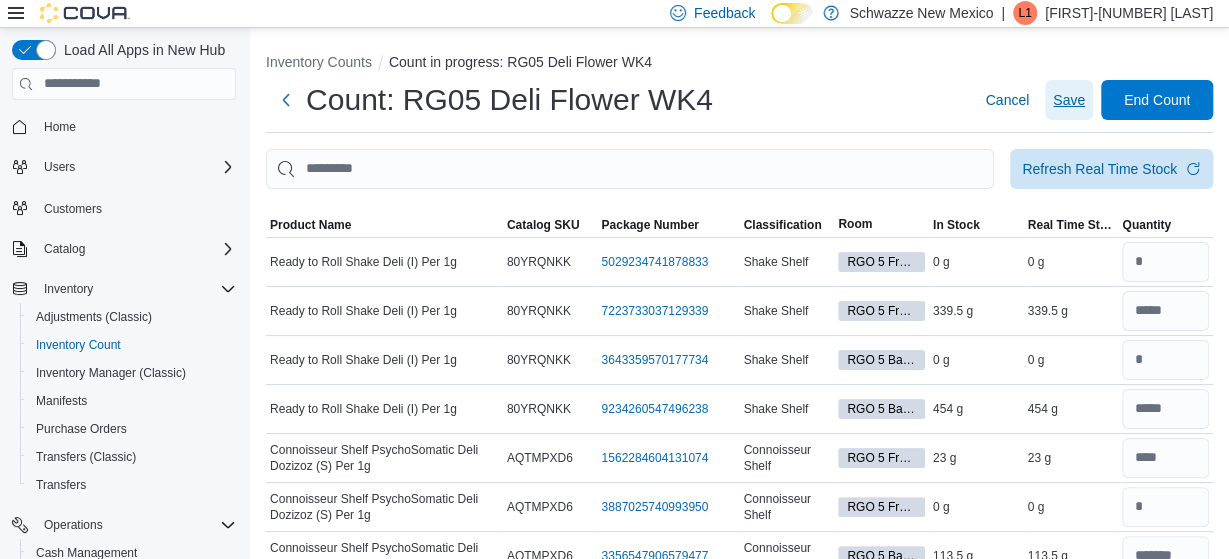 click on "Save" at bounding box center (1069, 100) 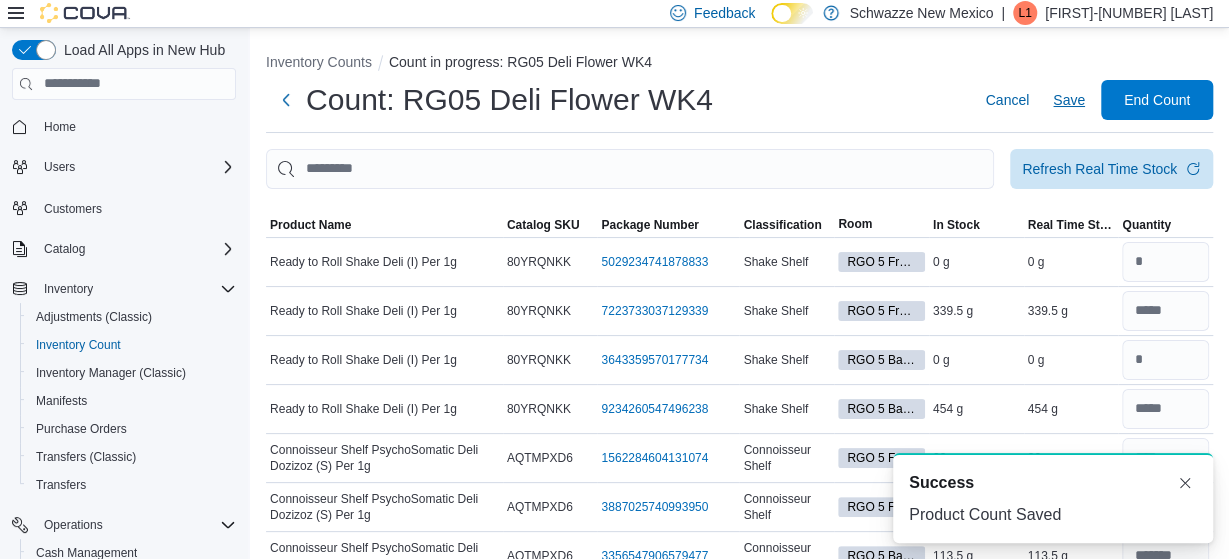 scroll, scrollTop: 0, scrollLeft: 0, axis: both 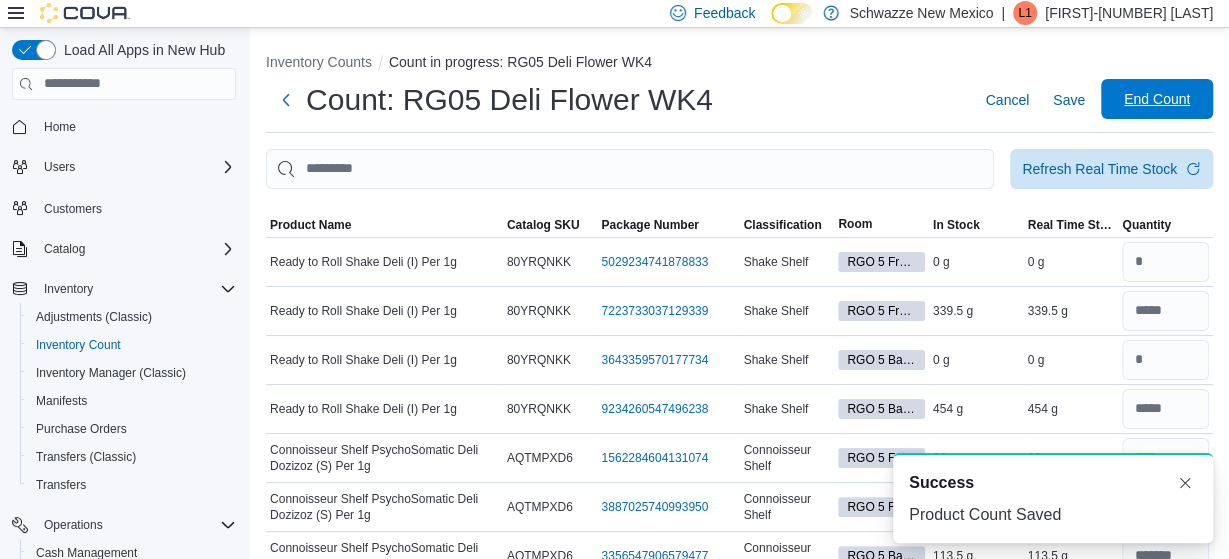 click on "End Count" at bounding box center [1157, 99] 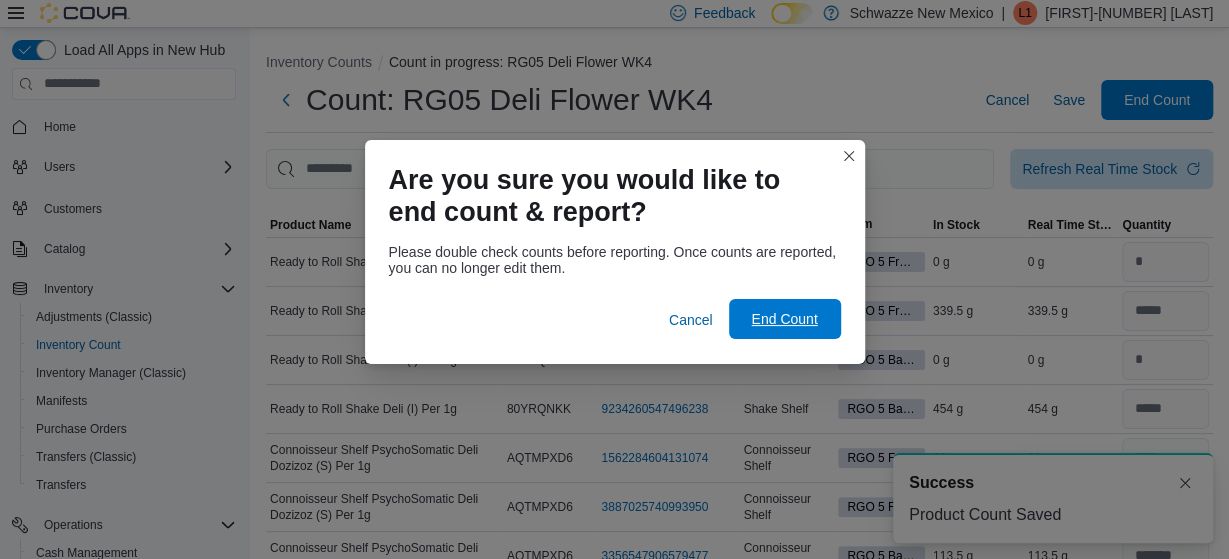 click on "End Count" at bounding box center [785, 319] 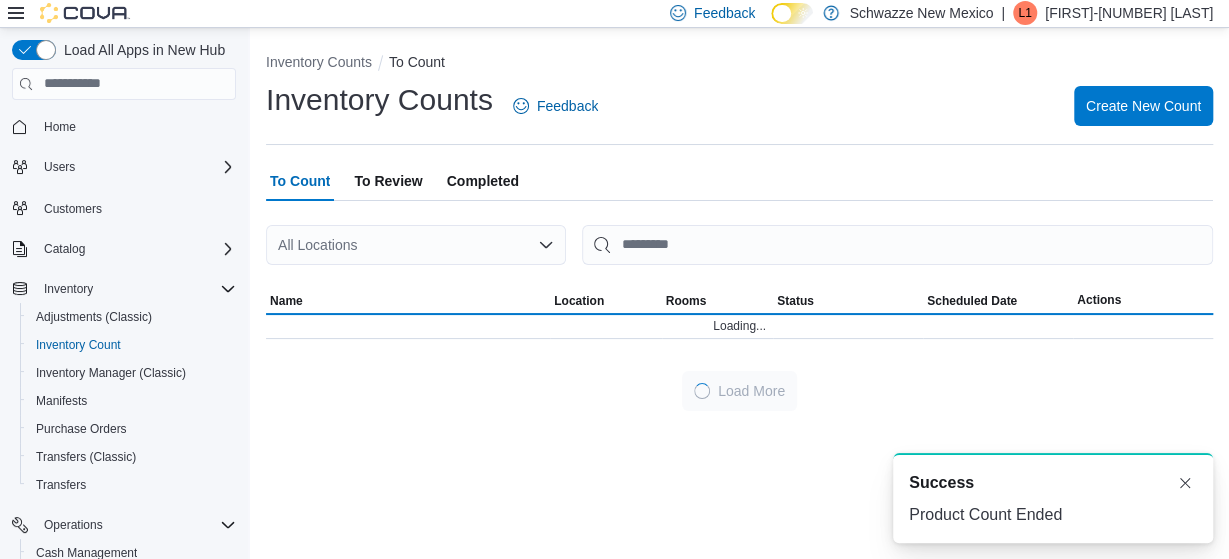 scroll, scrollTop: 0, scrollLeft: 0, axis: both 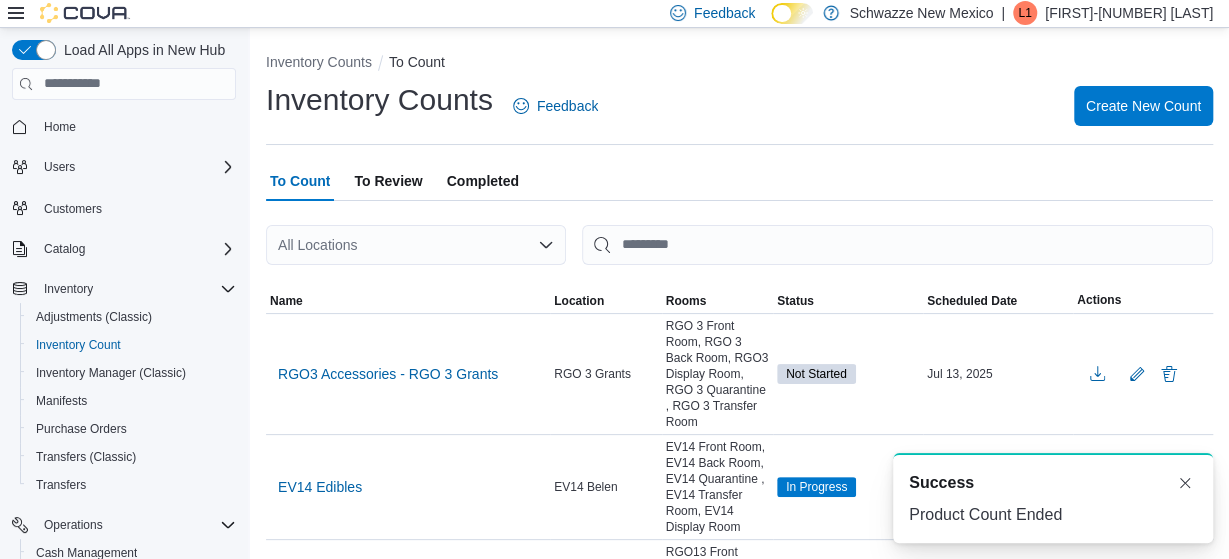 click on "Completed" at bounding box center (483, 181) 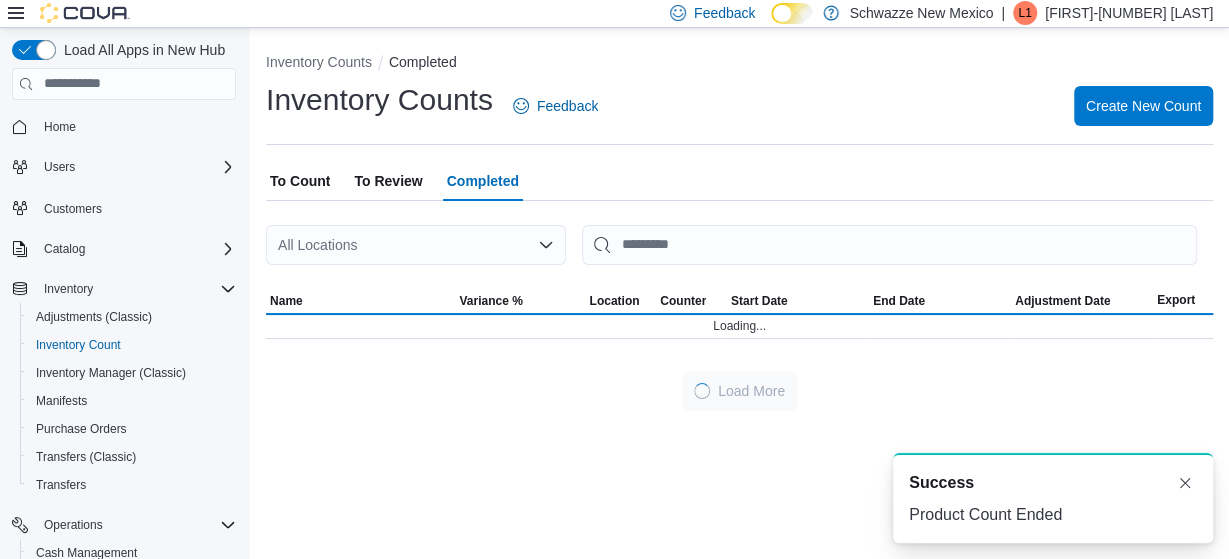 click on "All Locations" at bounding box center (416, 245) 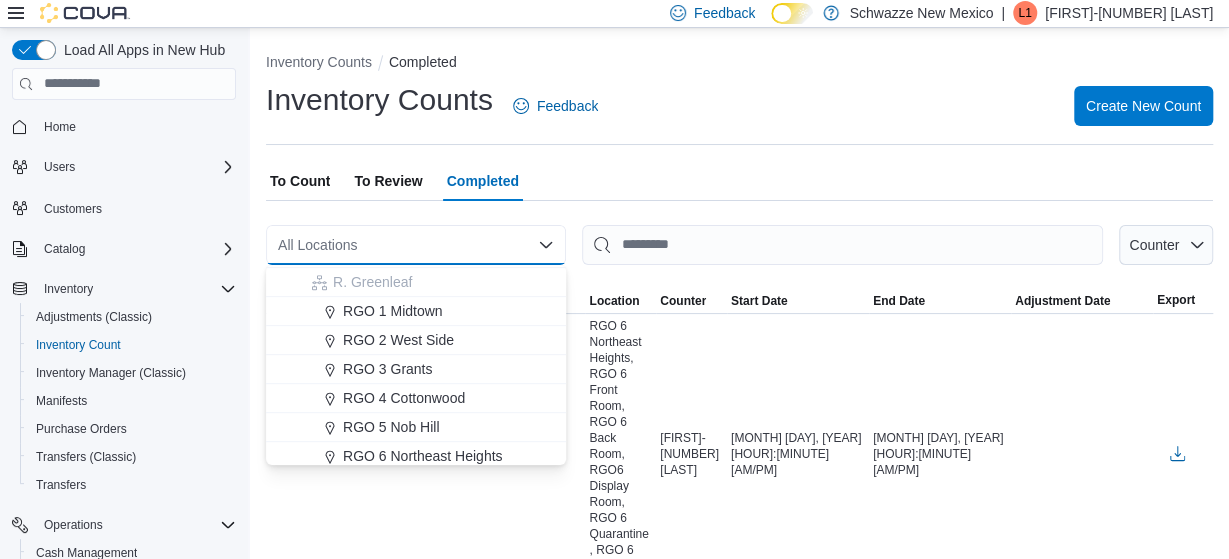 scroll, scrollTop: 552, scrollLeft: 0, axis: vertical 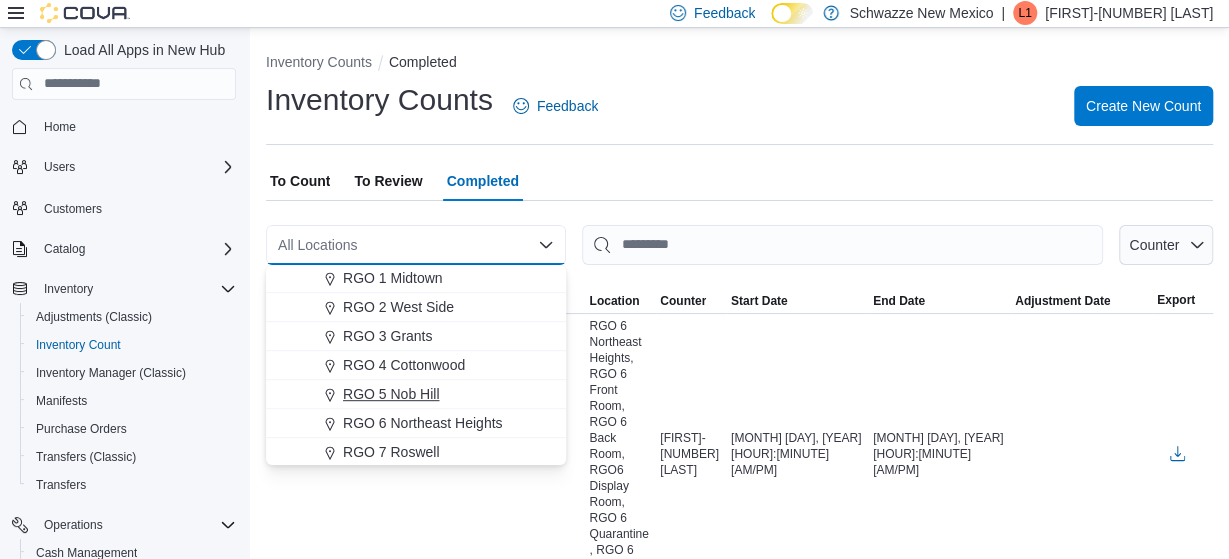 click on "RGO 5 Nob Hill" at bounding box center [391, 394] 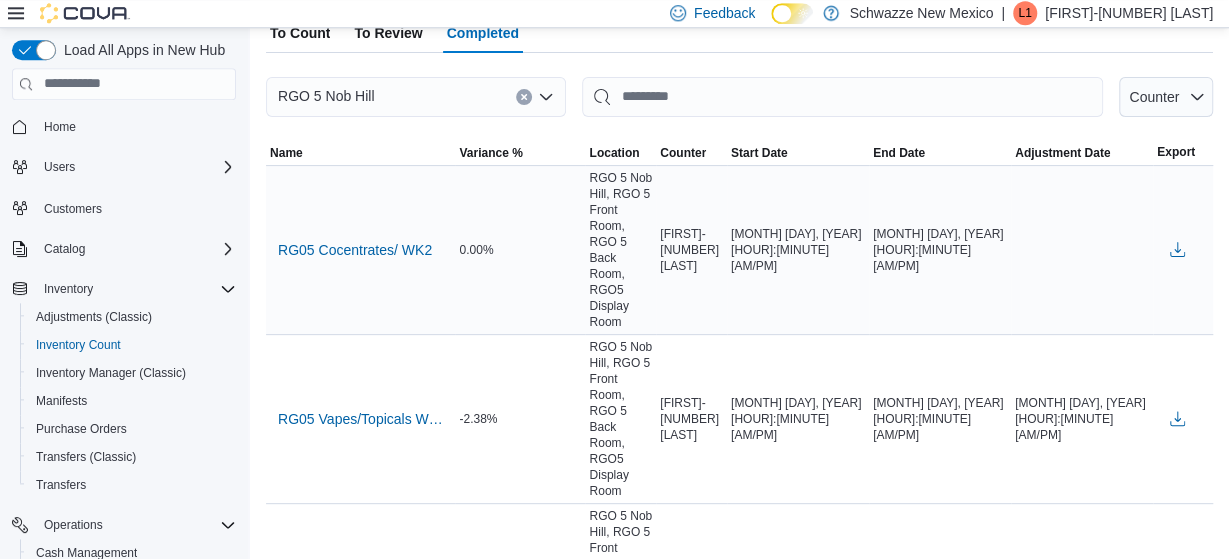 scroll, scrollTop: 0, scrollLeft: 0, axis: both 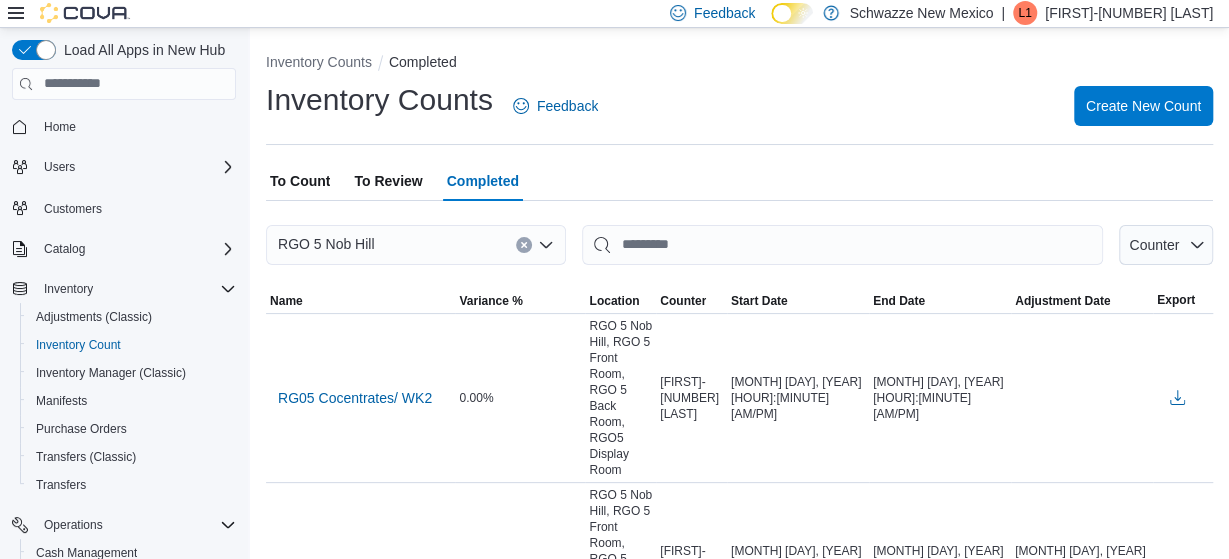 click on "To Review" at bounding box center (388, 181) 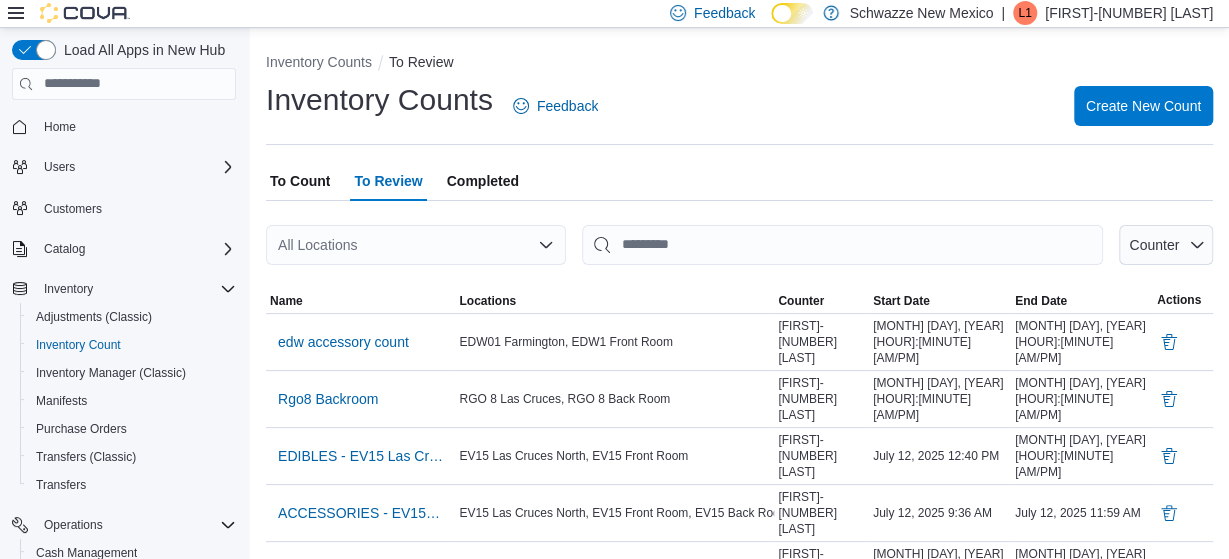 click on "All Locations" at bounding box center [416, 245] 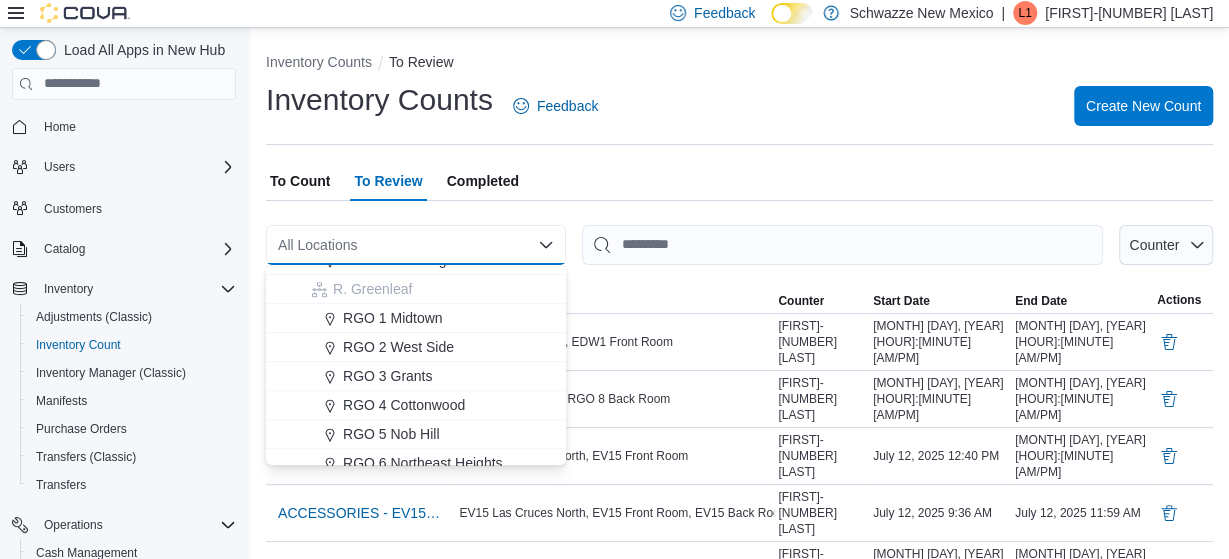 scroll, scrollTop: 552, scrollLeft: 0, axis: vertical 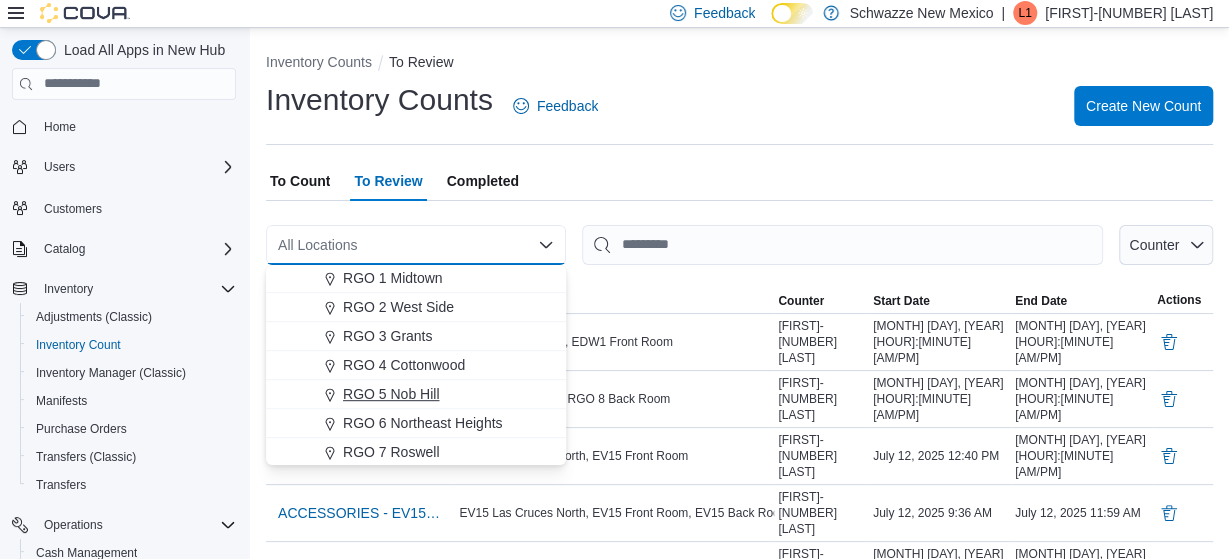 click on "RGO 5 Nob Hill" at bounding box center (391, 394) 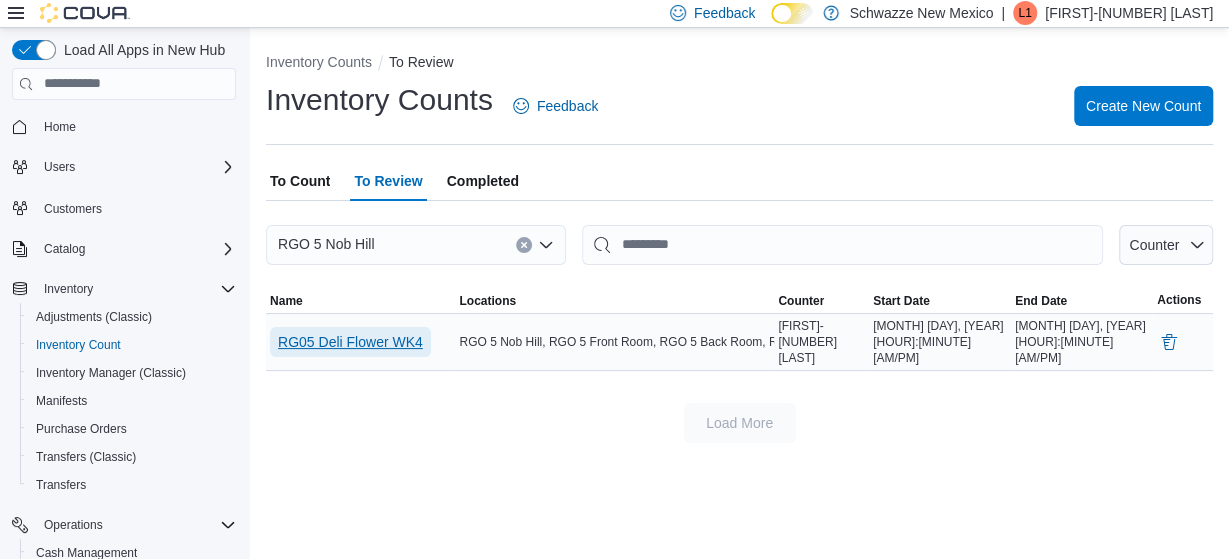 click on "RG05 Deli Flower WK4" at bounding box center [350, 342] 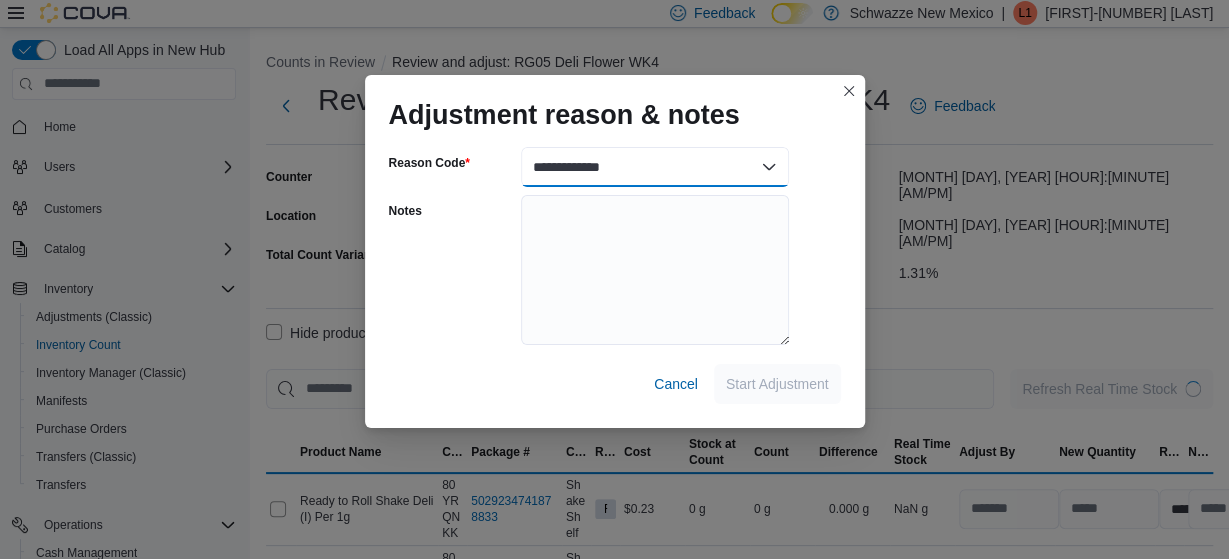 click on "**********" at bounding box center [655, 167] 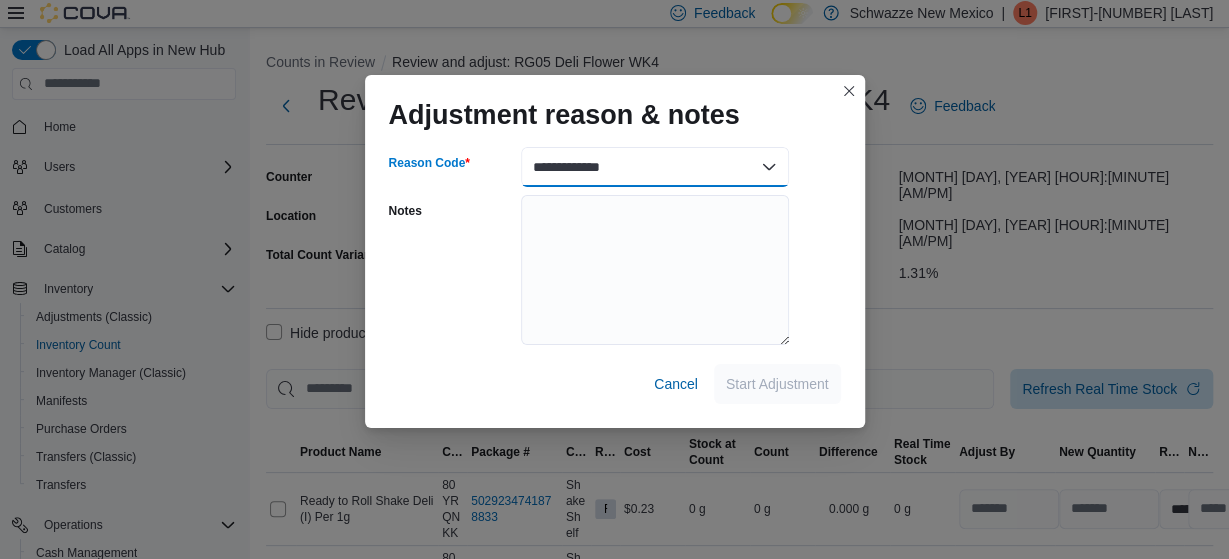 select on "**********" 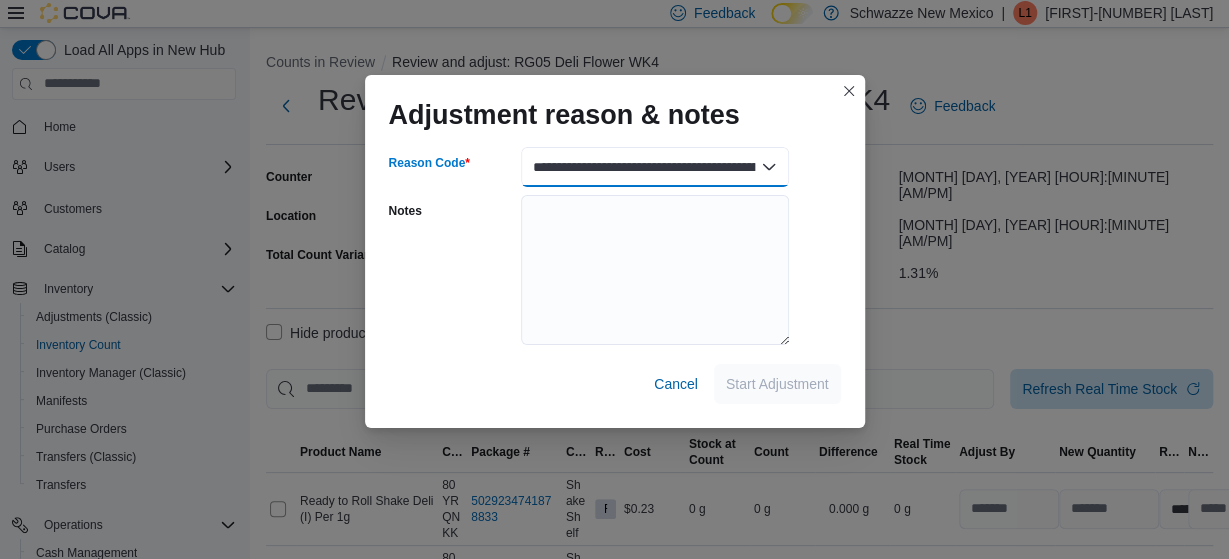 click on "**********" at bounding box center [0, 0] 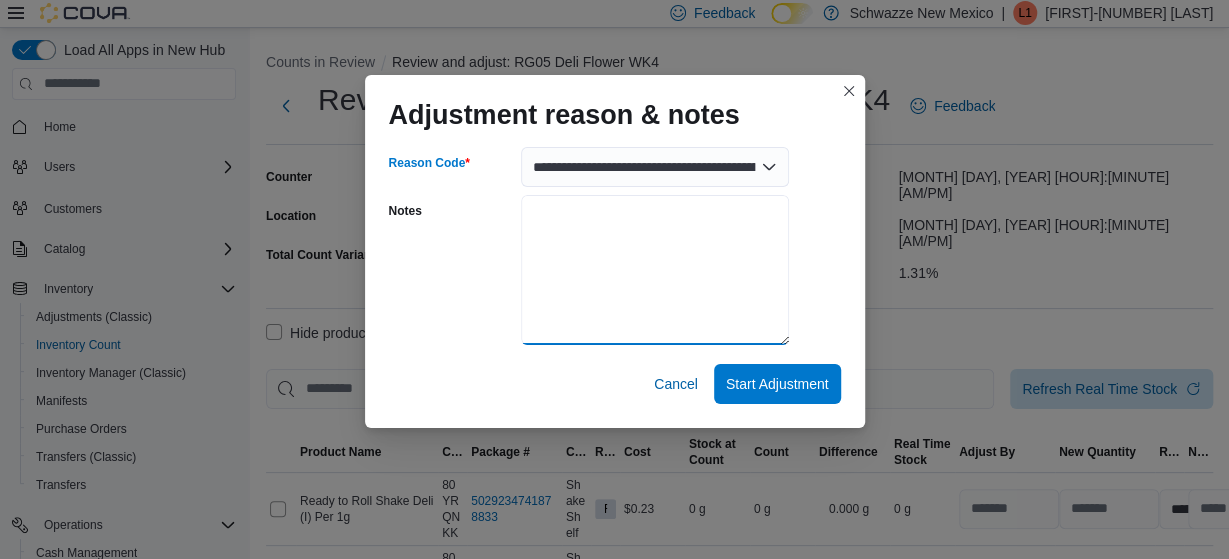 click on "Notes" at bounding box center (655, 270) 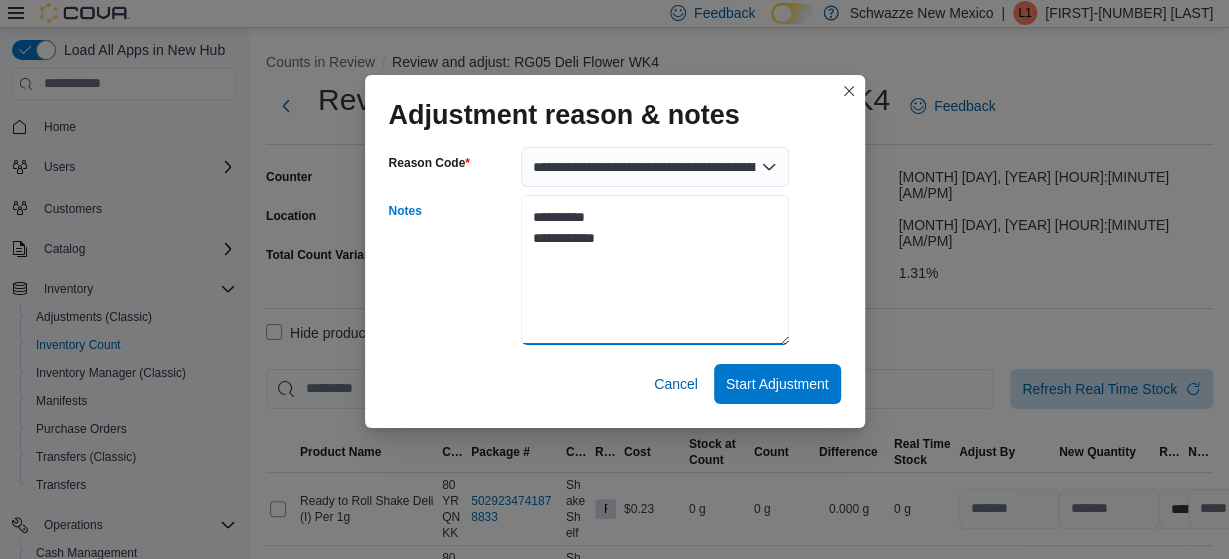 type on "**********" 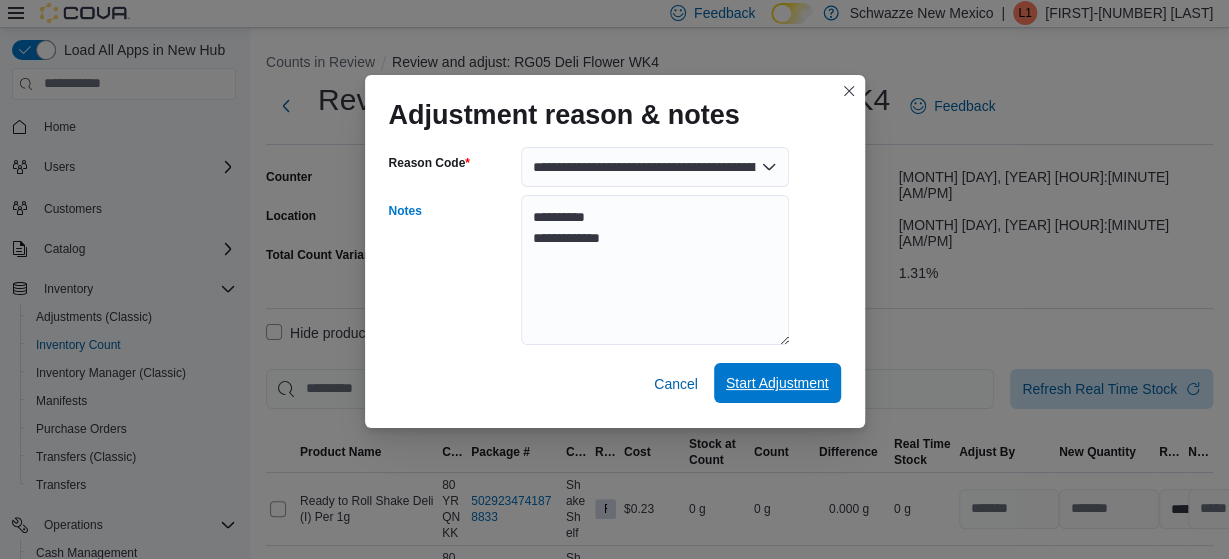 click on "Start Adjustment" at bounding box center [777, 383] 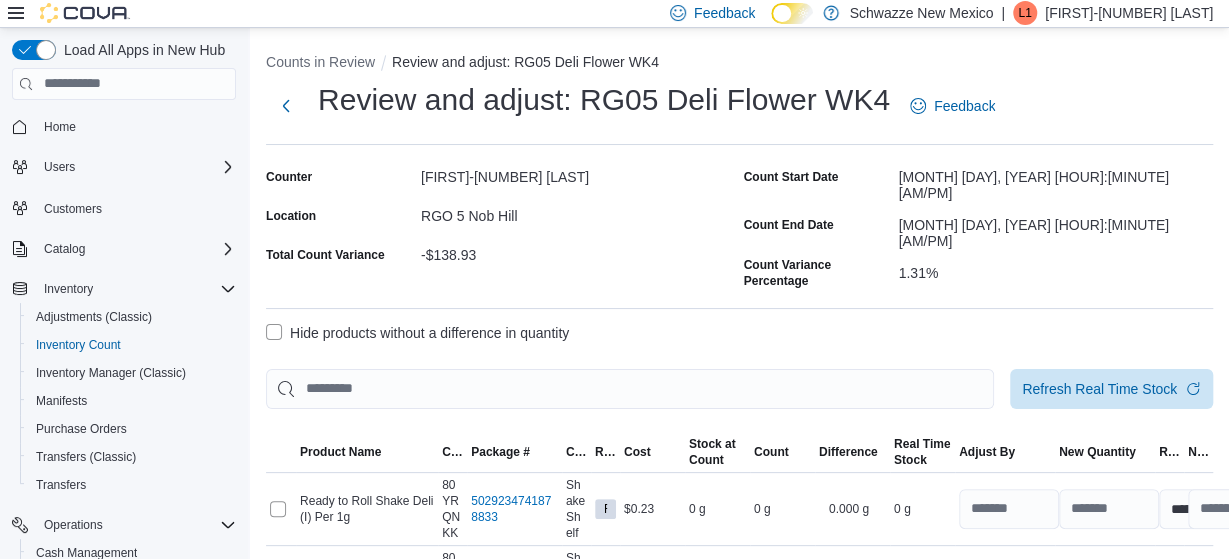 select on "**********" 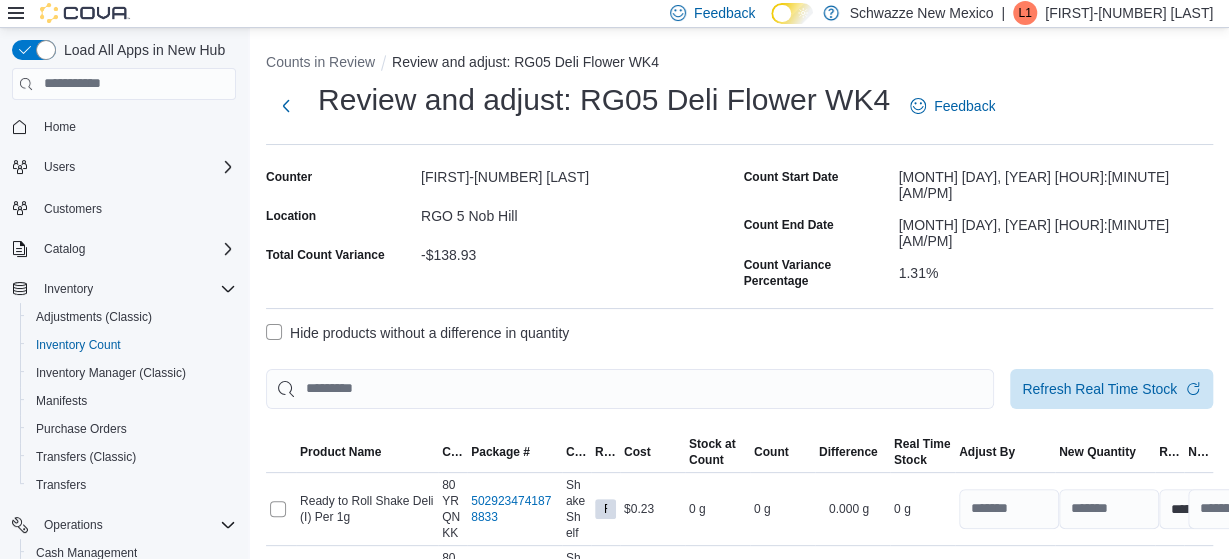 select on "**********" 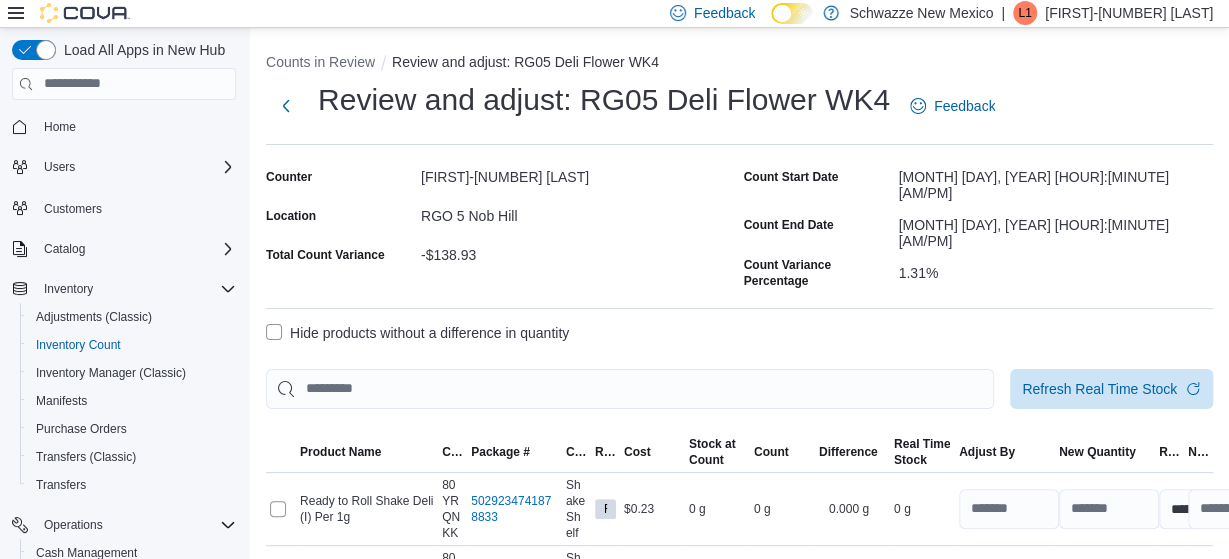 select on "**********" 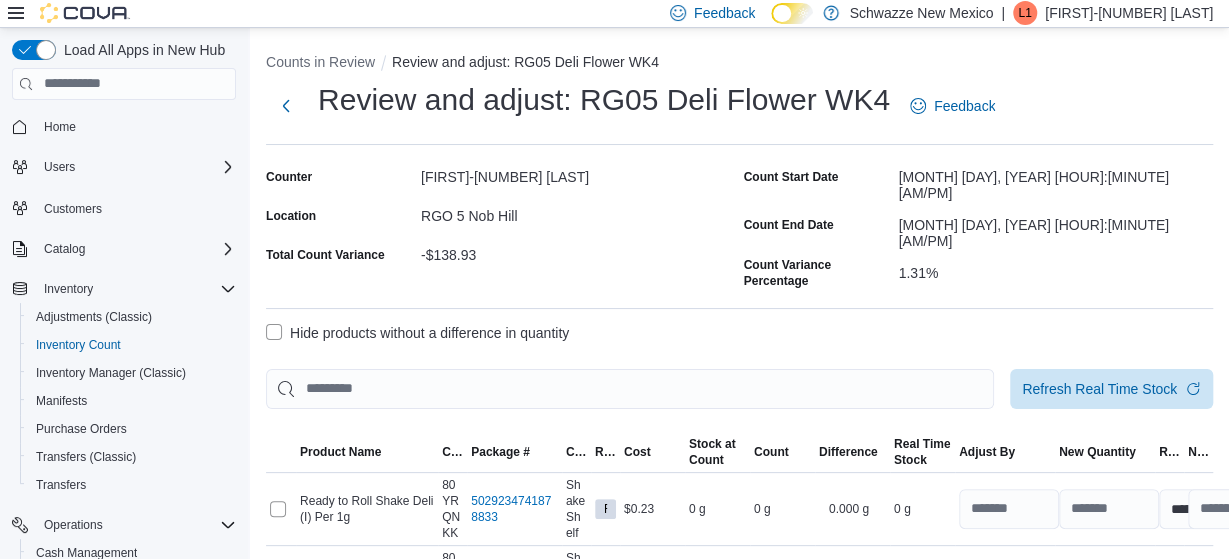 select on "**********" 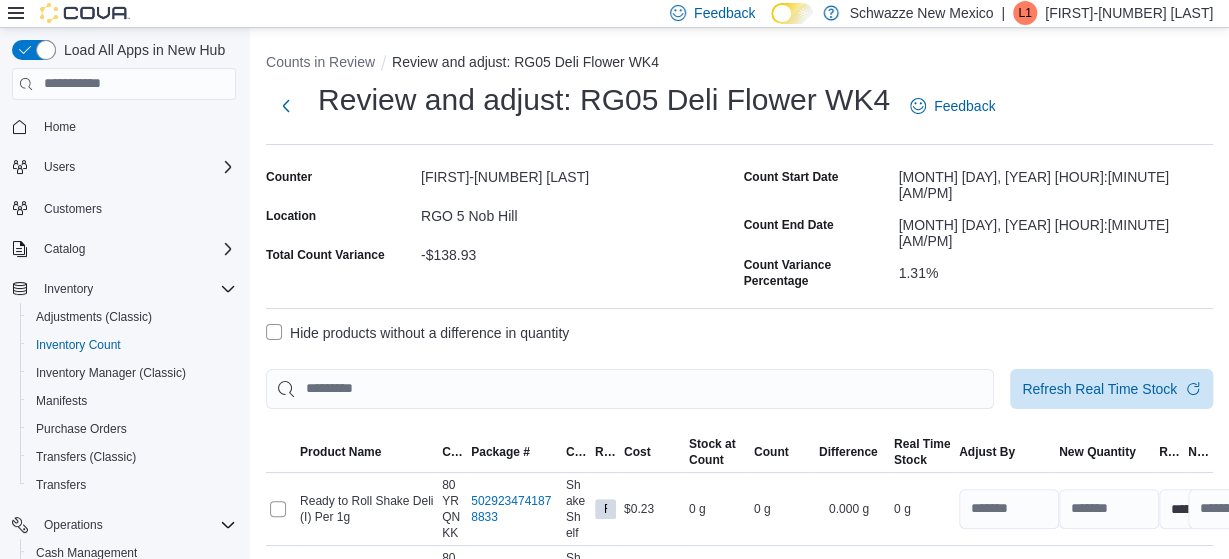 select on "**********" 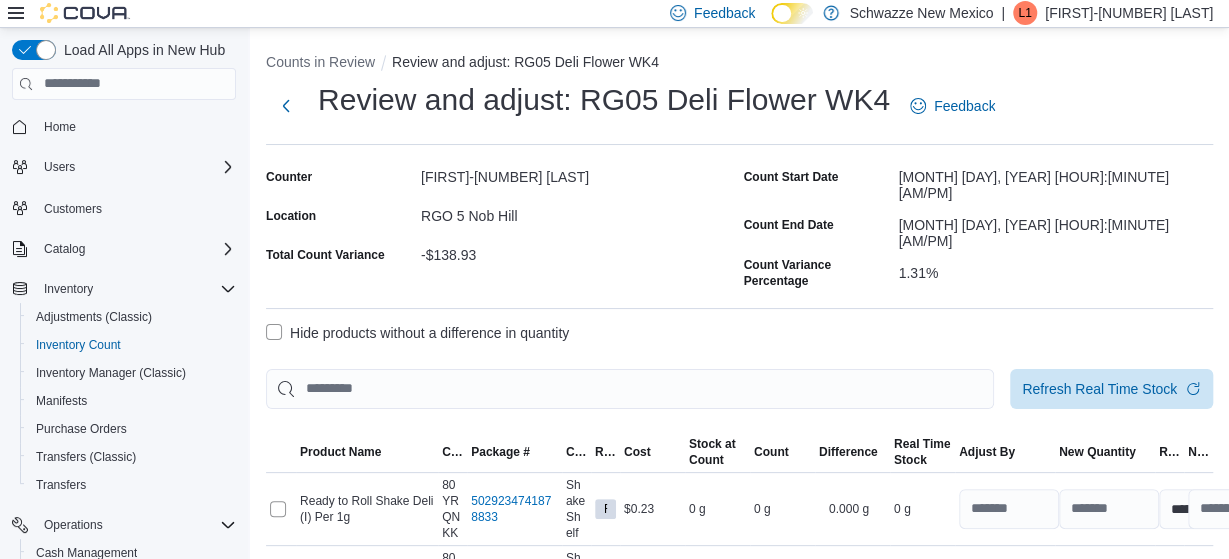 select on "**********" 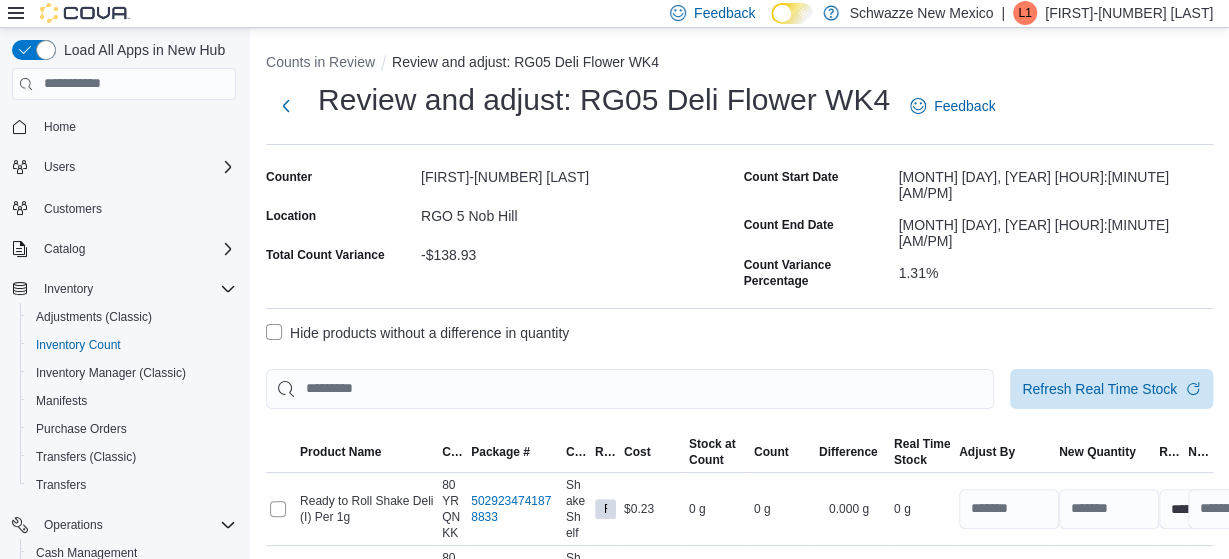 select on "**********" 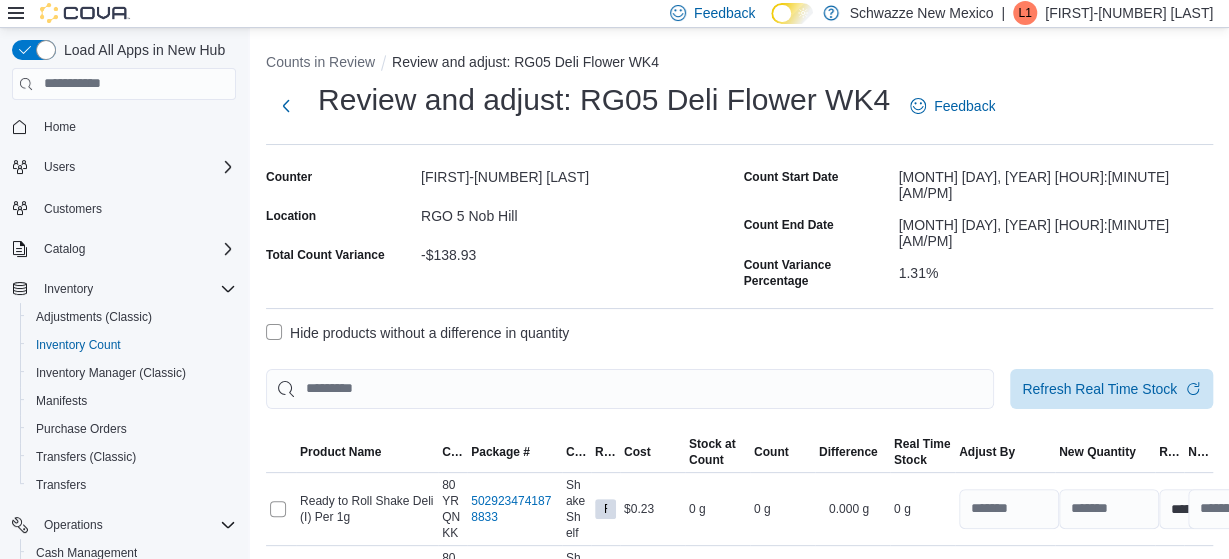 select on "**********" 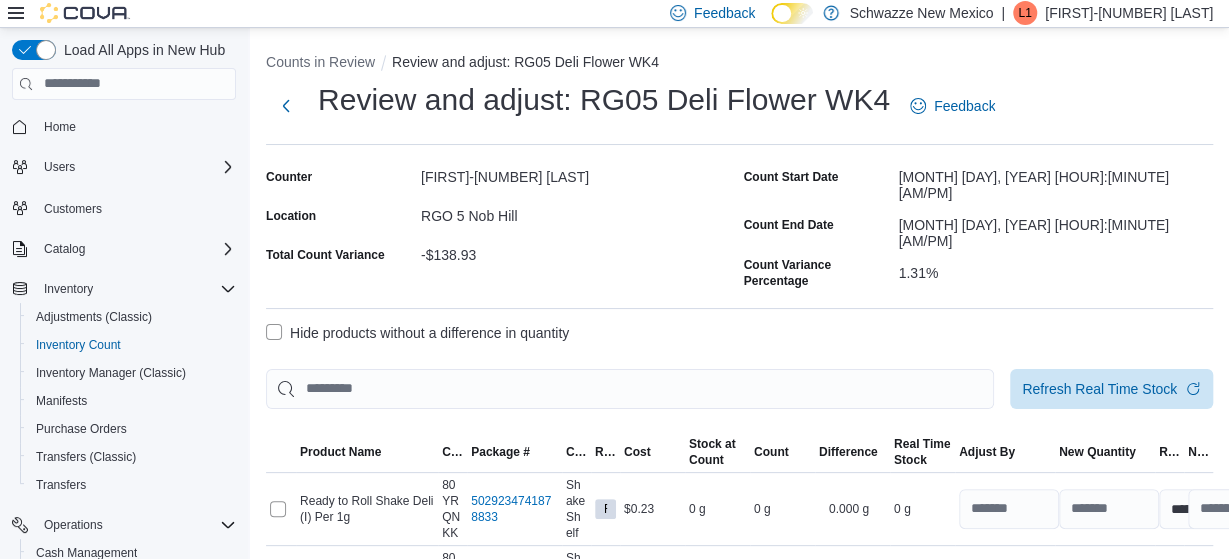select on "**********" 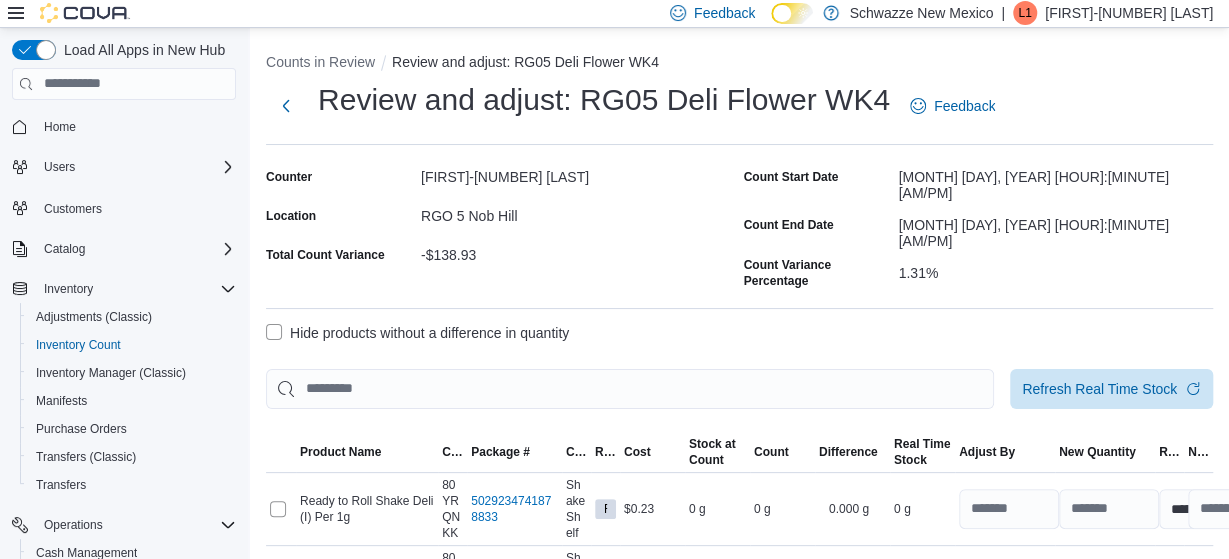 select on "**********" 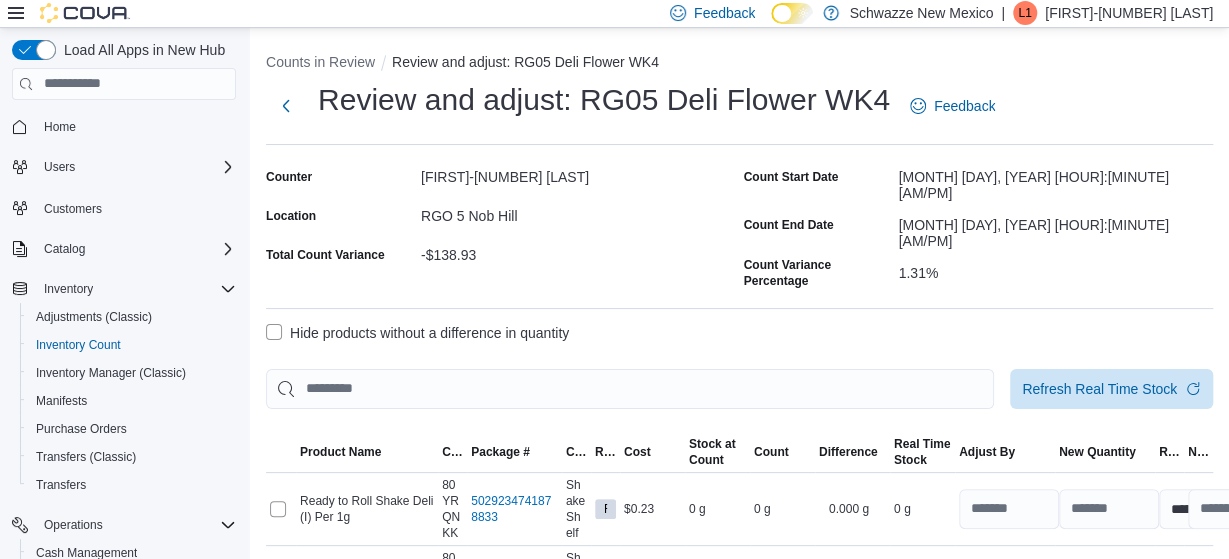 select on "**********" 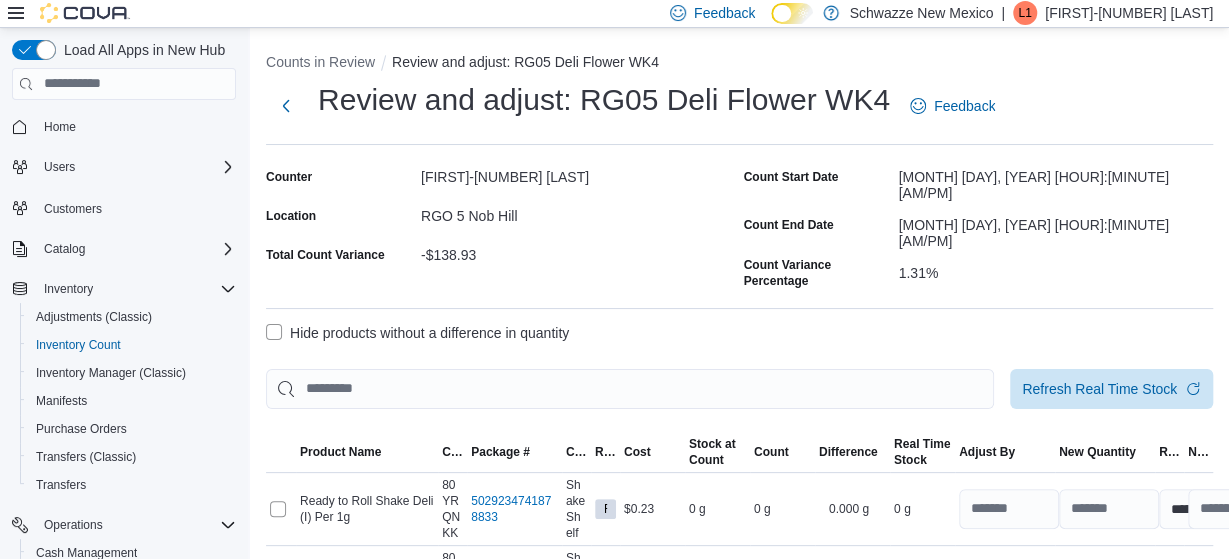select on "**********" 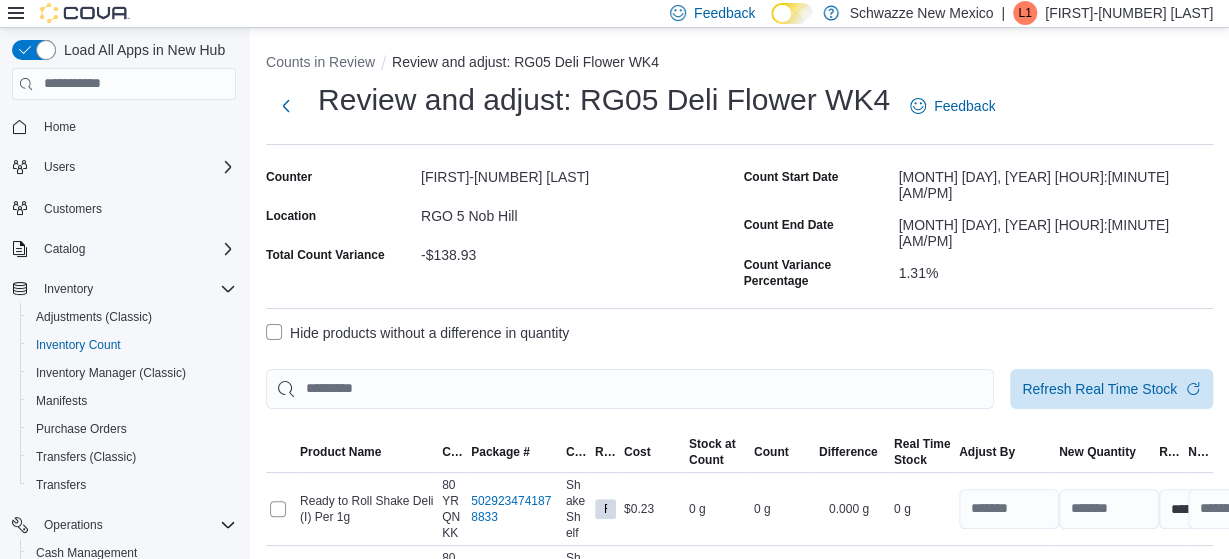 select on "**********" 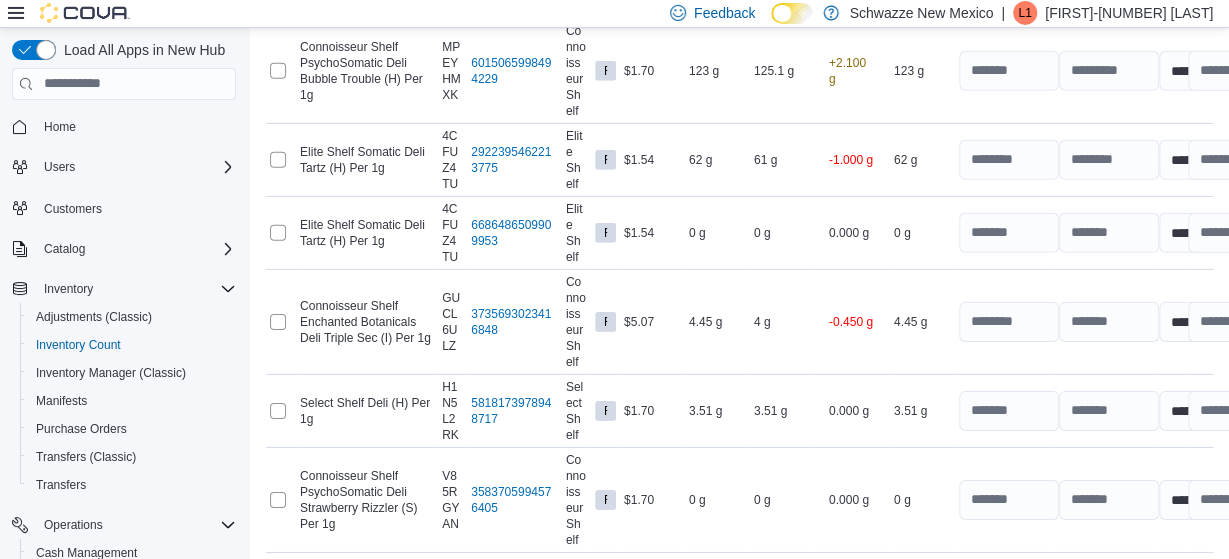 scroll, scrollTop: 6800, scrollLeft: 0, axis: vertical 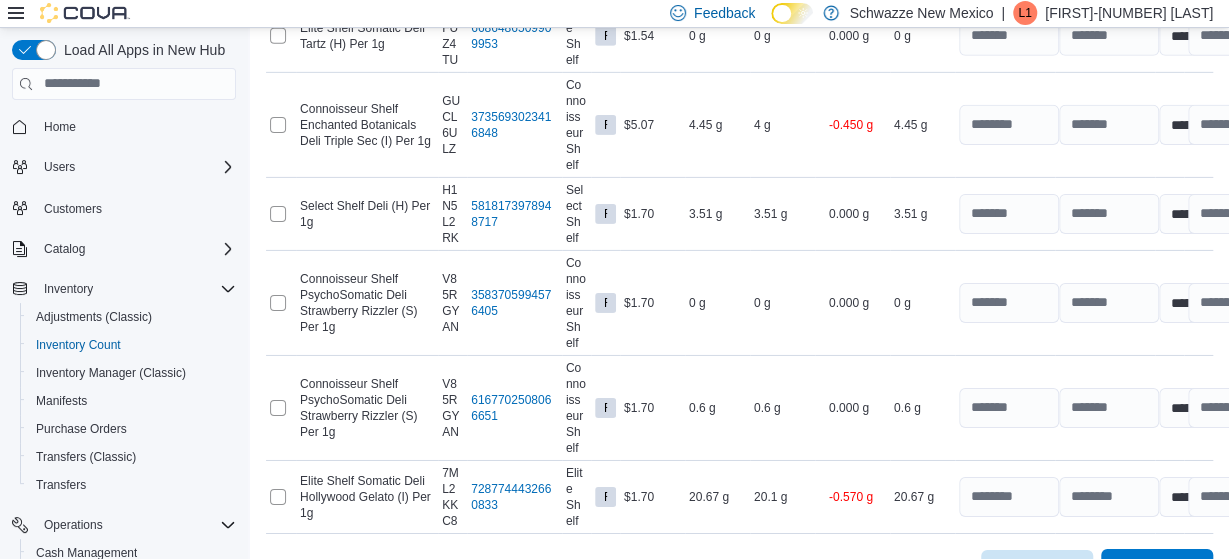 click on "Submit" at bounding box center [1145, 569] 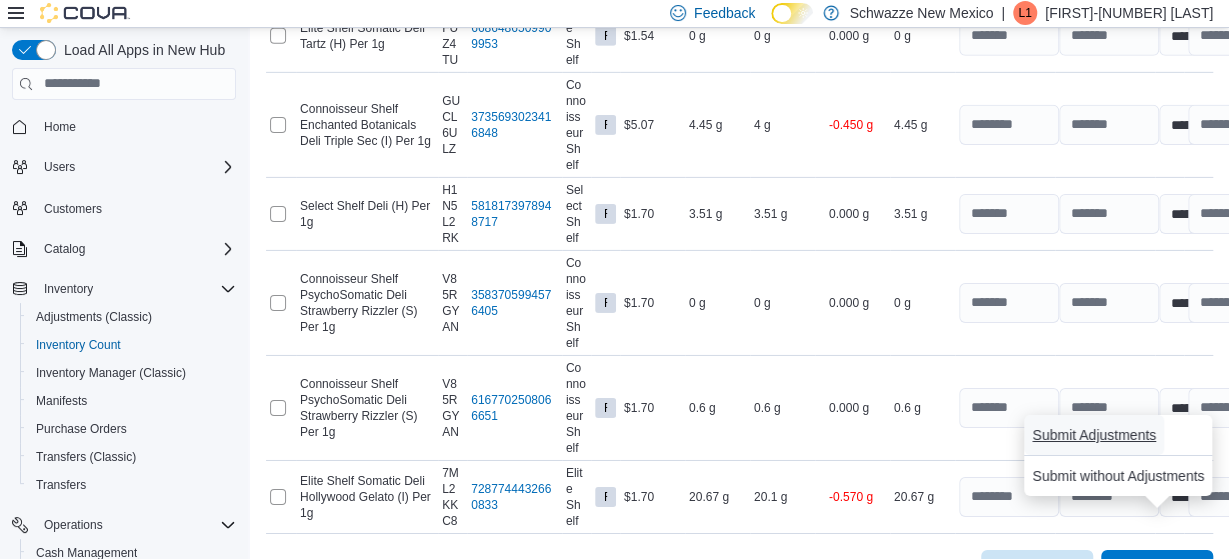 click on "Submit Adjustments" at bounding box center (1094, 435) 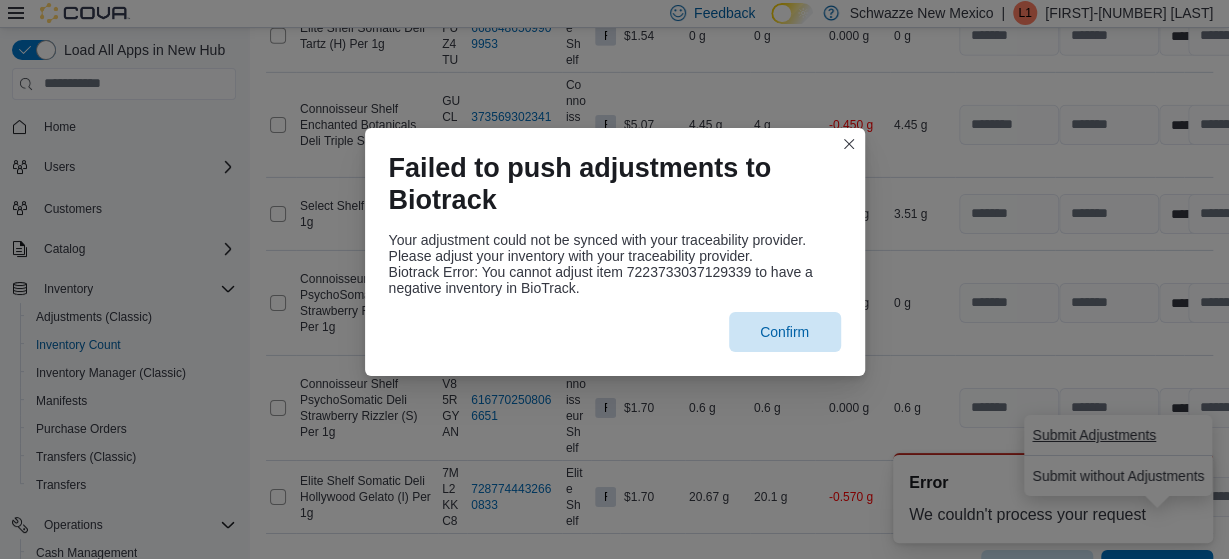 scroll, scrollTop: 0, scrollLeft: 0, axis: both 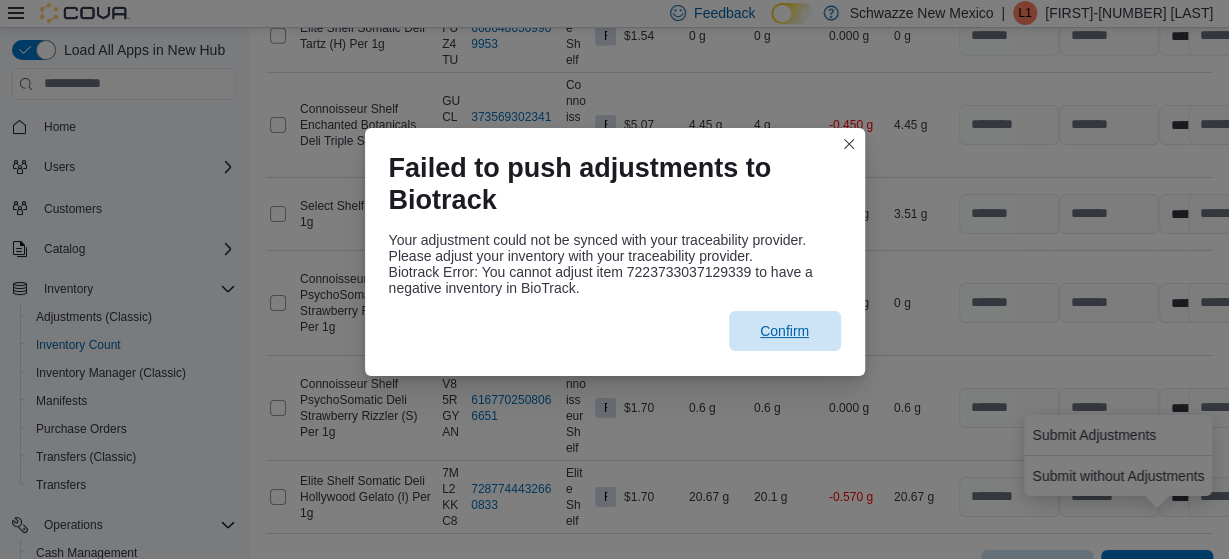 click on "Confirm" at bounding box center [784, 331] 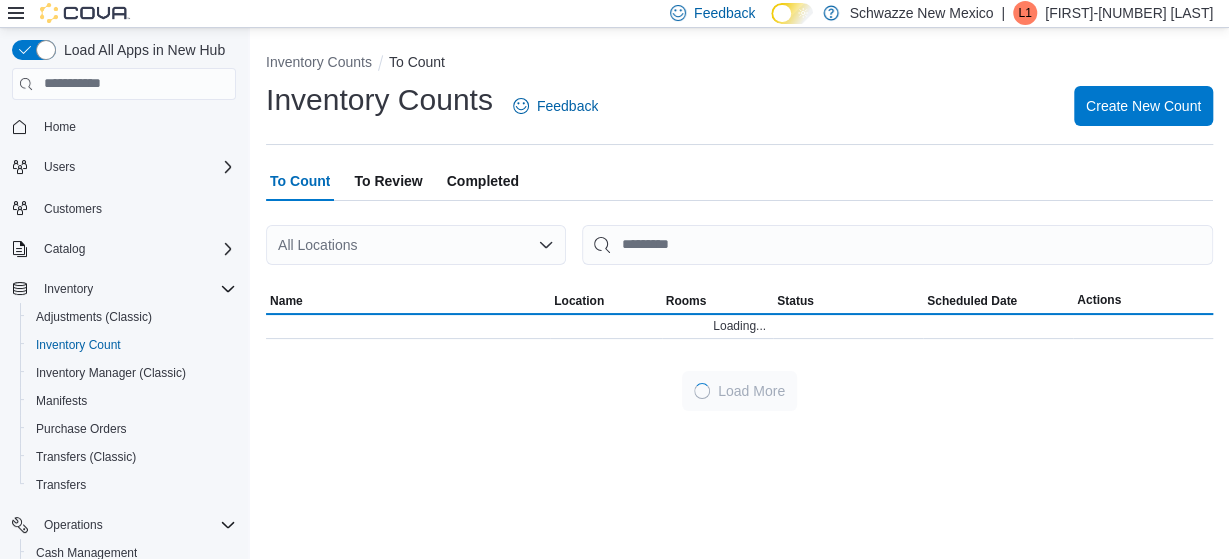 scroll, scrollTop: 0, scrollLeft: 0, axis: both 